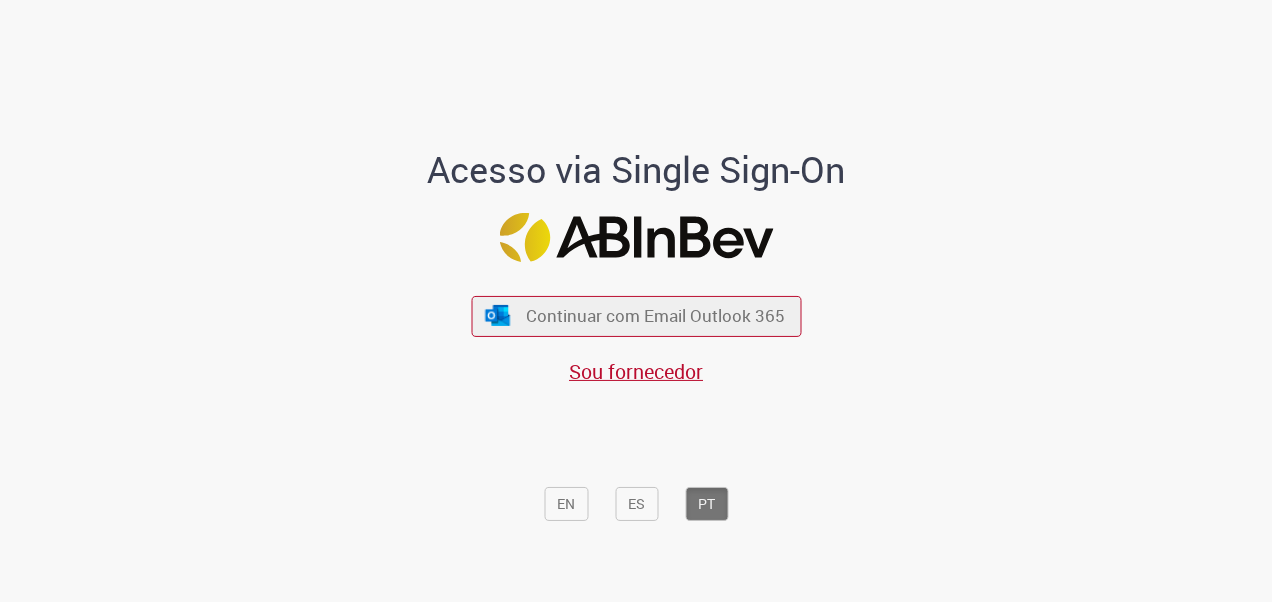 scroll, scrollTop: 0, scrollLeft: 0, axis: both 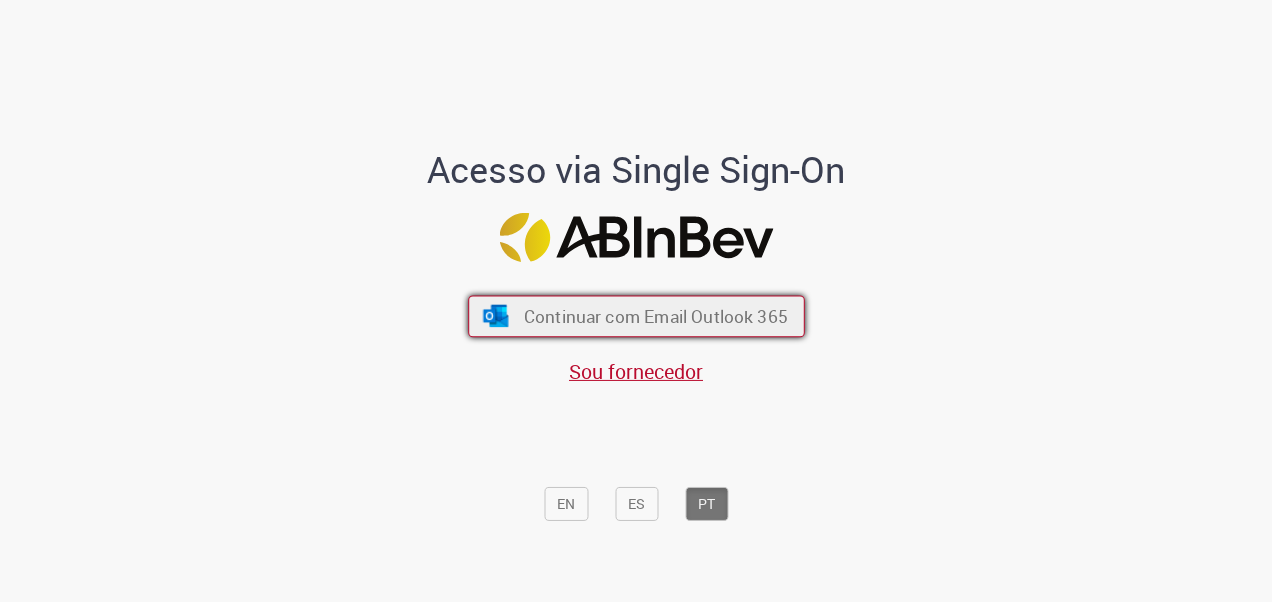 click on "Continuar com Email Outlook 365" at bounding box center (655, 315) 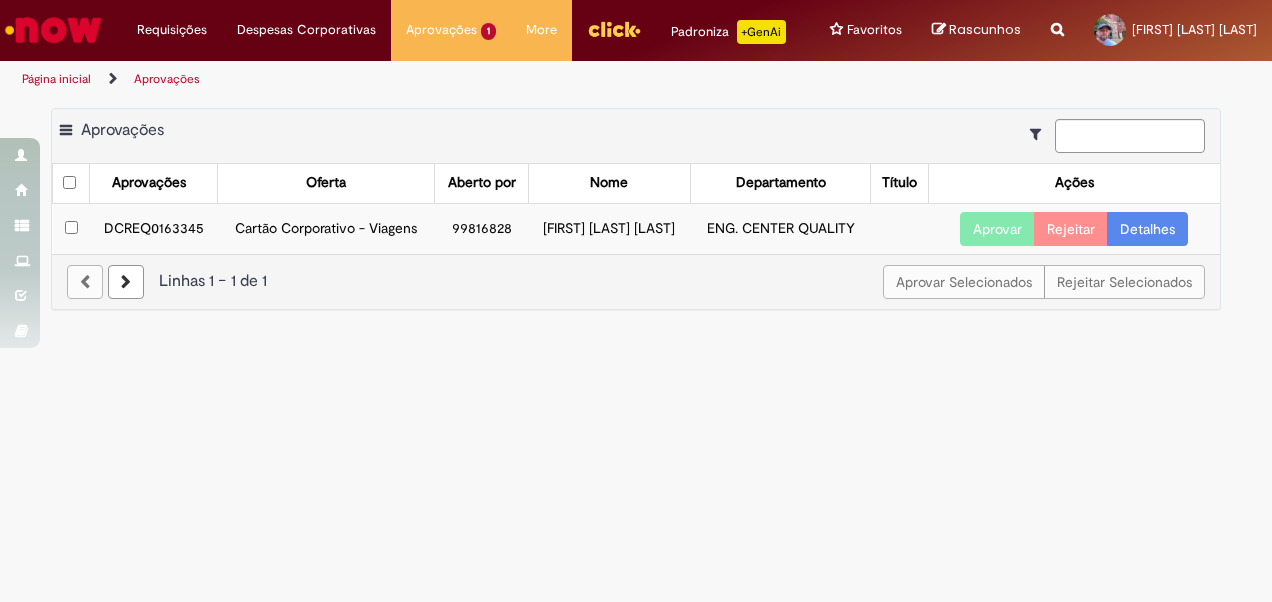 scroll, scrollTop: 0, scrollLeft: 0, axis: both 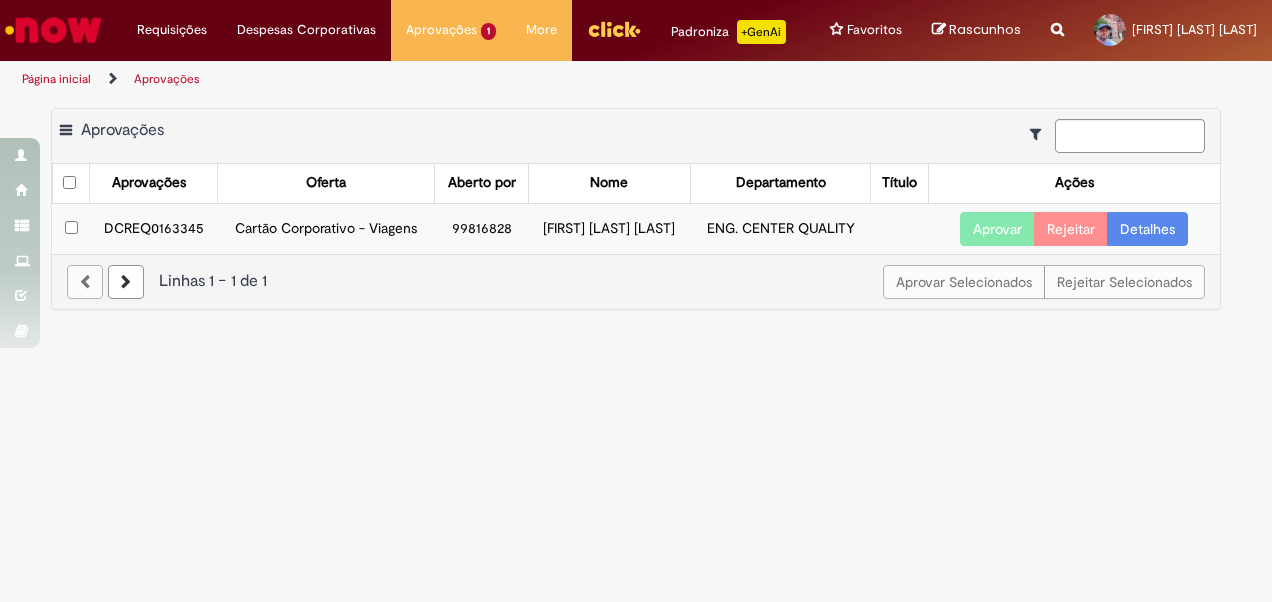 click on "Aprovar" at bounding box center [997, 229] 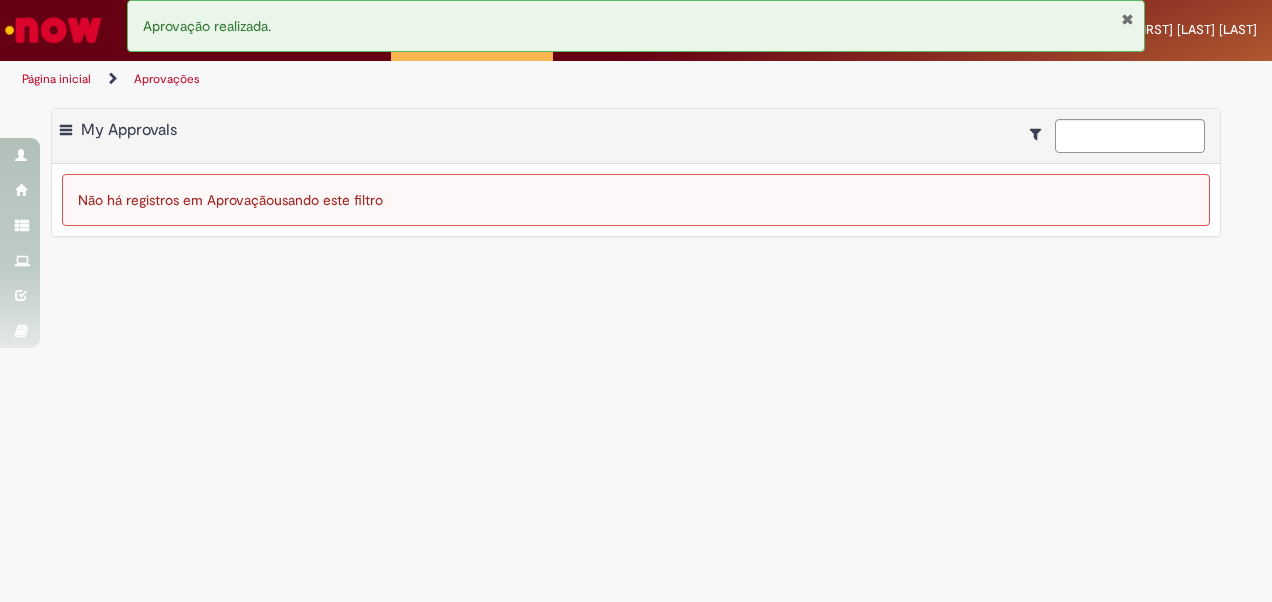 drag, startPoint x: 1122, startPoint y: 19, endPoint x: 1066, endPoint y: 31, distance: 57.271286 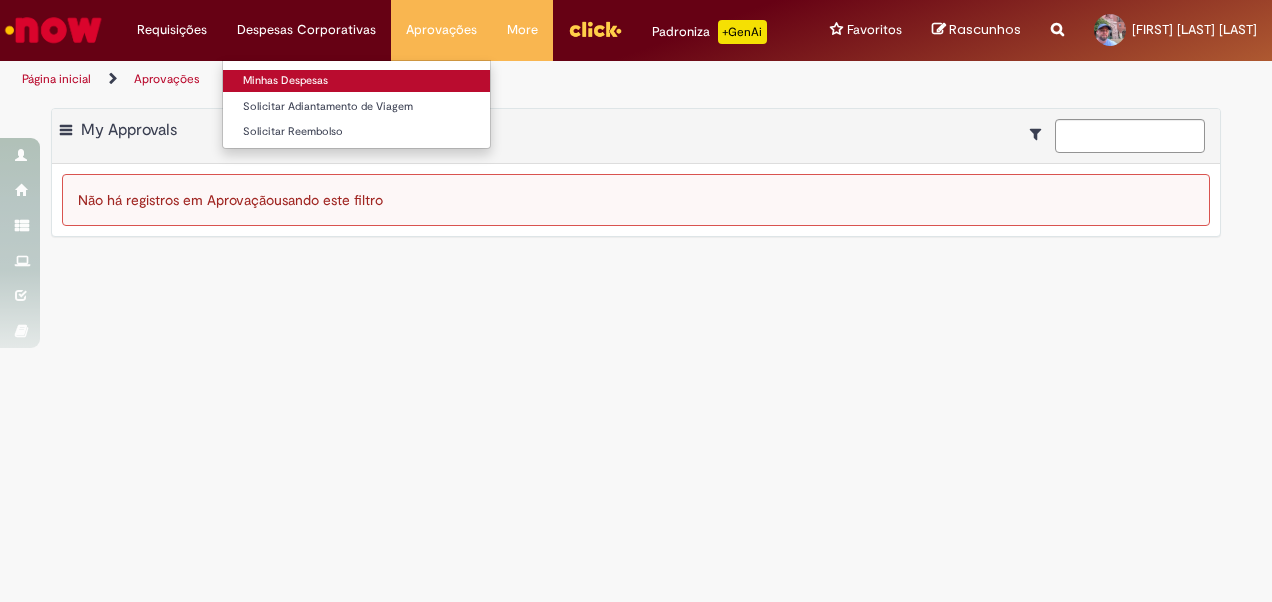 click on "Minhas Despesas" at bounding box center [356, 81] 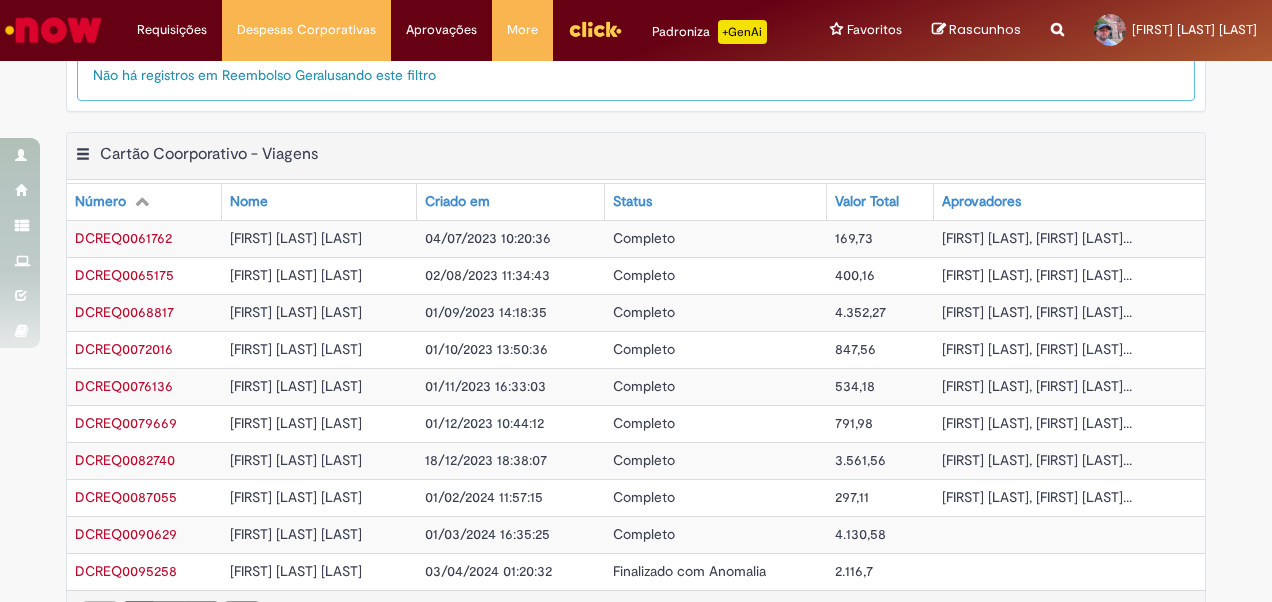 scroll, scrollTop: 585, scrollLeft: 0, axis: vertical 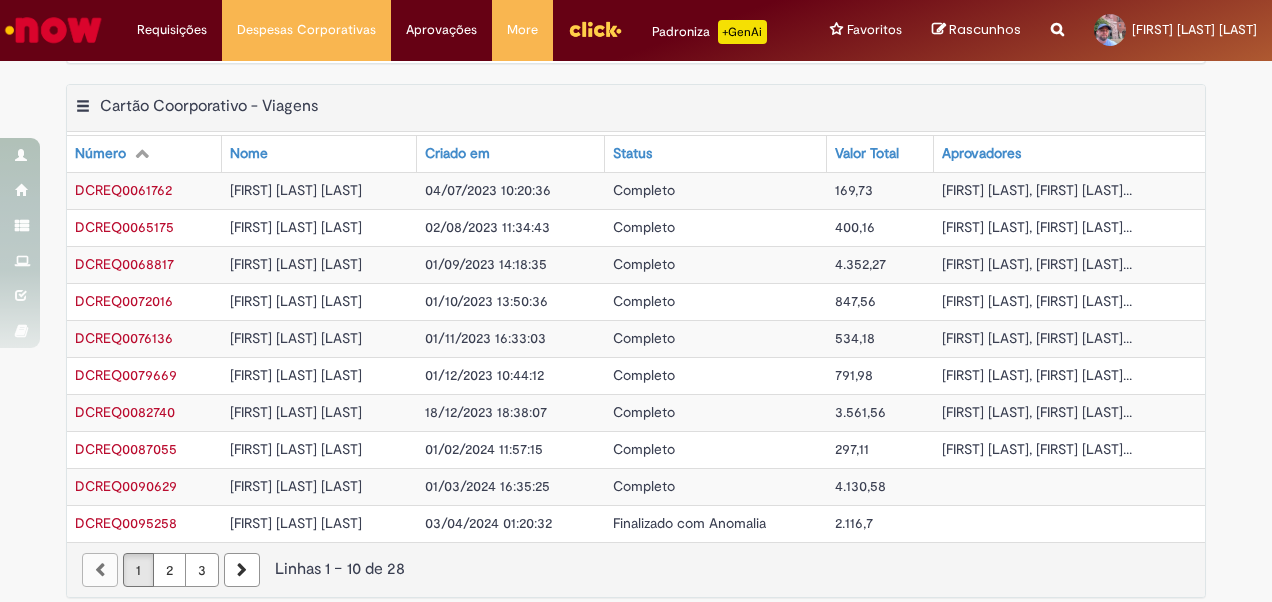 click on "3" at bounding box center (202, 570) 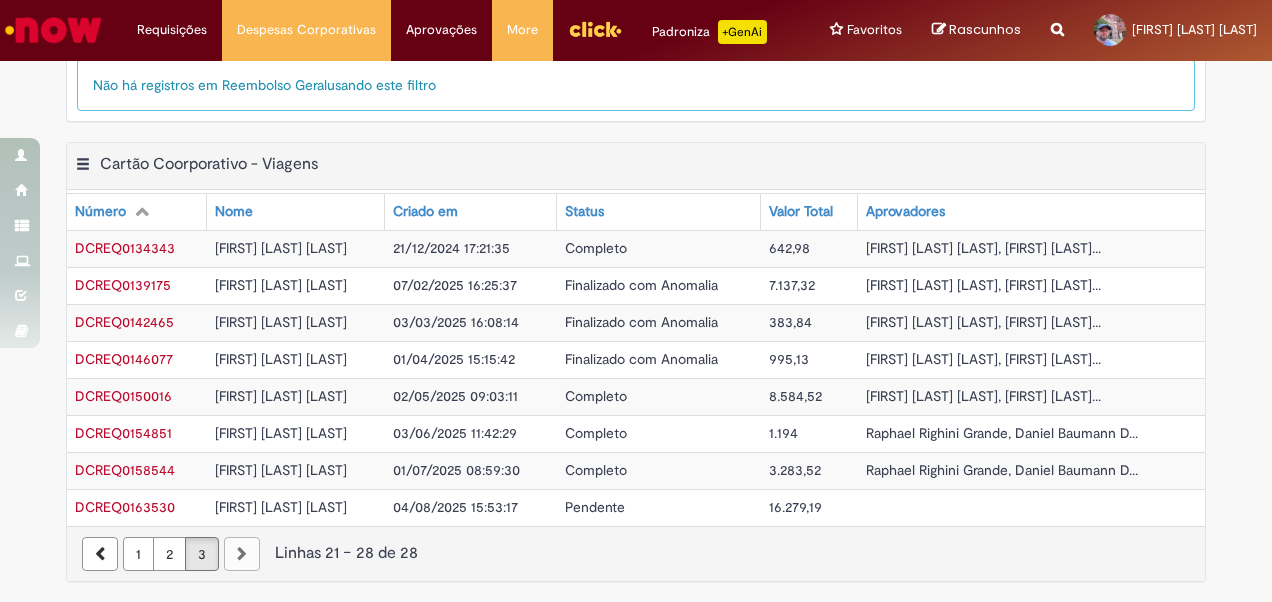 scroll, scrollTop: 512, scrollLeft: 0, axis: vertical 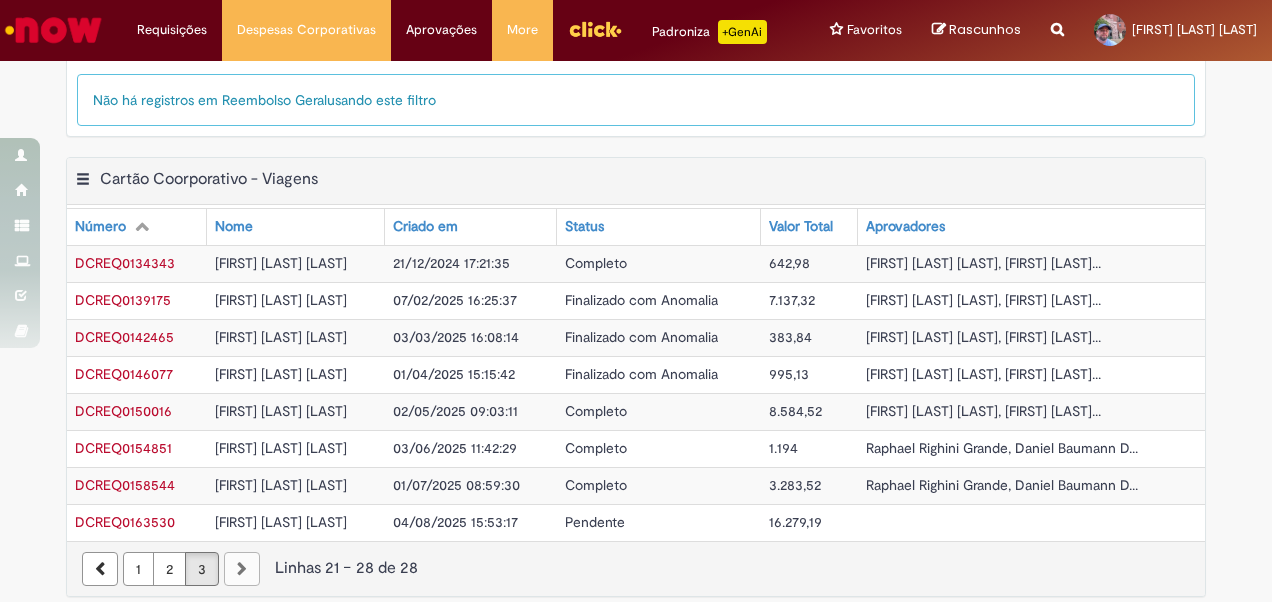 click on "Pendente" at bounding box center (595, 522) 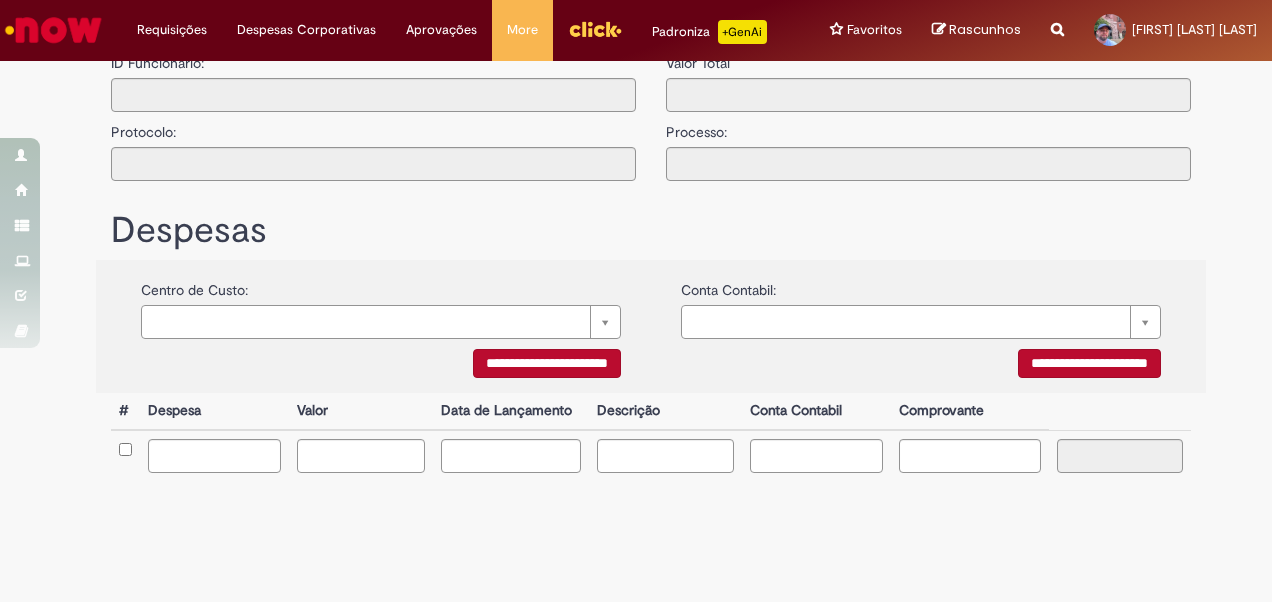 type on "**********" 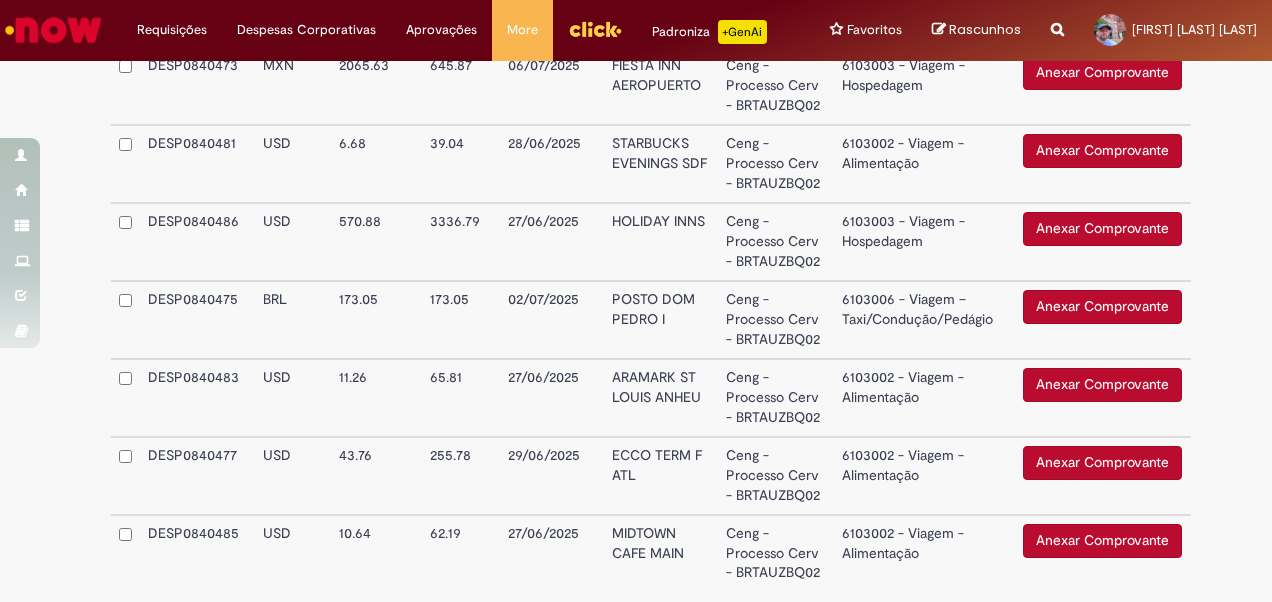 scroll, scrollTop: 2936, scrollLeft: 0, axis: vertical 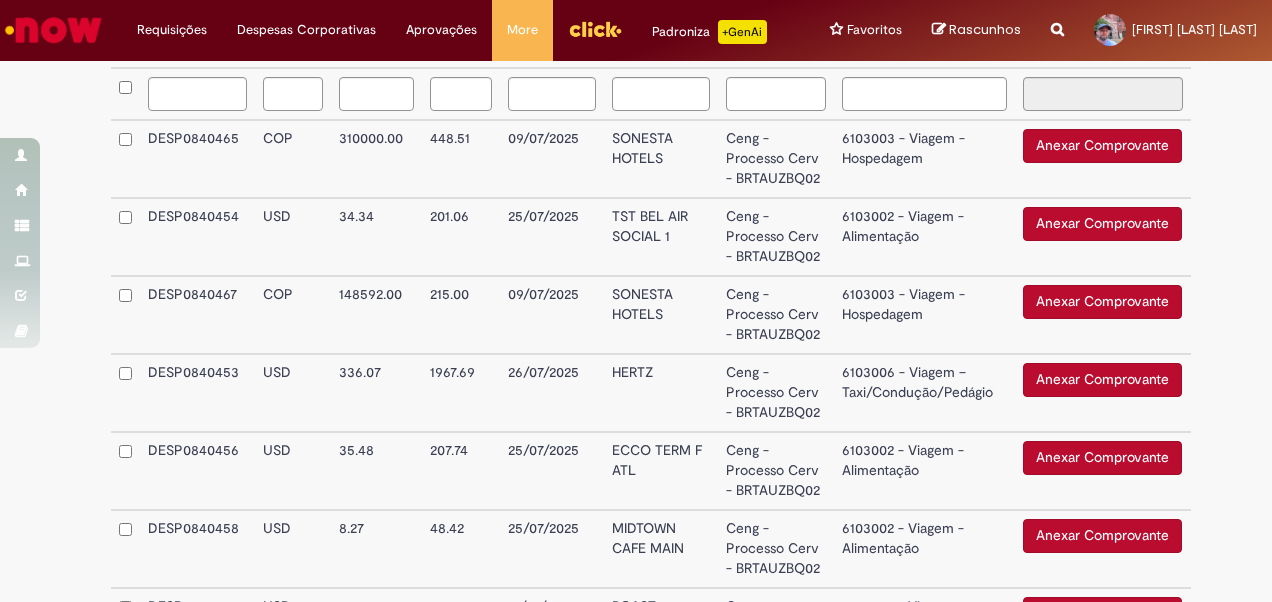 click on "Anexar Comprovante" at bounding box center [1102, 380] 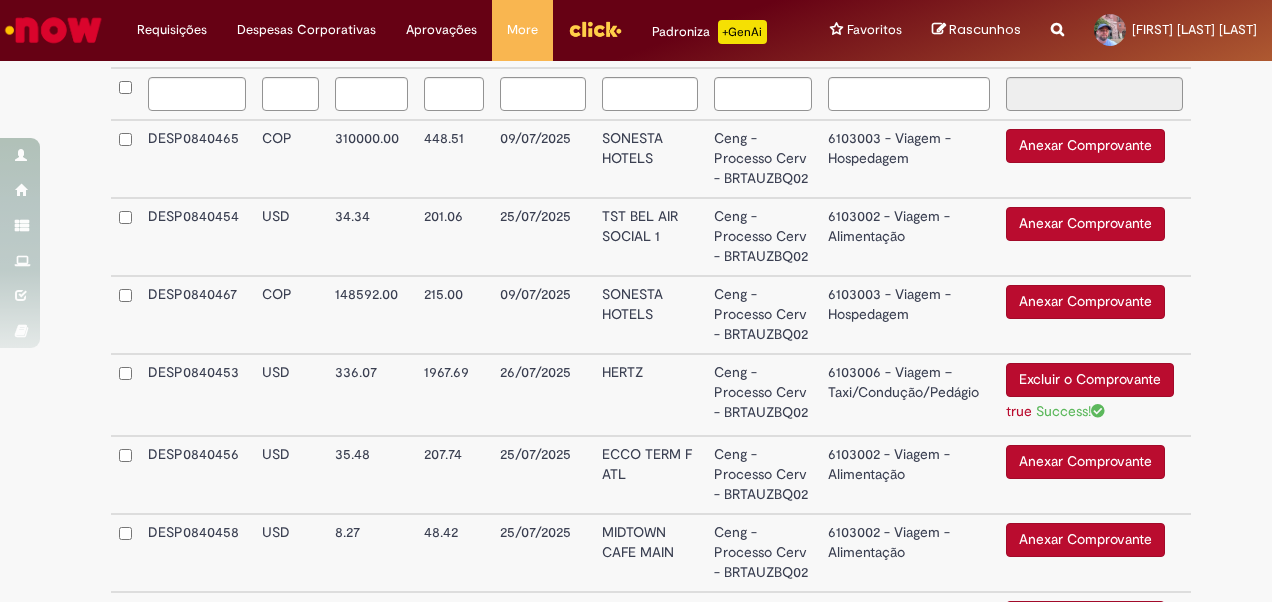 click on "6103006 - Viagem – Taxi/Condução/Pedágio" at bounding box center (909, 395) 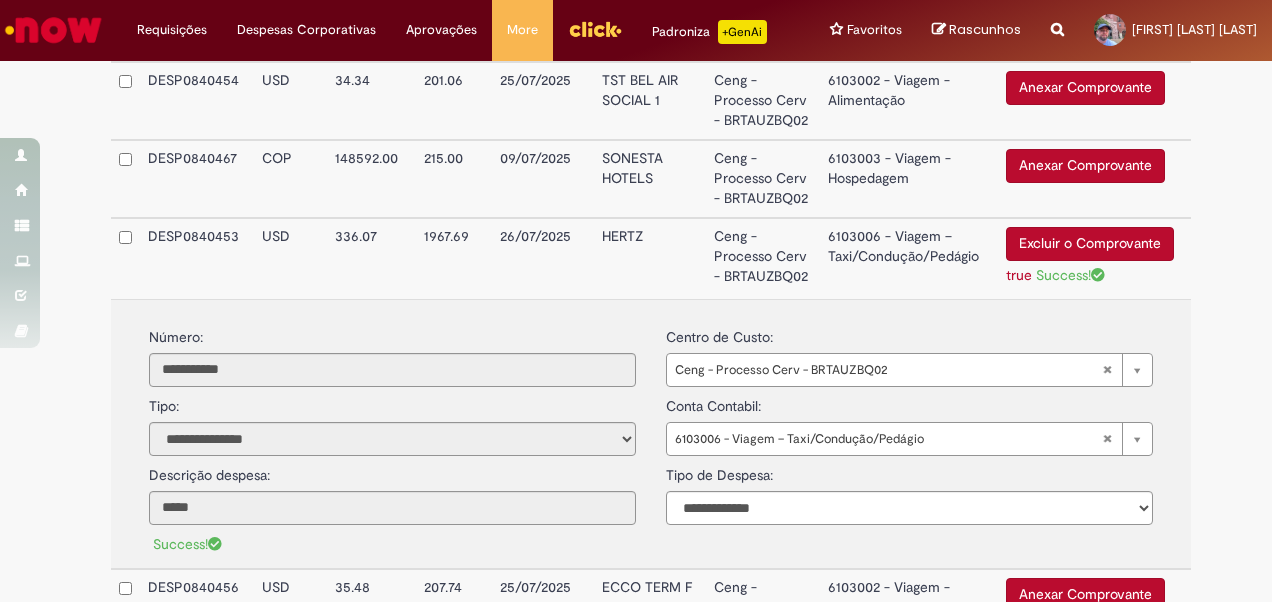 scroll, scrollTop: 836, scrollLeft: 0, axis: vertical 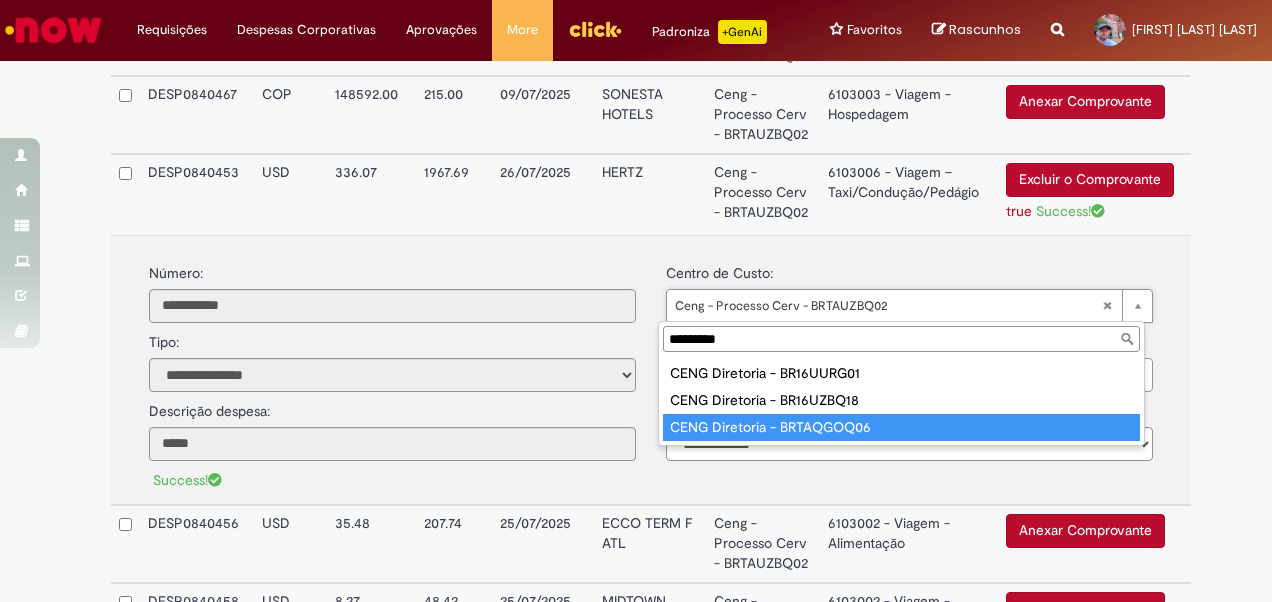type on "*********" 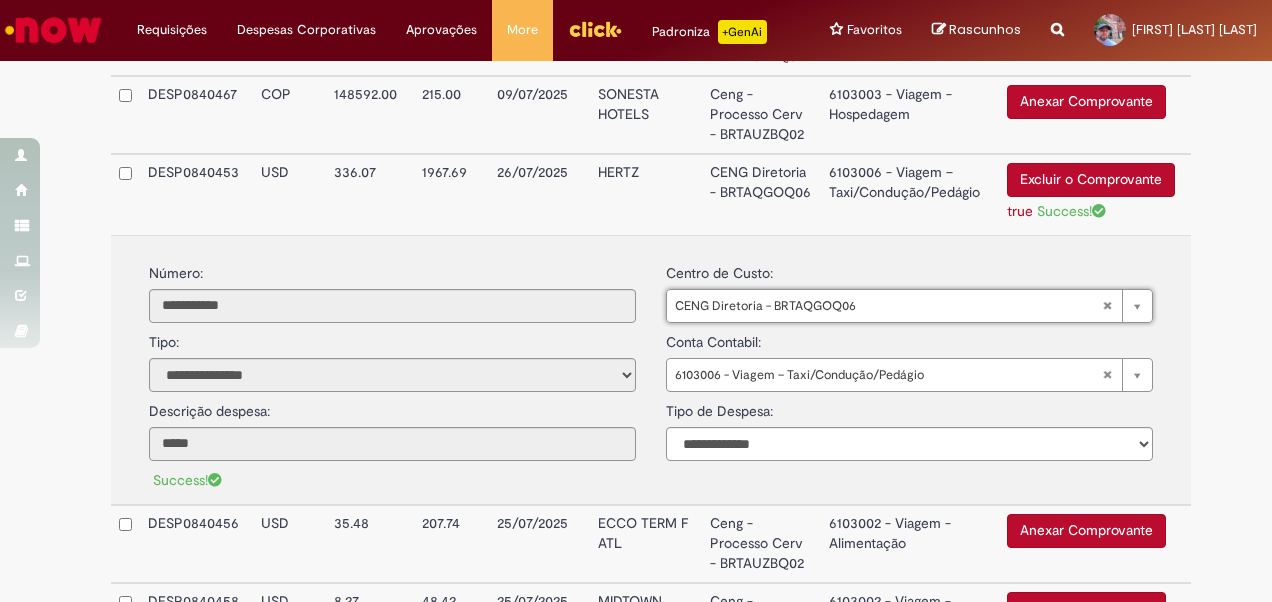 click on "**********" at bounding box center [909, 357] 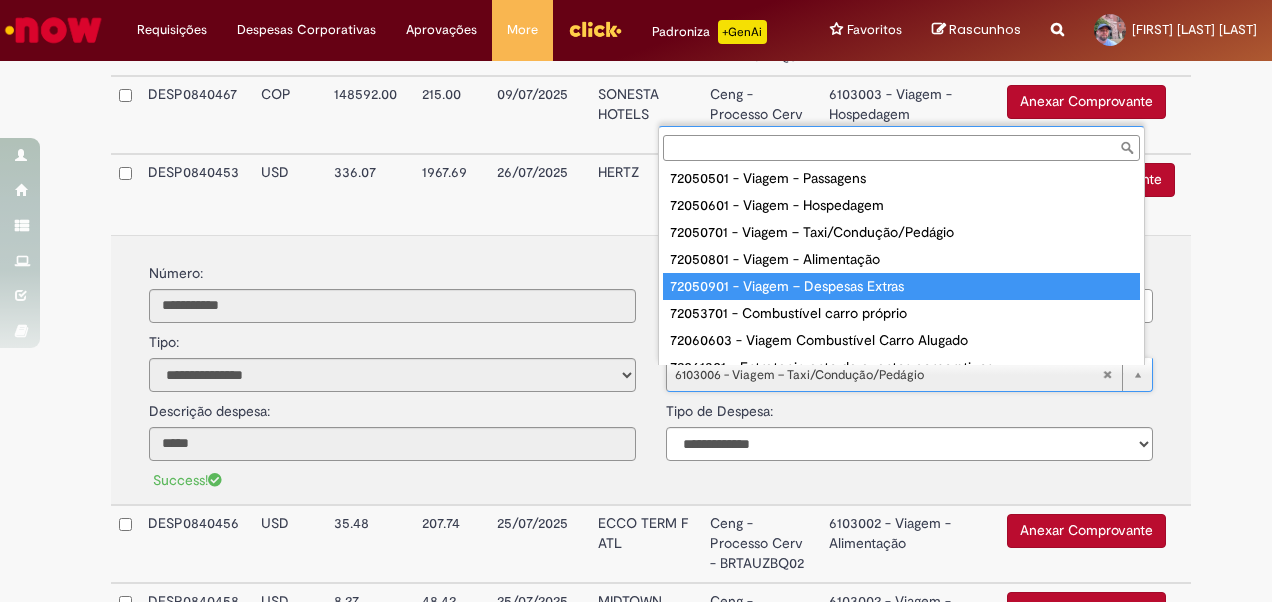 scroll, scrollTop: 100, scrollLeft: 0, axis: vertical 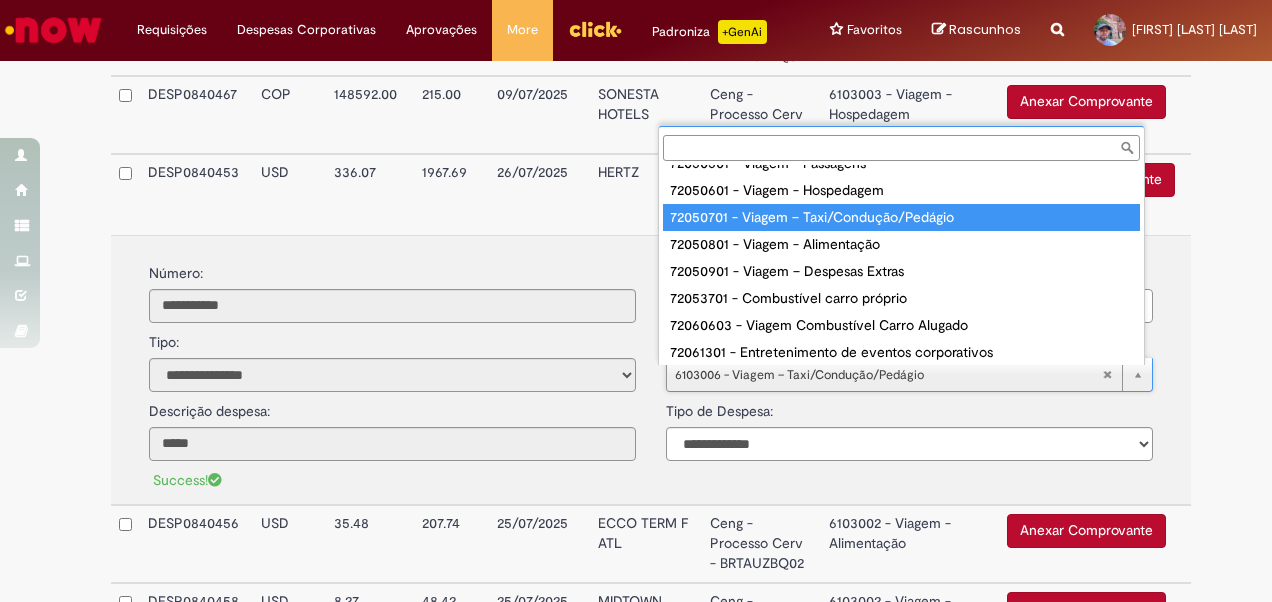 type on "**********" 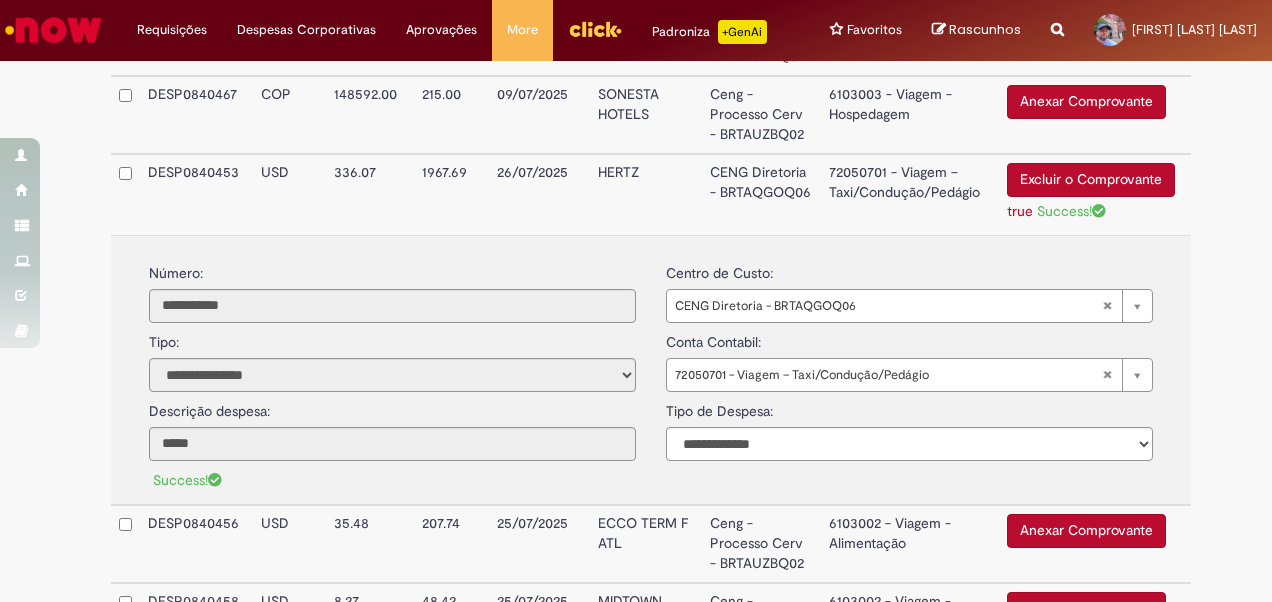 click on "**********" at bounding box center [636, 1152] 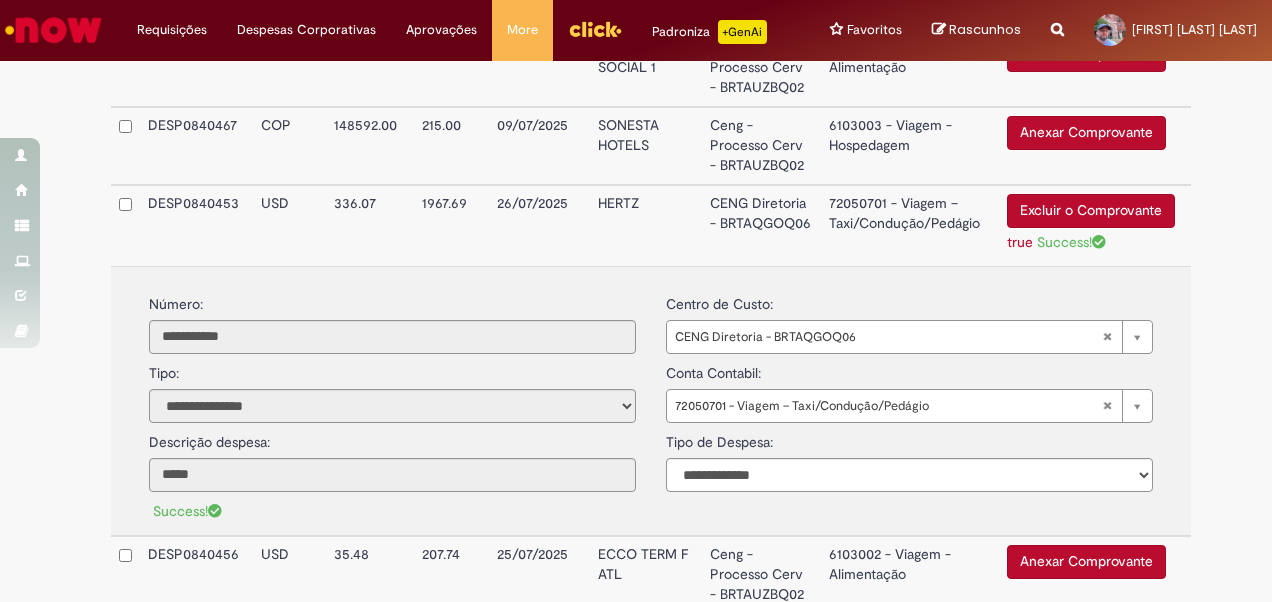 scroll, scrollTop: 836, scrollLeft: 0, axis: vertical 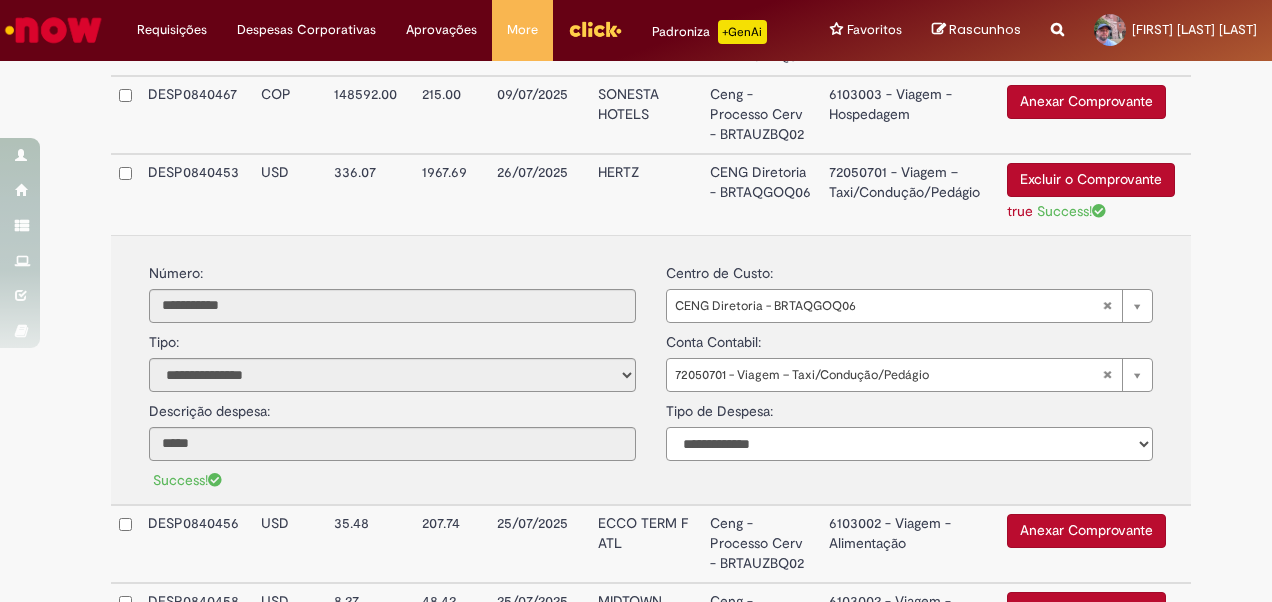click on "**********" at bounding box center (909, 444) 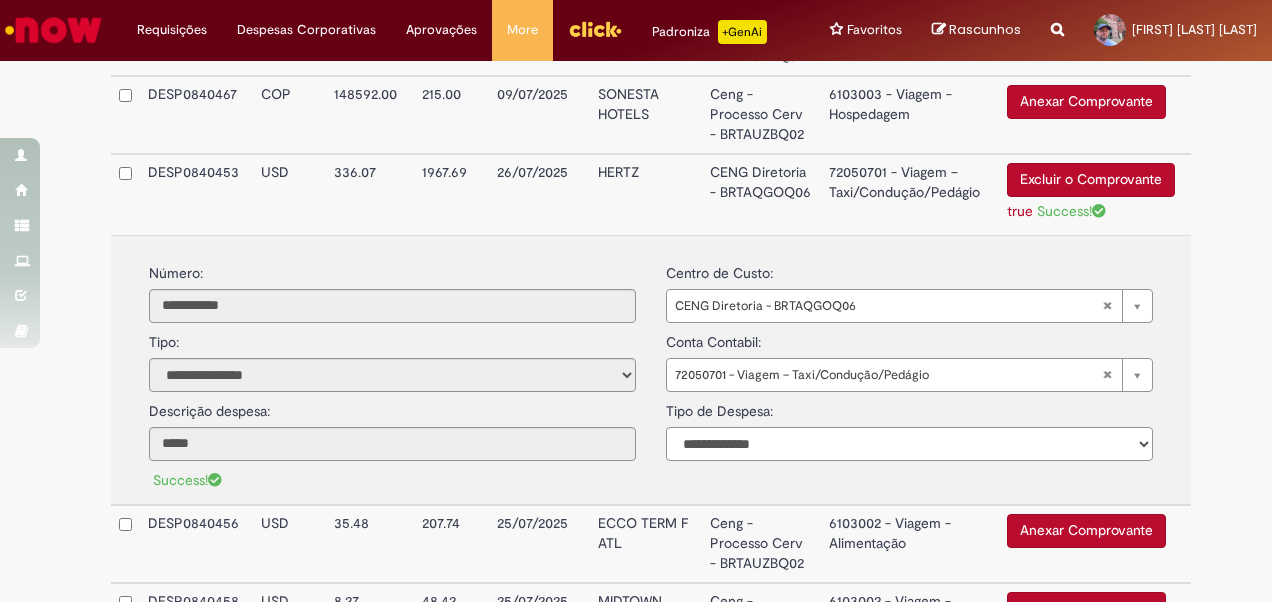 select on "*" 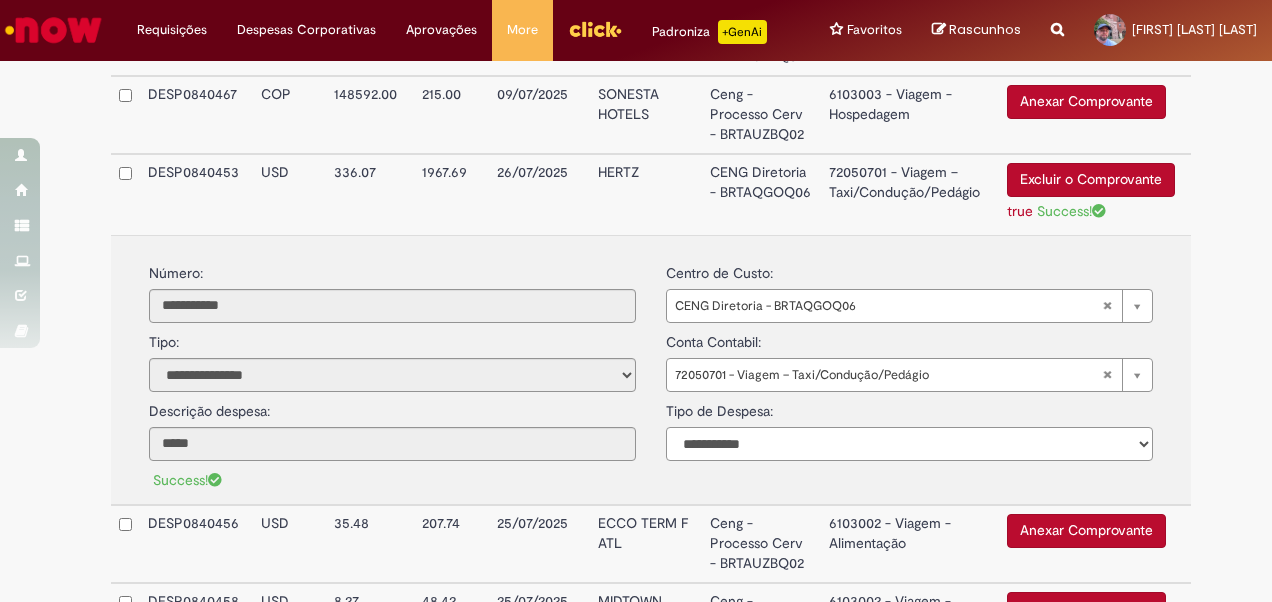 click on "**********" at bounding box center [909, 444] 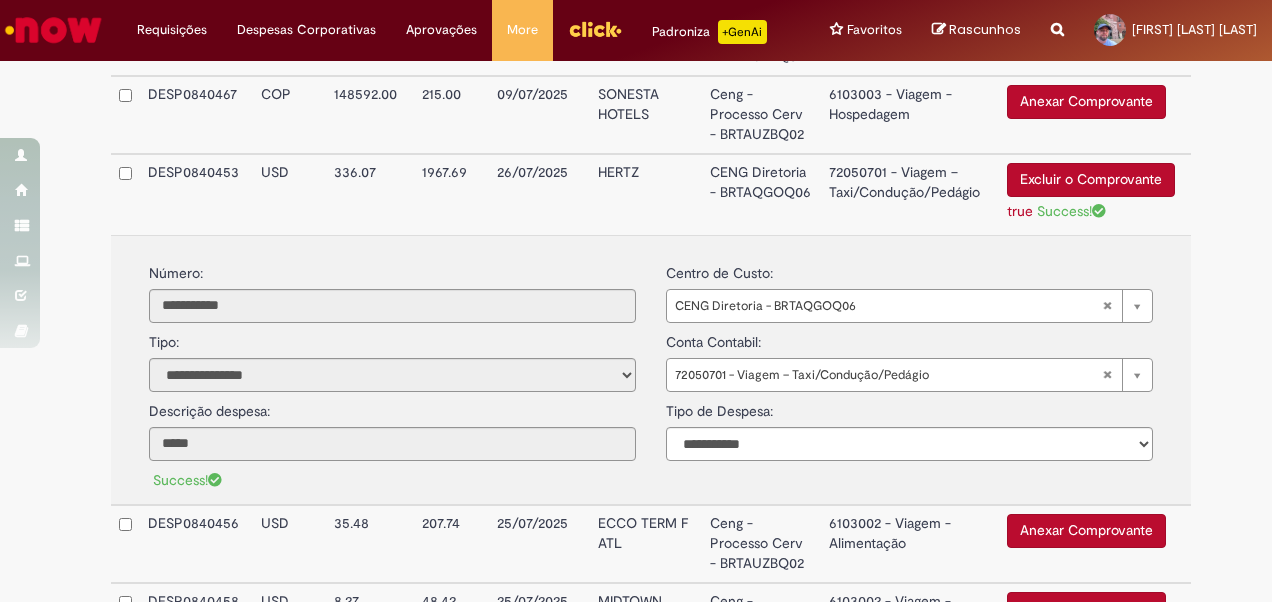 click on "72050701 -  Viagem – Taxi/Condução/Pedágio" at bounding box center (910, 194) 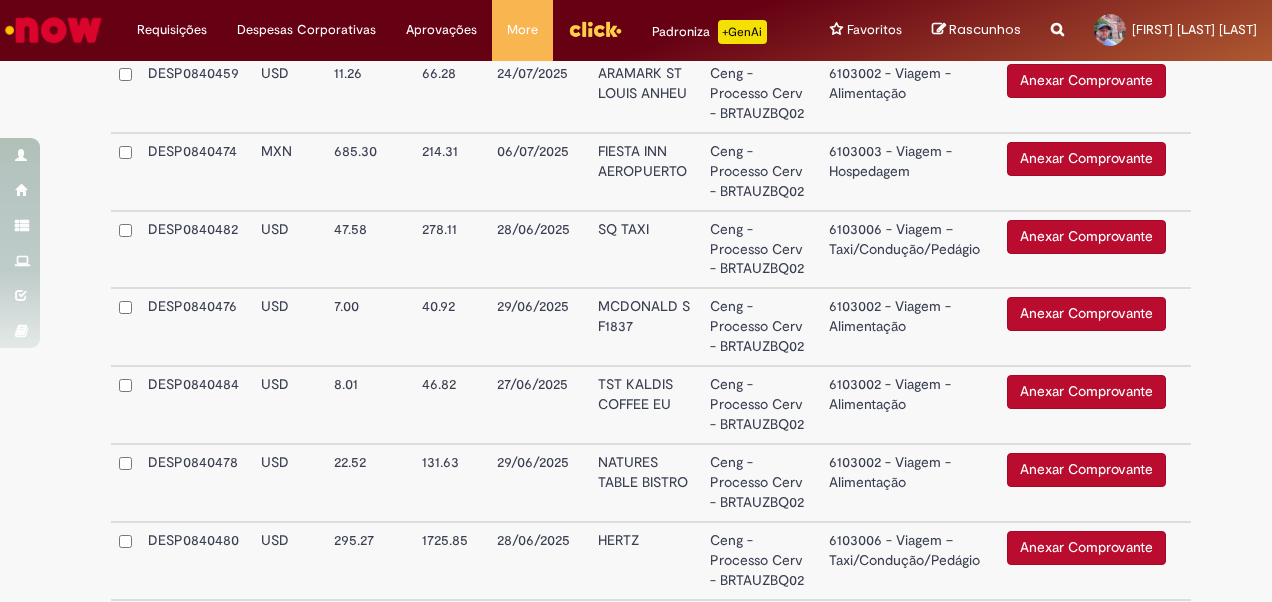 scroll, scrollTop: 1636, scrollLeft: 0, axis: vertical 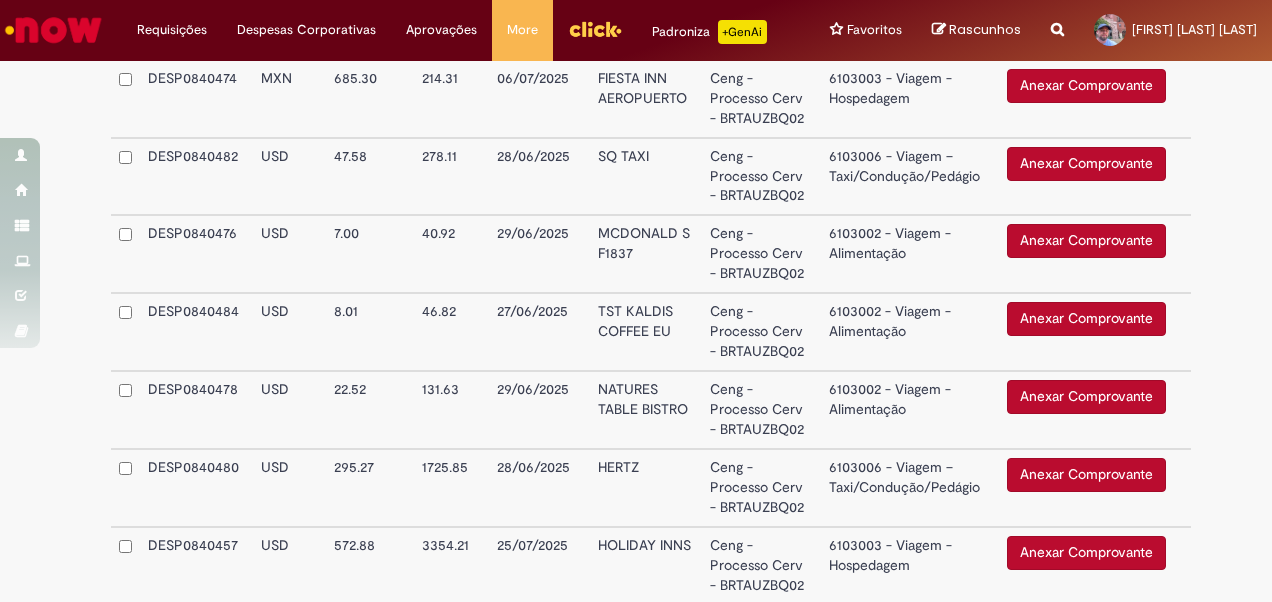 click on "Anexar Comprovante" at bounding box center (1086, 475) 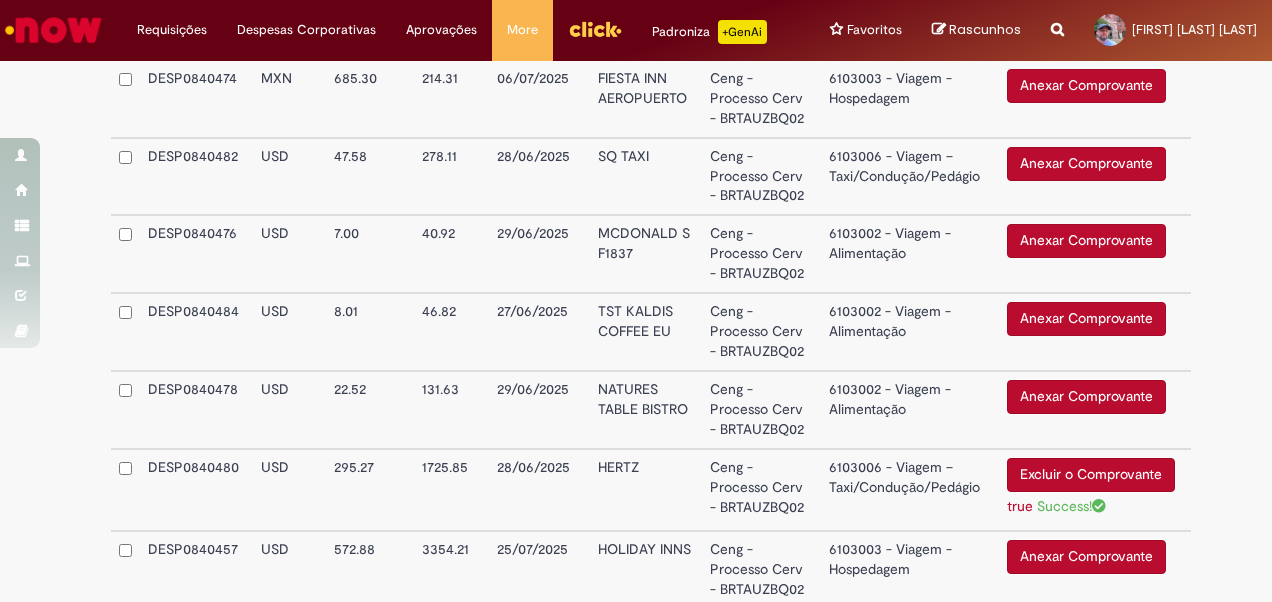 click on "**********" at bounding box center (651, 367) 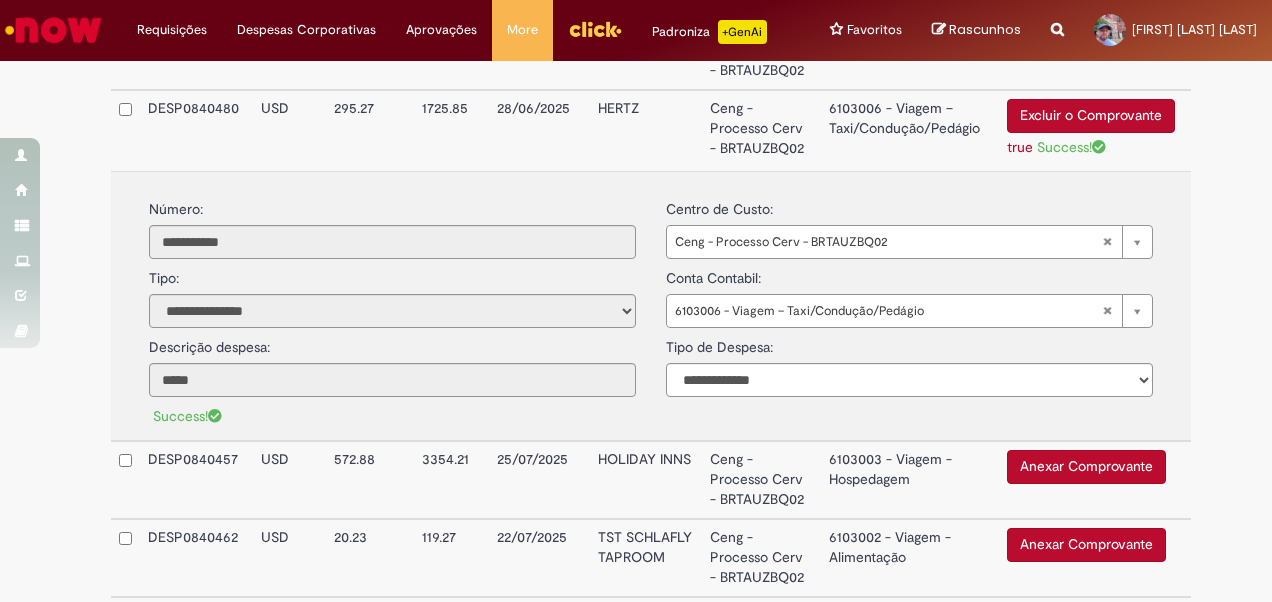 scroll, scrollTop: 2036, scrollLeft: 0, axis: vertical 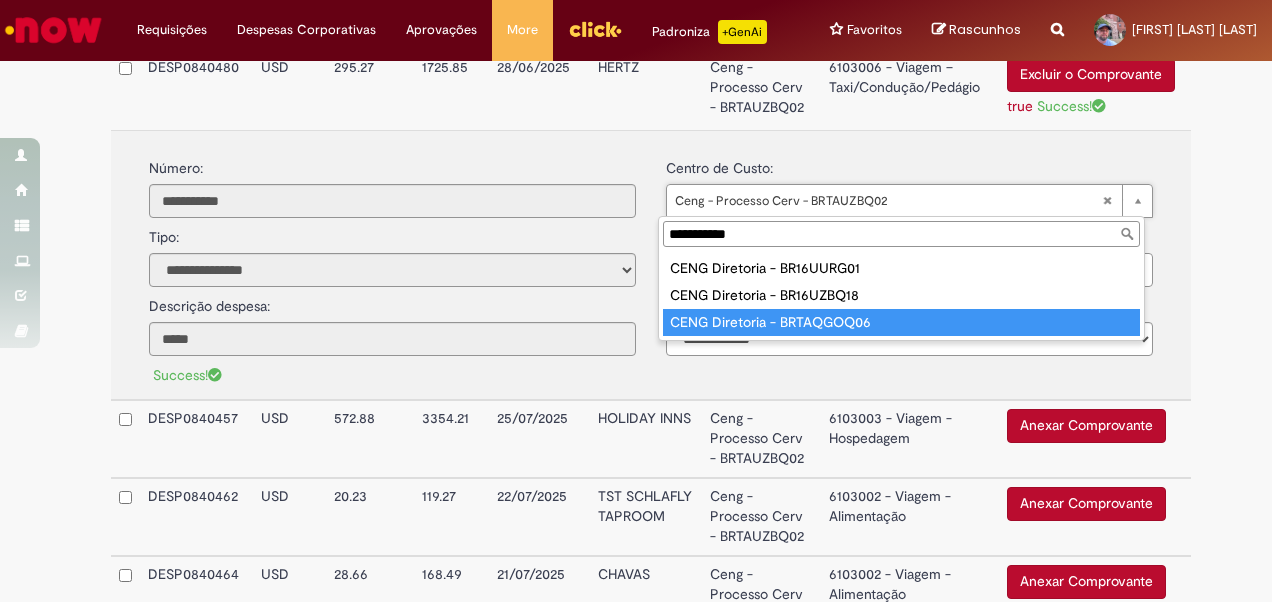 type on "**********" 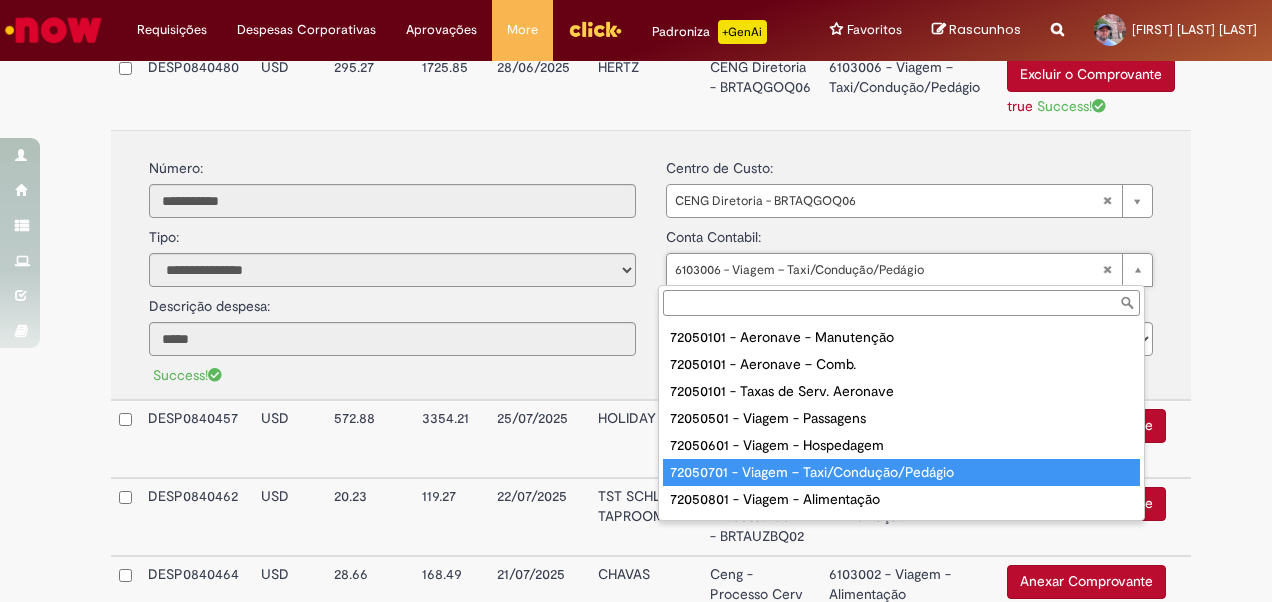 type on "**********" 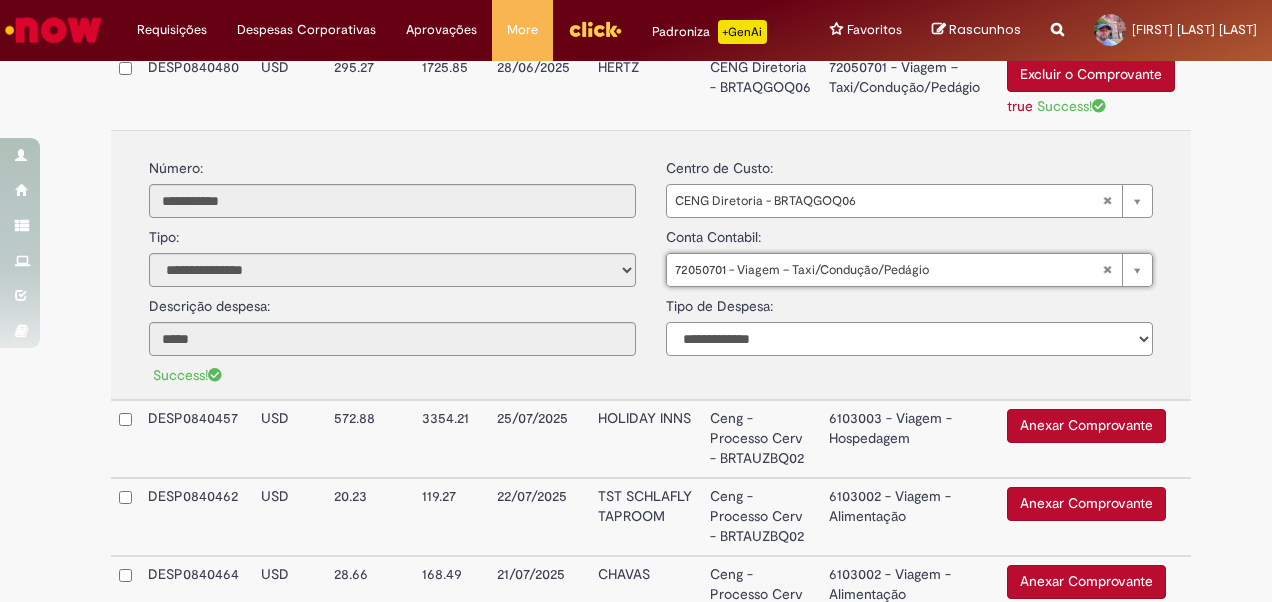 click on "**********" at bounding box center [909, 339] 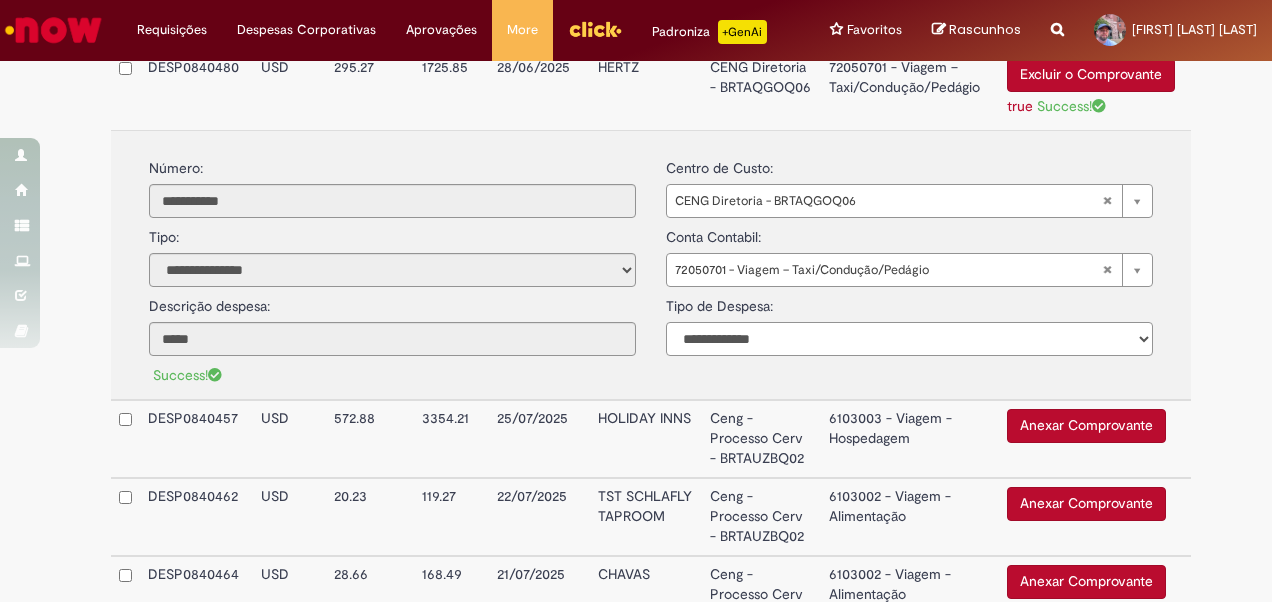 select on "*" 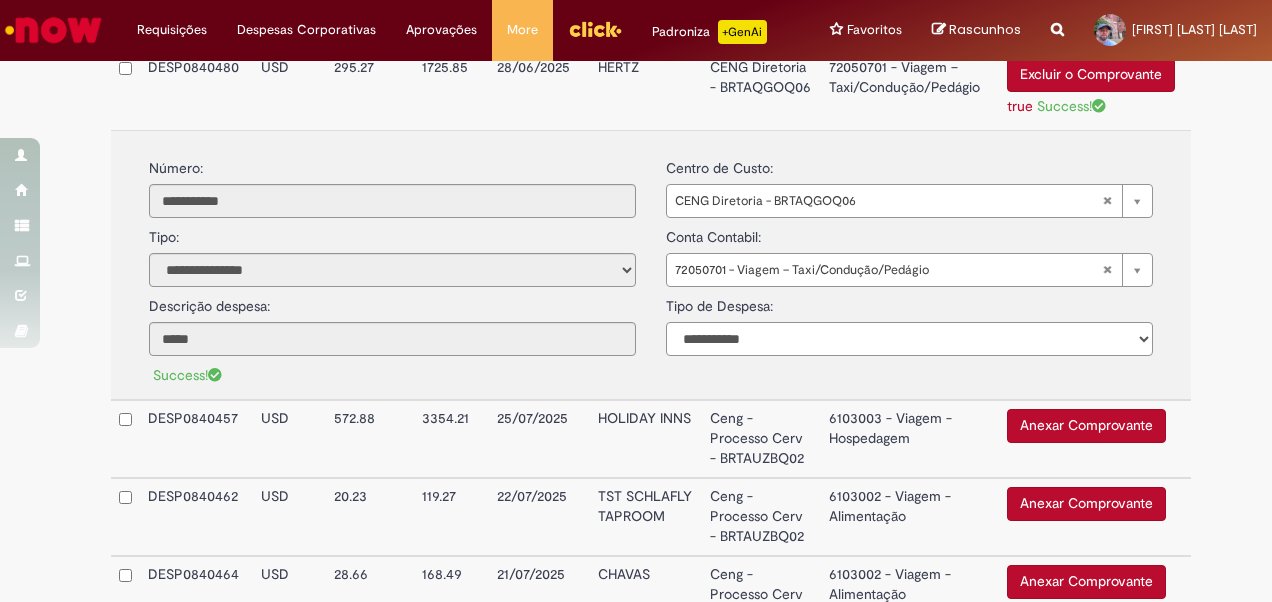 click on "**********" at bounding box center [909, 339] 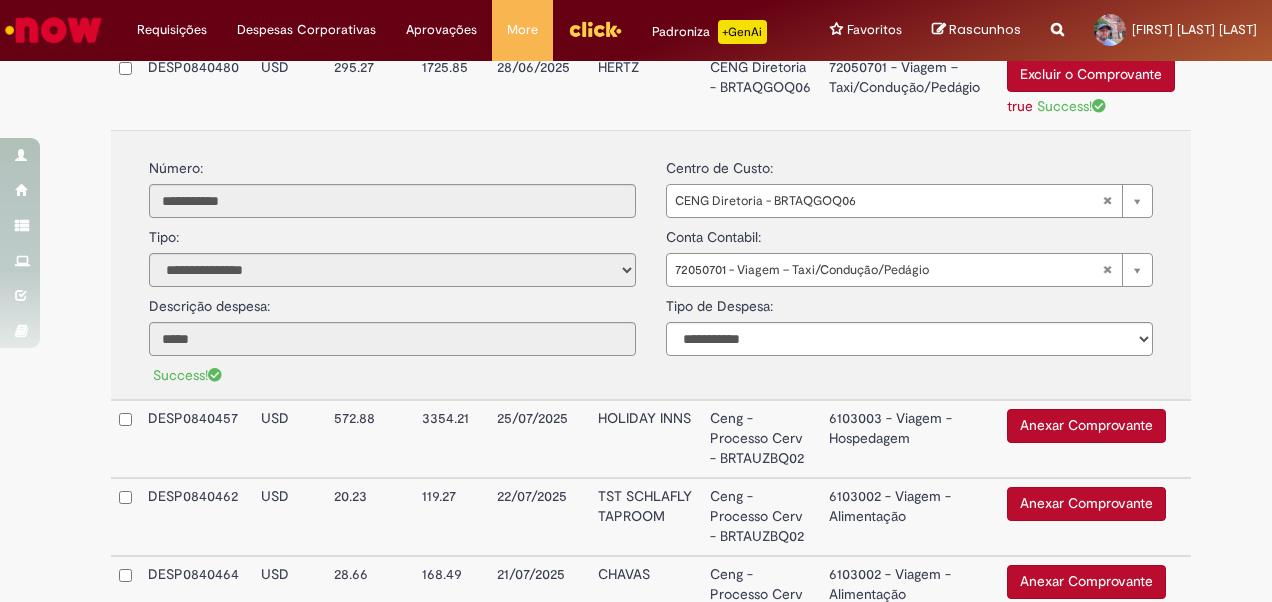 click on "**********" at bounding box center [651, 202] 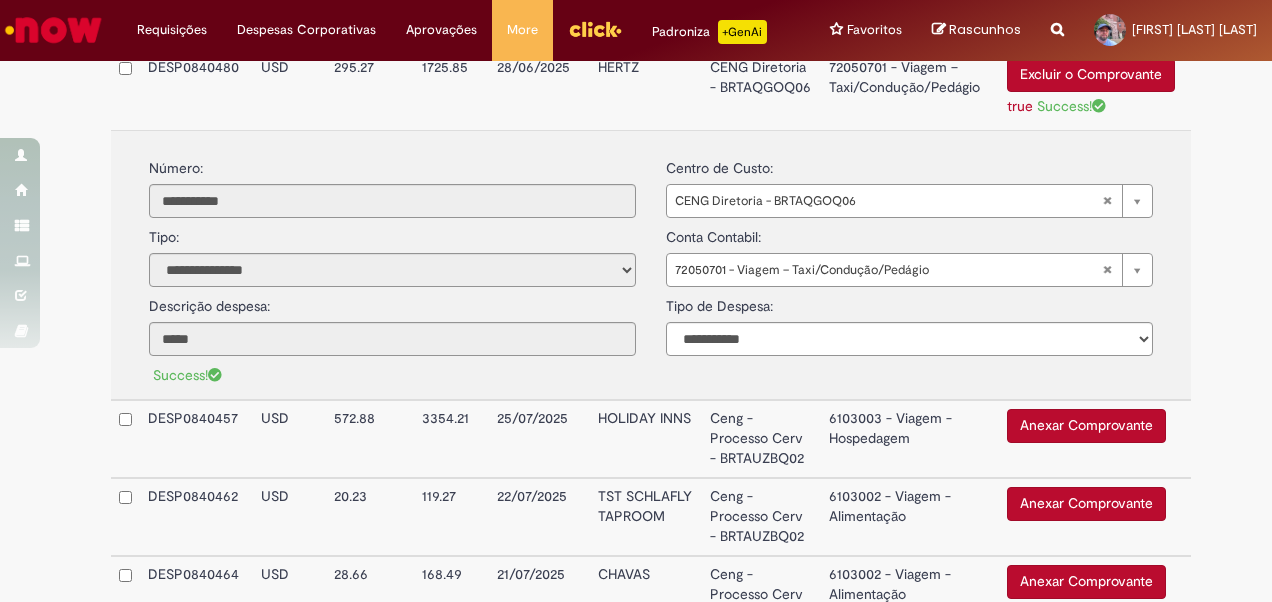 click on "CENG Diretoria - BRTAQGOQ06" at bounding box center (761, 89) 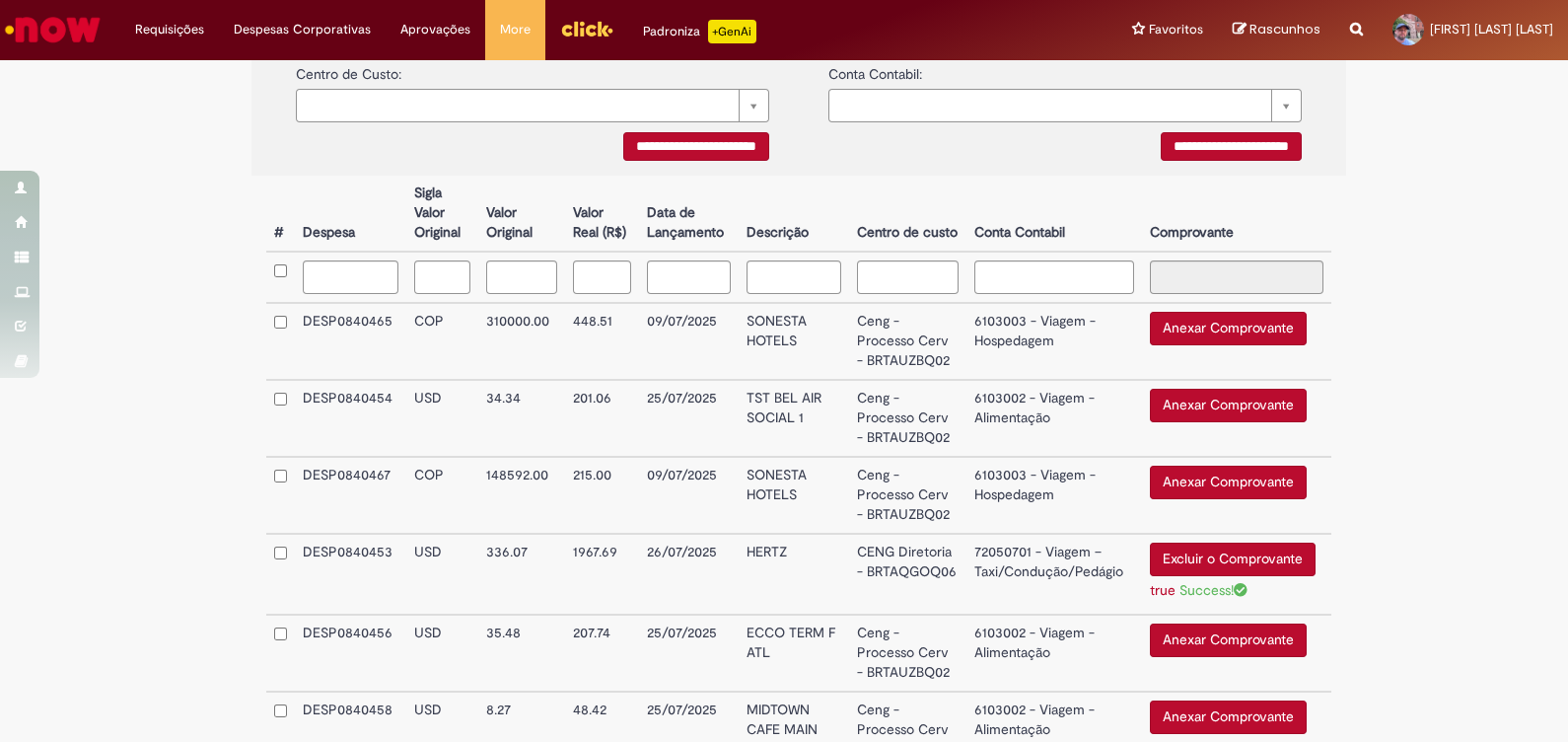 scroll, scrollTop: 455, scrollLeft: 0, axis: vertical 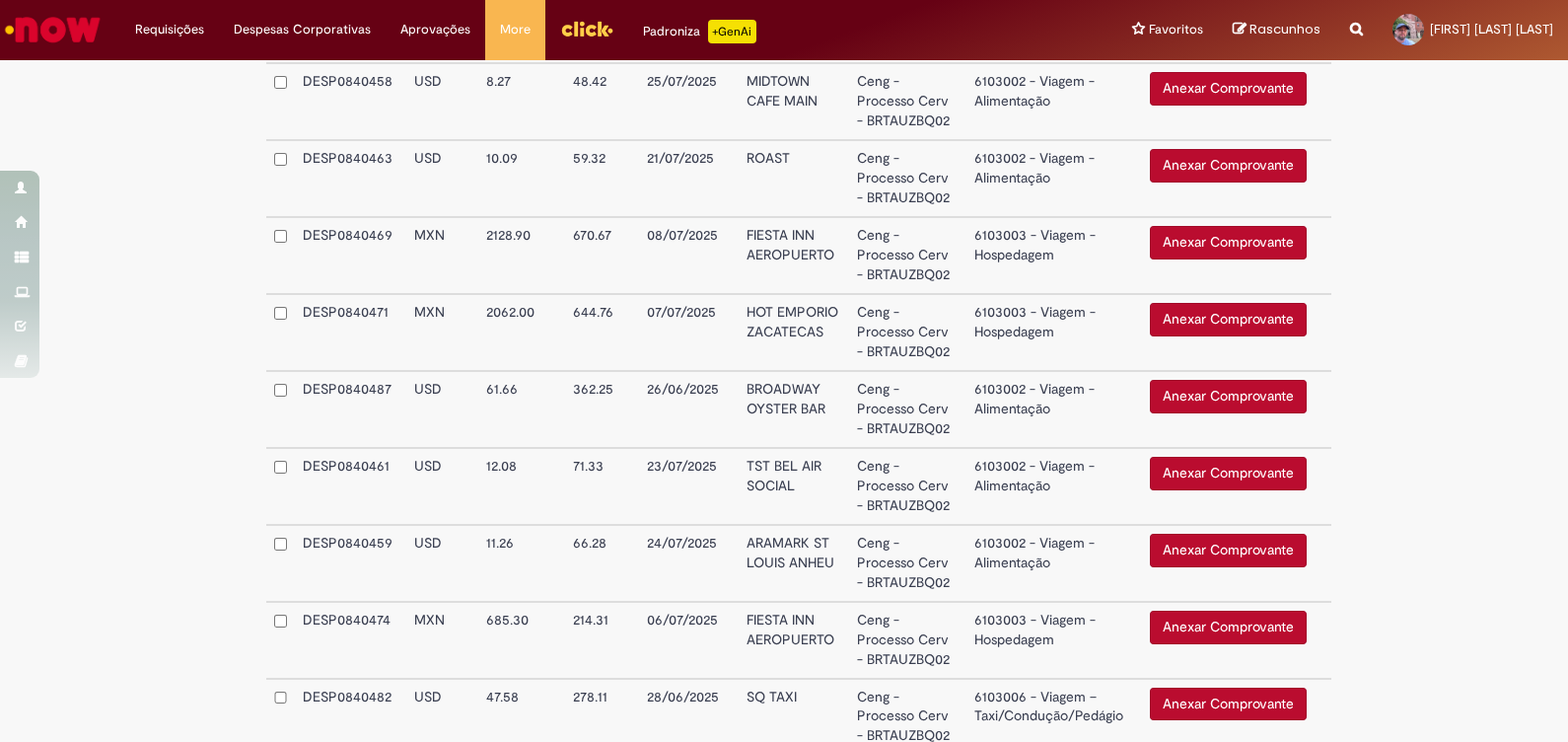 click on "Anexar Comprovante" at bounding box center (1228, 397) 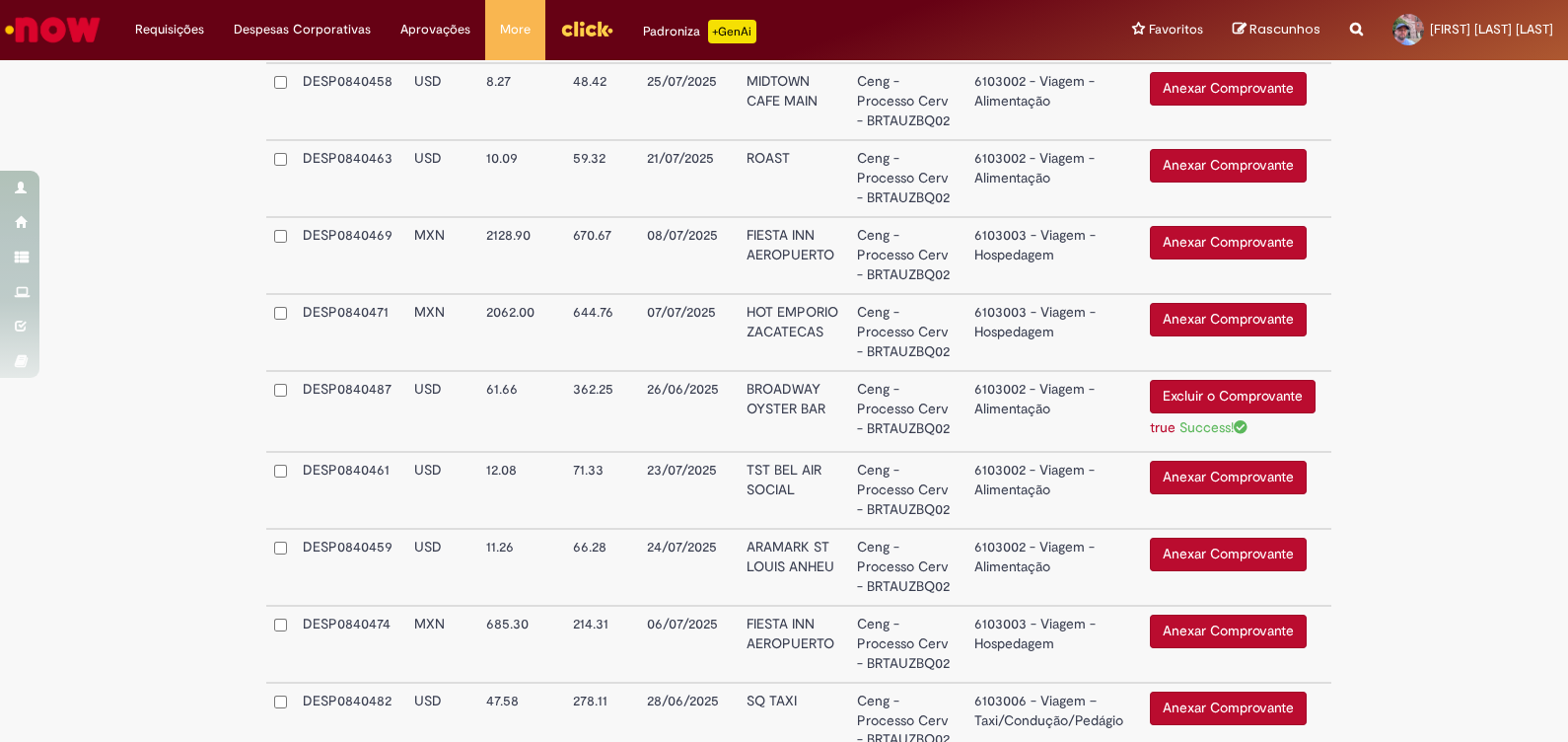 click on "Ceng - Processo Cerv - BRTAUZBQ02" at bounding box center (907, 411) 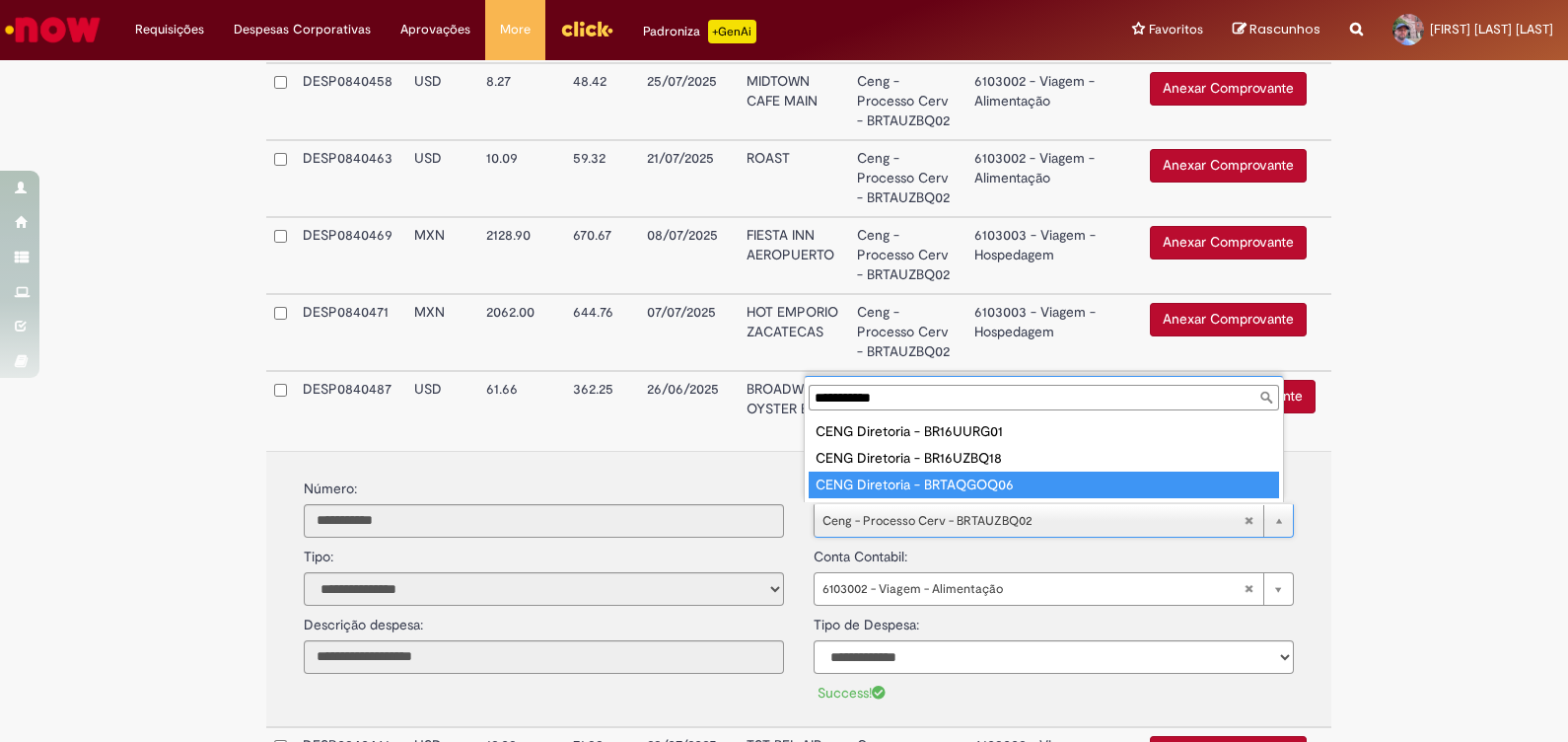 type on "**********" 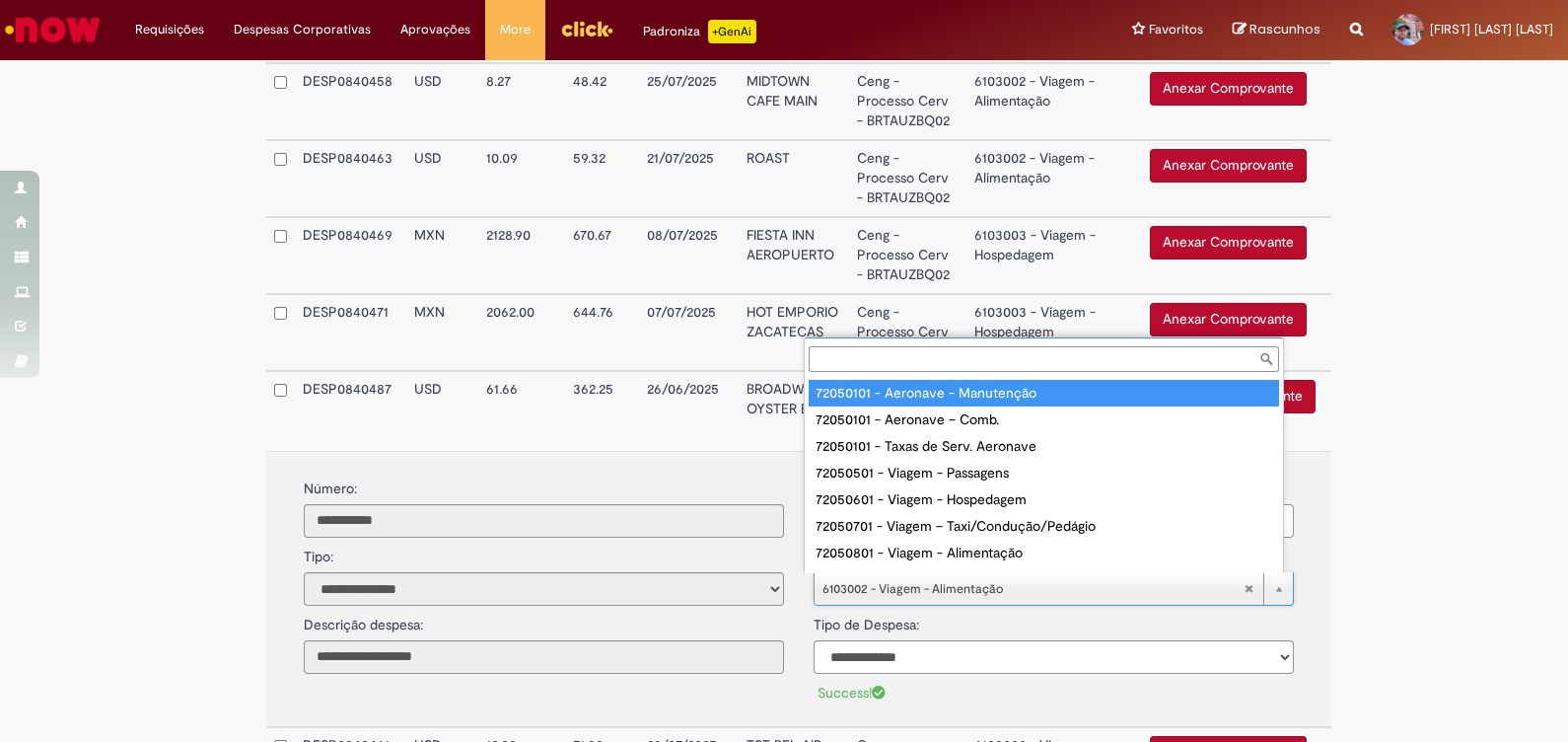 scroll, scrollTop: 15, scrollLeft: 0, axis: vertical 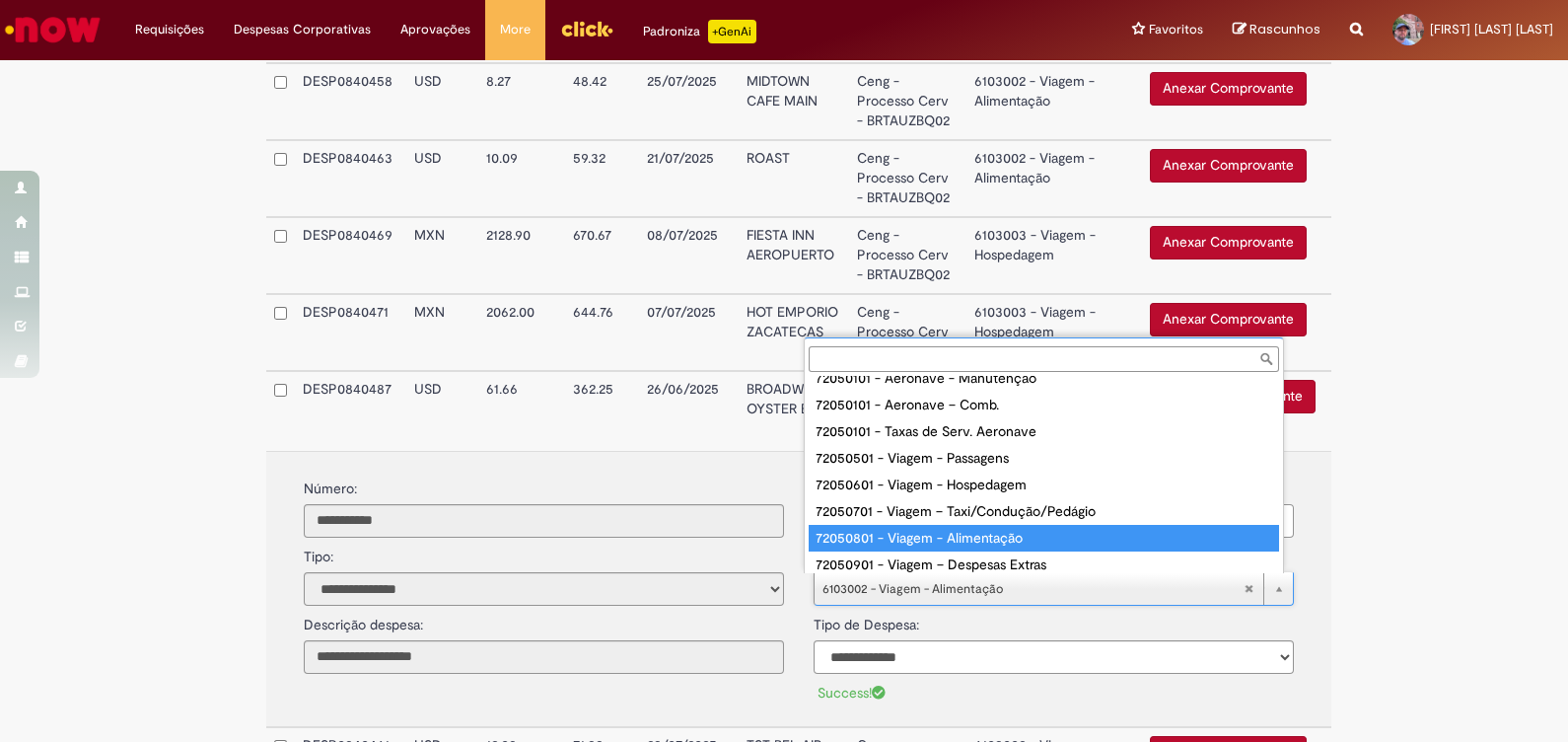 type on "**********" 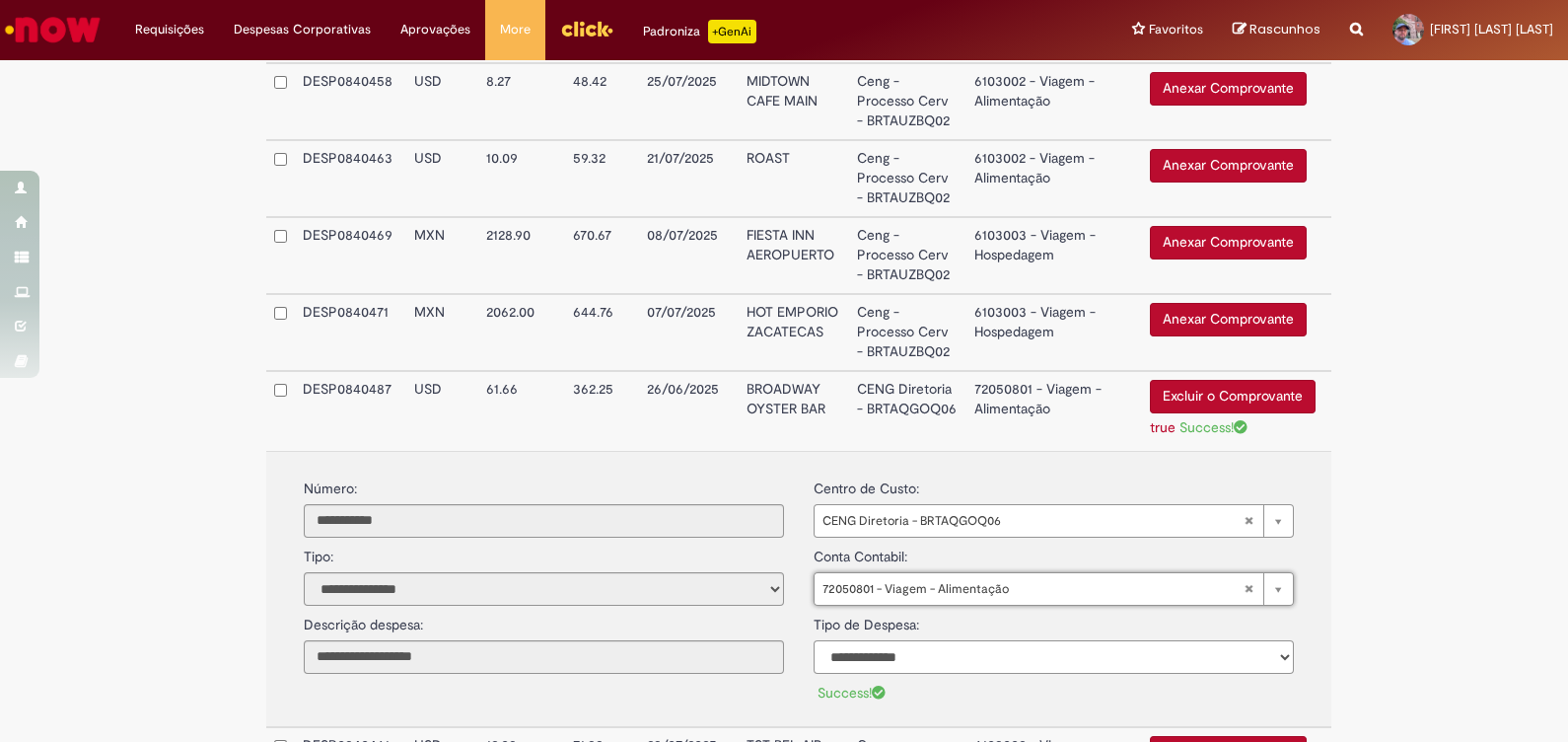 click on "**********" at bounding box center (1053, 657) 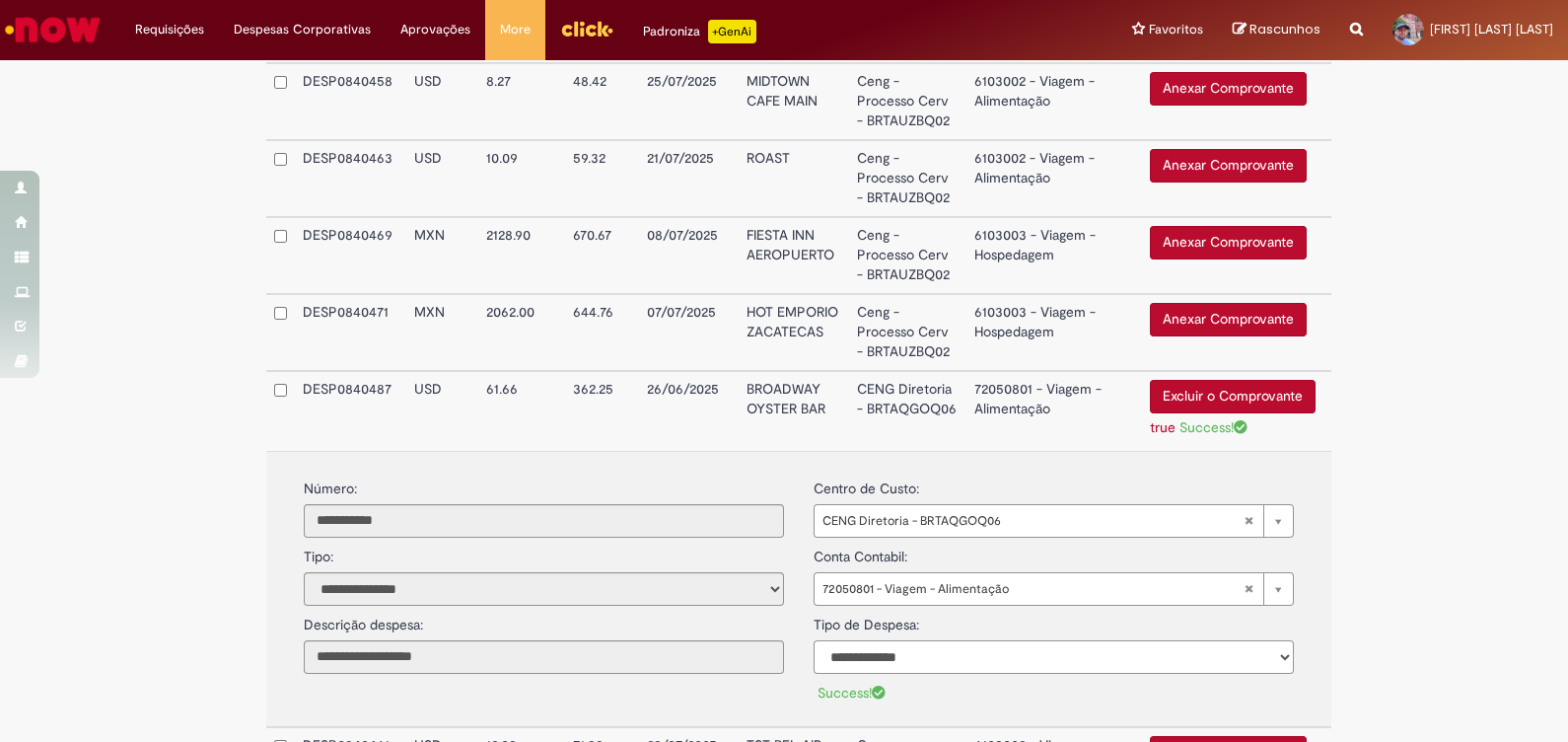 select on "*" 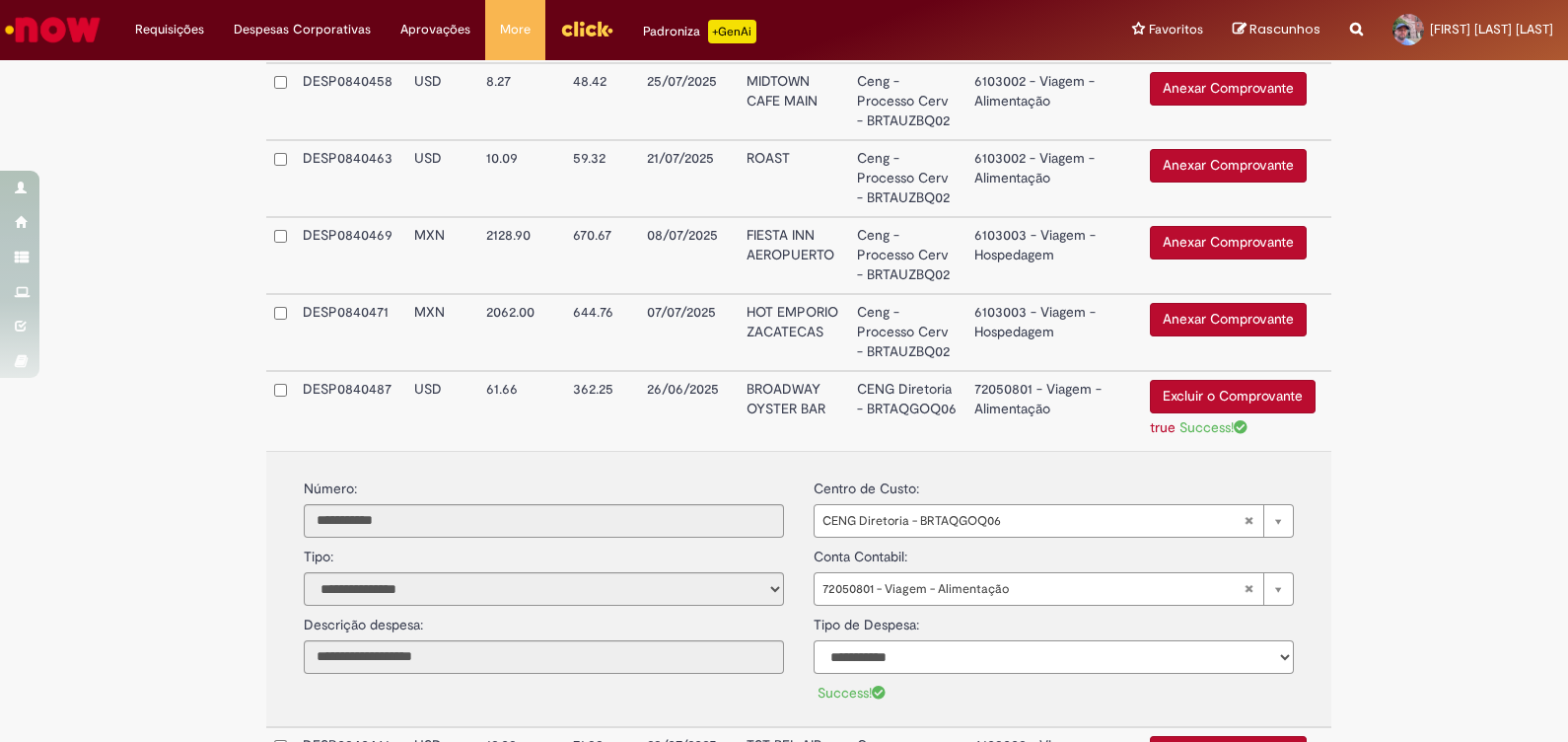 click on "**********" at bounding box center (1053, 657) 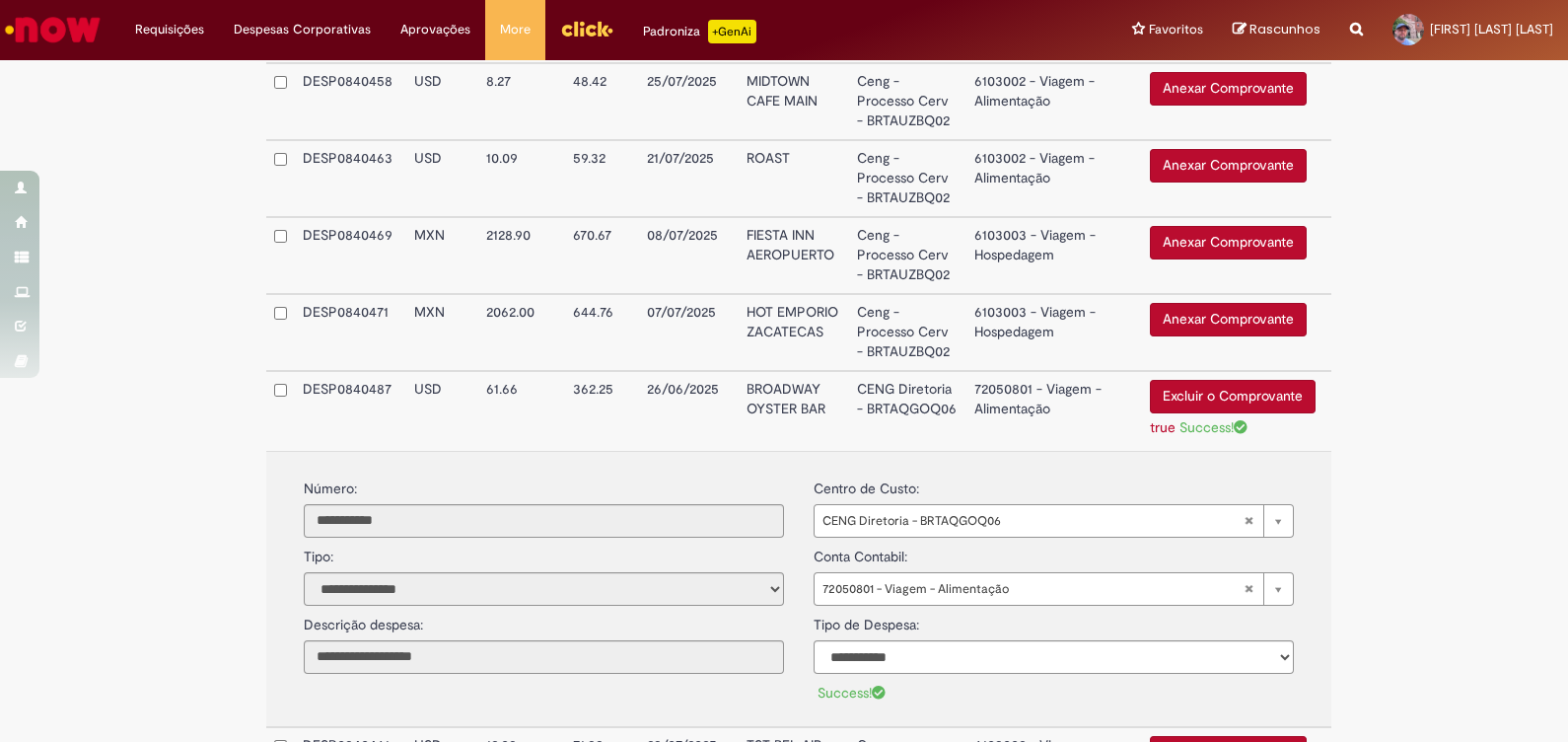drag, startPoint x: 1463, startPoint y: 478, endPoint x: 1292, endPoint y: 441, distance: 174.95714 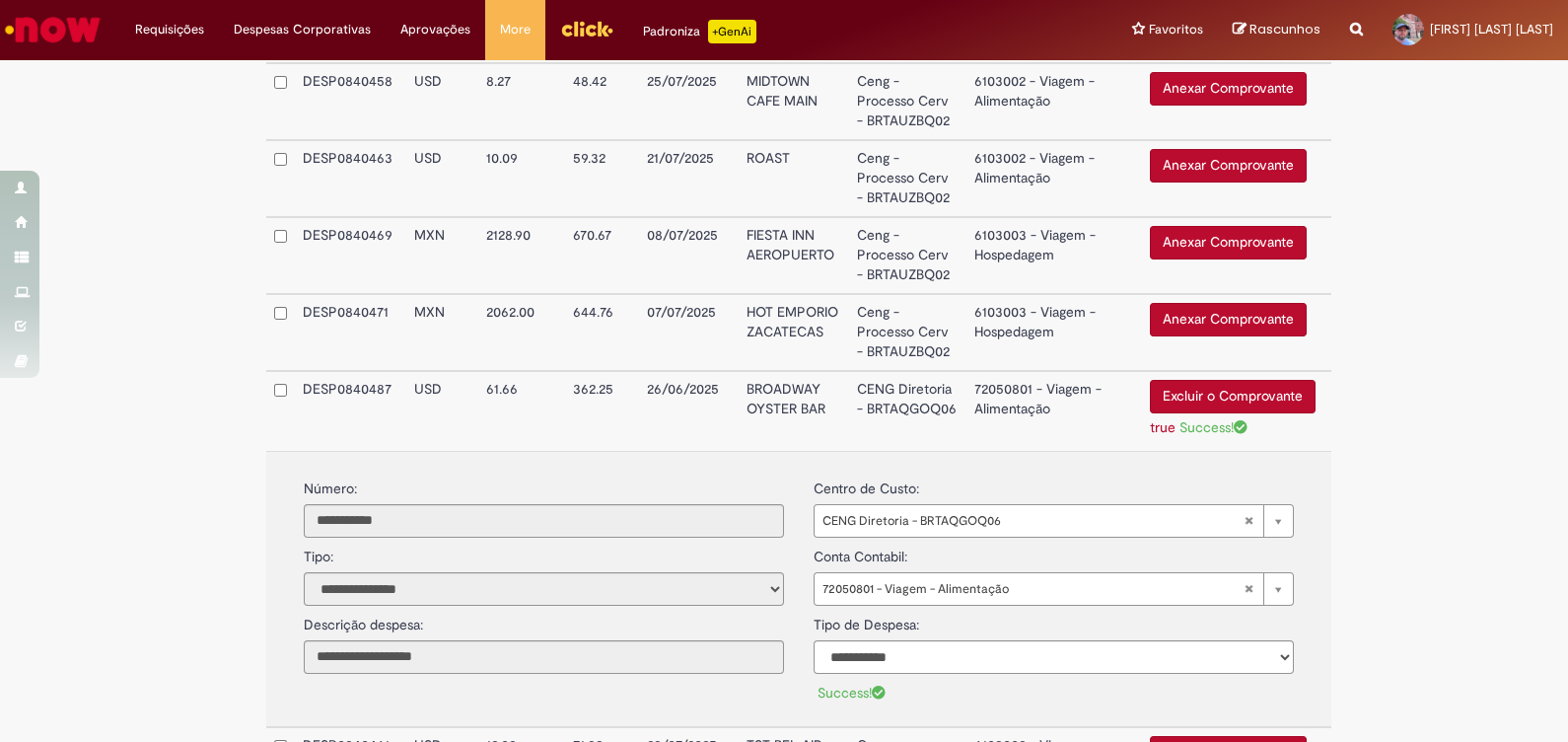click on "CENG Diretoria - BRTAQGOQ06" at bounding box center [907, 410] 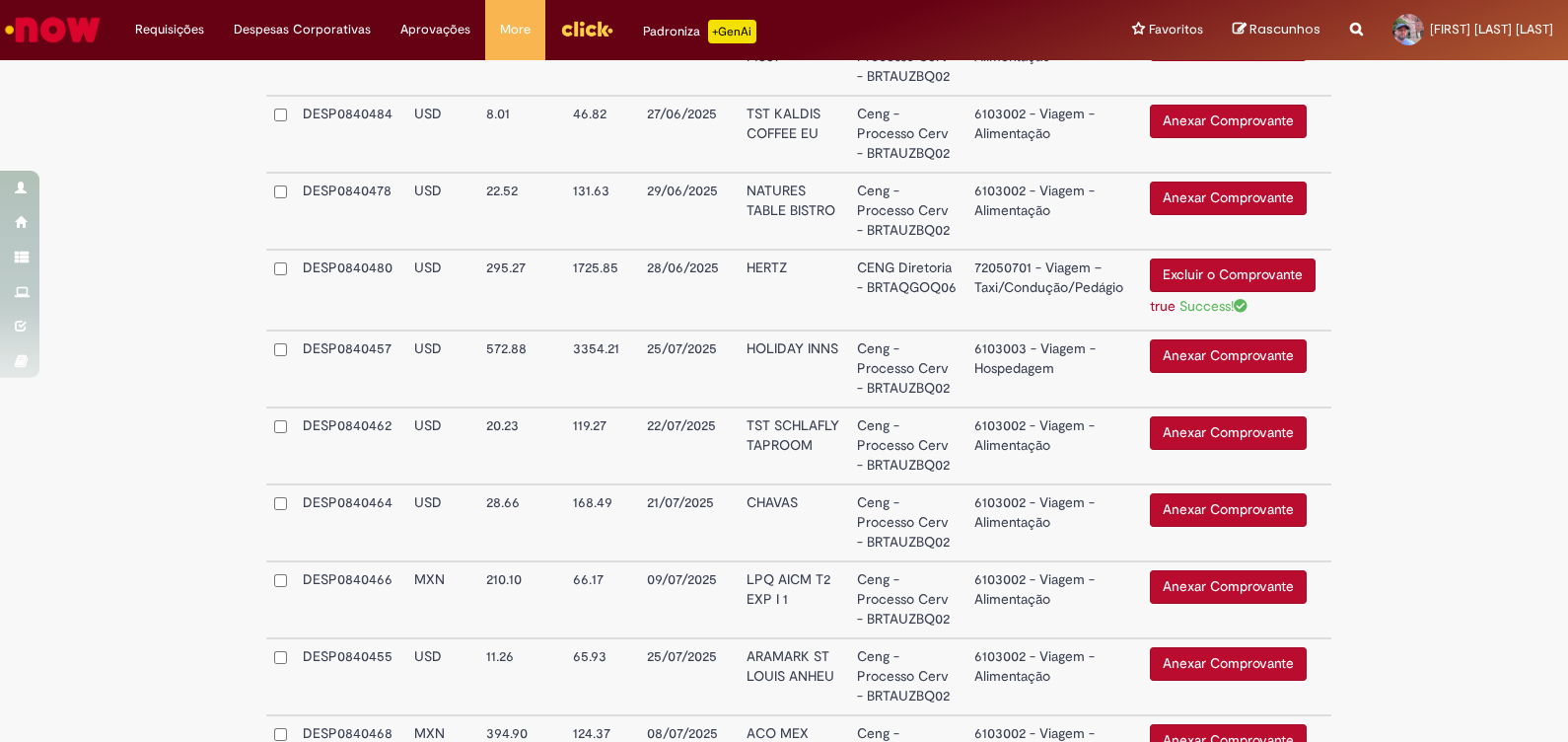 scroll, scrollTop: 1935, scrollLeft: 0, axis: vertical 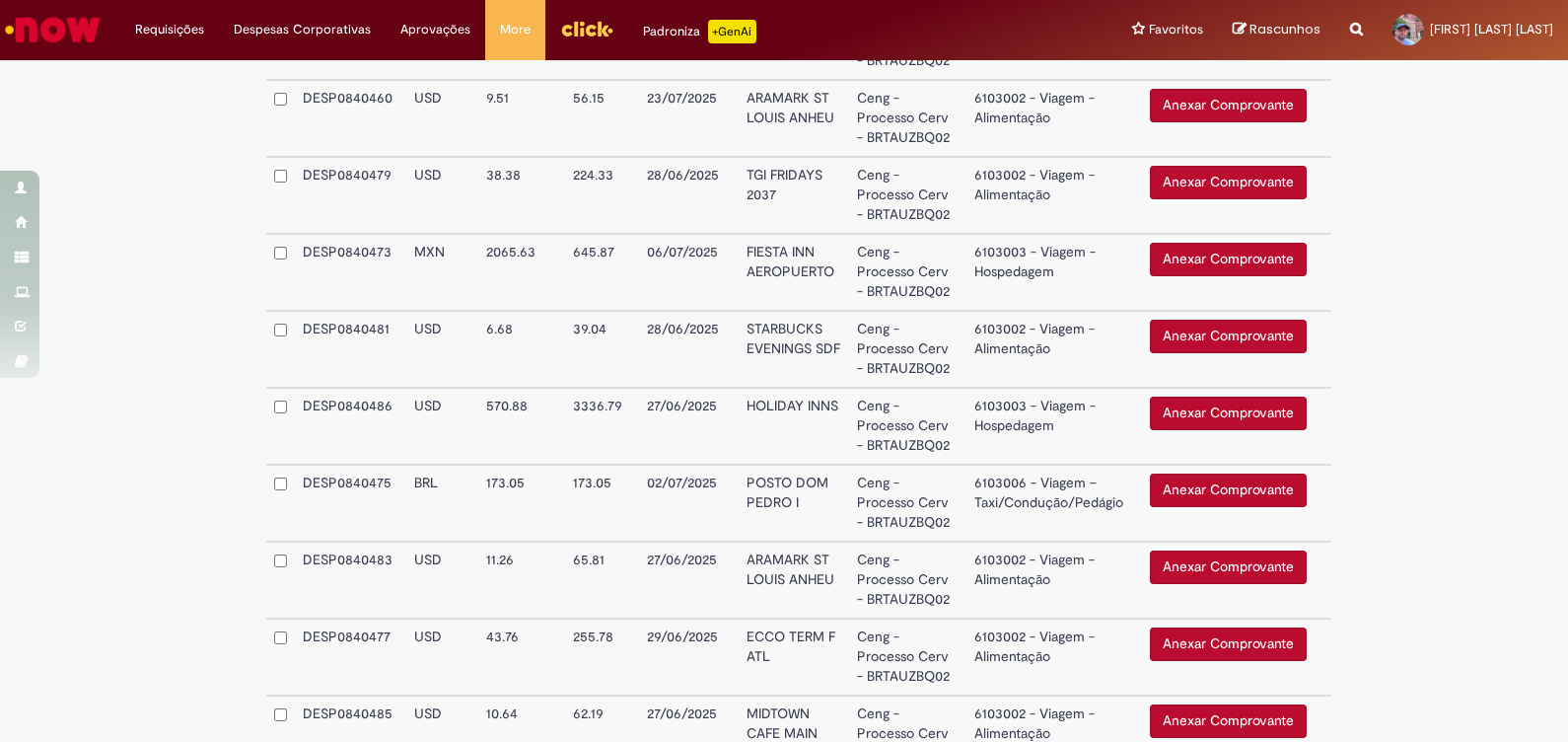 click on "Anexar Comprovante" at bounding box center (1228, 413) 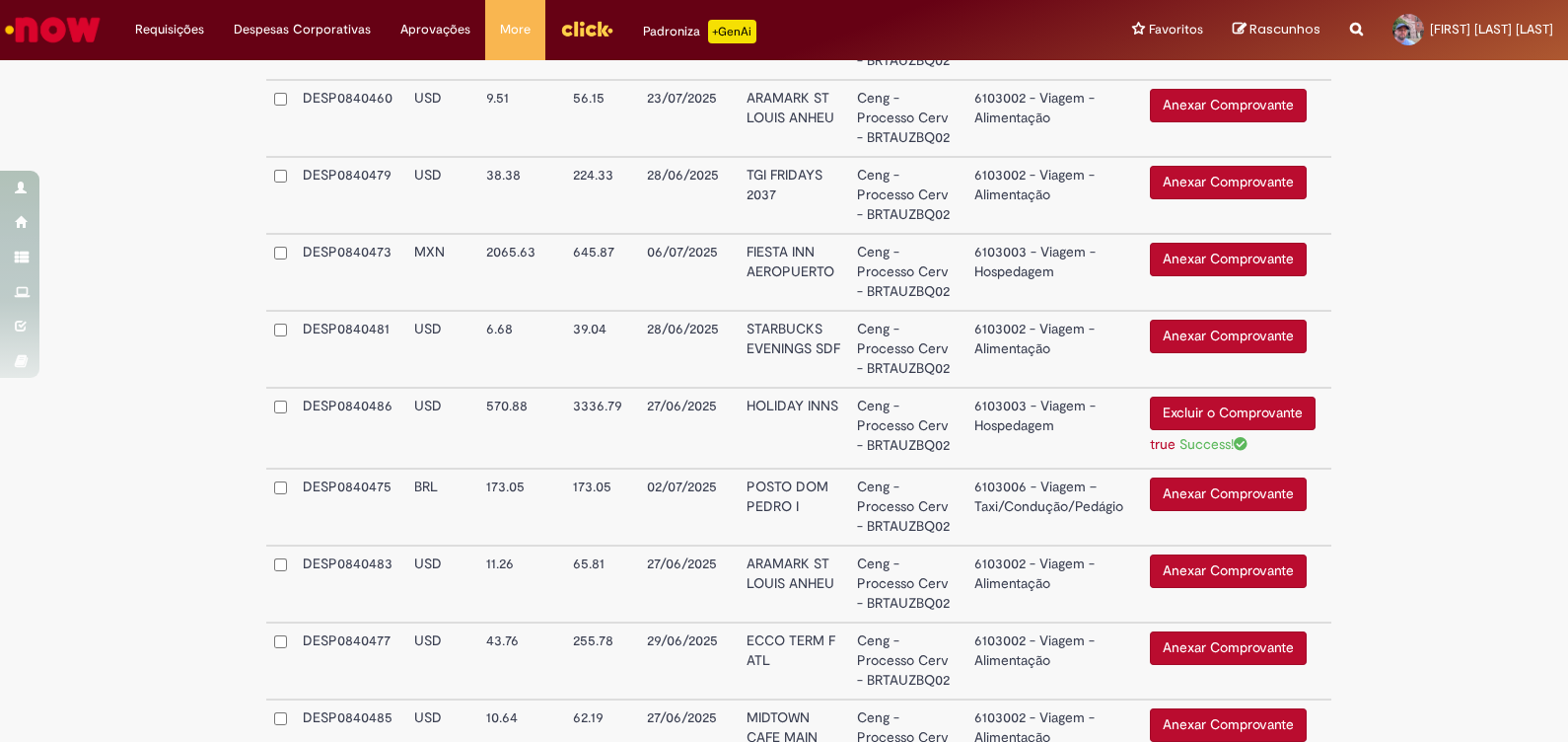 click on "6103003 - Viagem - Hospedagem" at bounding box center [1054, 428] 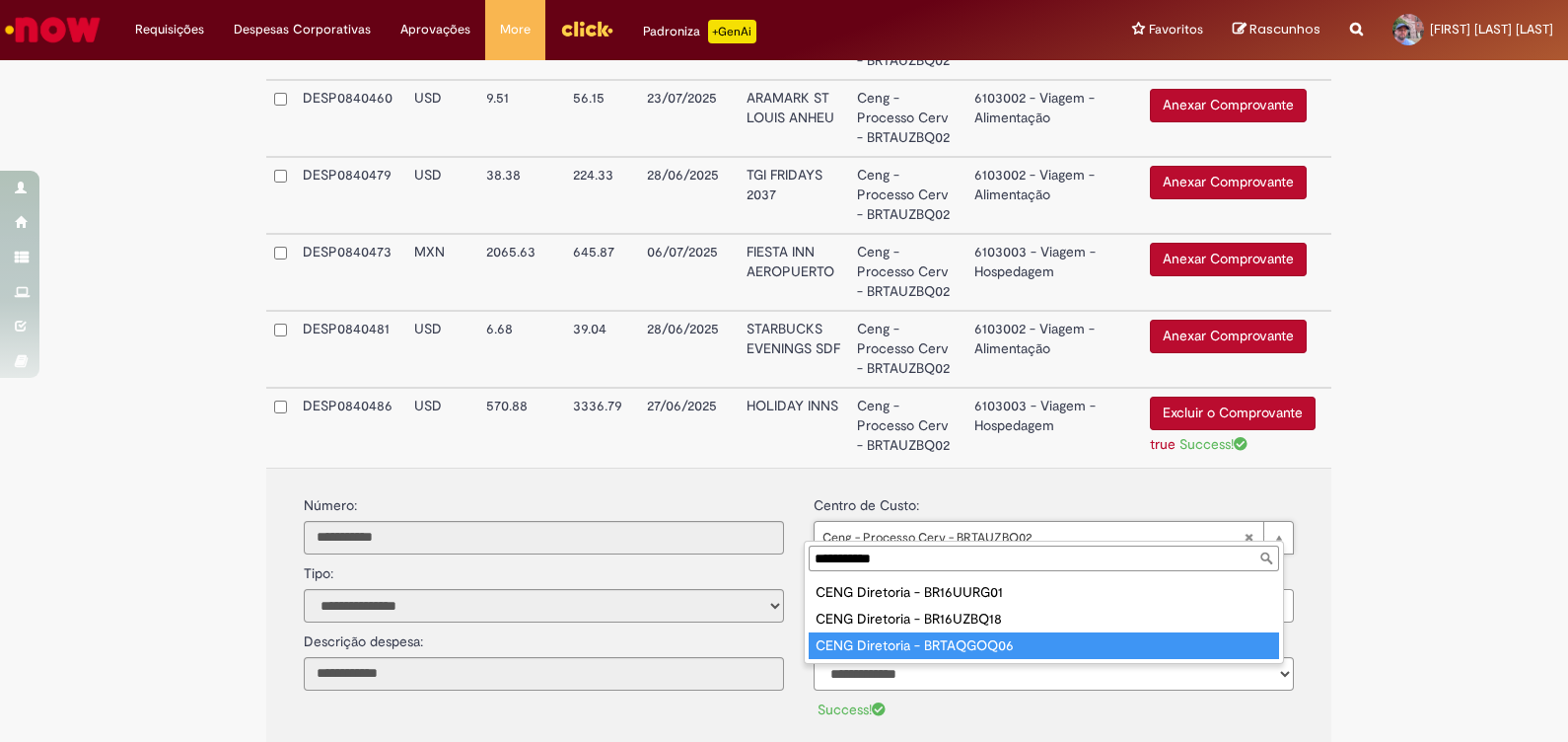 type on "**********" 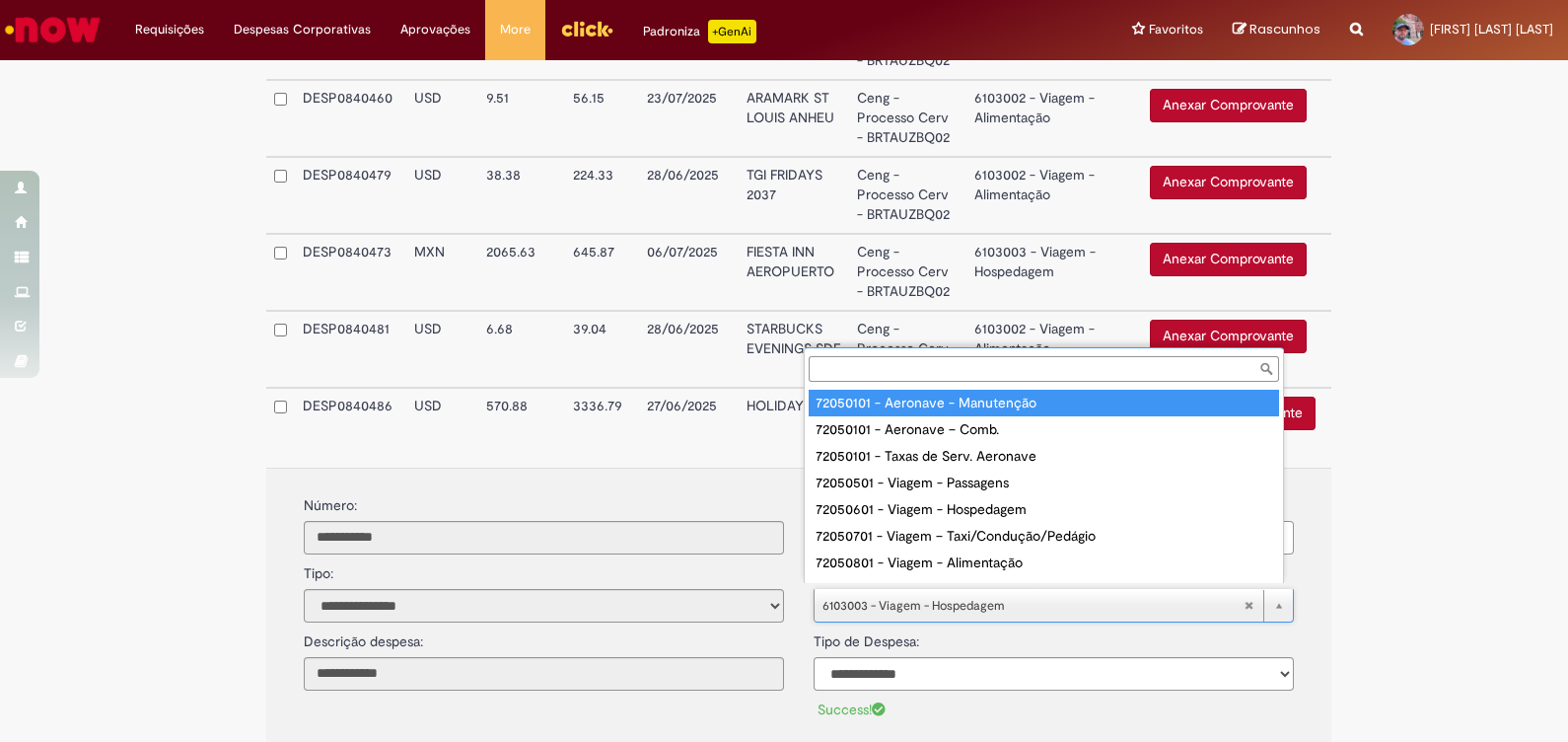 scroll, scrollTop: 15, scrollLeft: 0, axis: vertical 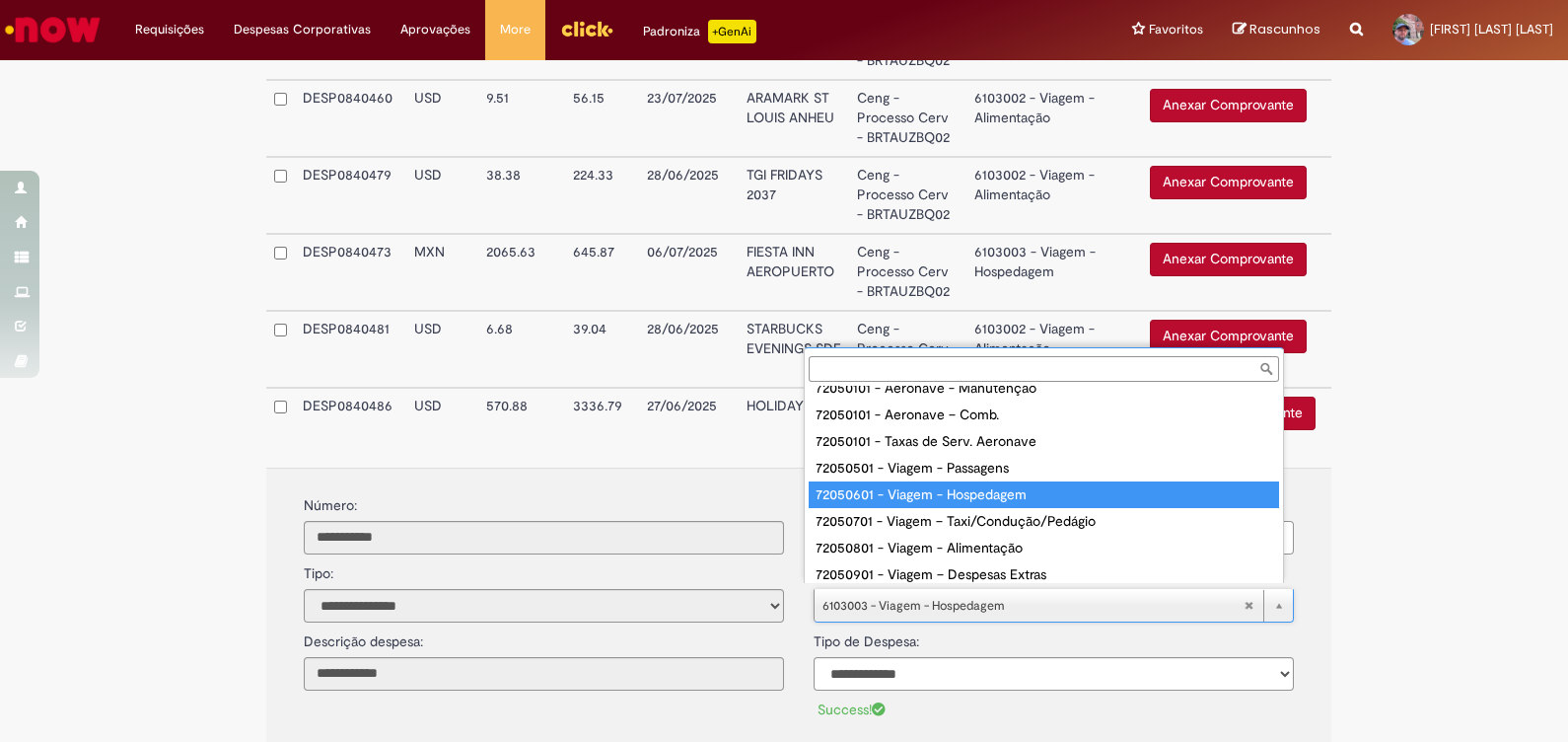 type on "**********" 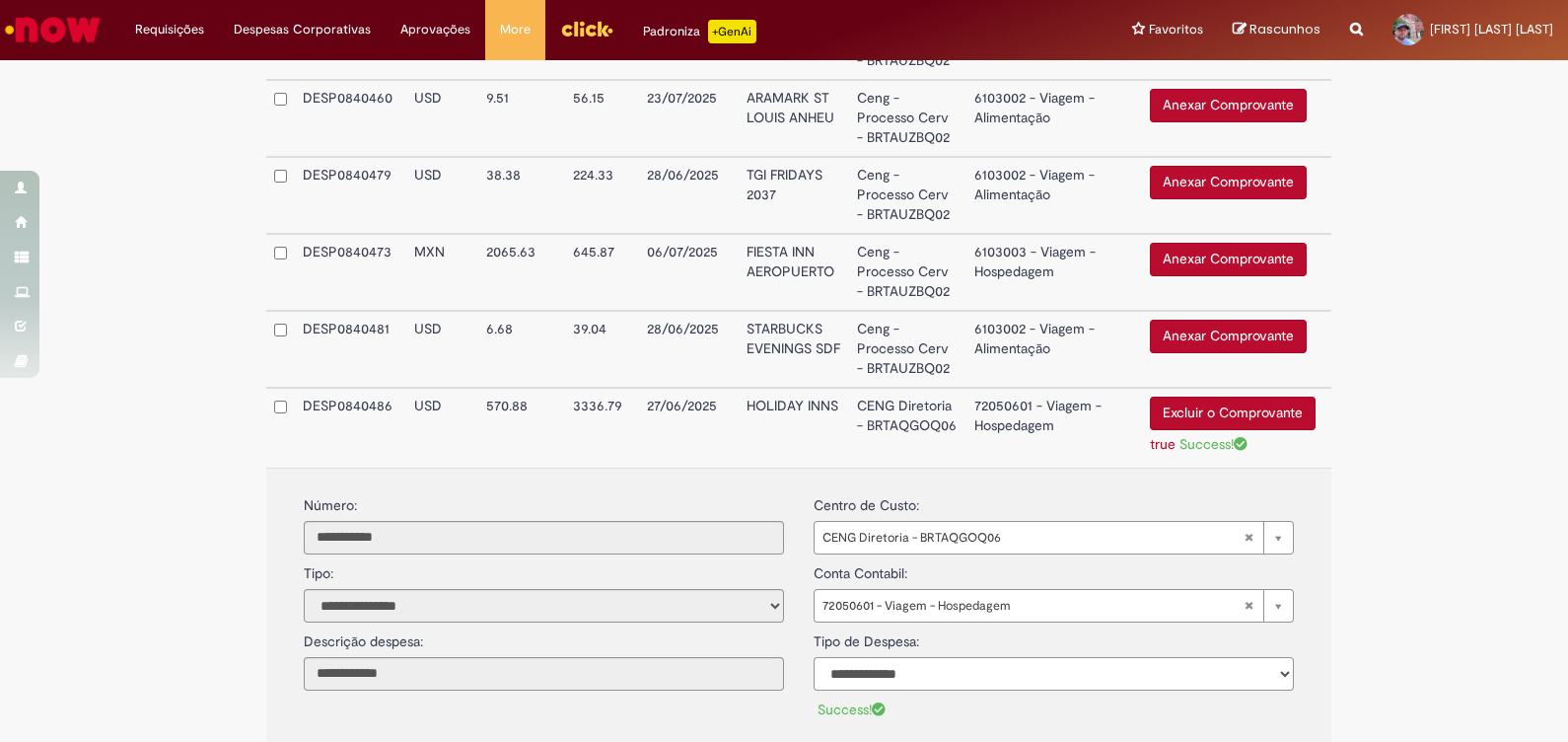 click on "**********" at bounding box center (1053, 674) 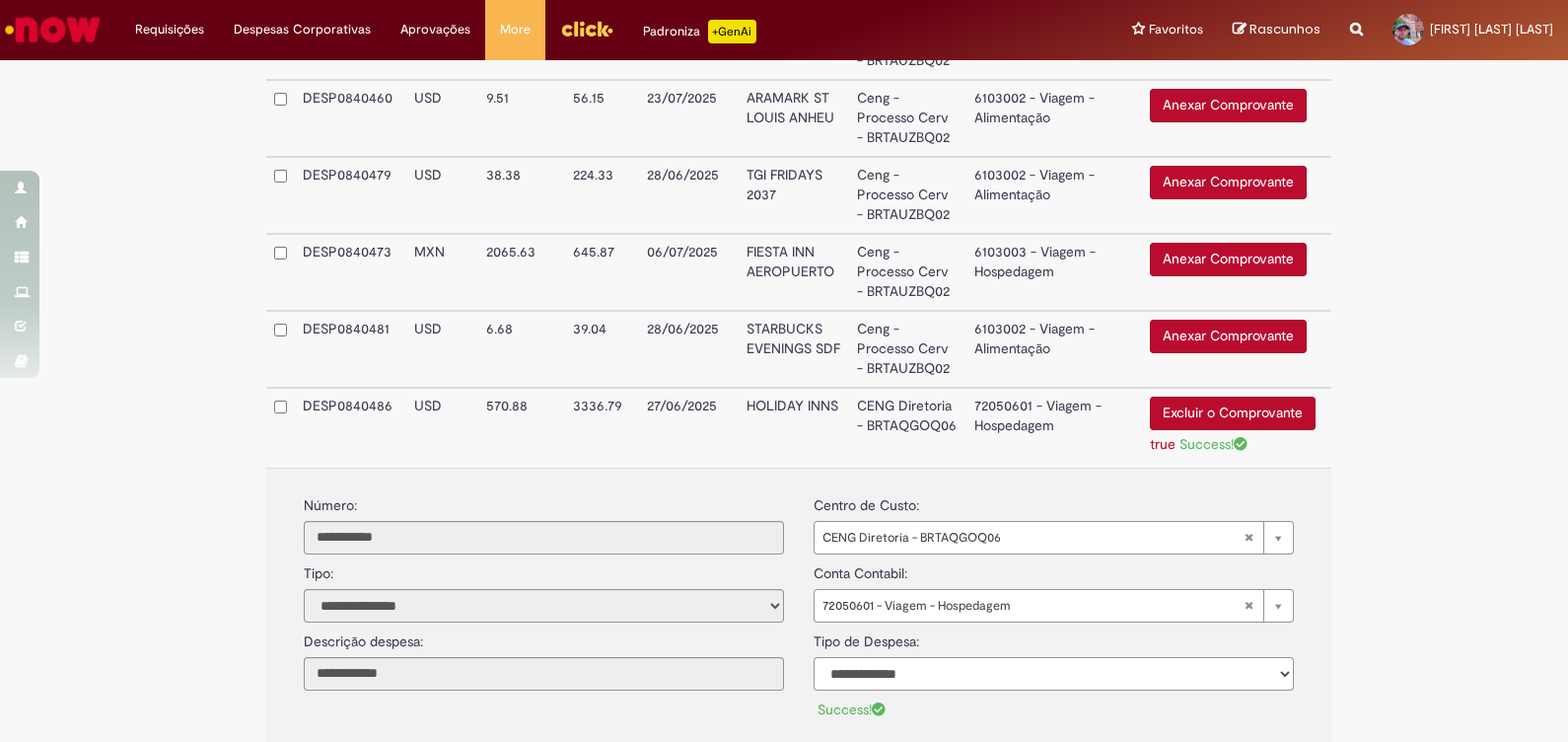 select on "*" 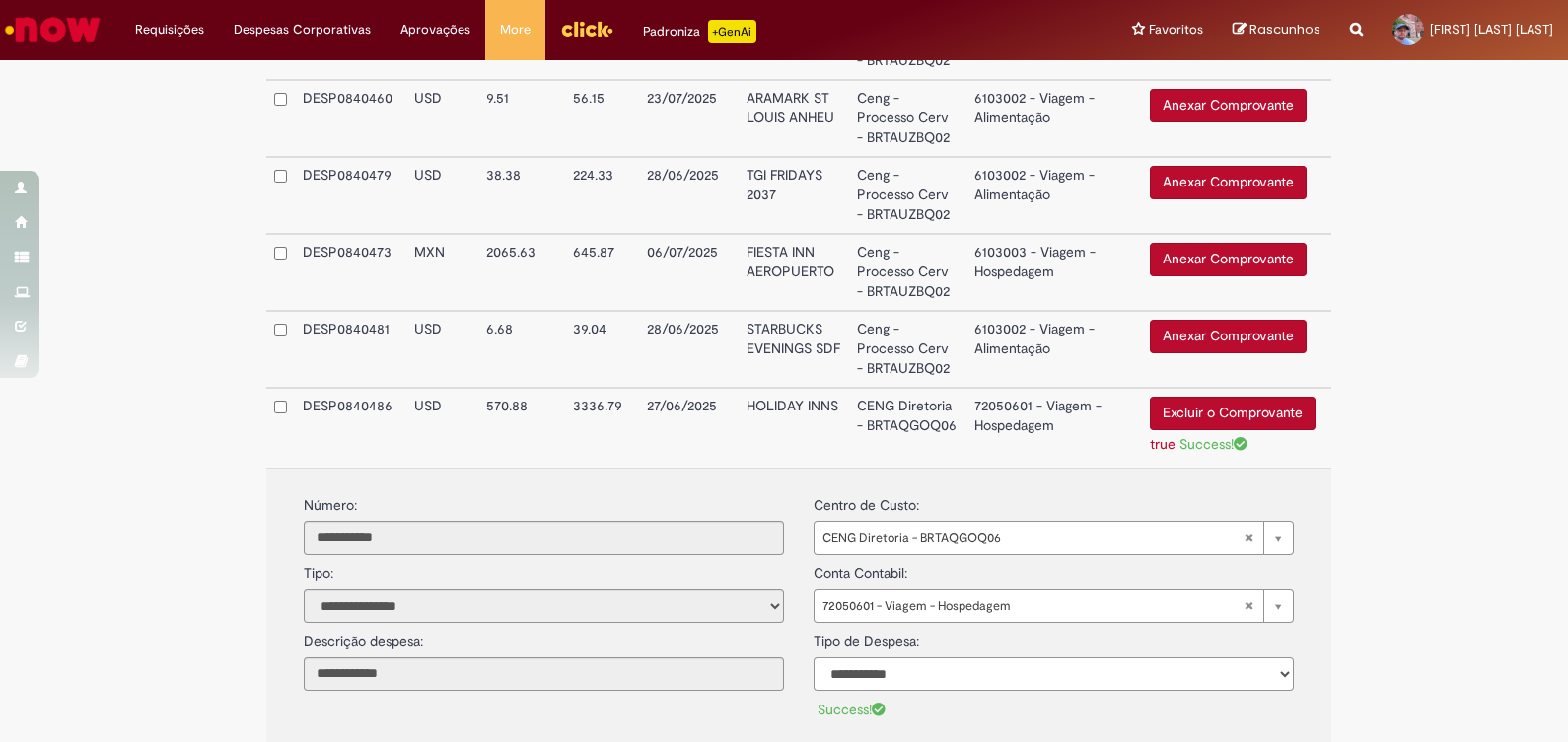 click on "**********" at bounding box center (1053, 674) 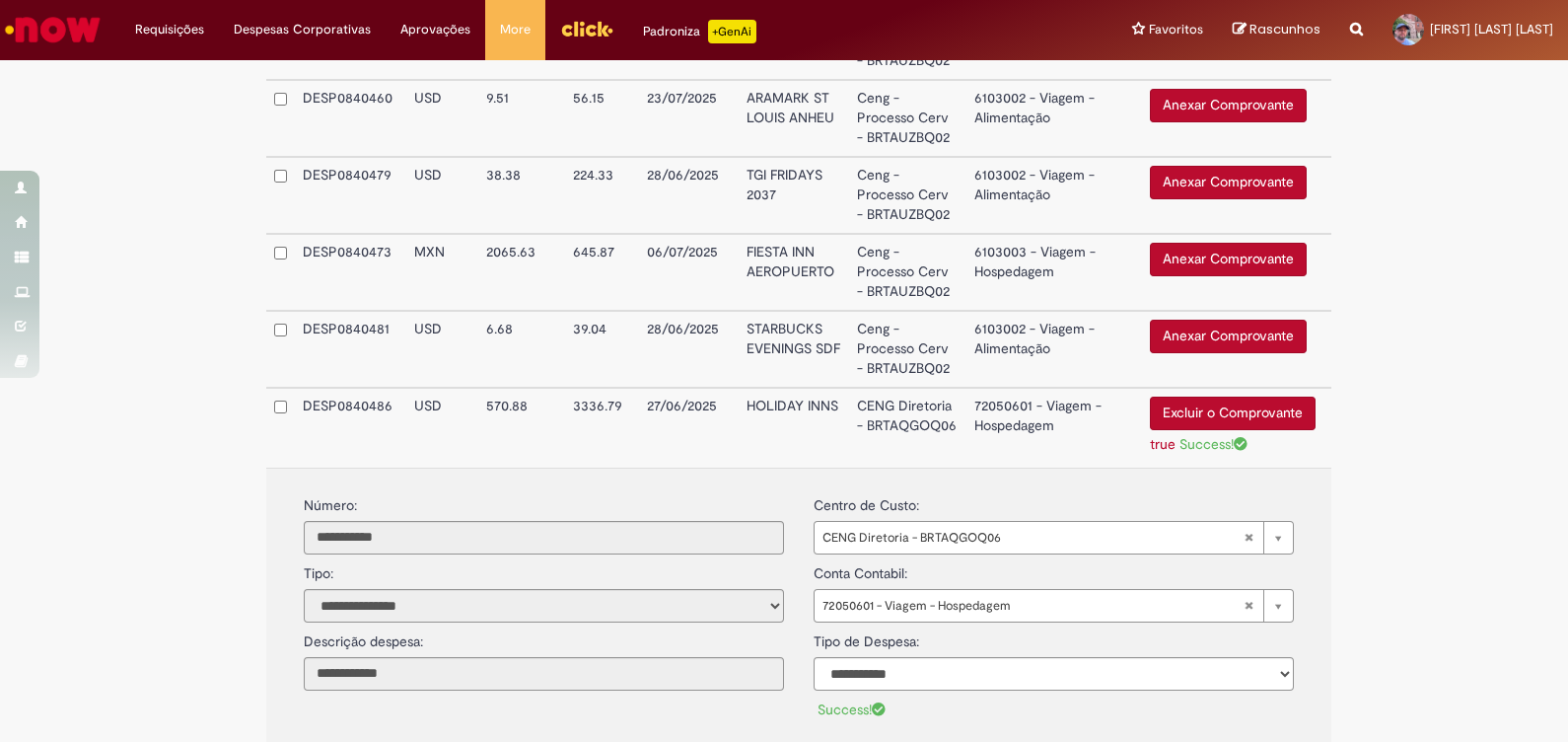drag, startPoint x: 1445, startPoint y: 501, endPoint x: 1413, endPoint y: 485, distance: 35.77709 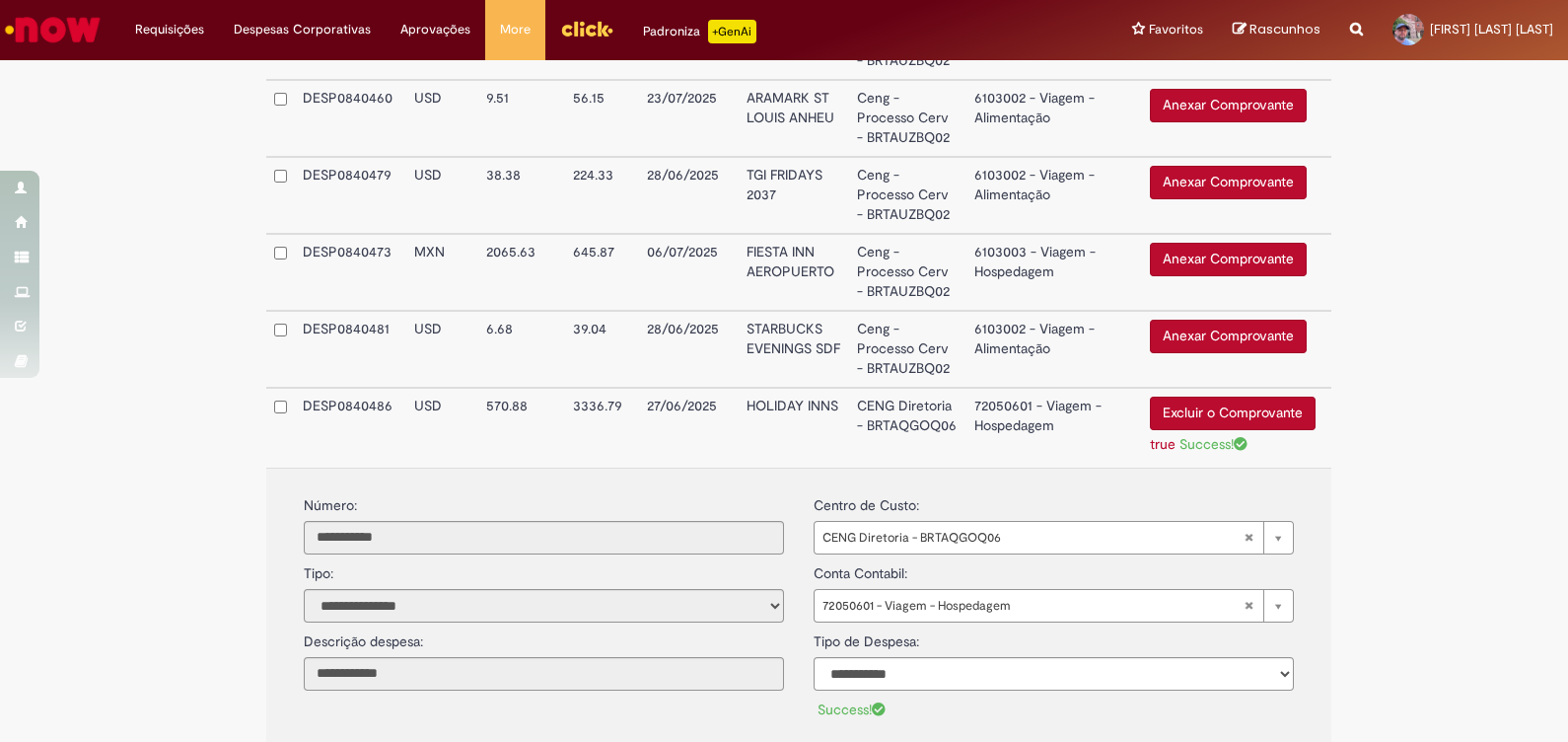 click on "CENG Diretoria - BRTAQGOQ06" at bounding box center [907, 427] 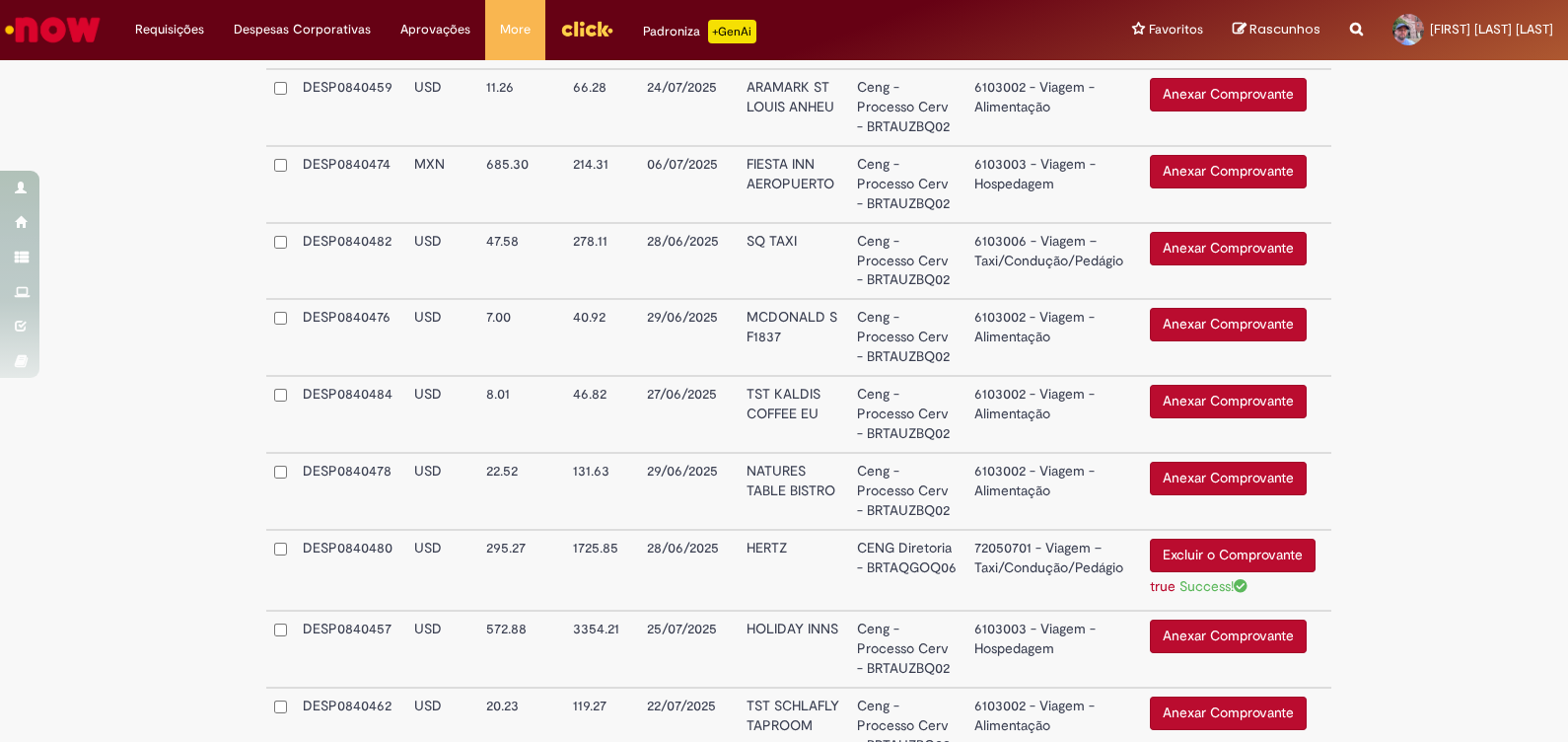 scroll, scrollTop: 1492, scrollLeft: 0, axis: vertical 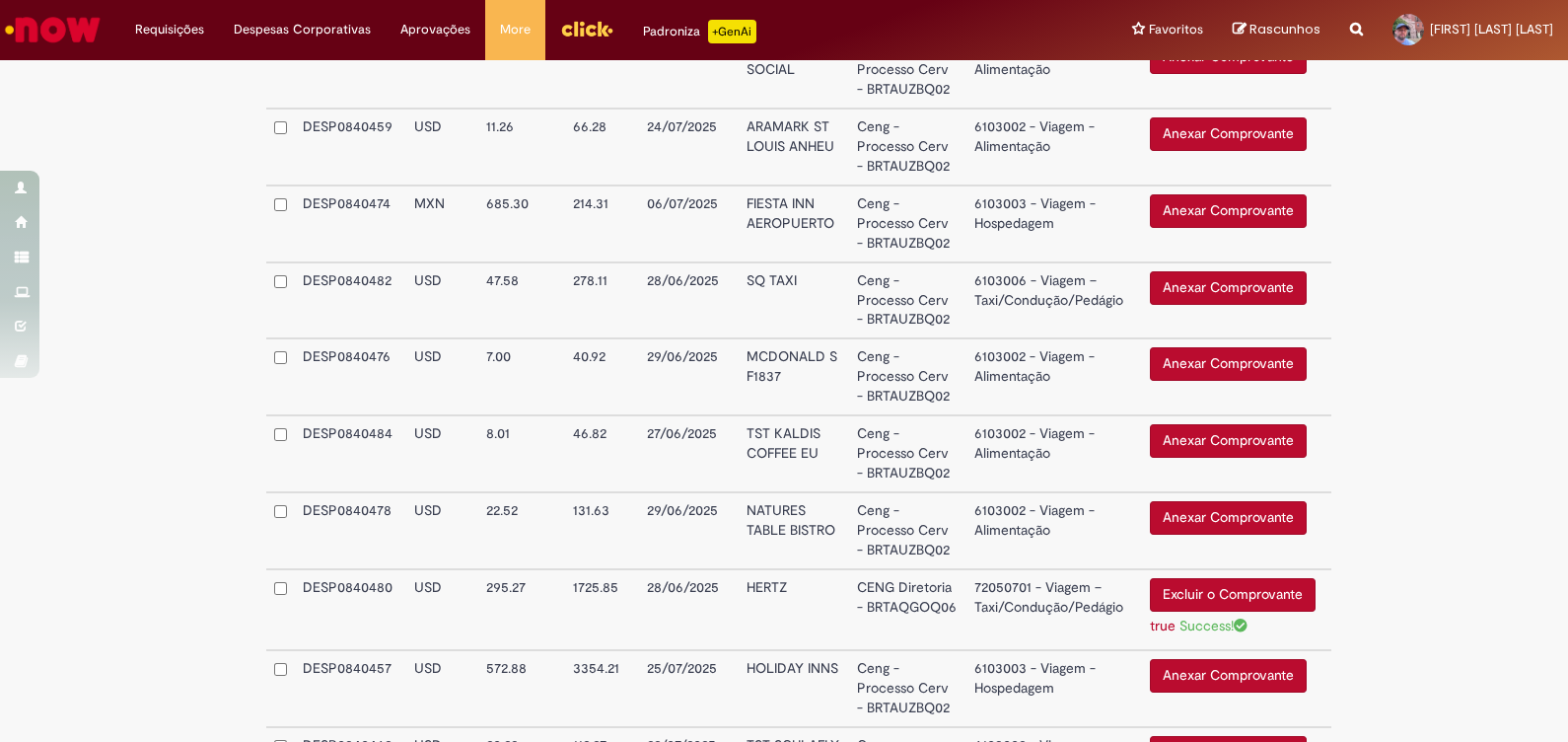 click on "Anexar Comprovante" at bounding box center (1228, 441) 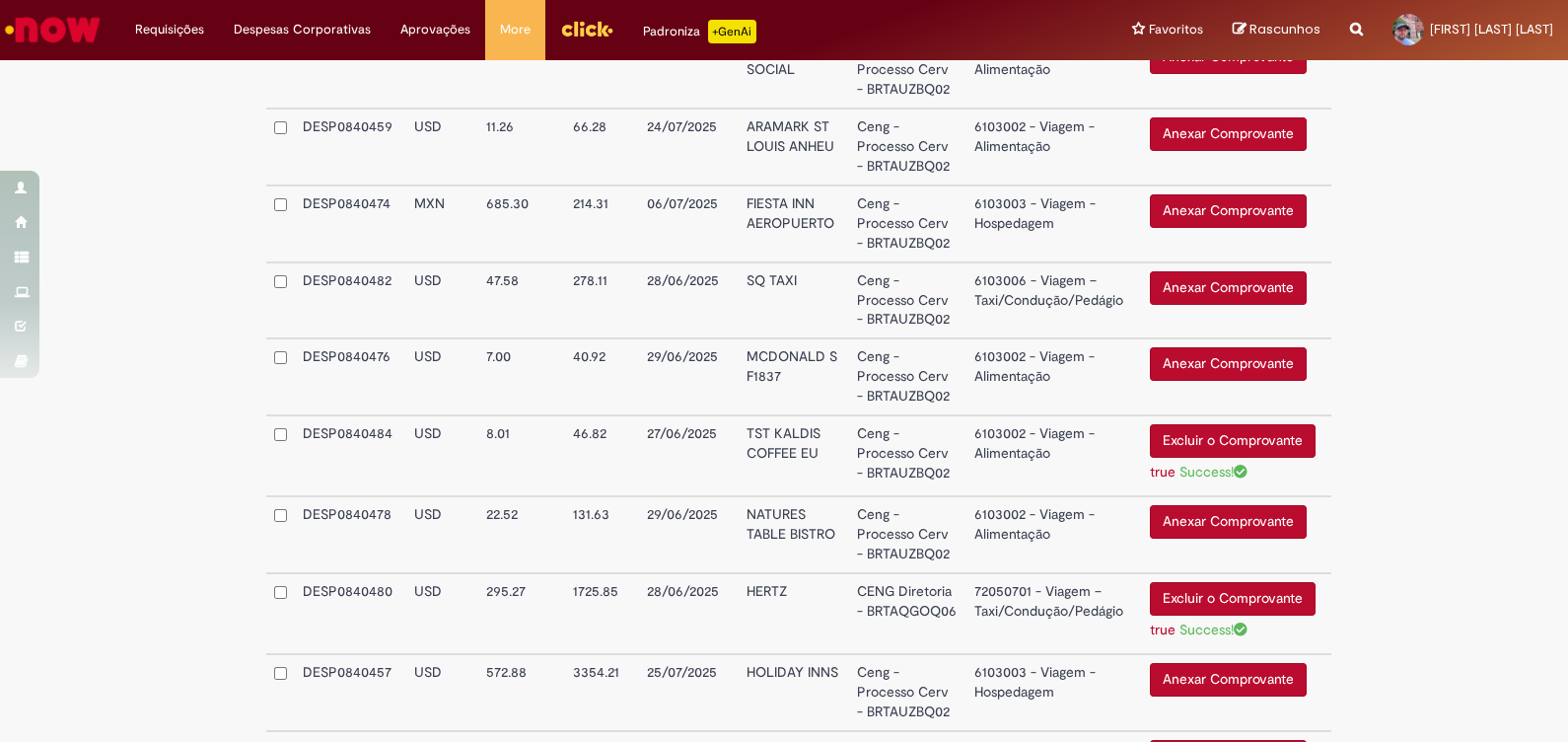click on "Excluir o Comprovante" at bounding box center [1233, 441] 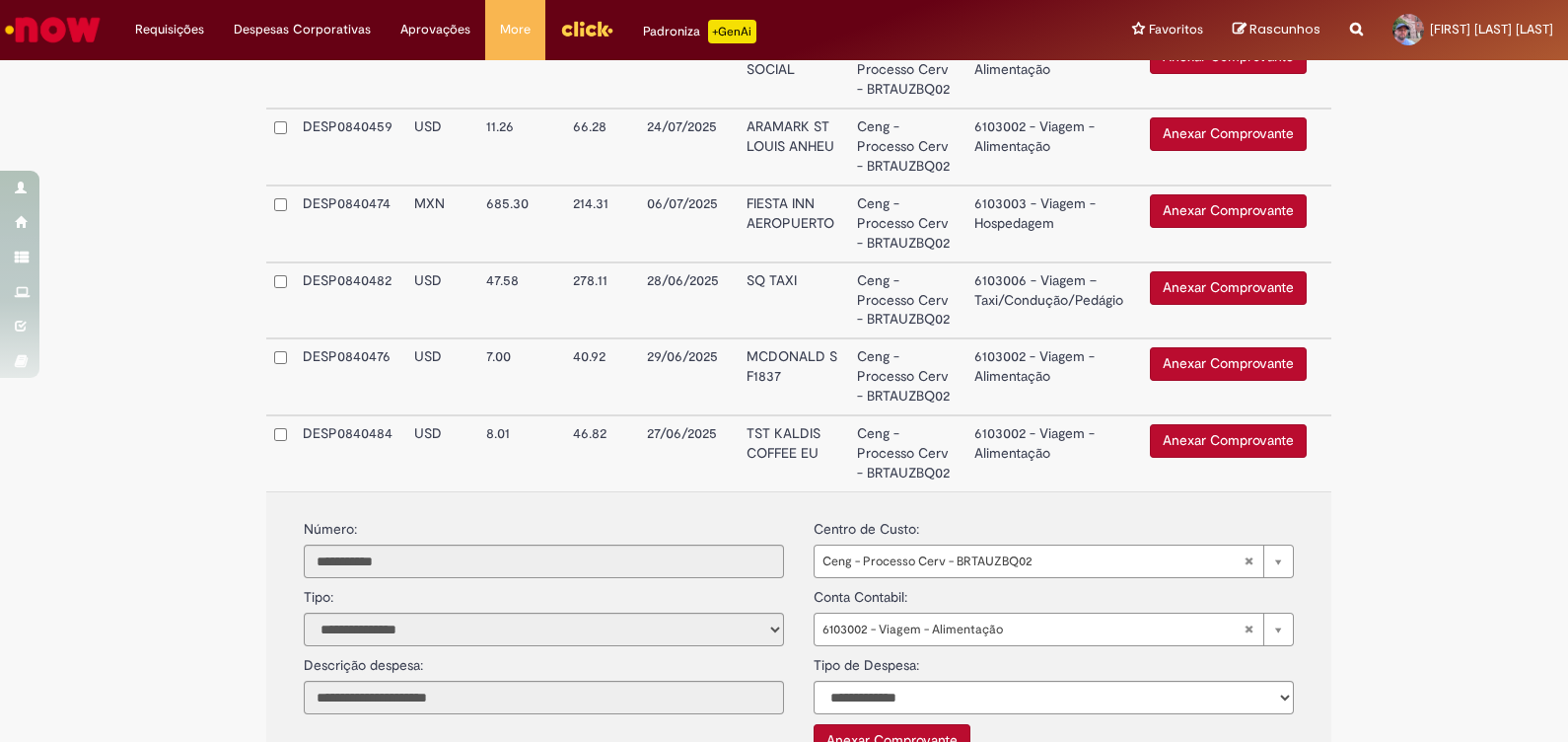 click on "6103002 - Viagem - Alimentação" at bounding box center (1054, 453) 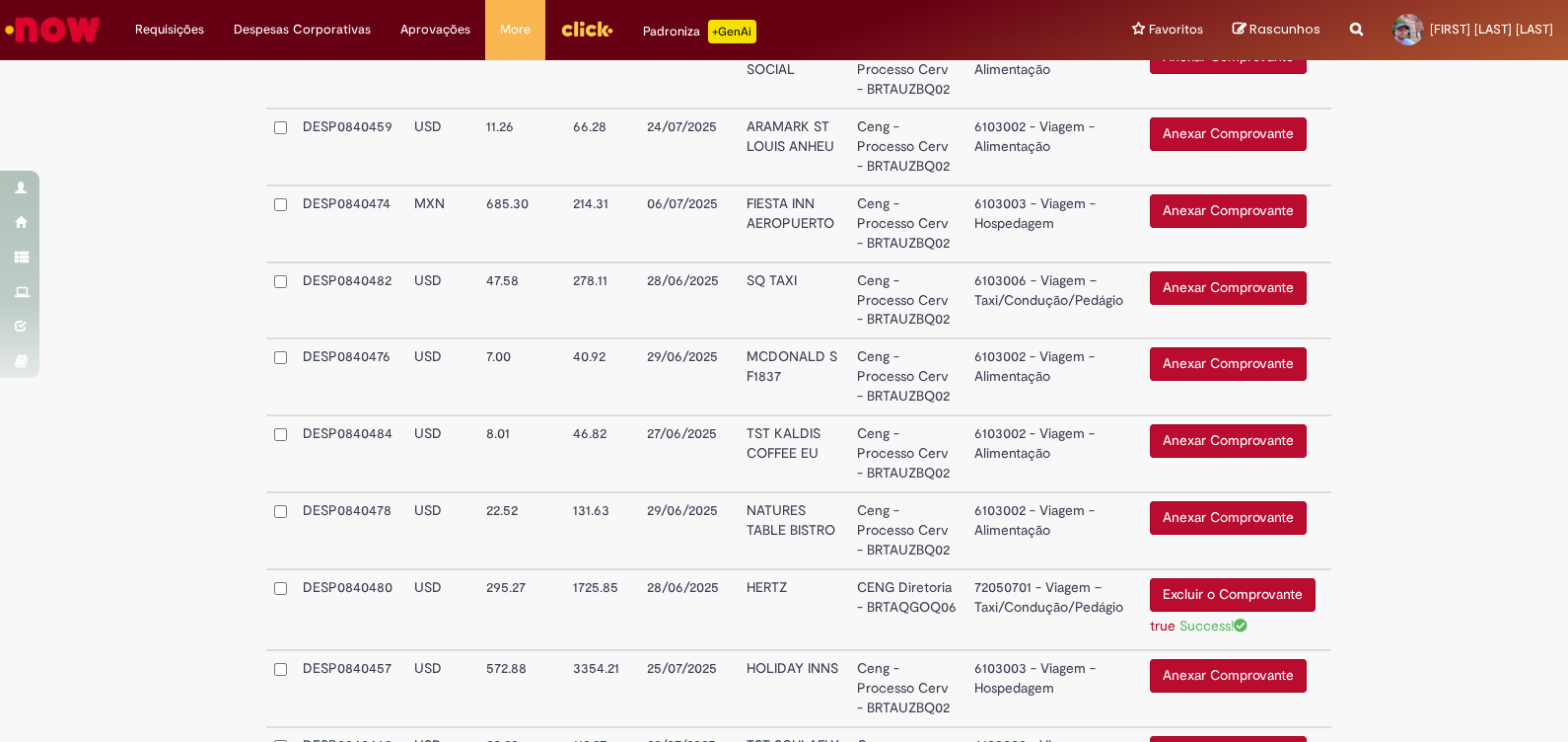 click on "Anexar Comprovante" at bounding box center [1228, 441] 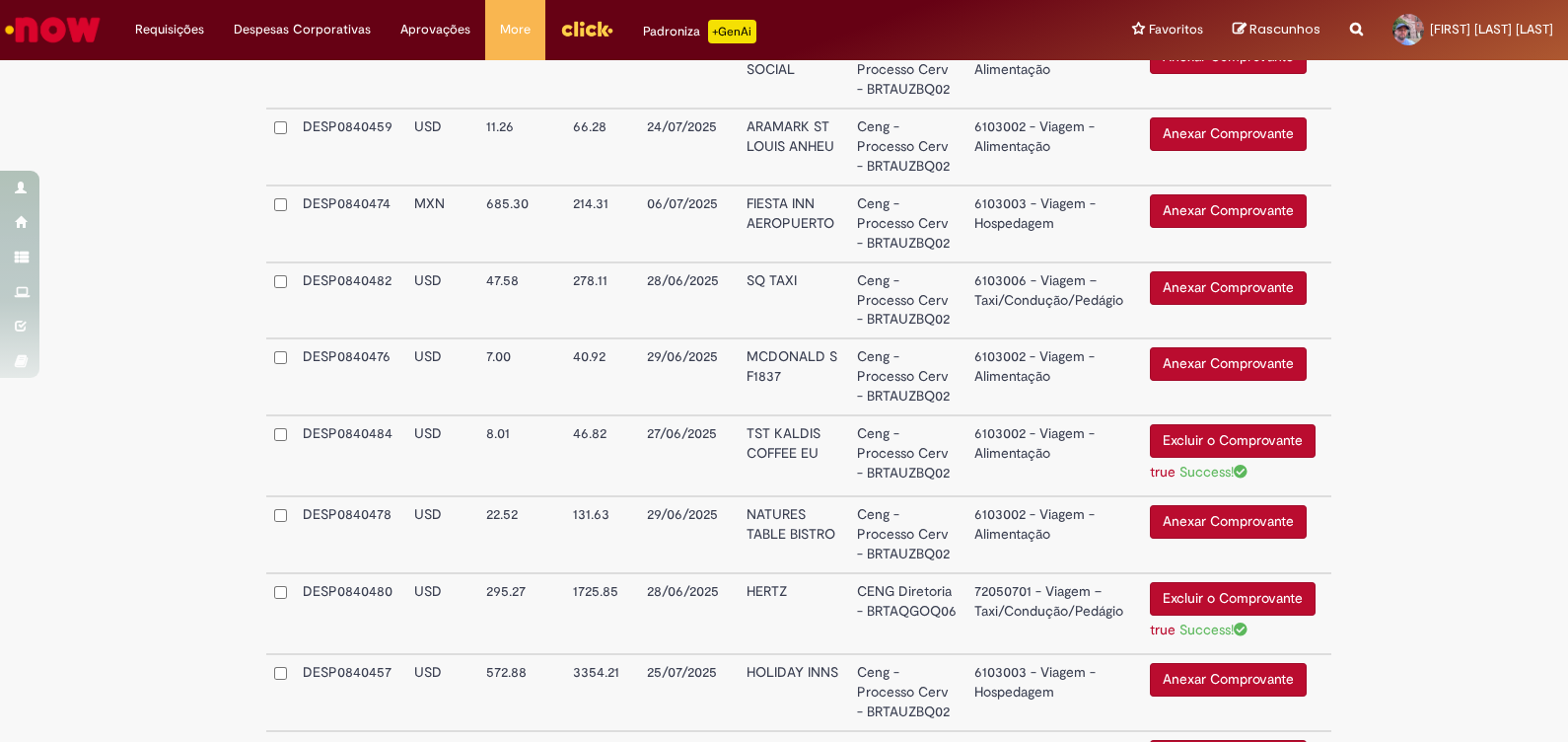 click on "TST KALDIS COFFEE   EU" at bounding box center [794, 456] 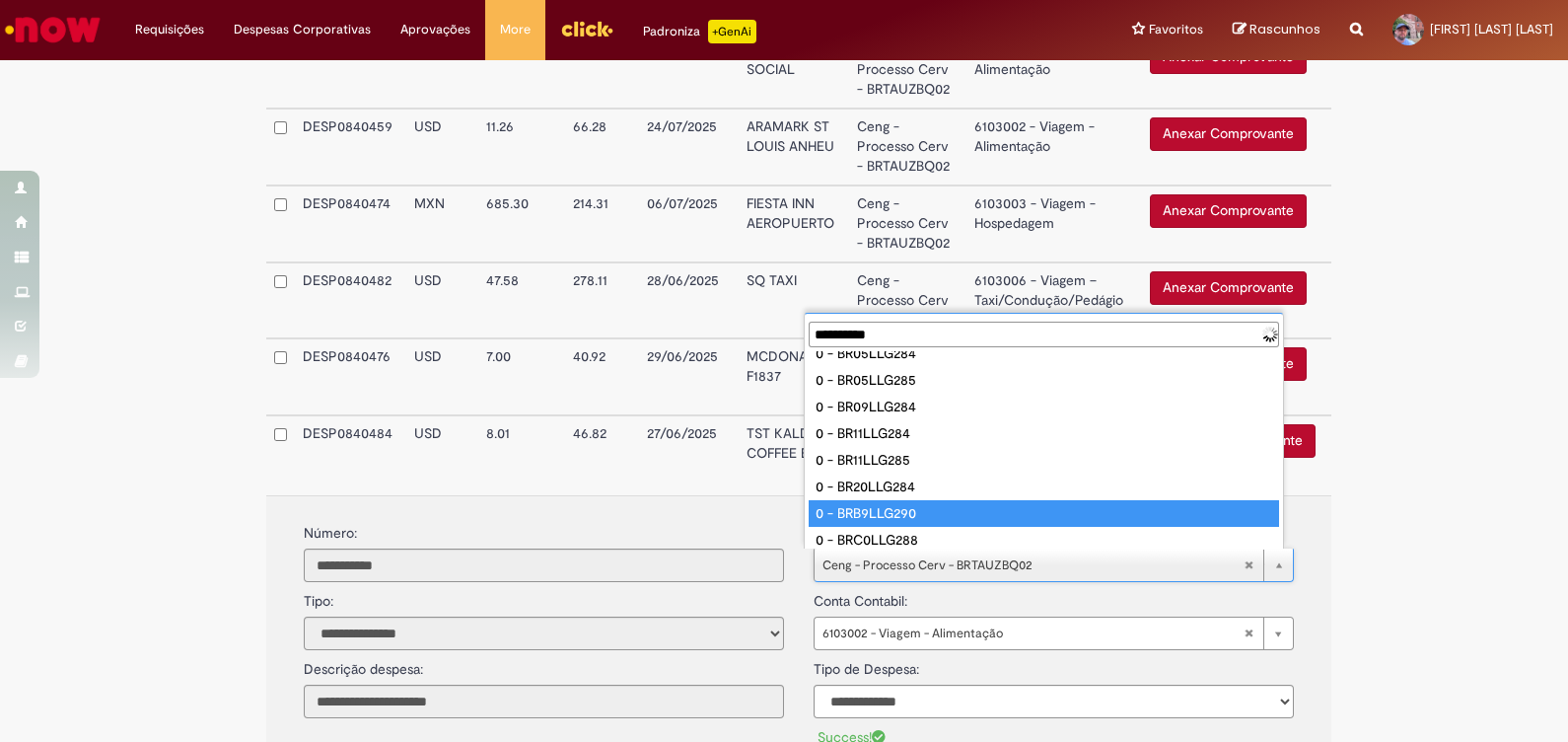 scroll, scrollTop: 0, scrollLeft: 0, axis: both 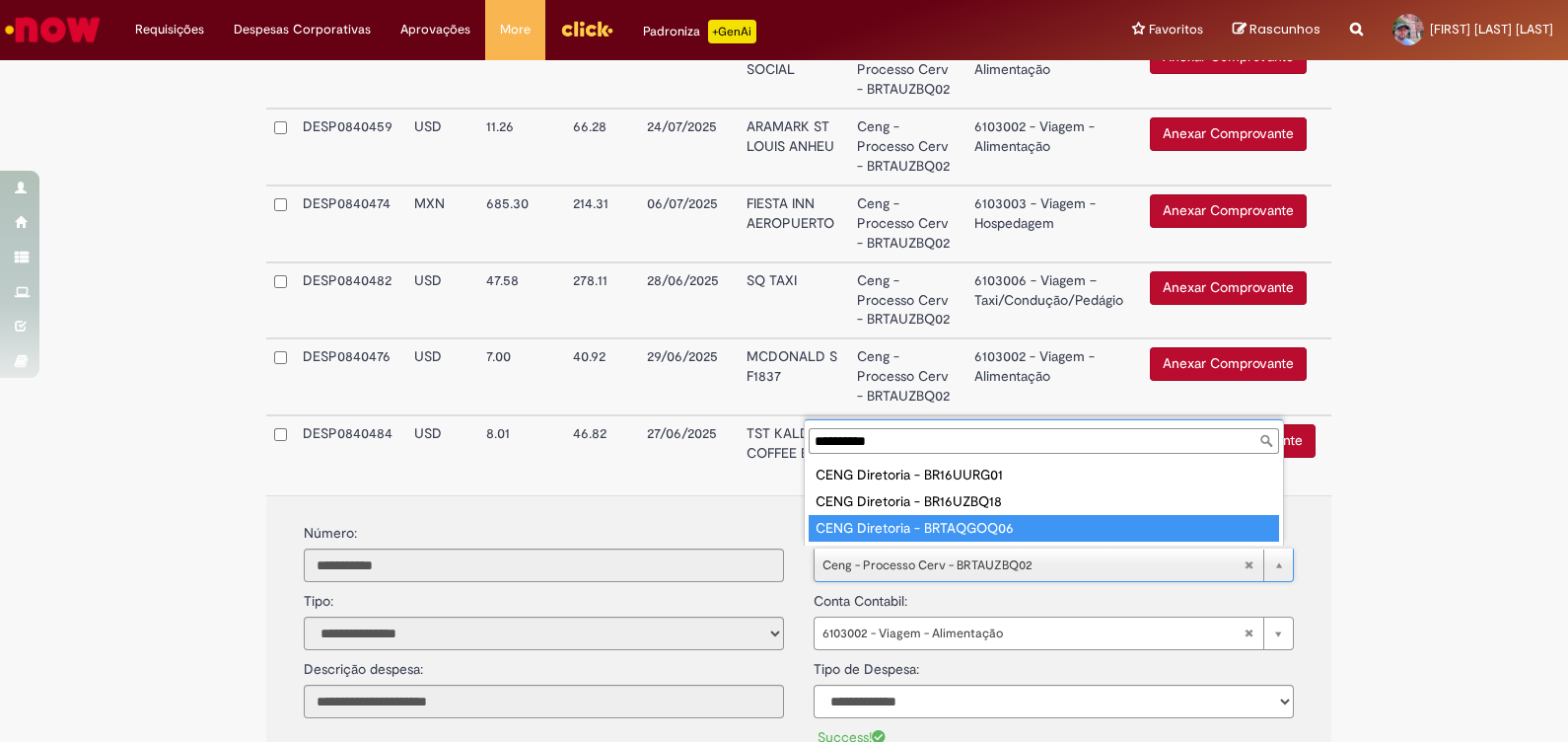 type on "**********" 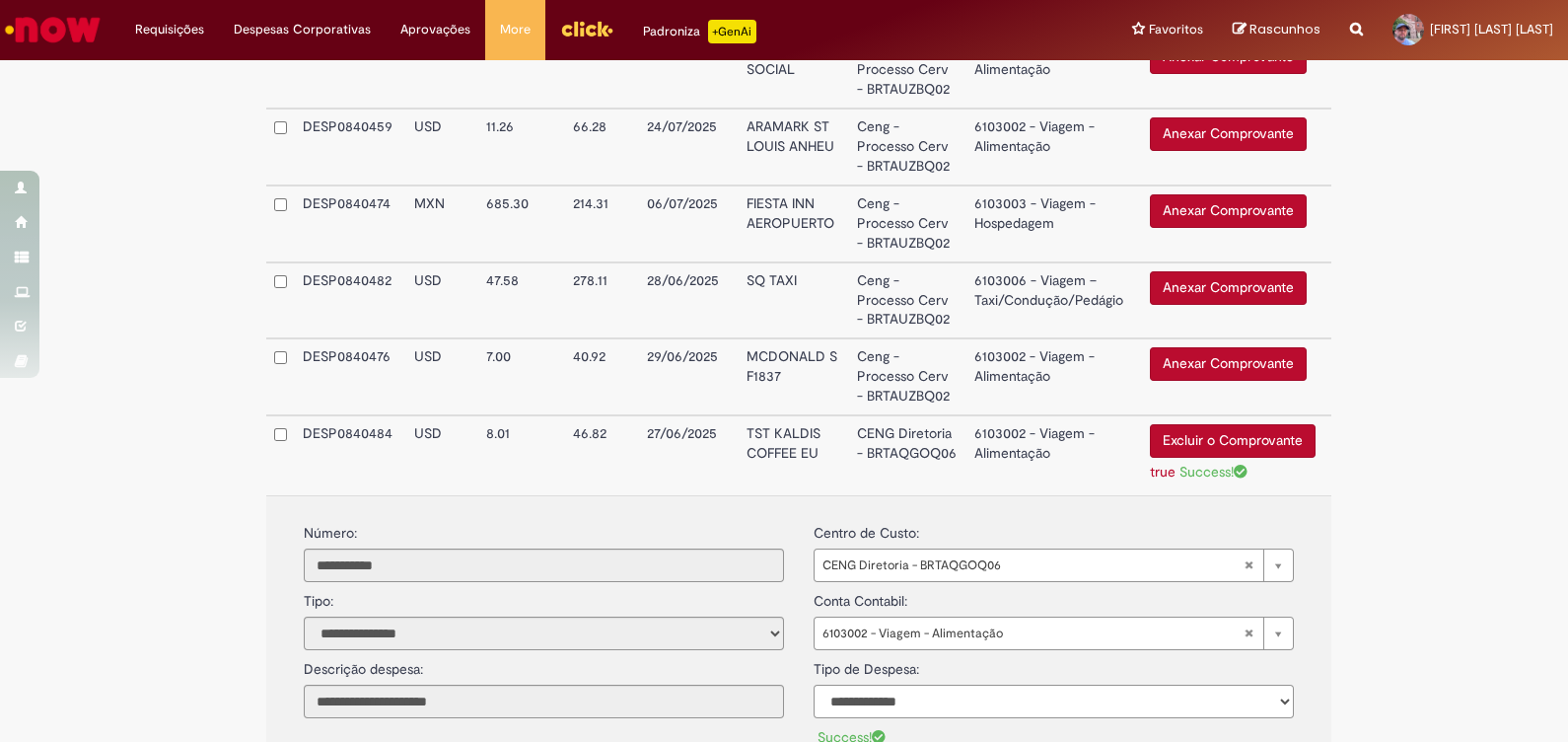 drag, startPoint x: 1067, startPoint y: 704, endPoint x: 1057, endPoint y: 695, distance: 13.453624 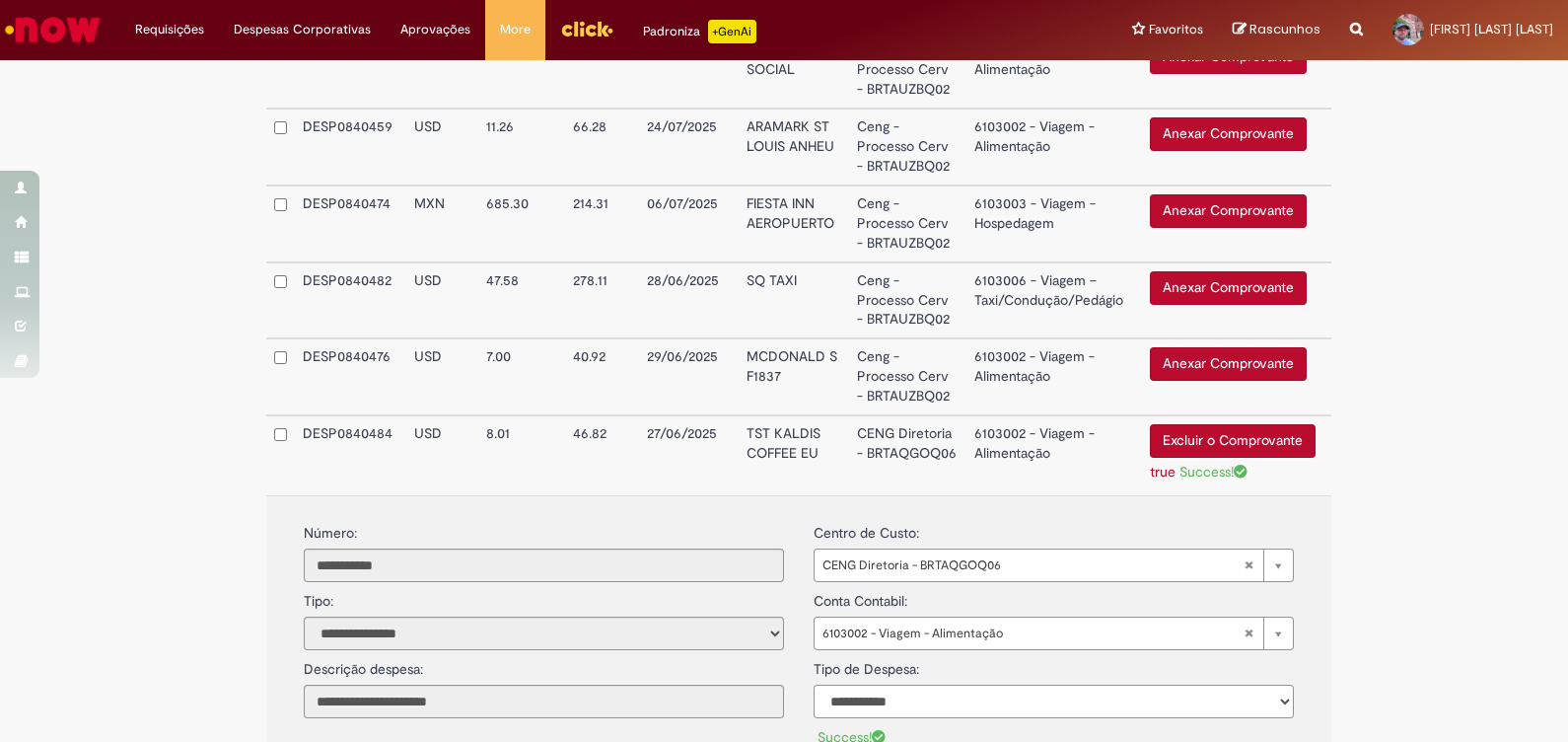 click on "**********" at bounding box center (1053, 702) 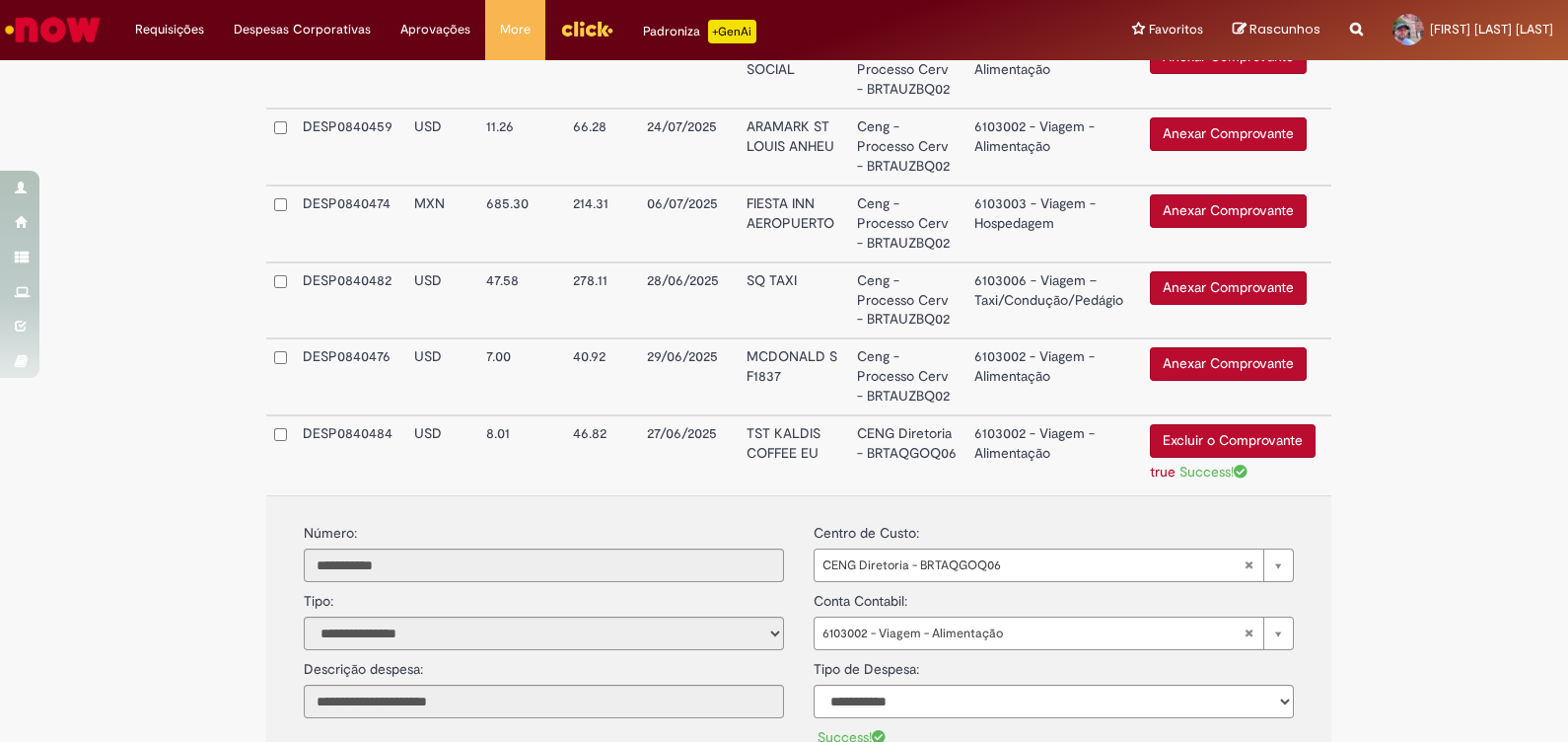 drag, startPoint x: 1499, startPoint y: 562, endPoint x: 1207, endPoint y: 485, distance: 301.98179 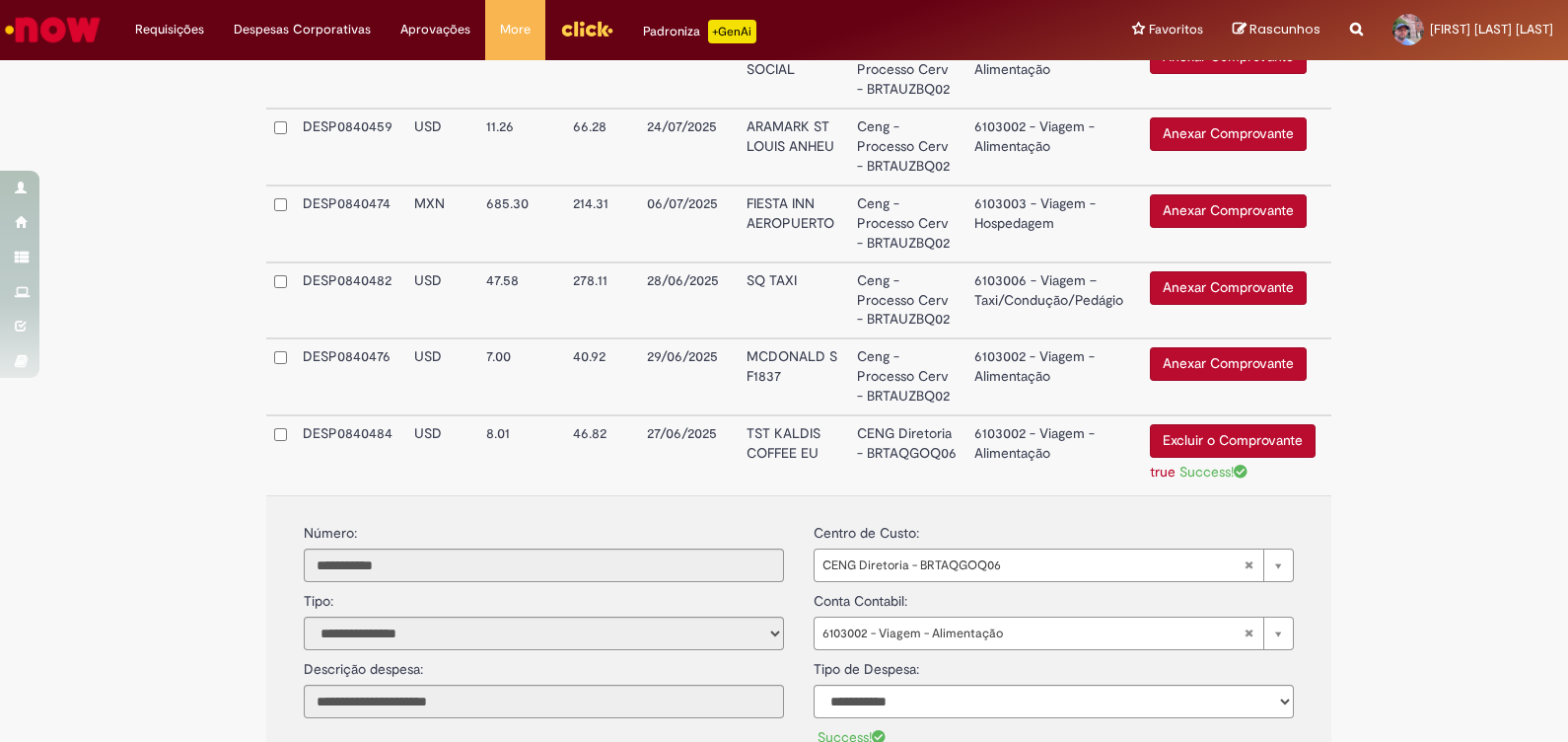 click on "CENG Diretoria - BRTAQGOQ06" at bounding box center [907, 455] 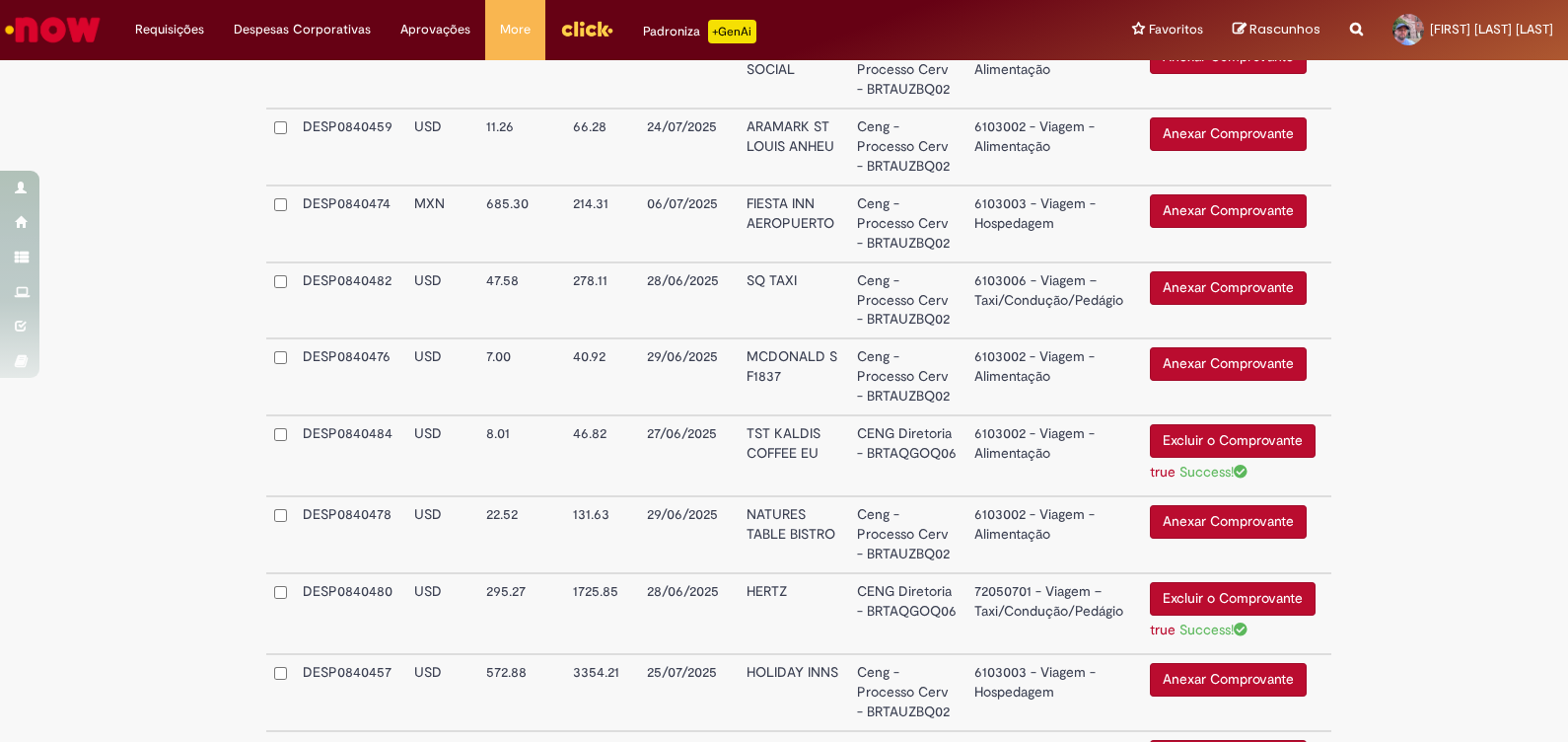 click on "6103002 - Viagem - Alimentação" at bounding box center (1054, 456) 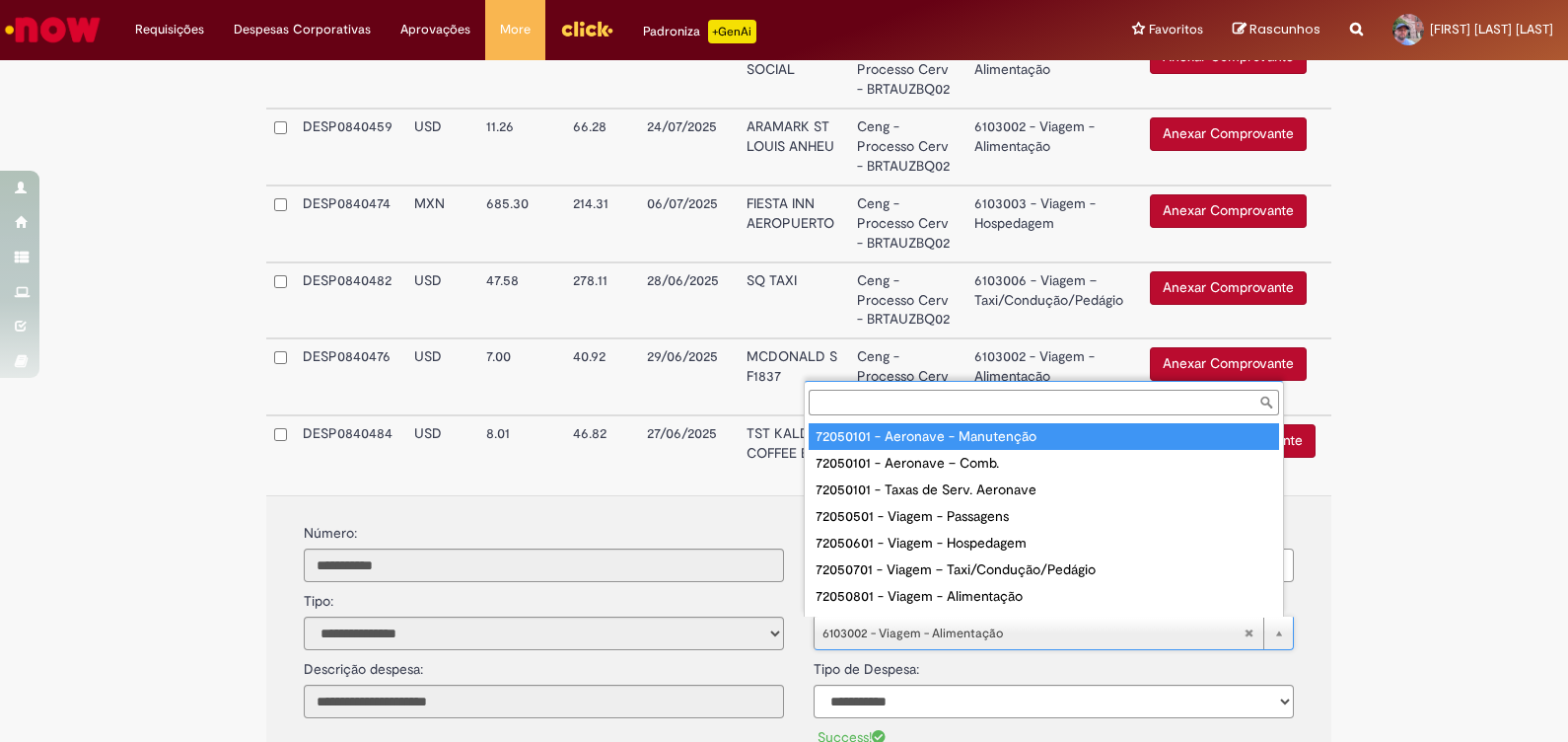 scroll, scrollTop: 15, scrollLeft: 0, axis: vertical 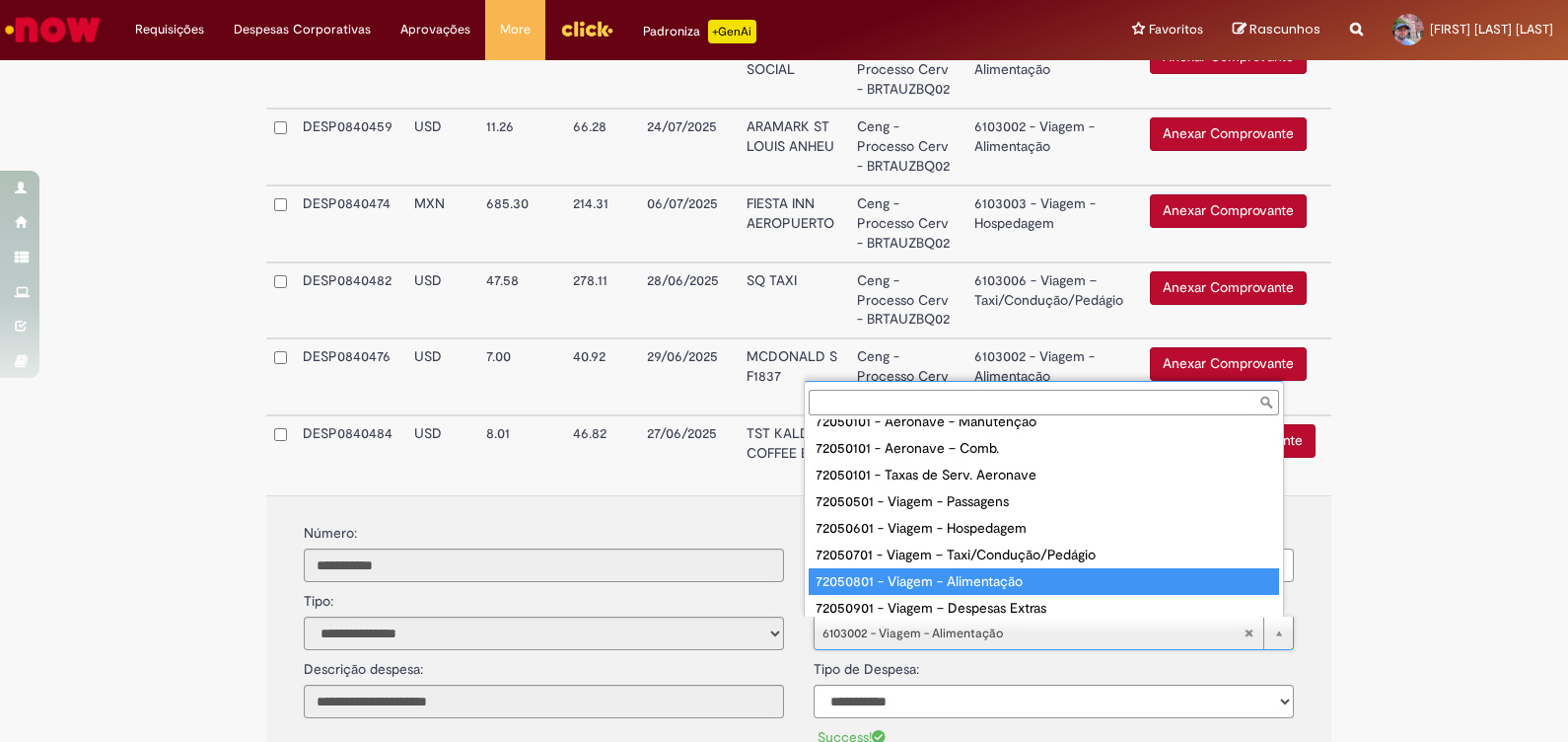 type on "**********" 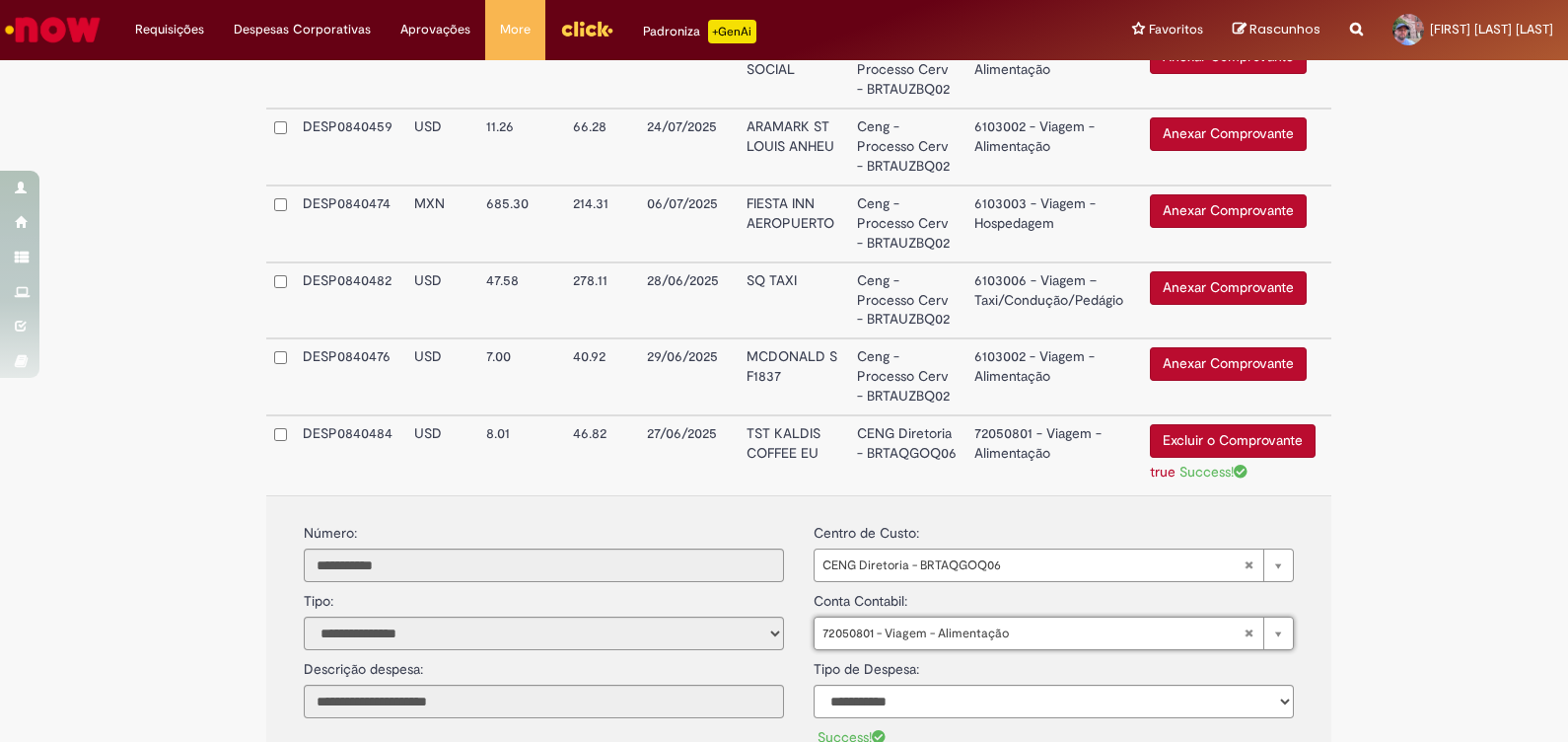 click on "**********" at bounding box center (784, 482) 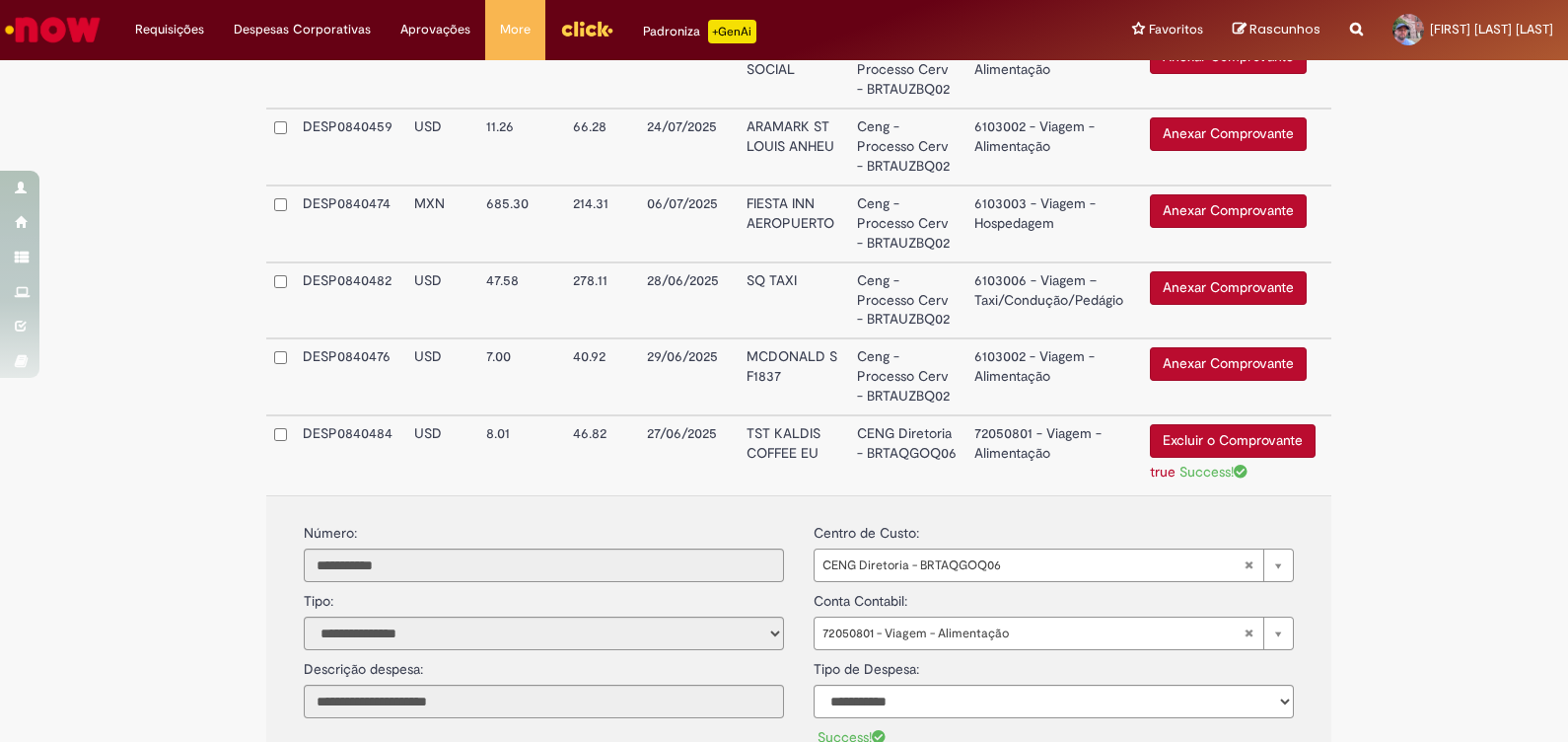 click on "72050801 -  Viagem  -  Alimentação" at bounding box center [1054, 455] 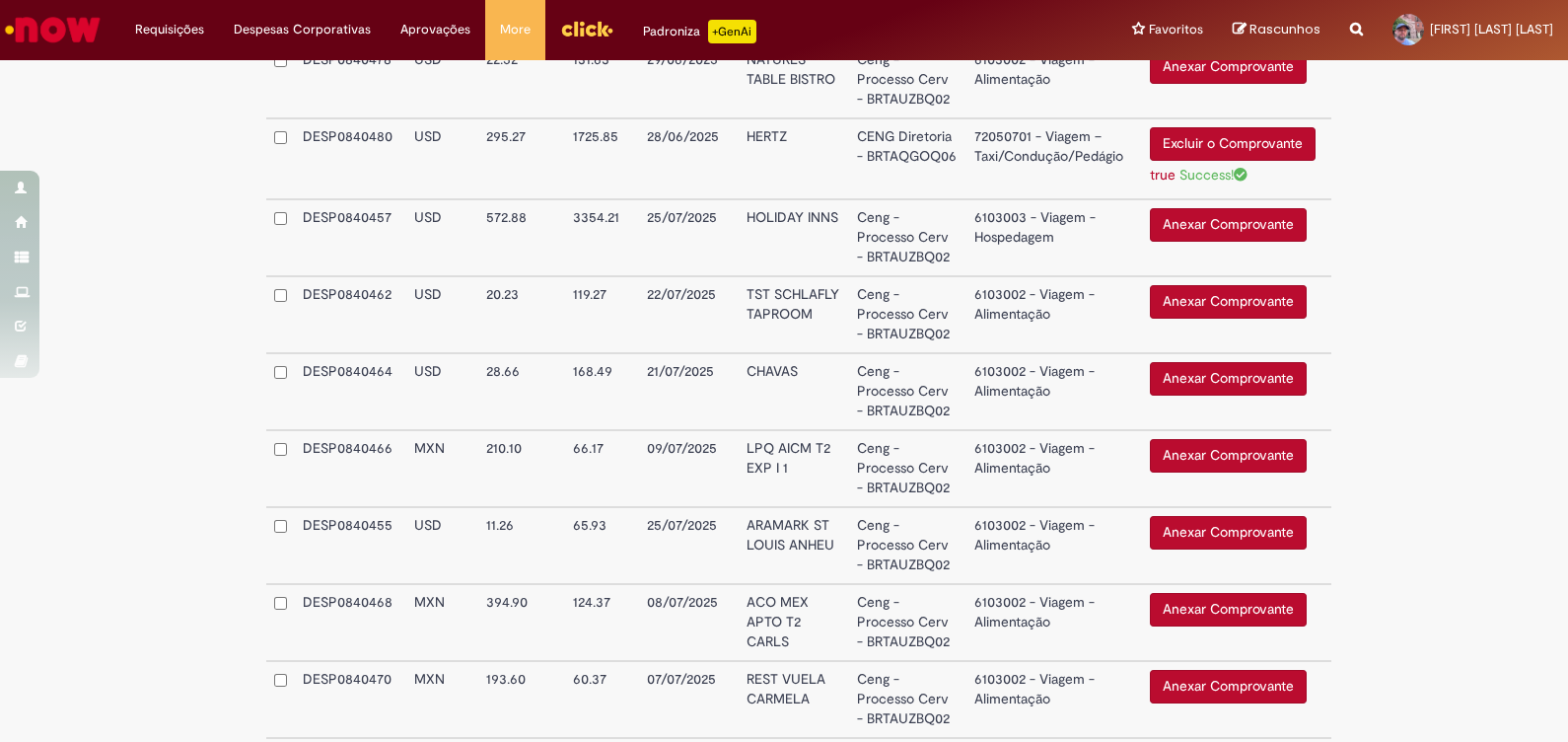 scroll, scrollTop: 1985, scrollLeft: 0, axis: vertical 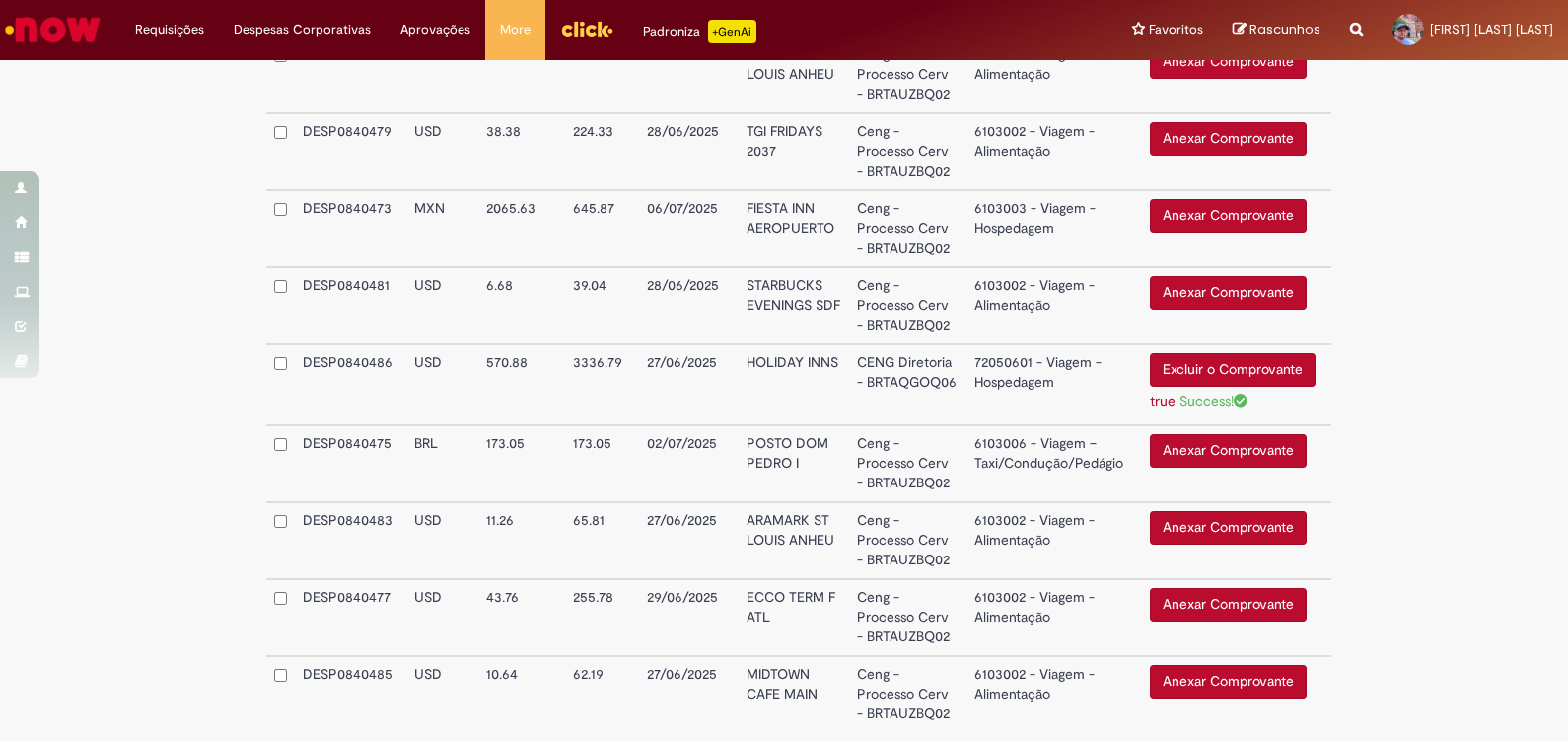 click on "Anexar Comprovante" at bounding box center [1228, 528] 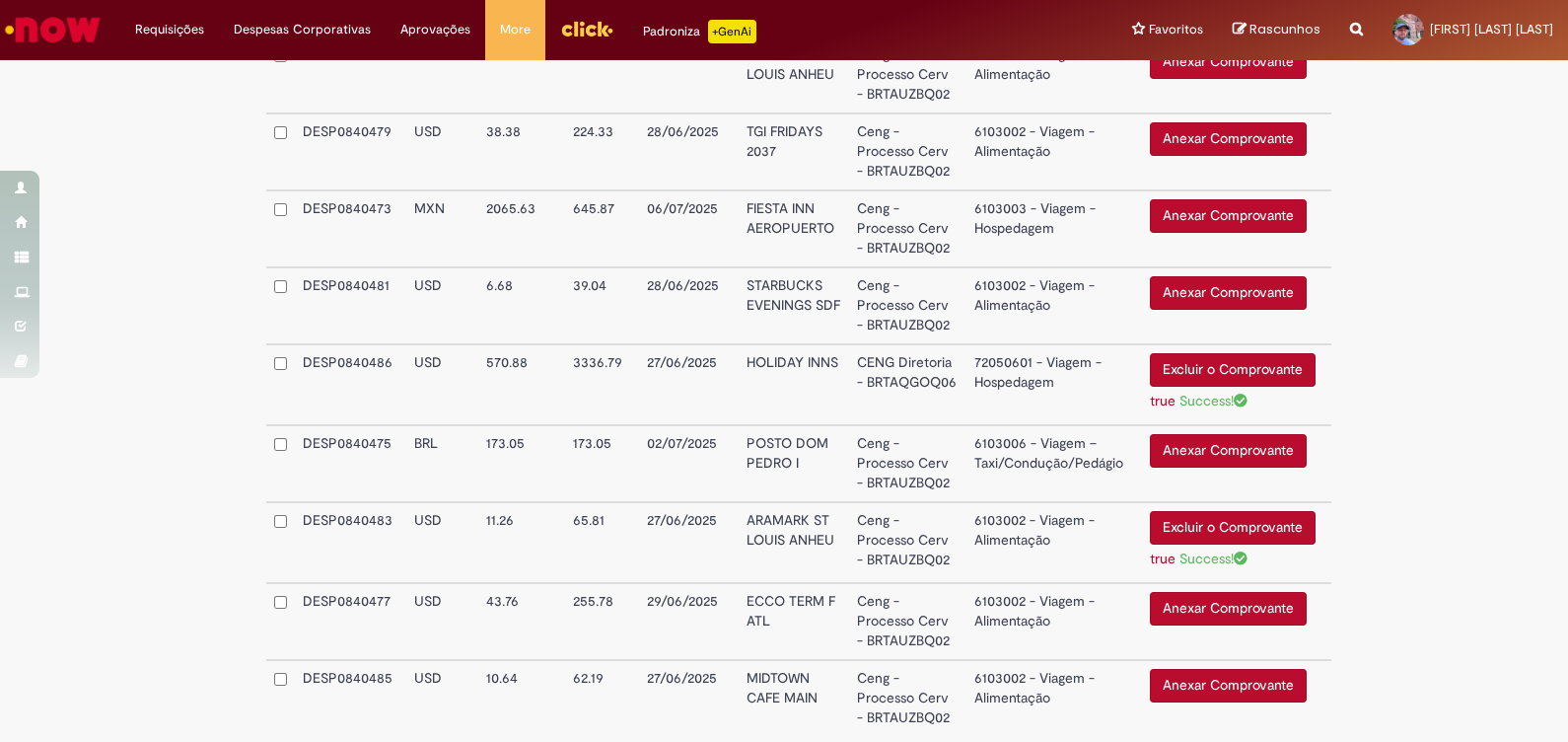 click on "6103002 - Viagem - Alimentação" at bounding box center (1054, 543) 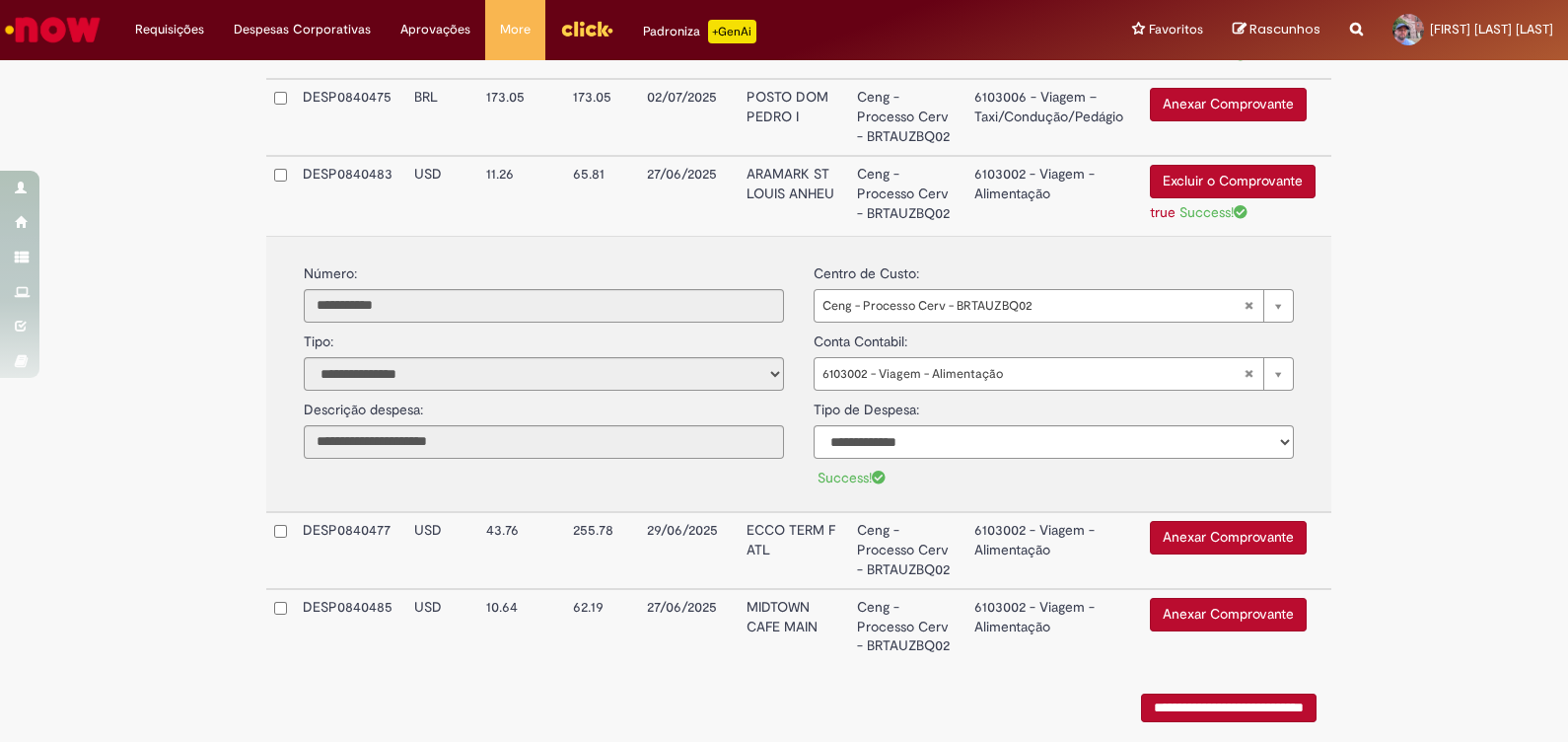 scroll, scrollTop: 3095, scrollLeft: 0, axis: vertical 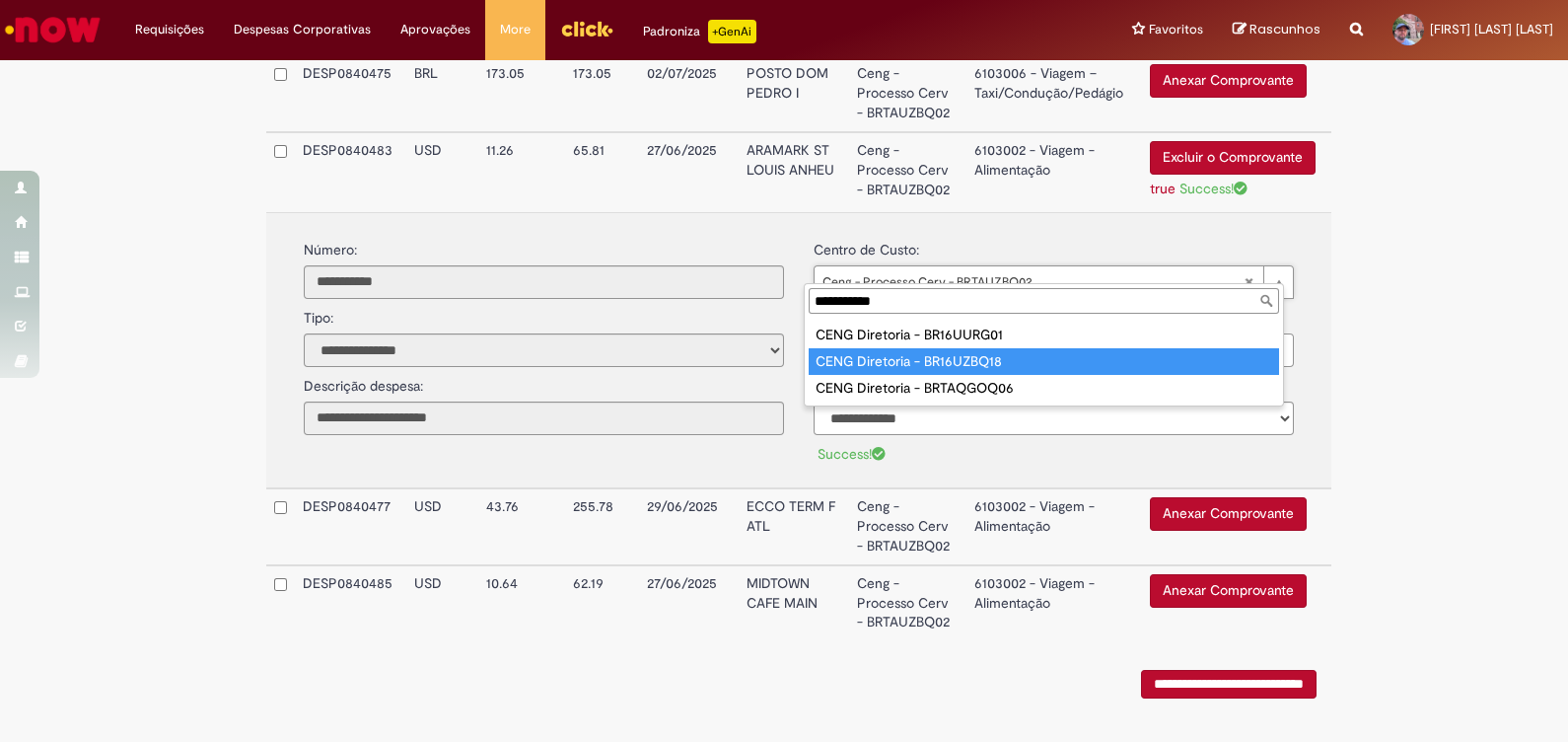 type on "**********" 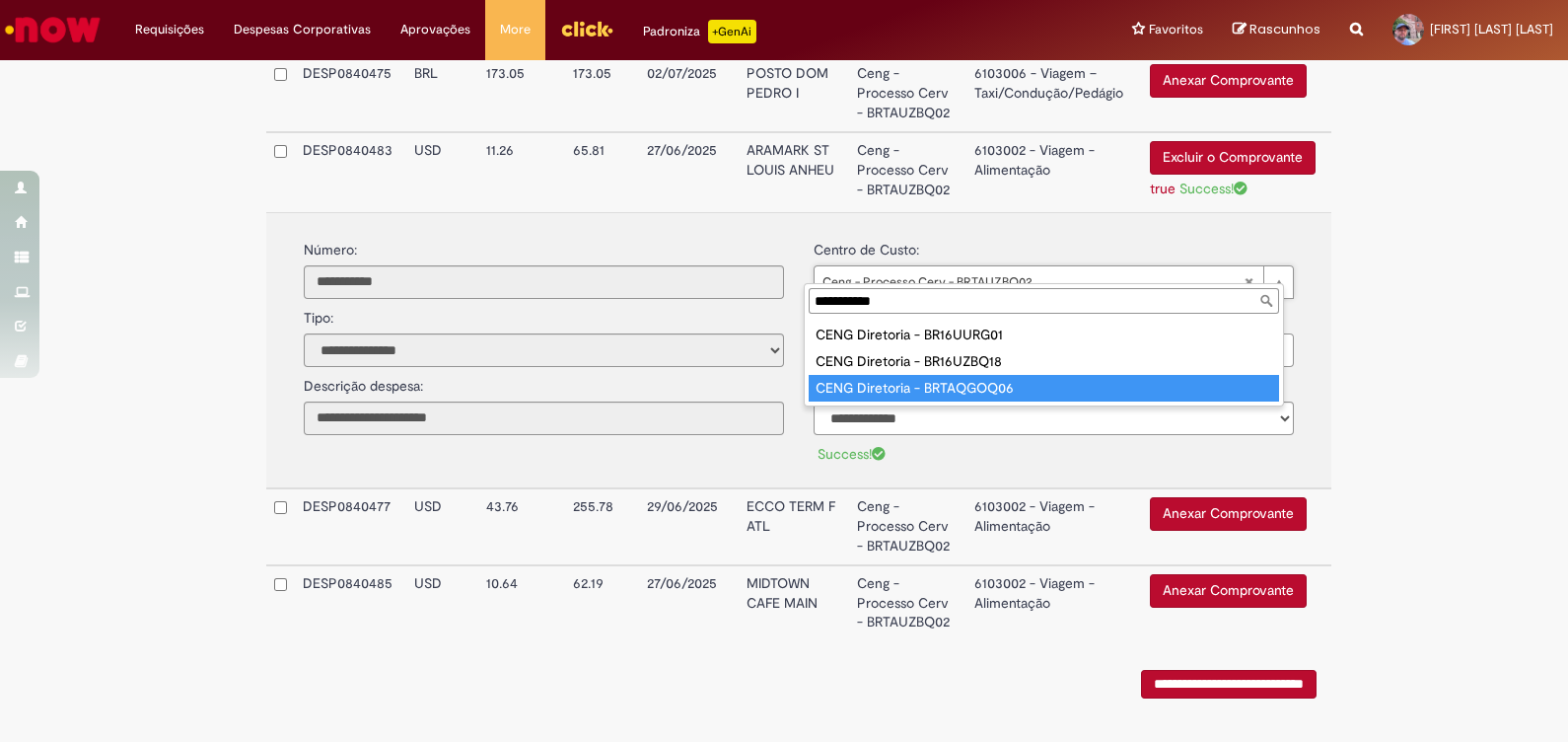 type on "**********" 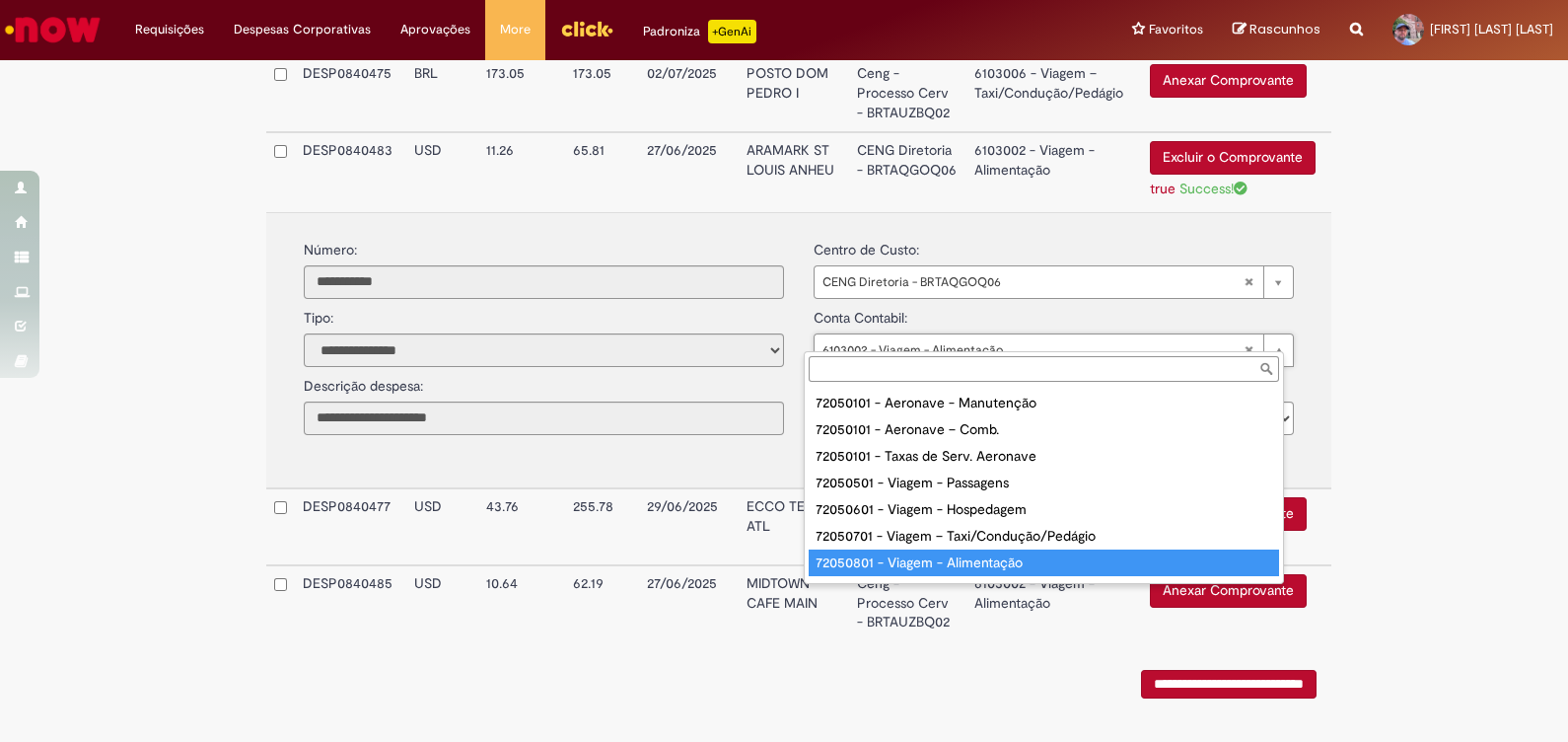 type on "**********" 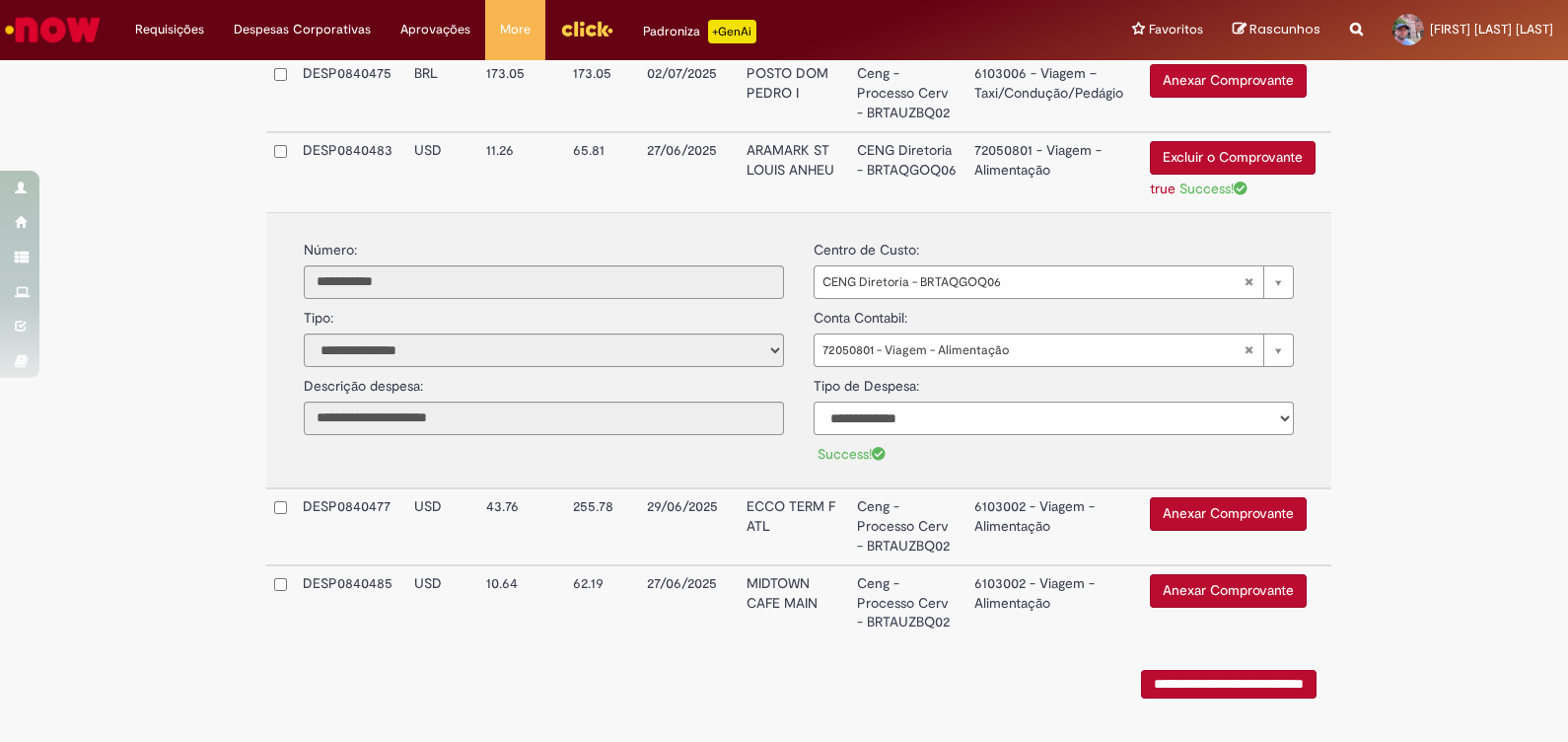 click on "**********" at bounding box center [1053, 418] 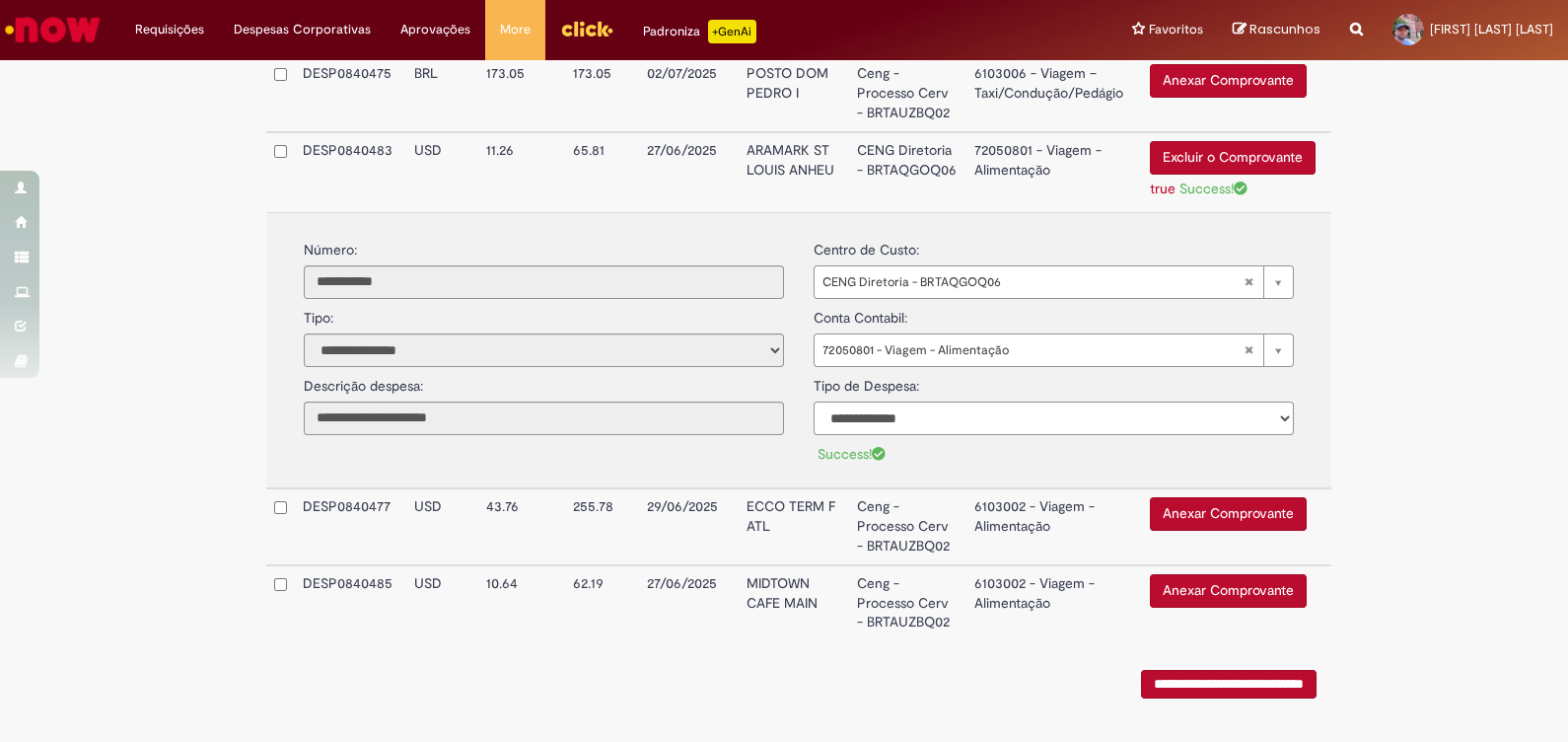 select on "*" 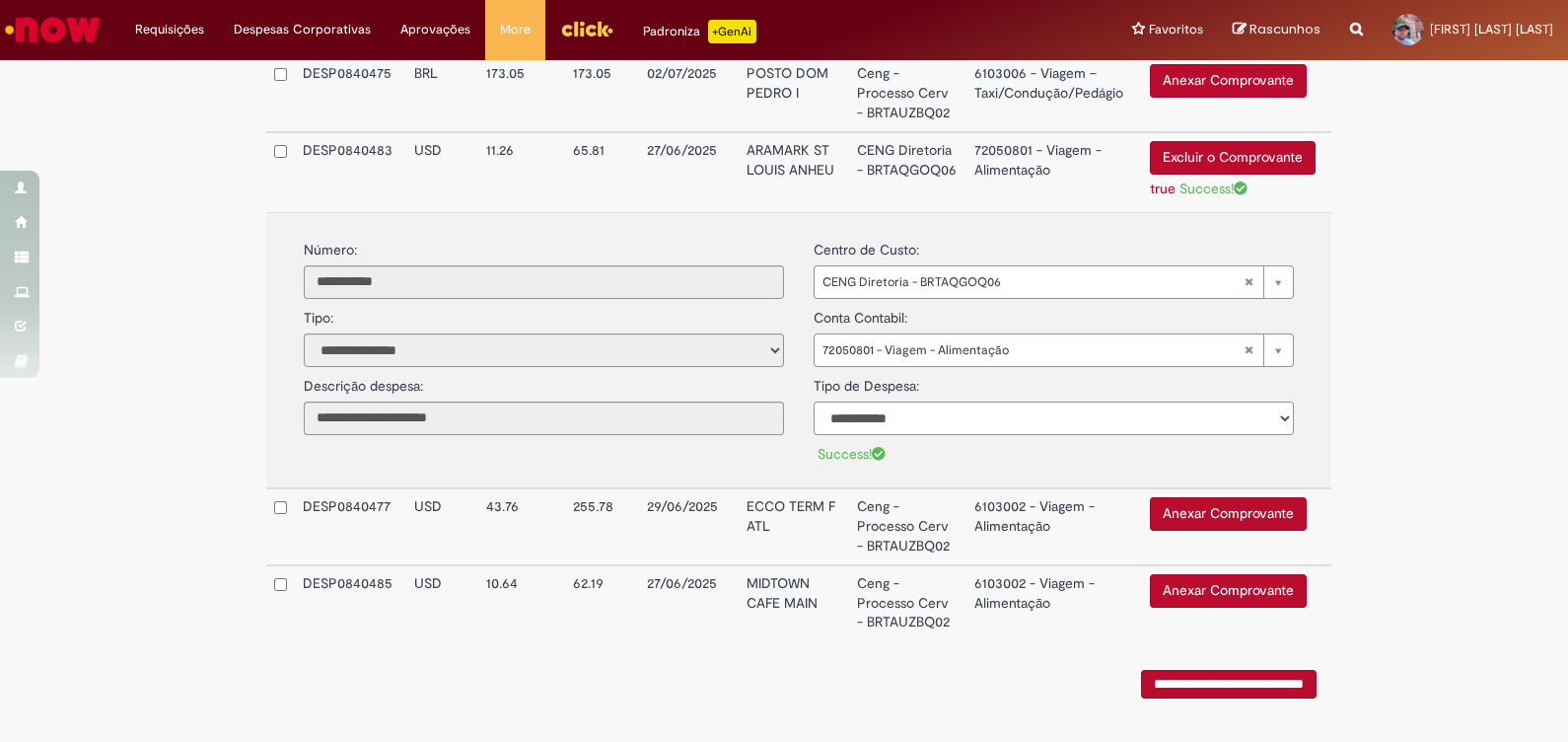 click on "**********" at bounding box center [1053, 418] 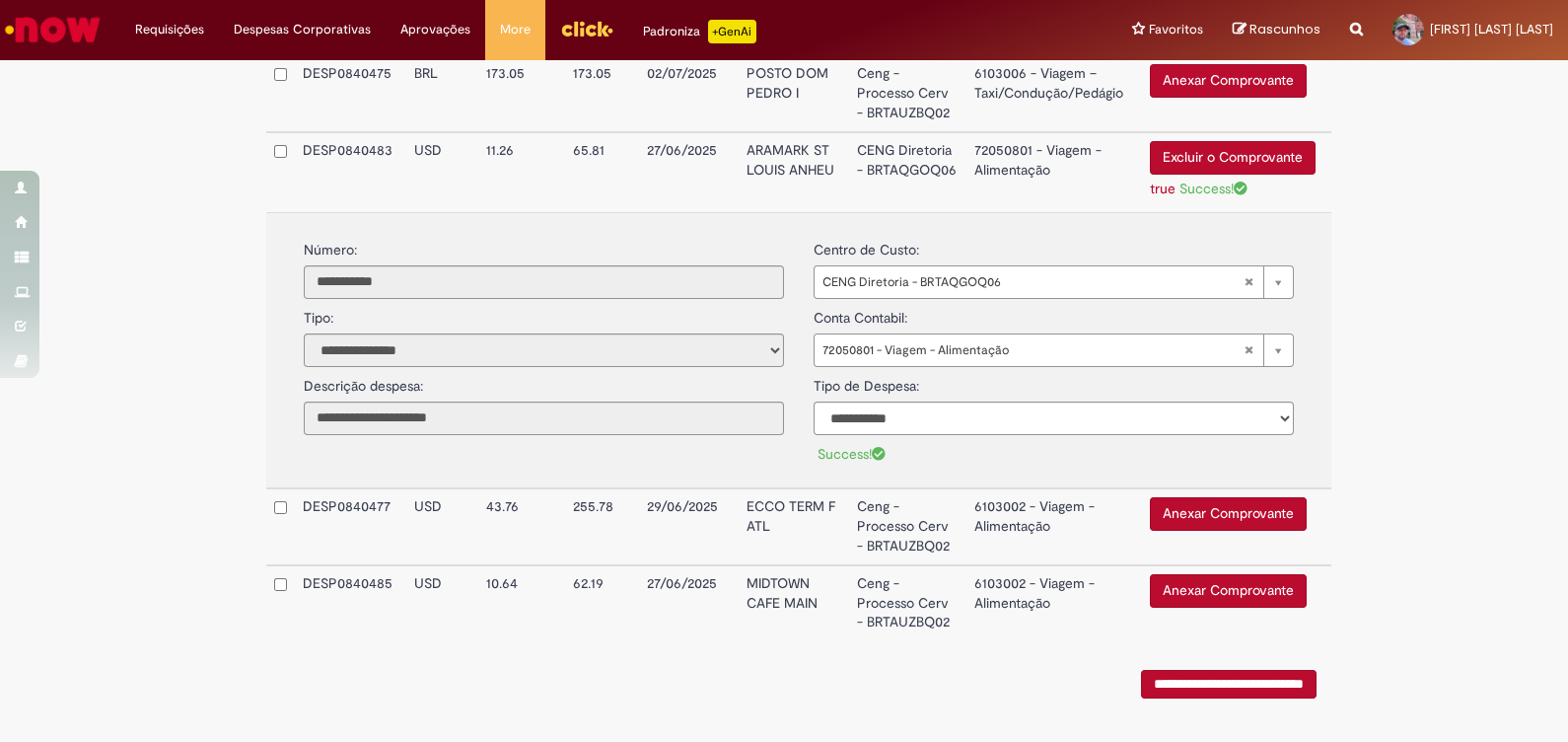 click on "**********" at bounding box center [784, -1119] 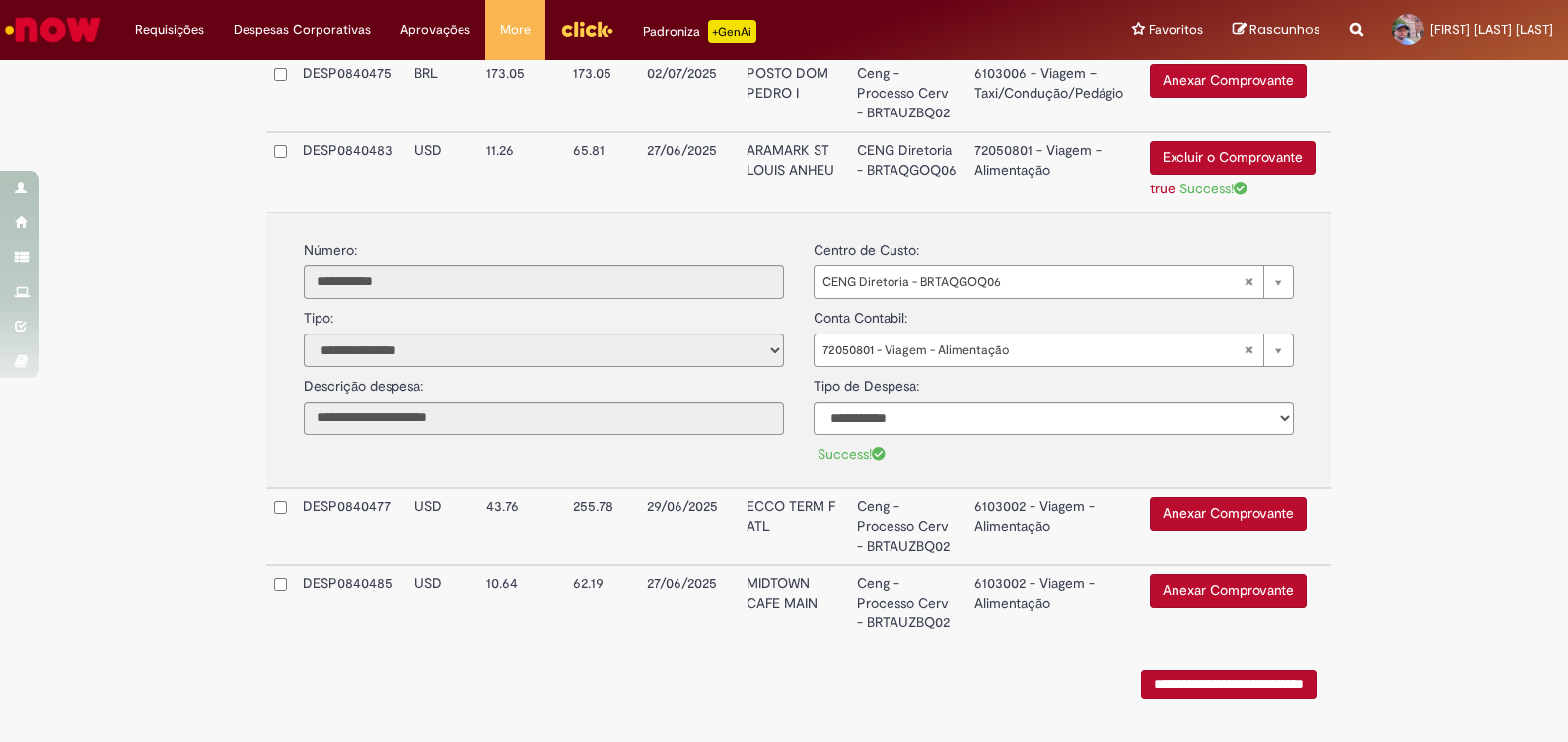 click on "72050801 -  Viagem  -  Alimentação" at bounding box center [1054, 172] 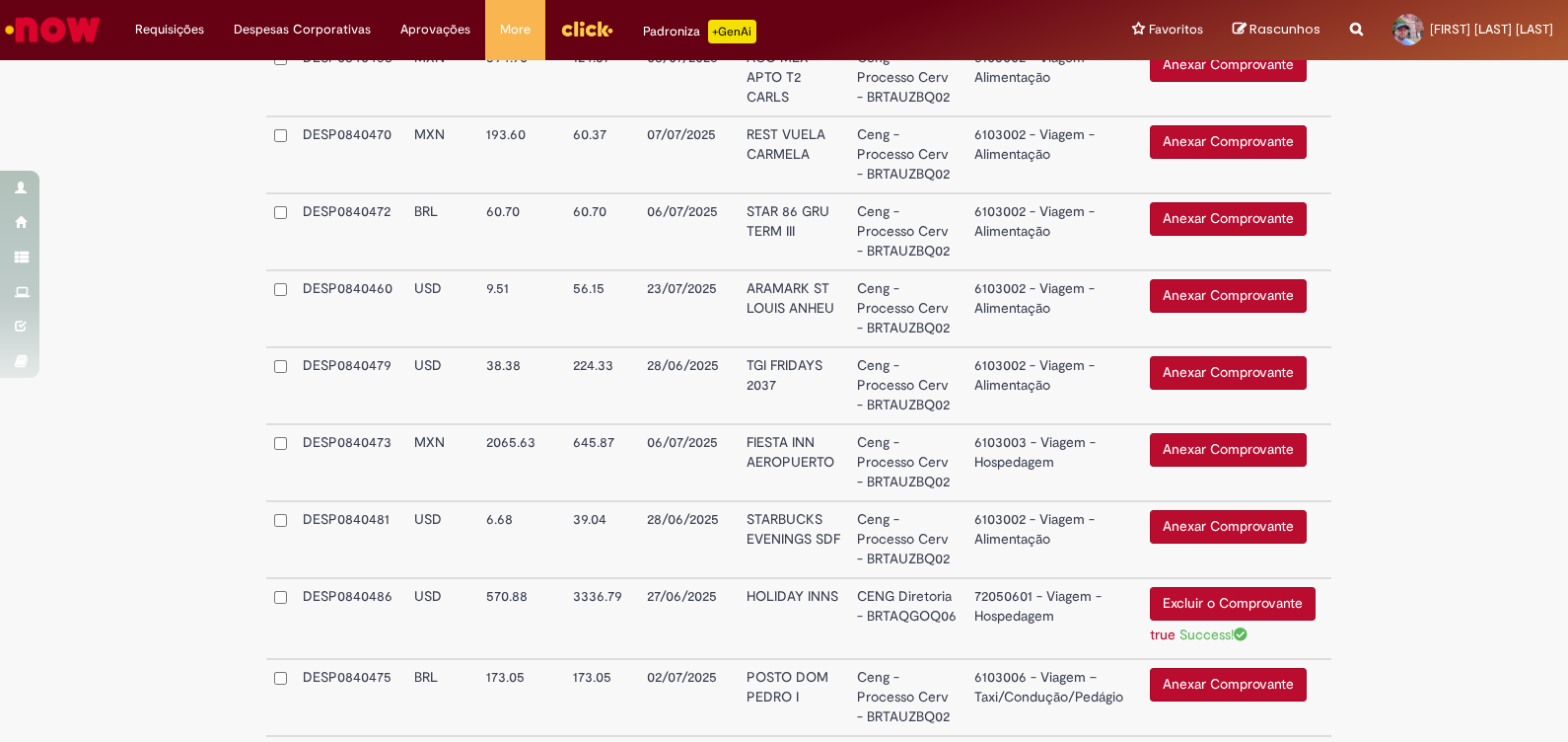 scroll, scrollTop: 2486, scrollLeft: 0, axis: vertical 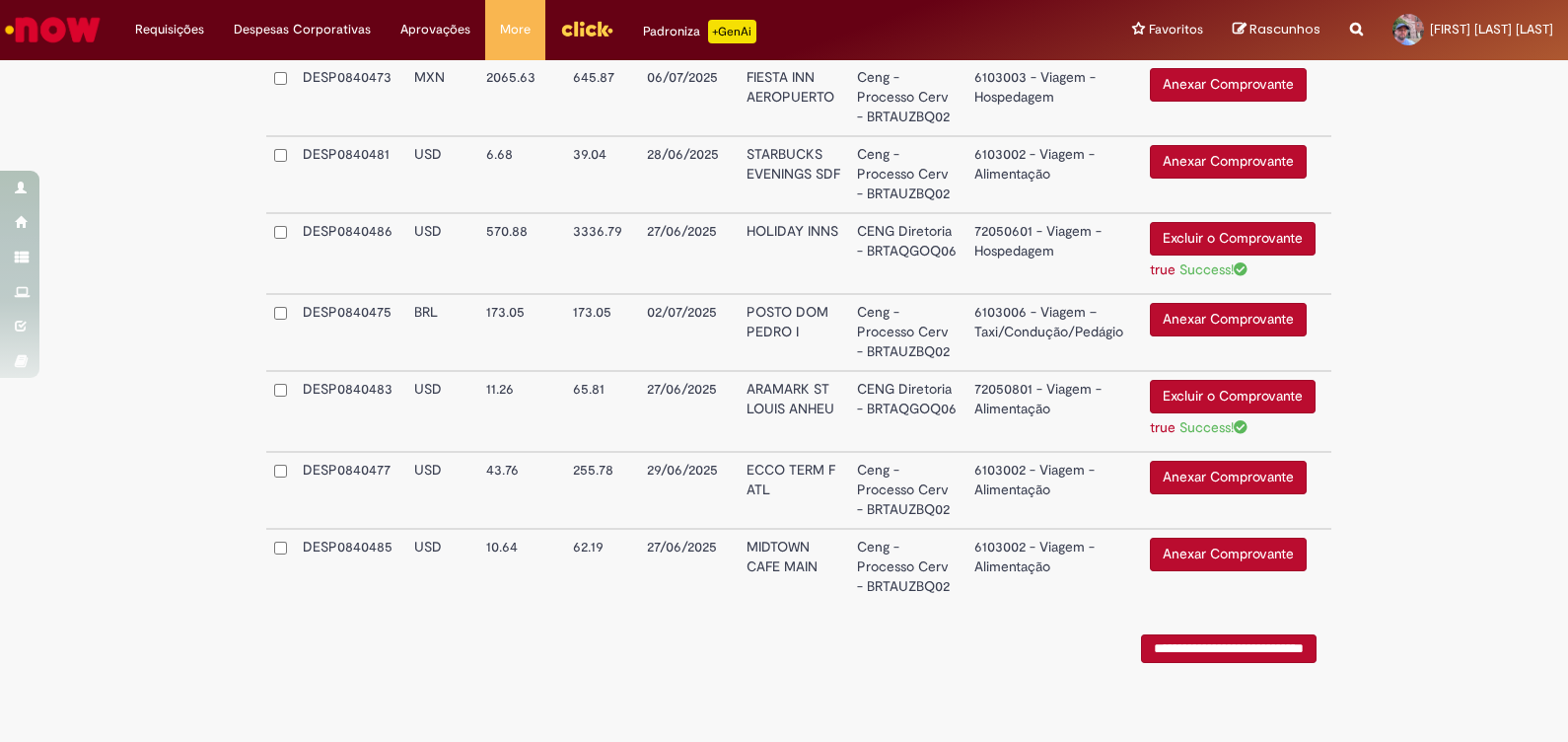 click on "Anexar Comprovante" at bounding box center [1228, 555] 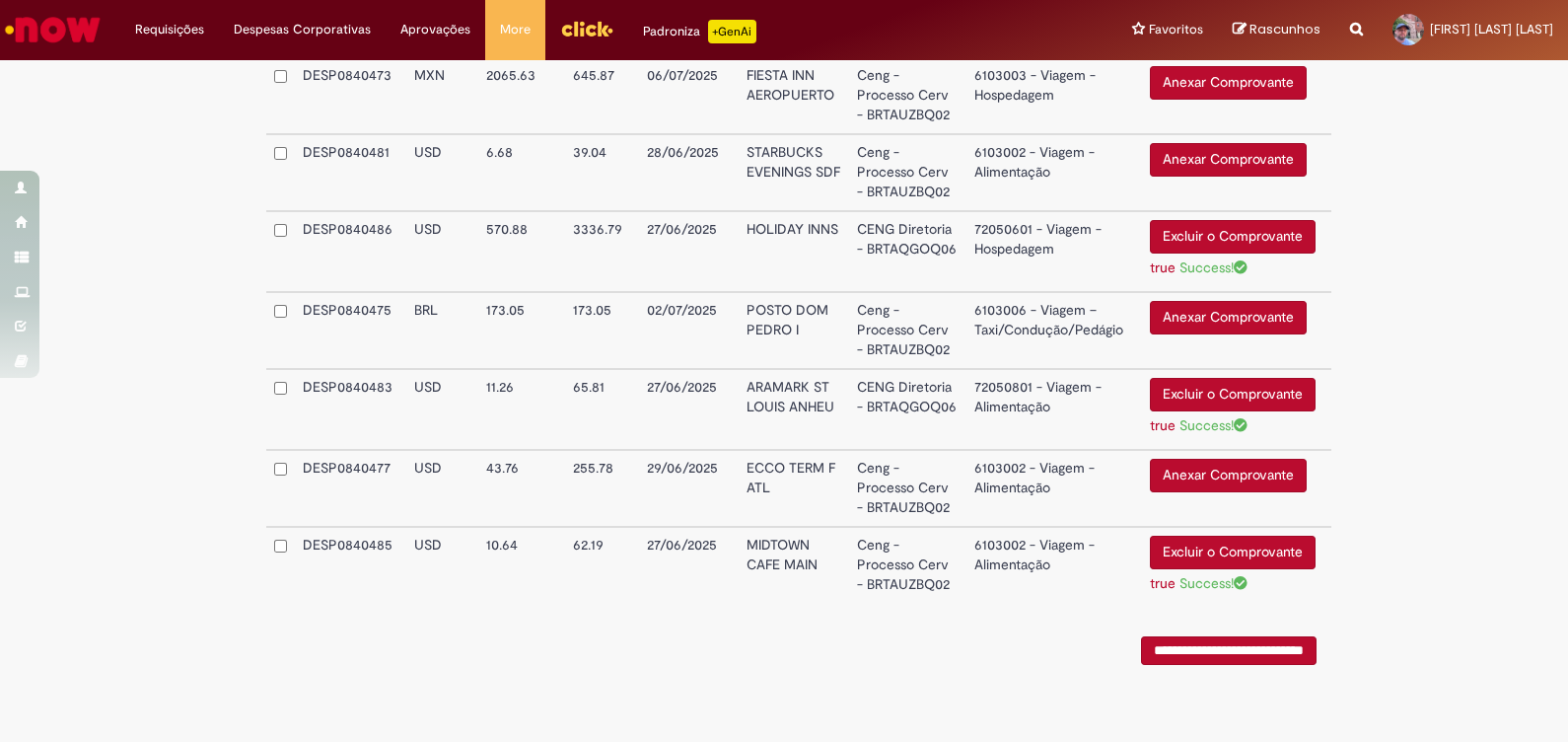 scroll, scrollTop: 2859, scrollLeft: 0, axis: vertical 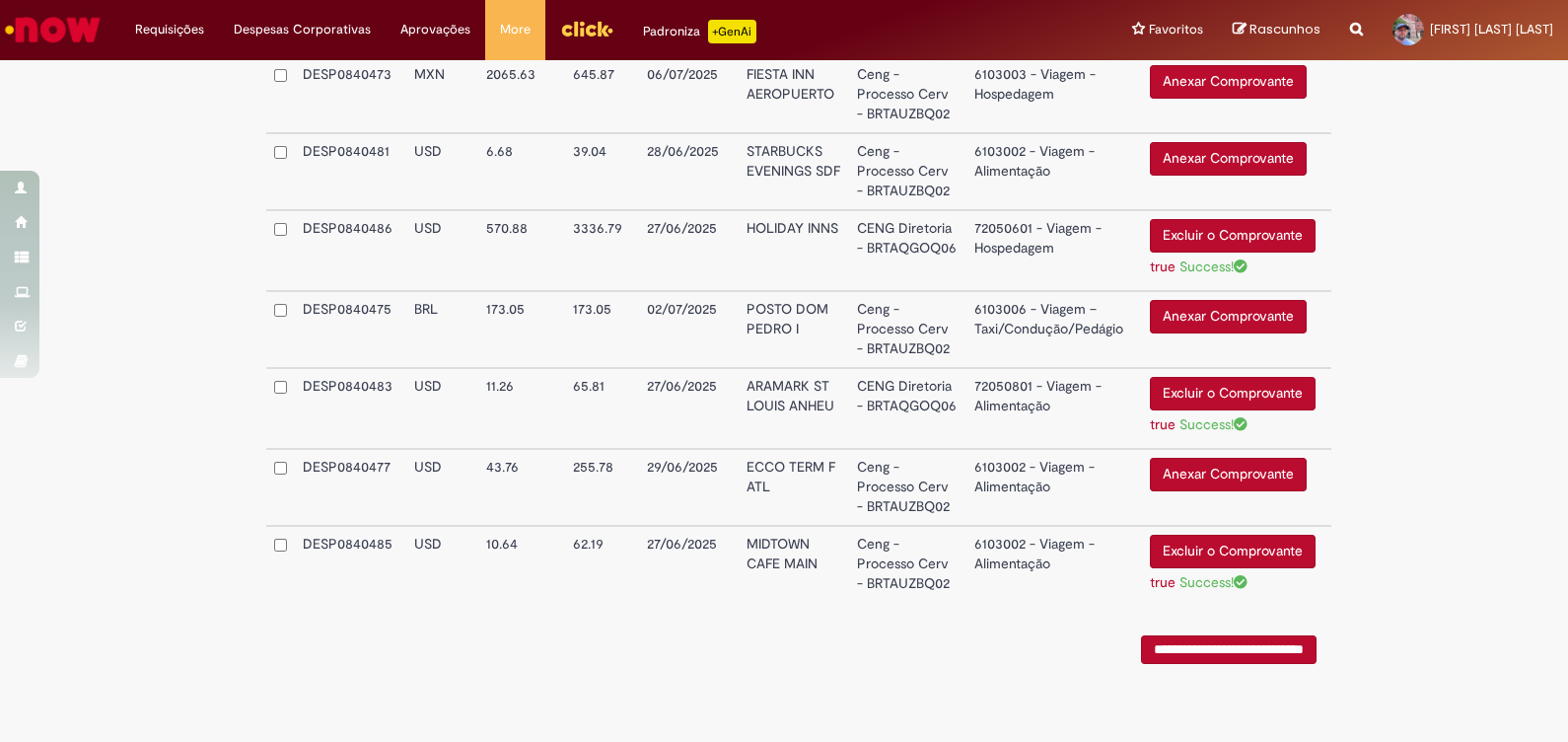 click on "Ceng - Processo Cerv - BRTAUZBQ02" at bounding box center (907, 565) 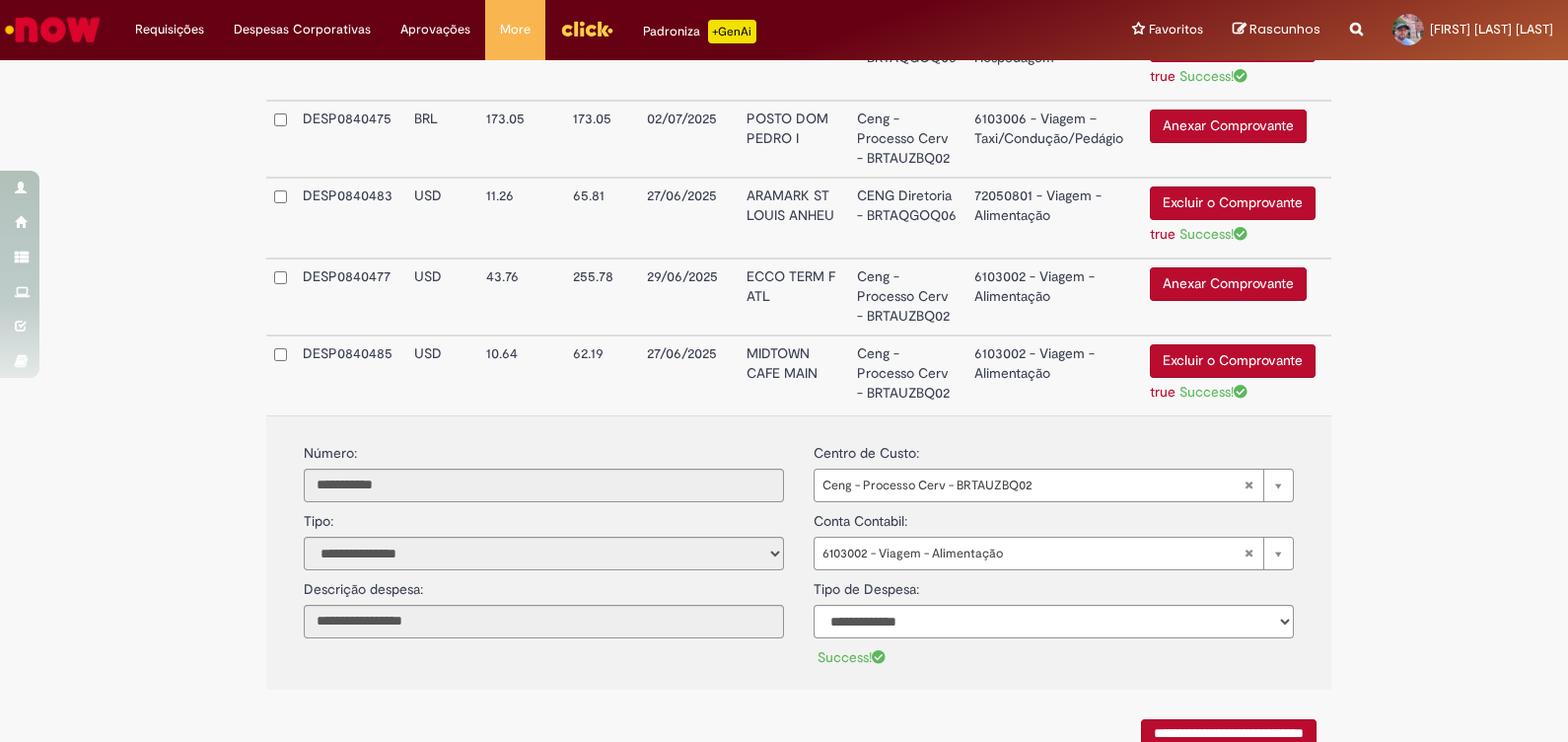 scroll, scrollTop: 3106, scrollLeft: 0, axis: vertical 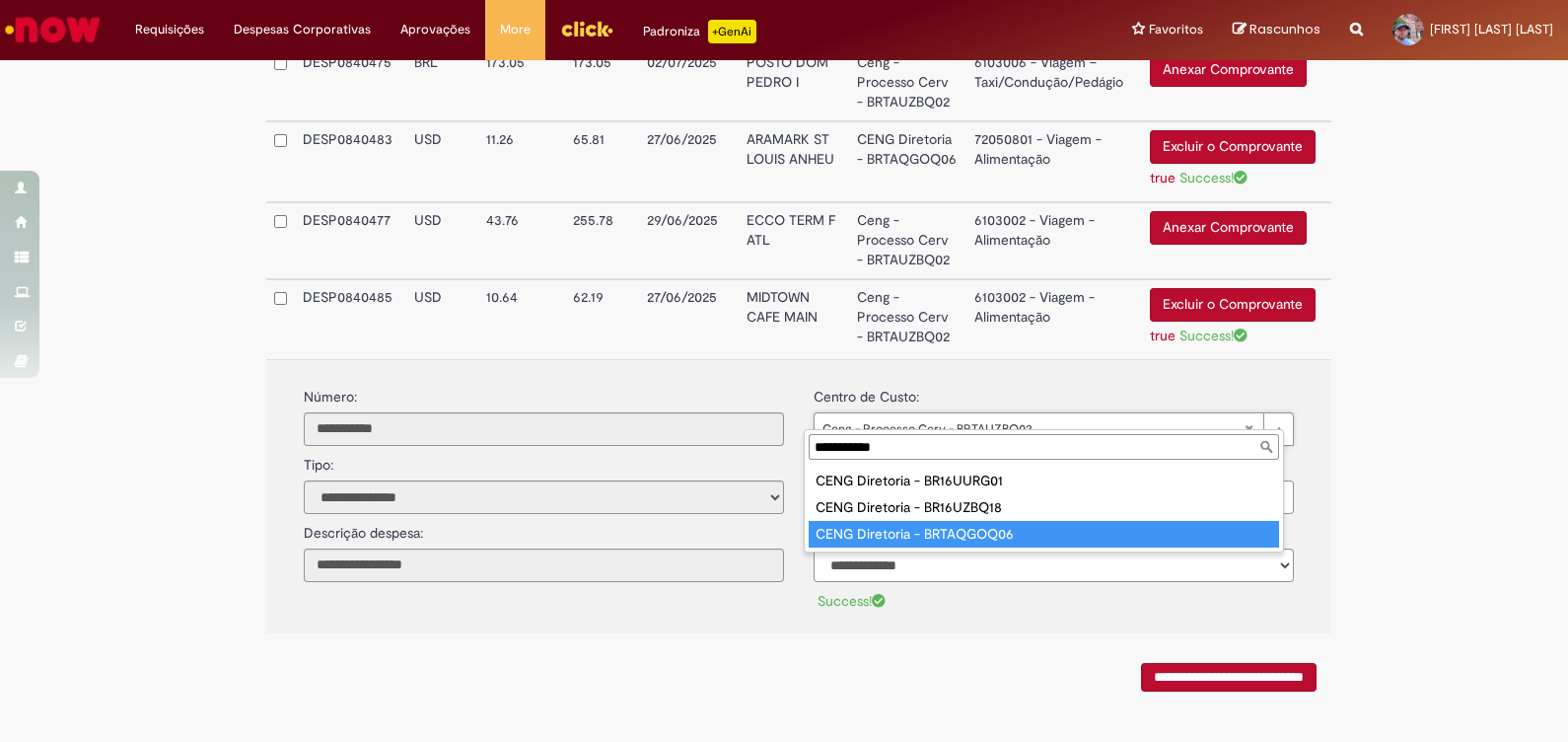 type on "**********" 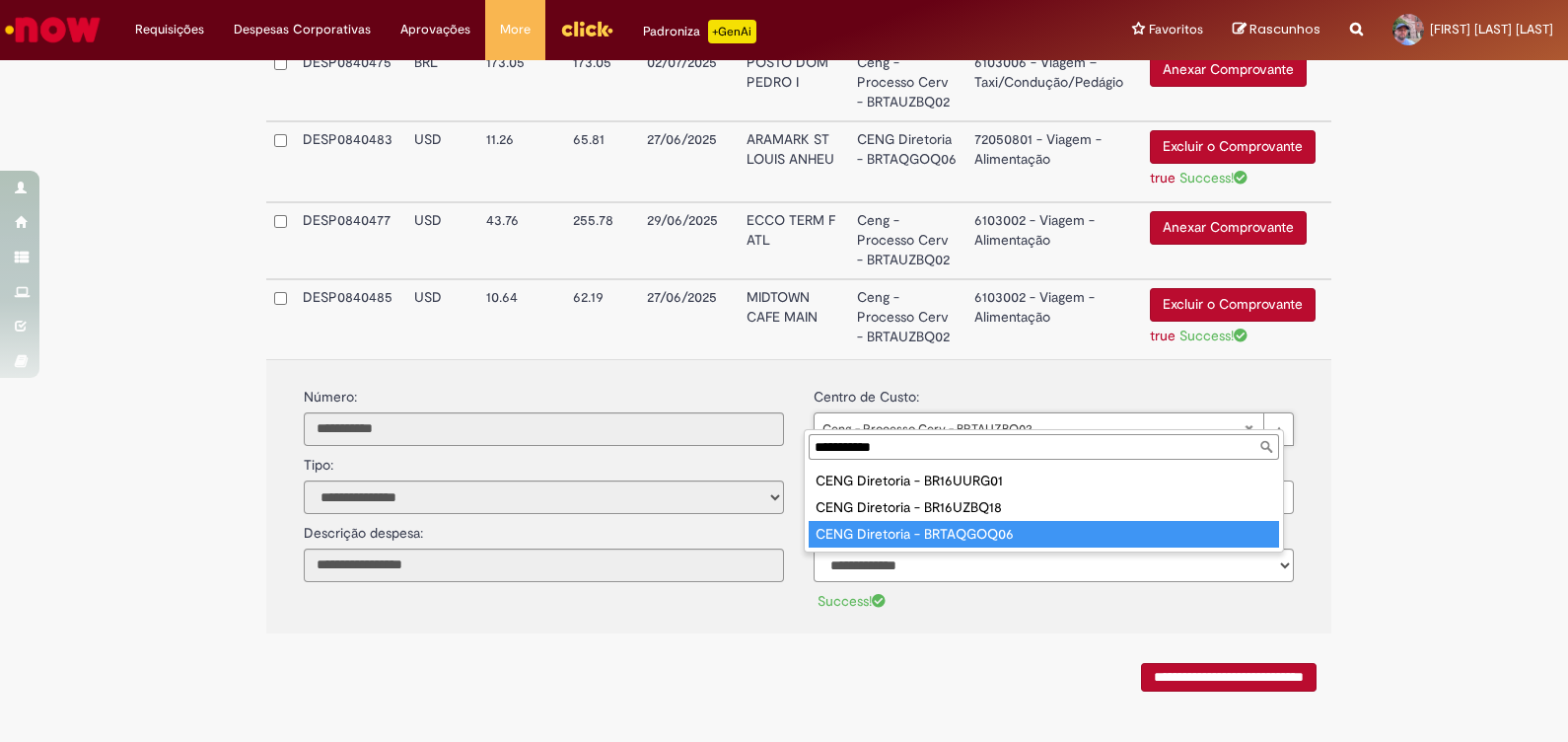 type on "**********" 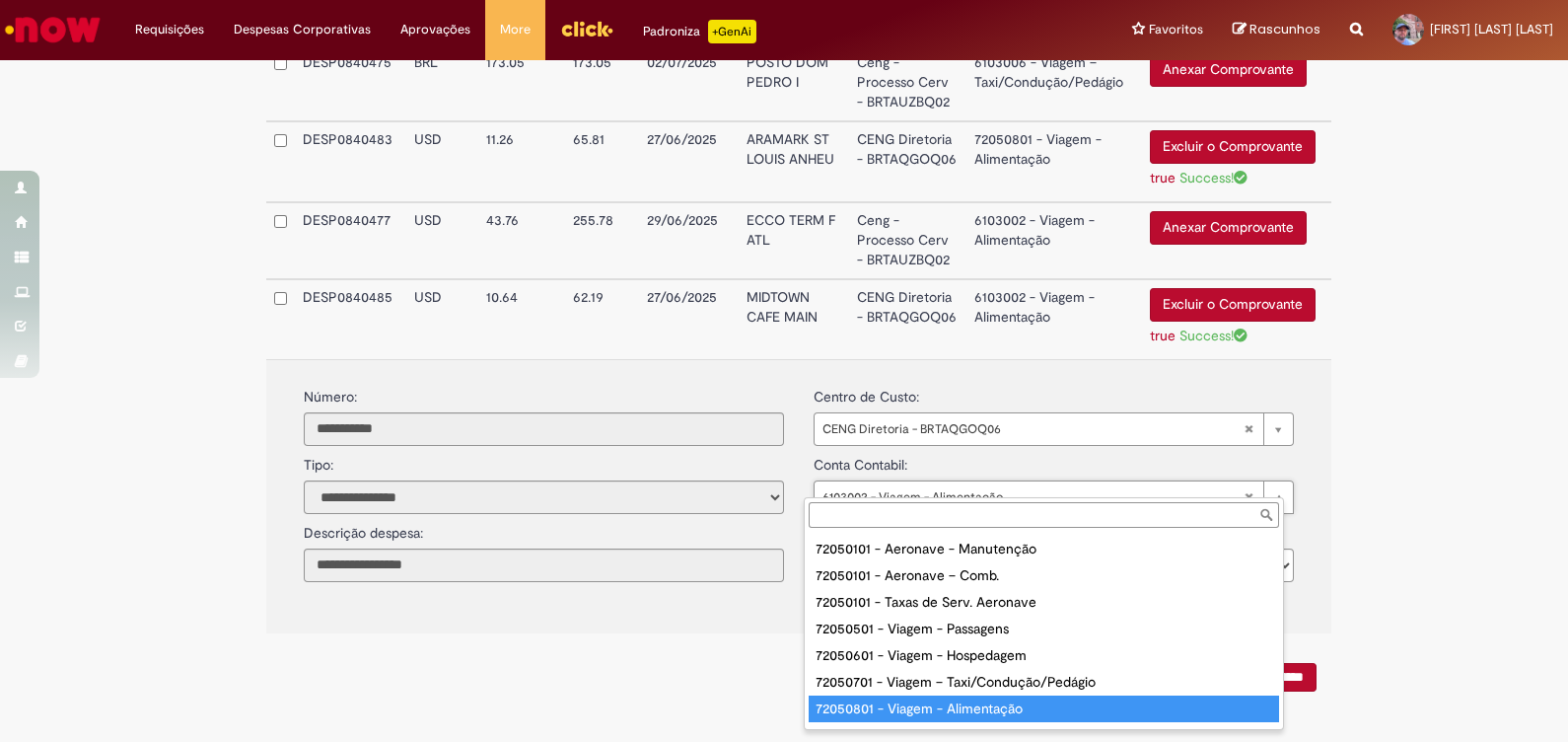 type on "**********" 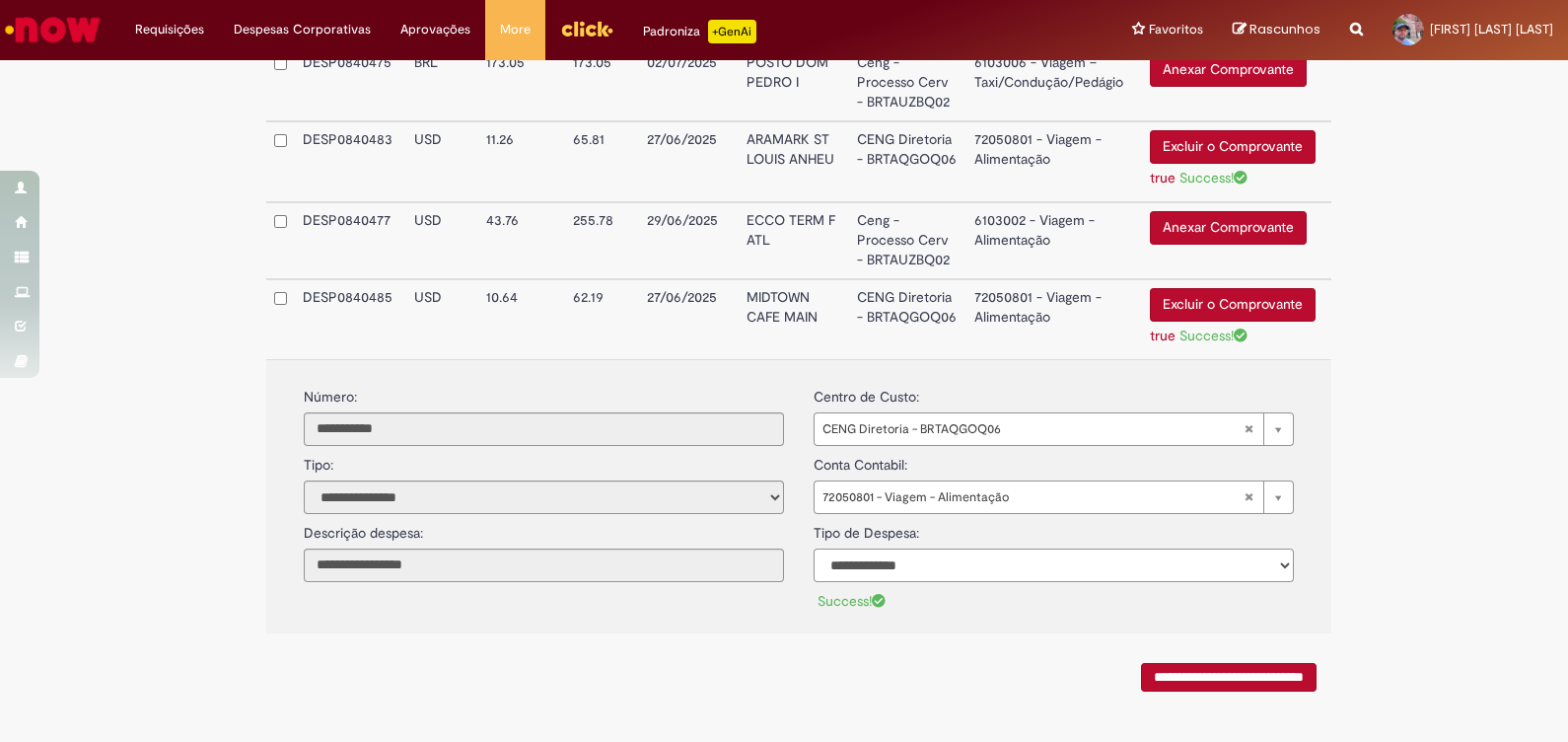 drag, startPoint x: 943, startPoint y: 552, endPoint x: 926, endPoint y: 562, distance: 19.723083 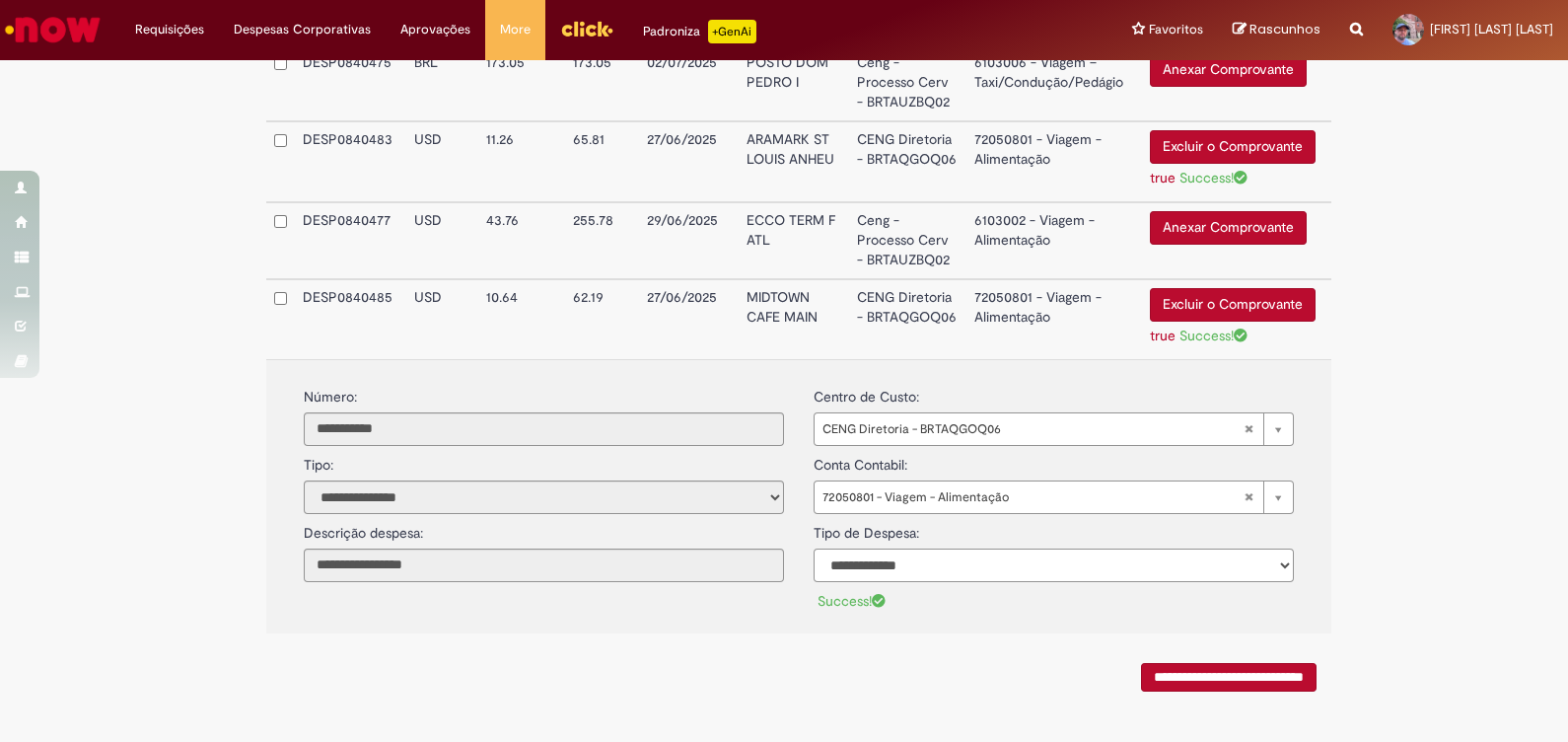 select on "*" 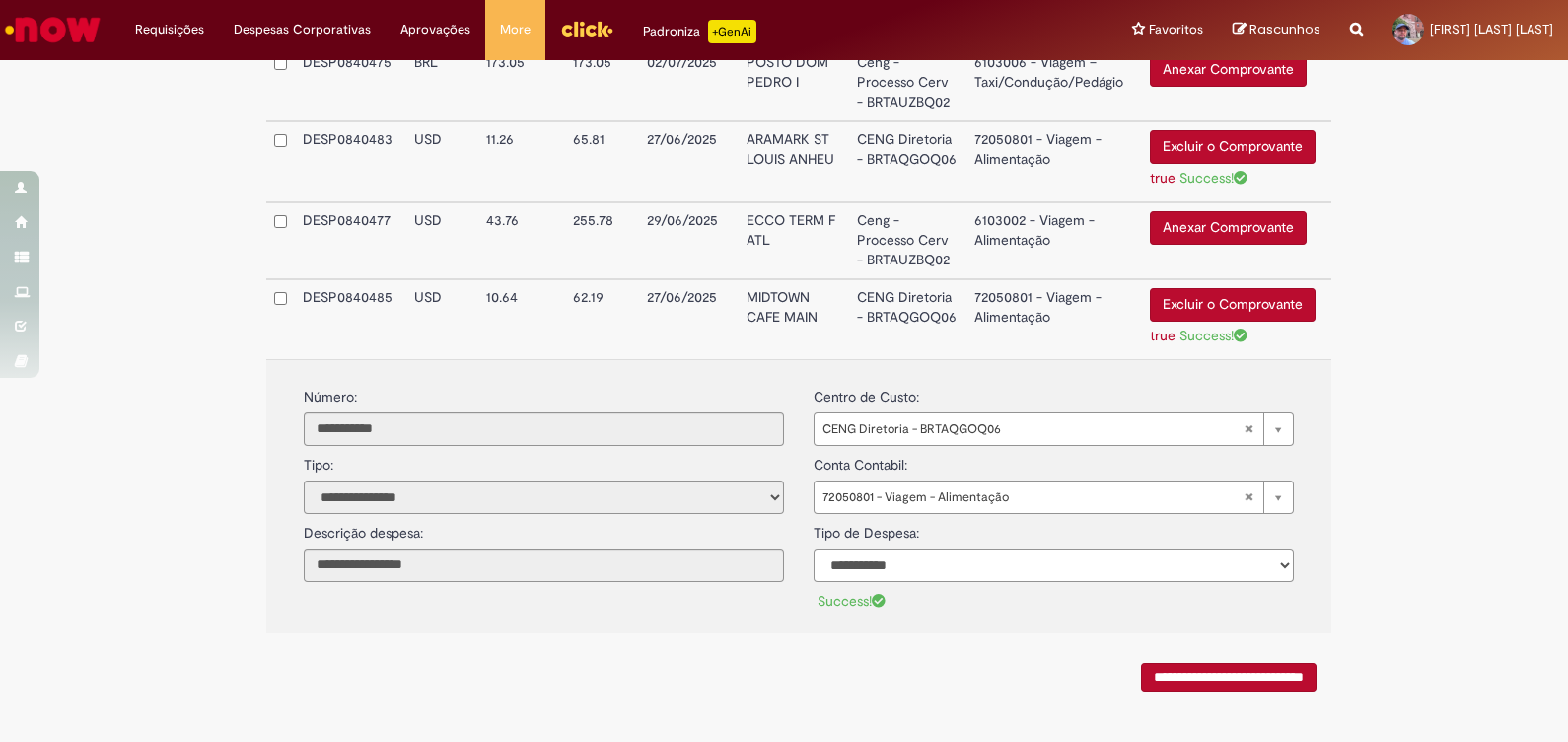 click on "**********" at bounding box center (1053, 565) 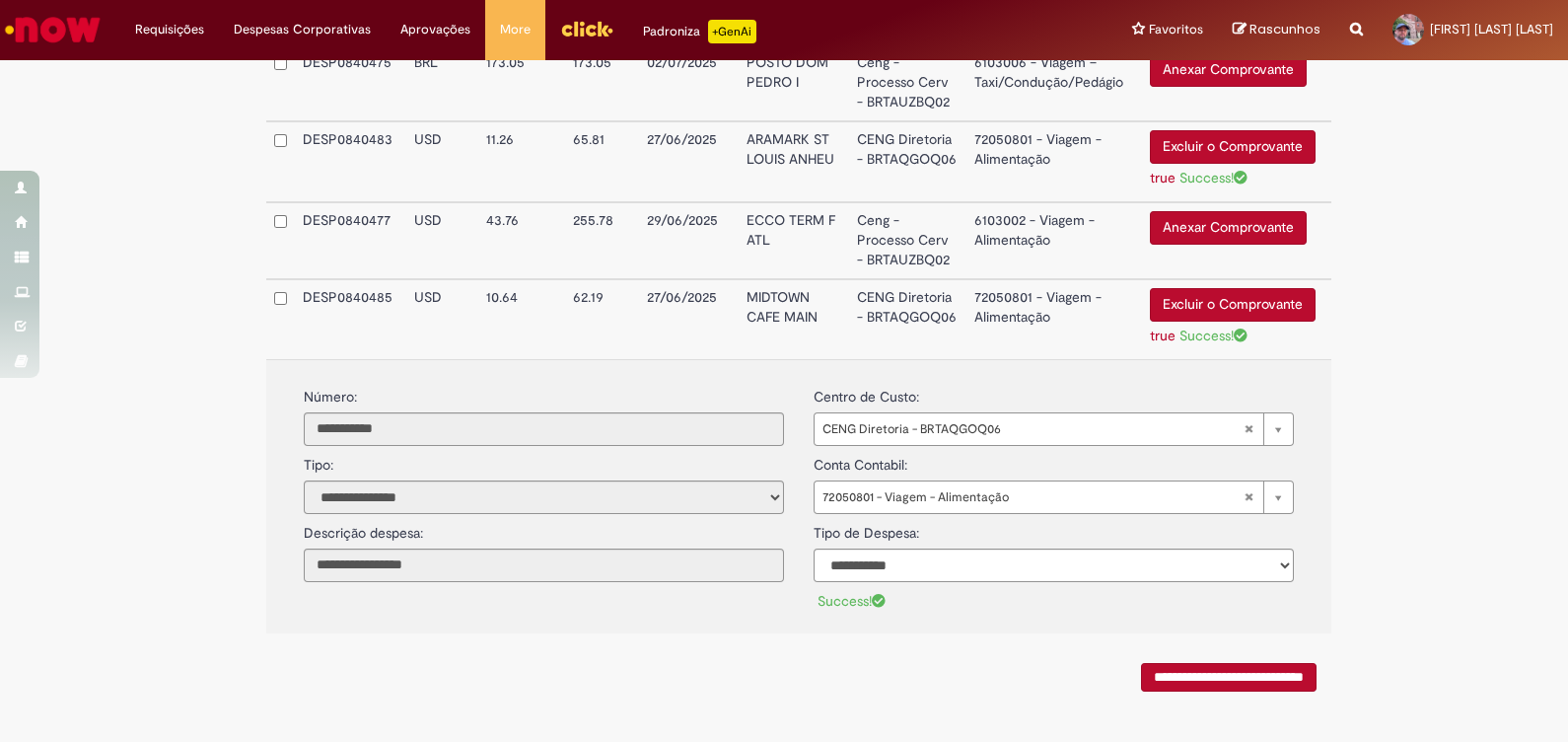 drag, startPoint x: 1367, startPoint y: 397, endPoint x: 885, endPoint y: 311, distance: 489.612 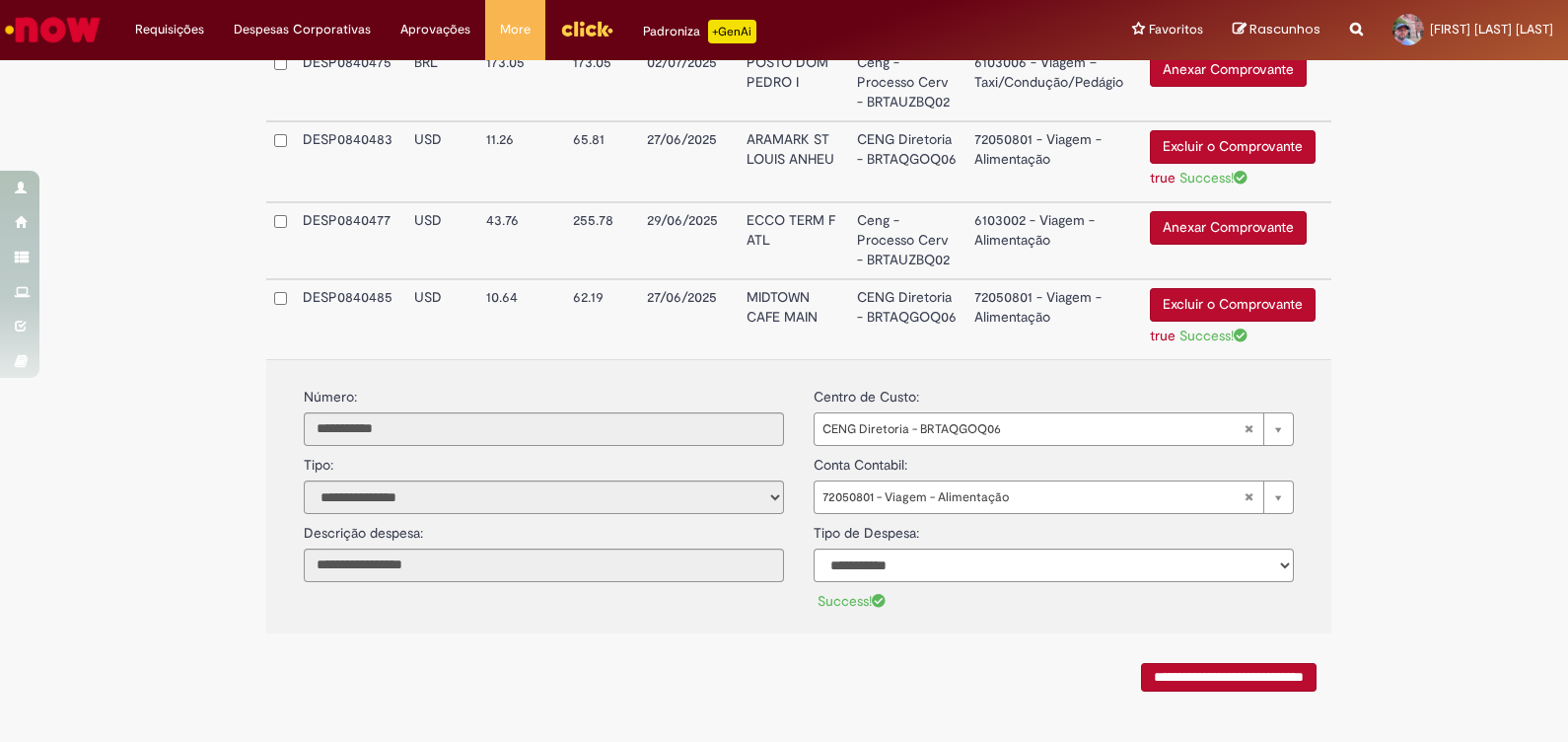 click on "MIDTOWN CAFE MAIN" at bounding box center (794, 319) 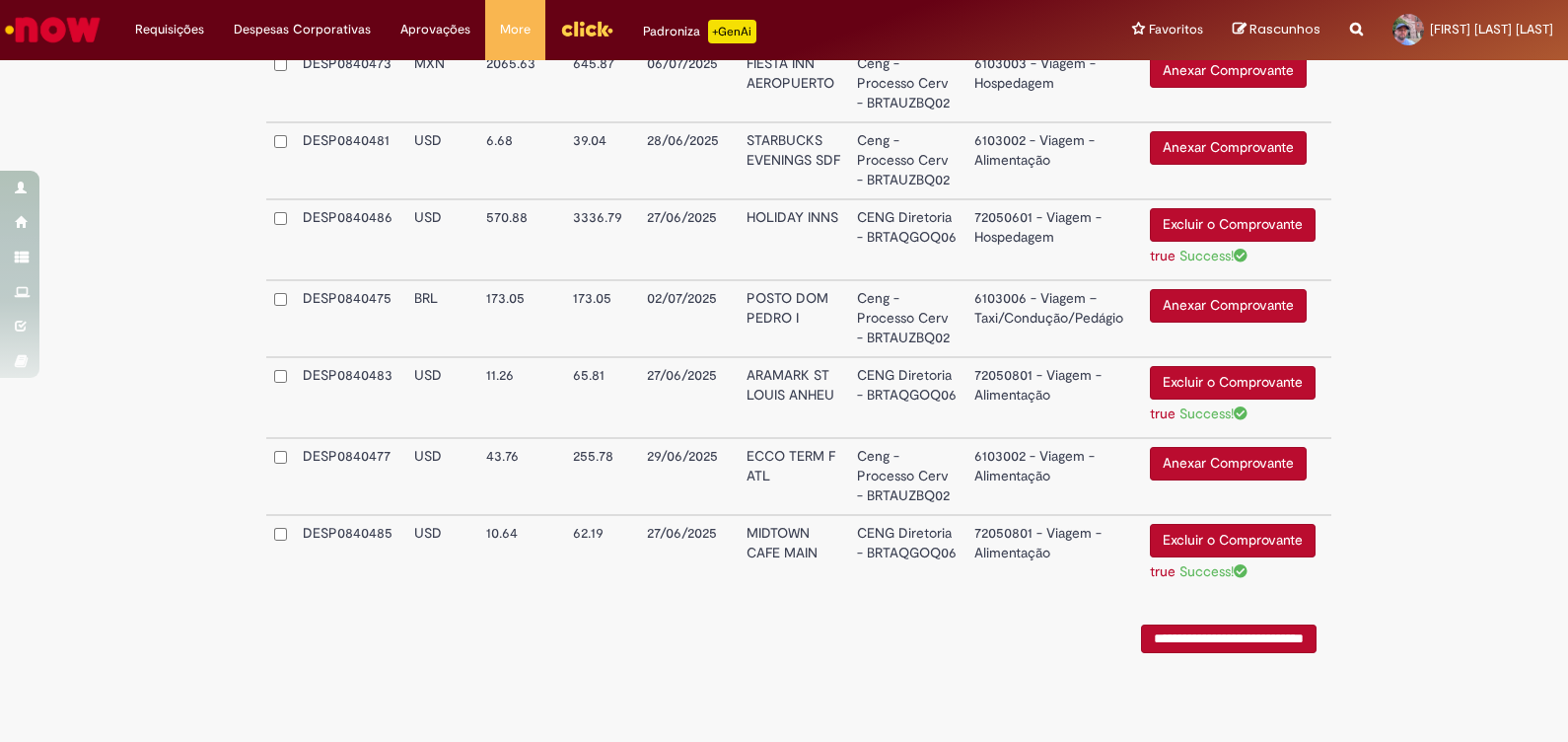 scroll, scrollTop: 2860, scrollLeft: 0, axis: vertical 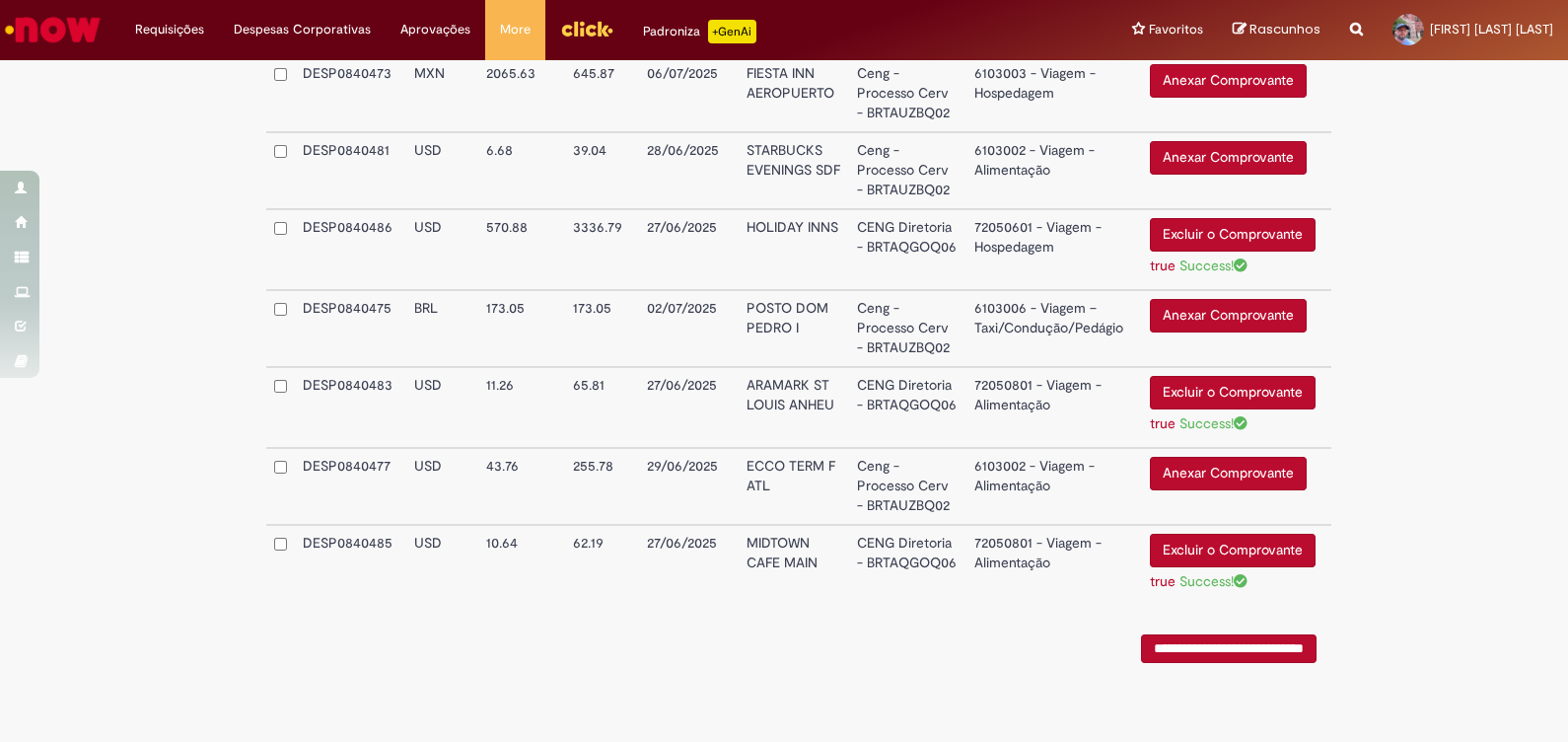 click on "Anexar Comprovante" at bounding box center (1228, 158) 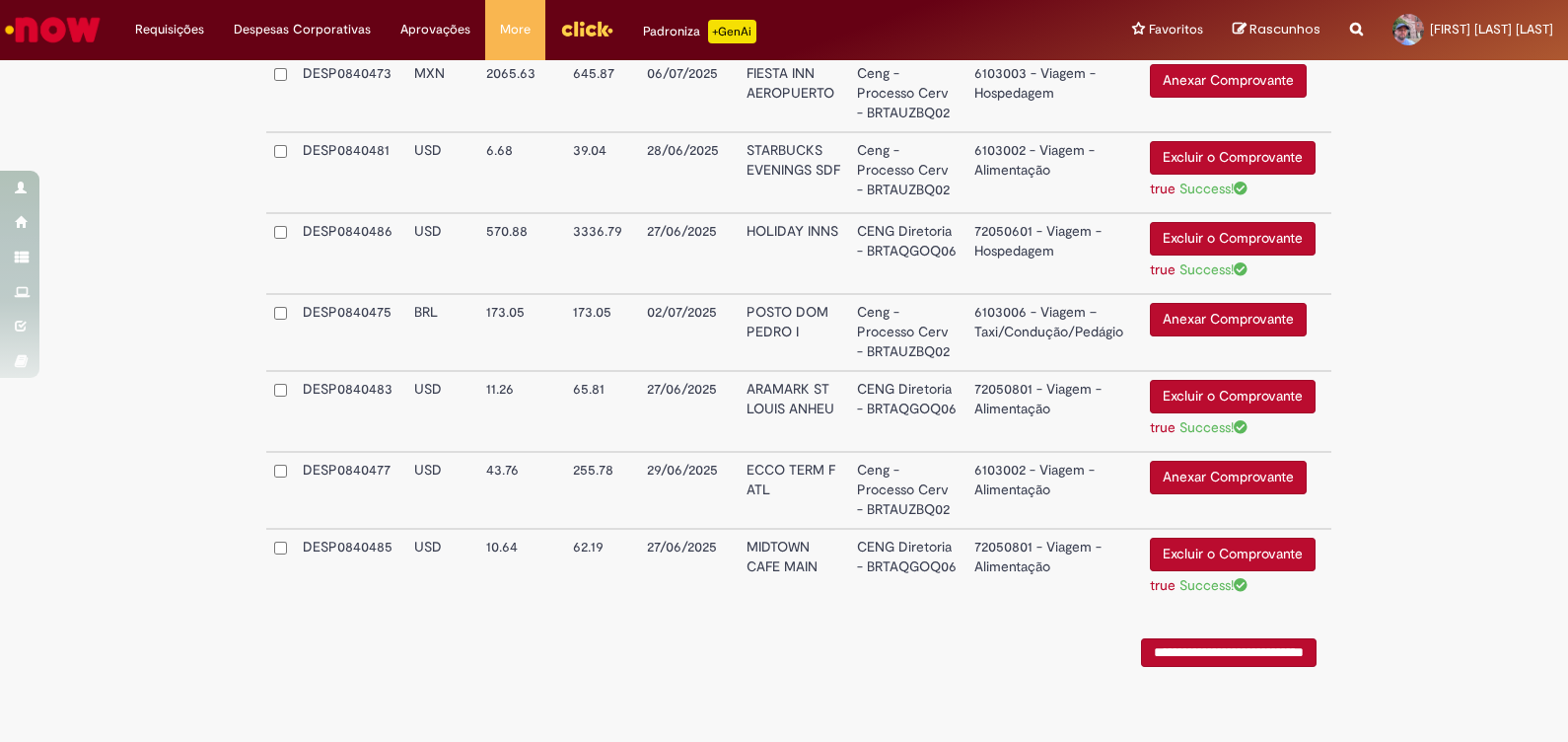 click on "Ceng - Processo Cerv - BRTAUZBQ02" at bounding box center (907, 173) 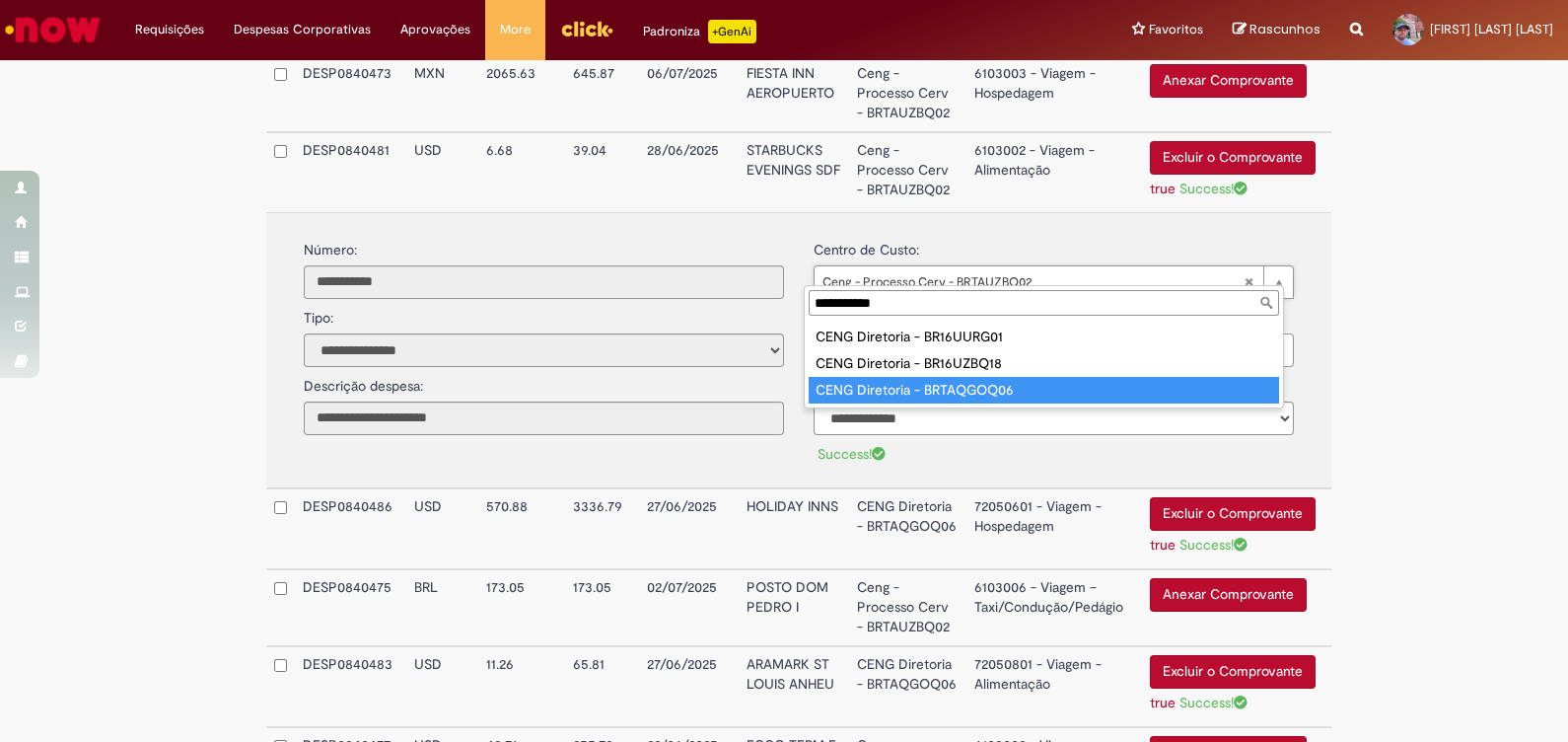 type on "**********" 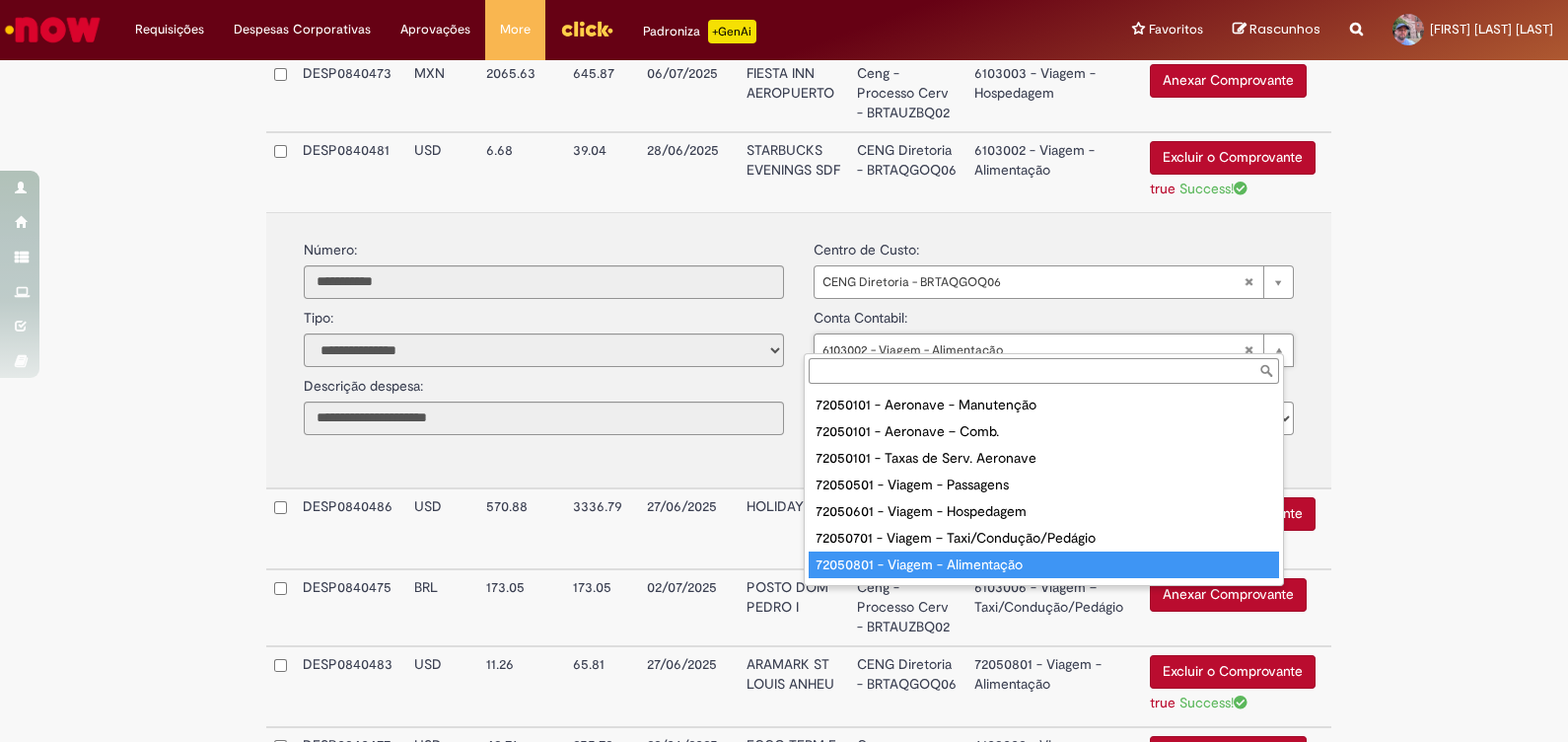 type on "**********" 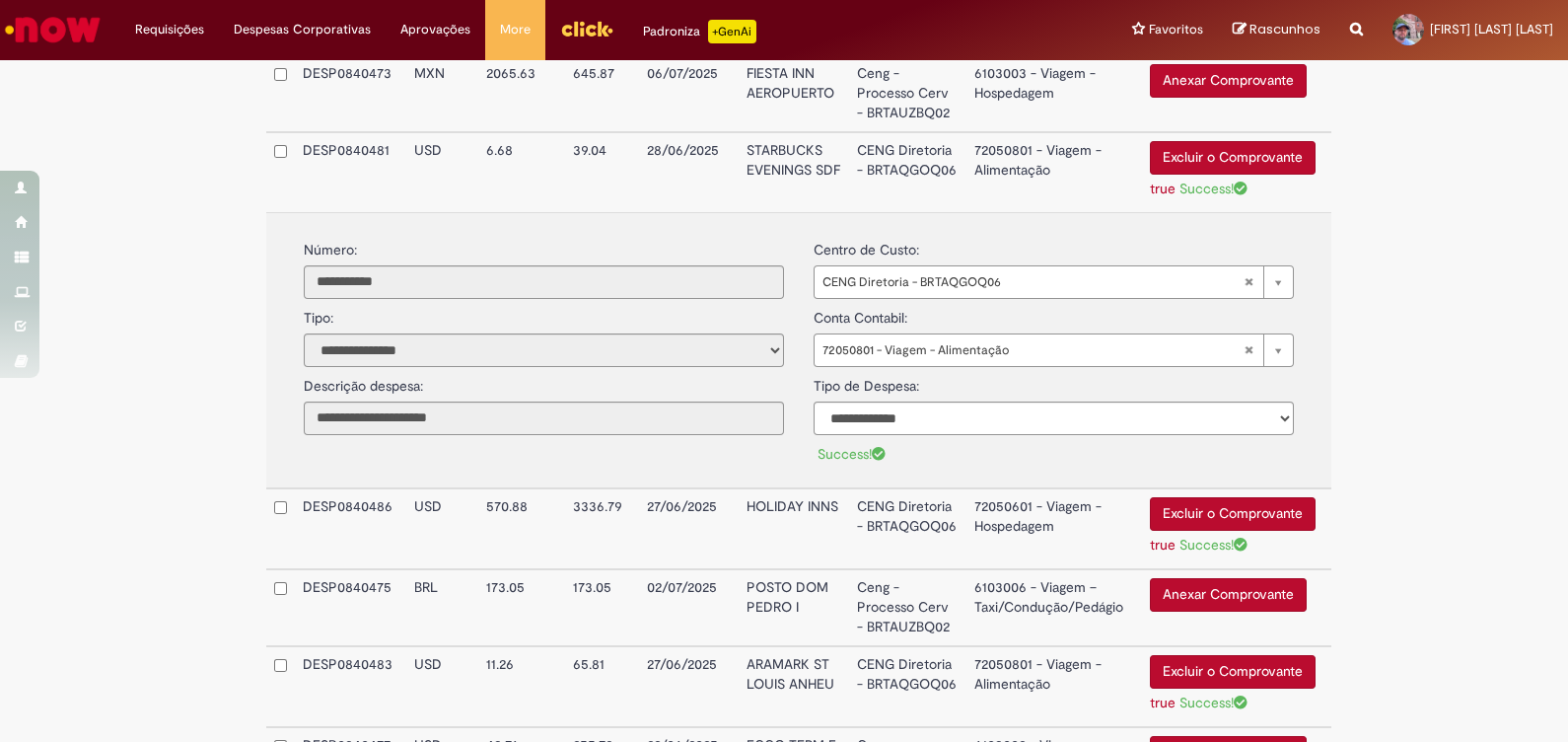 drag, startPoint x: 957, startPoint y: 389, endPoint x: 946, endPoint y: 397, distance: 13.601471 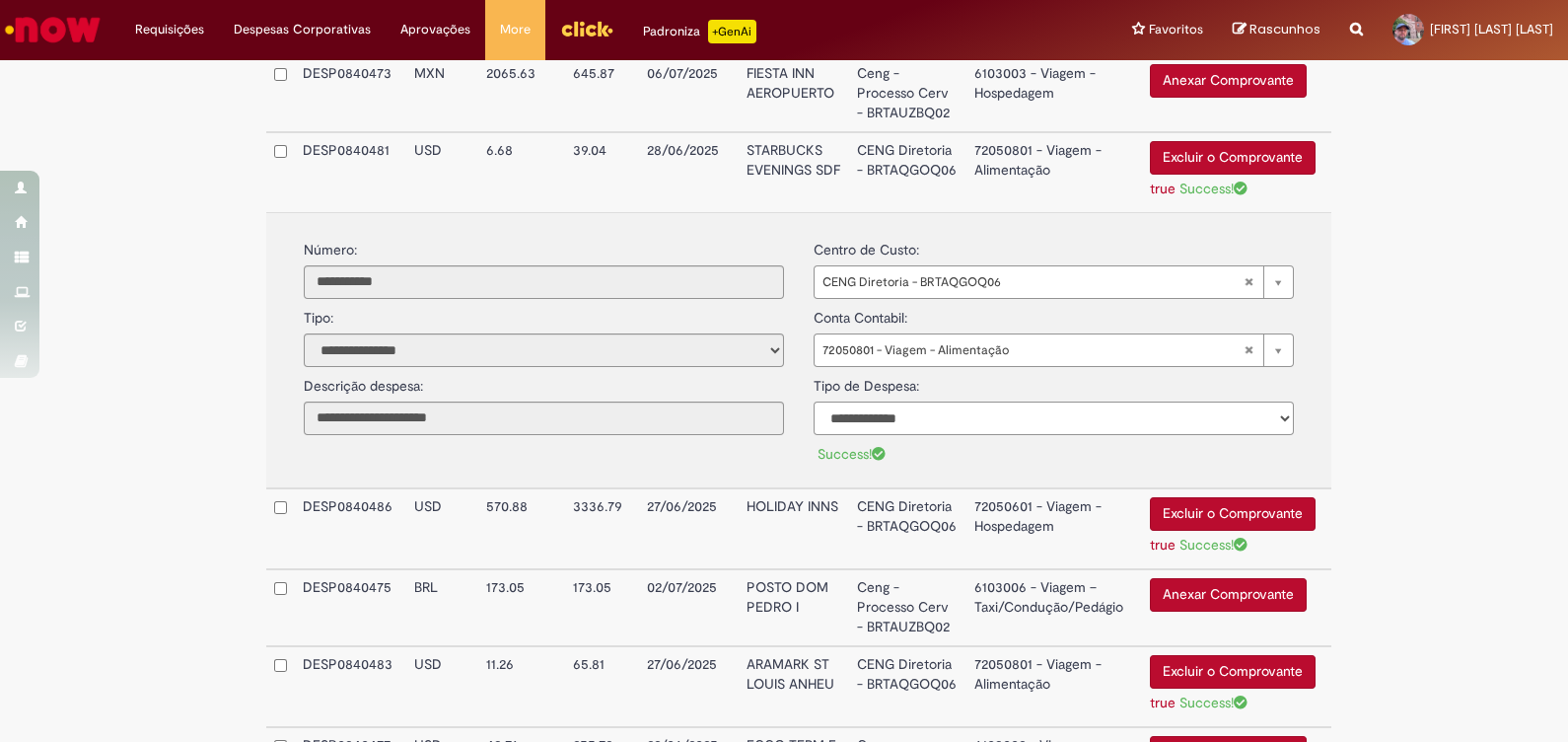 click on "**********" at bounding box center (1053, 418) 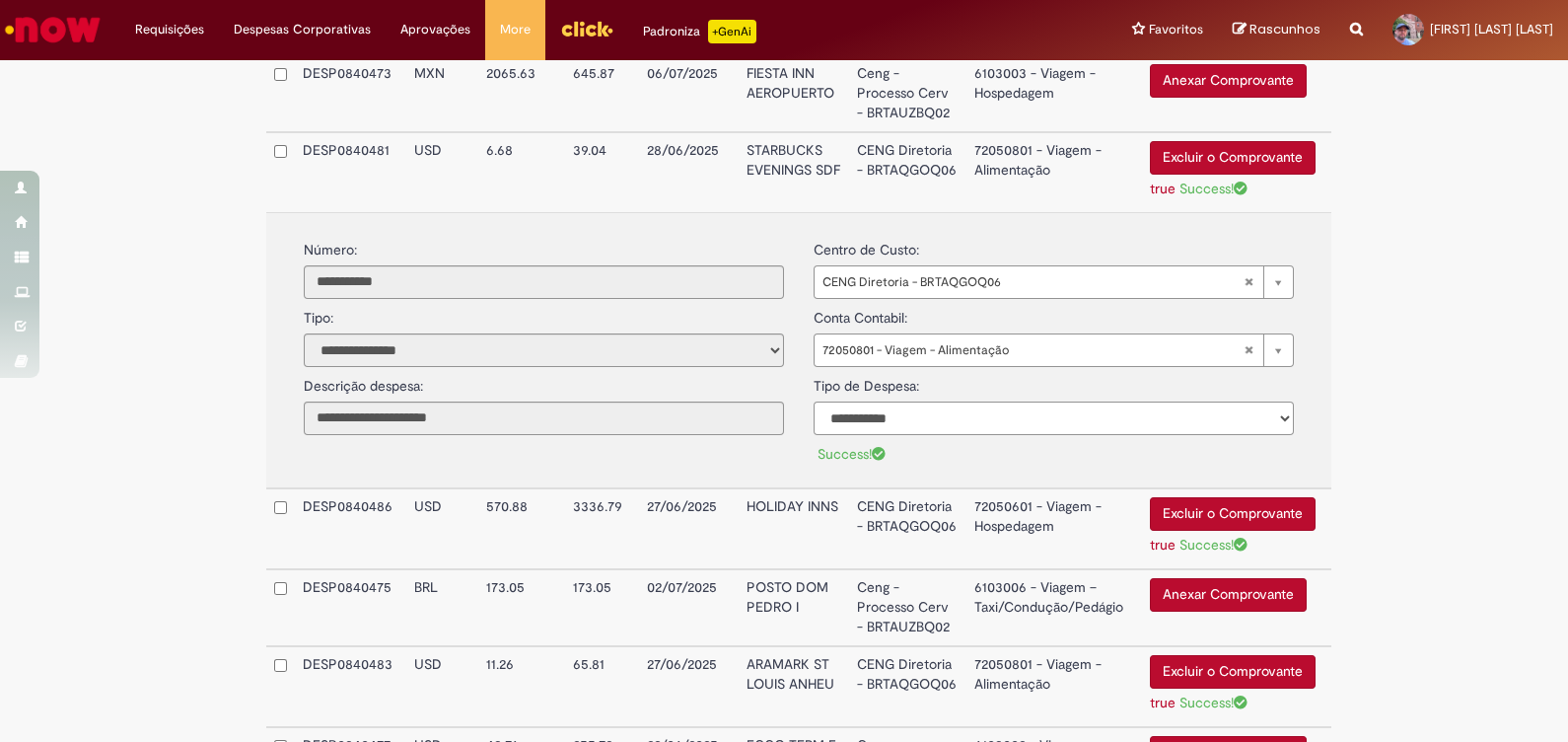 click on "**********" at bounding box center [1053, 418] 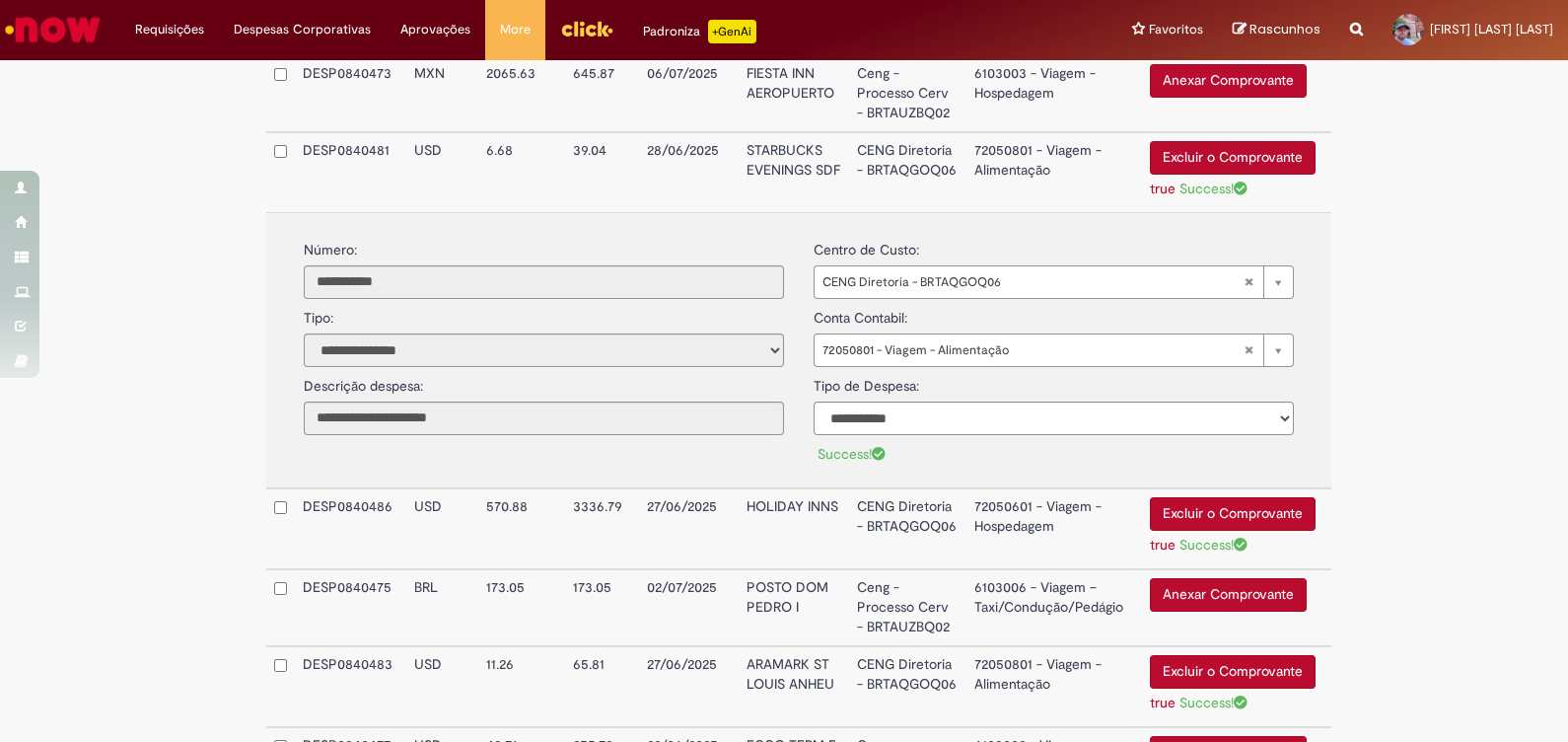 click on "**********" at bounding box center (799, 350) 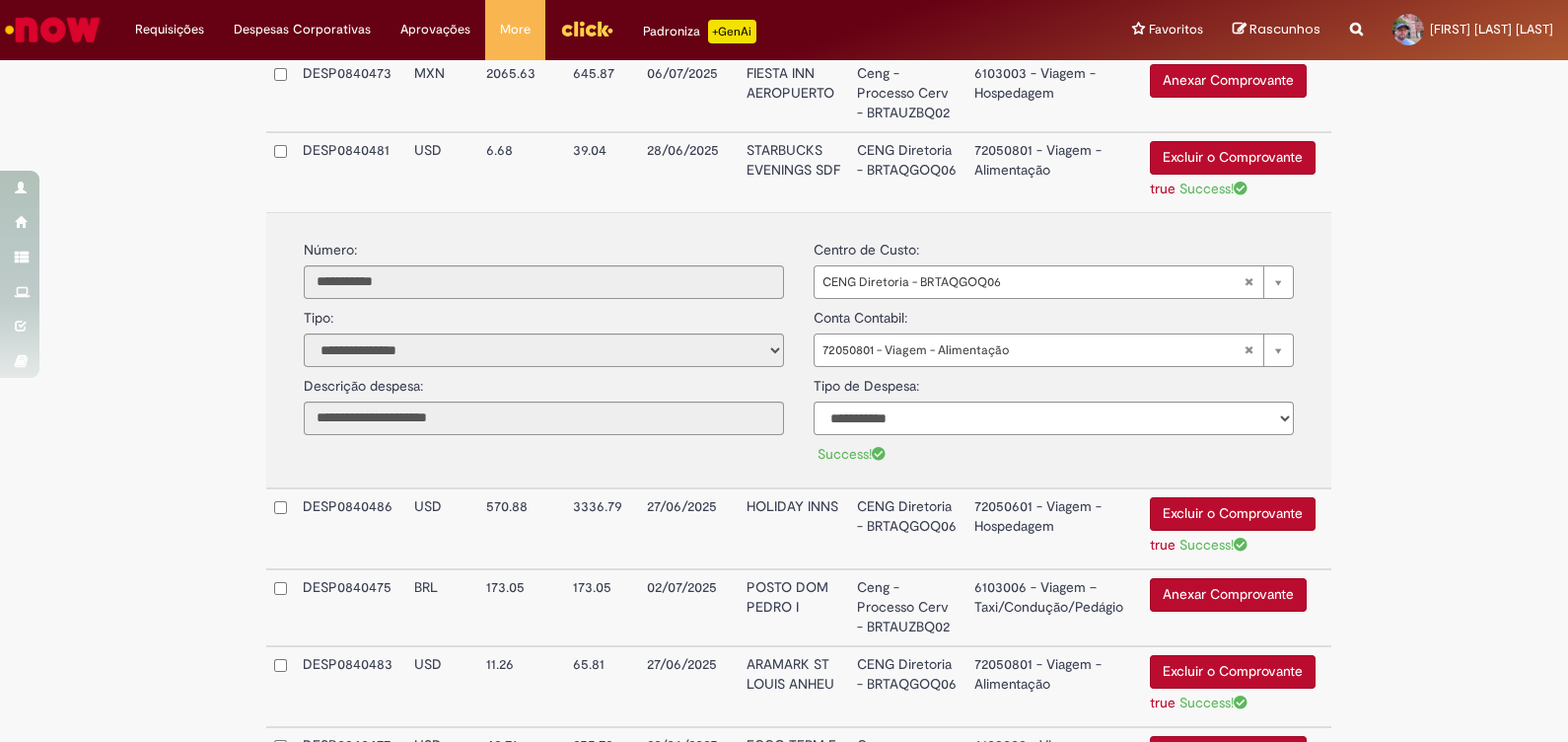click on "CENG Diretoria - BRTAQGOQ06" at bounding box center [907, 172] 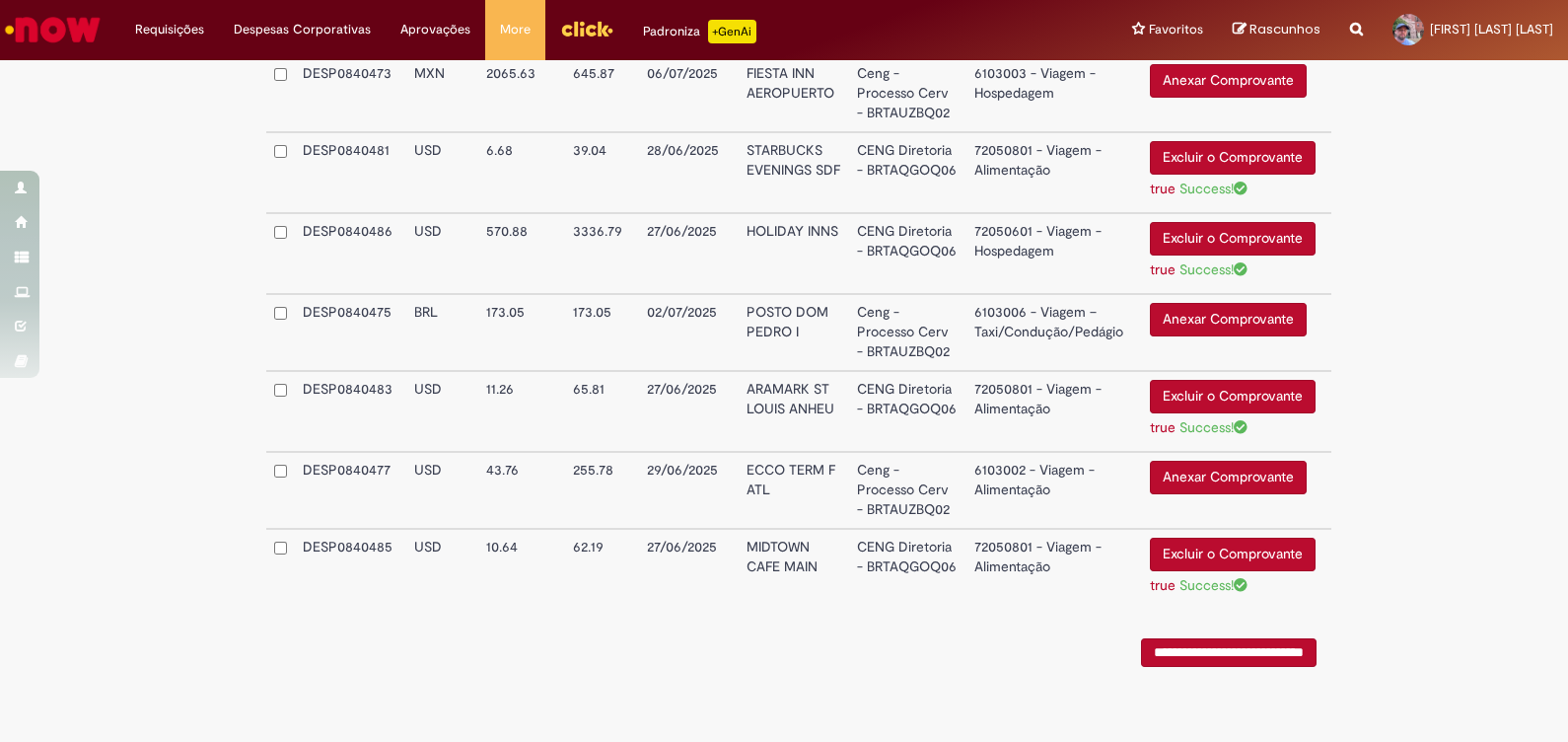 scroll, scrollTop: 2737, scrollLeft: 0, axis: vertical 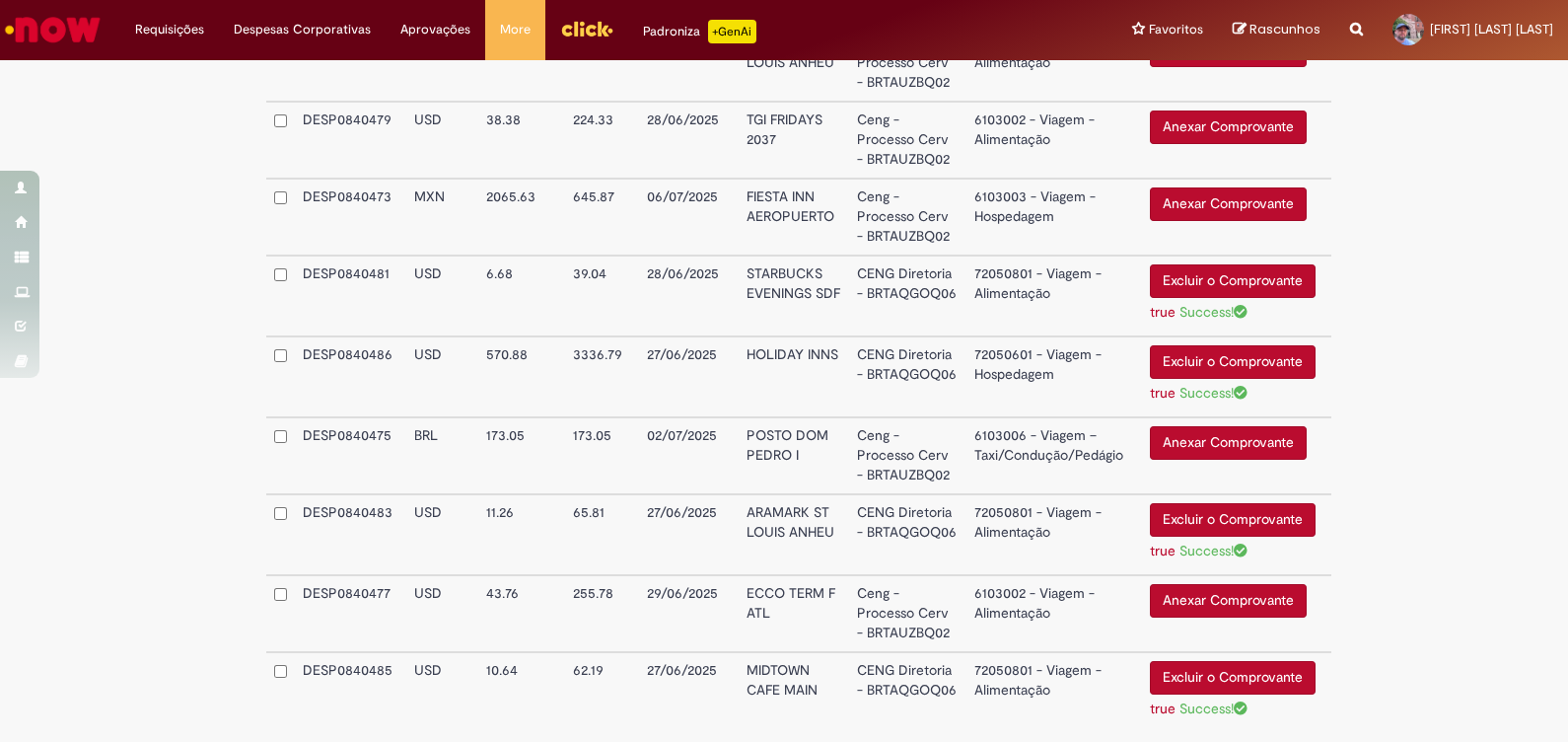 click on "Anexar Comprovante" at bounding box center (1228, 127) 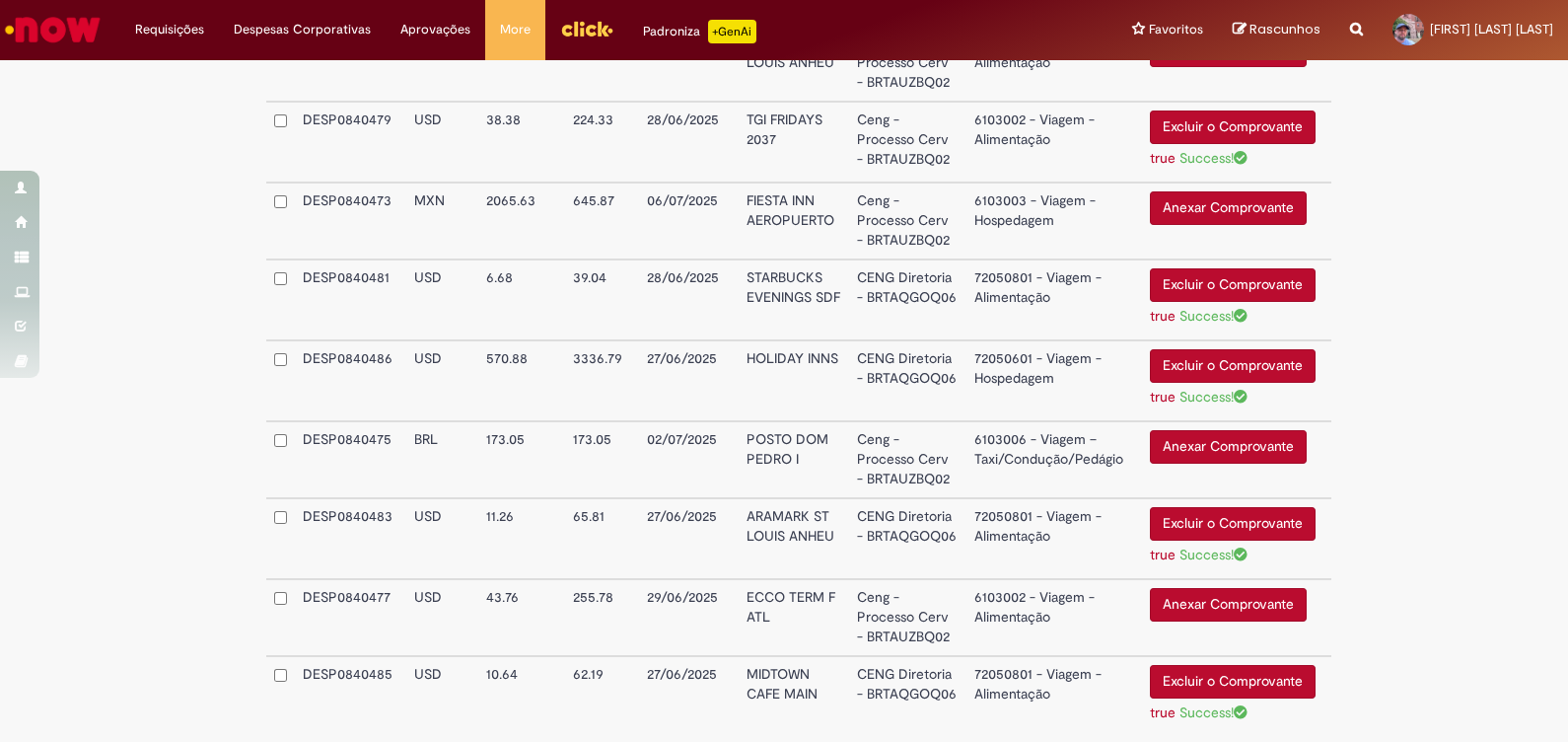 click on "Ceng - Processo Cerv - BRTAUZBQ02" at bounding box center [907, 142] 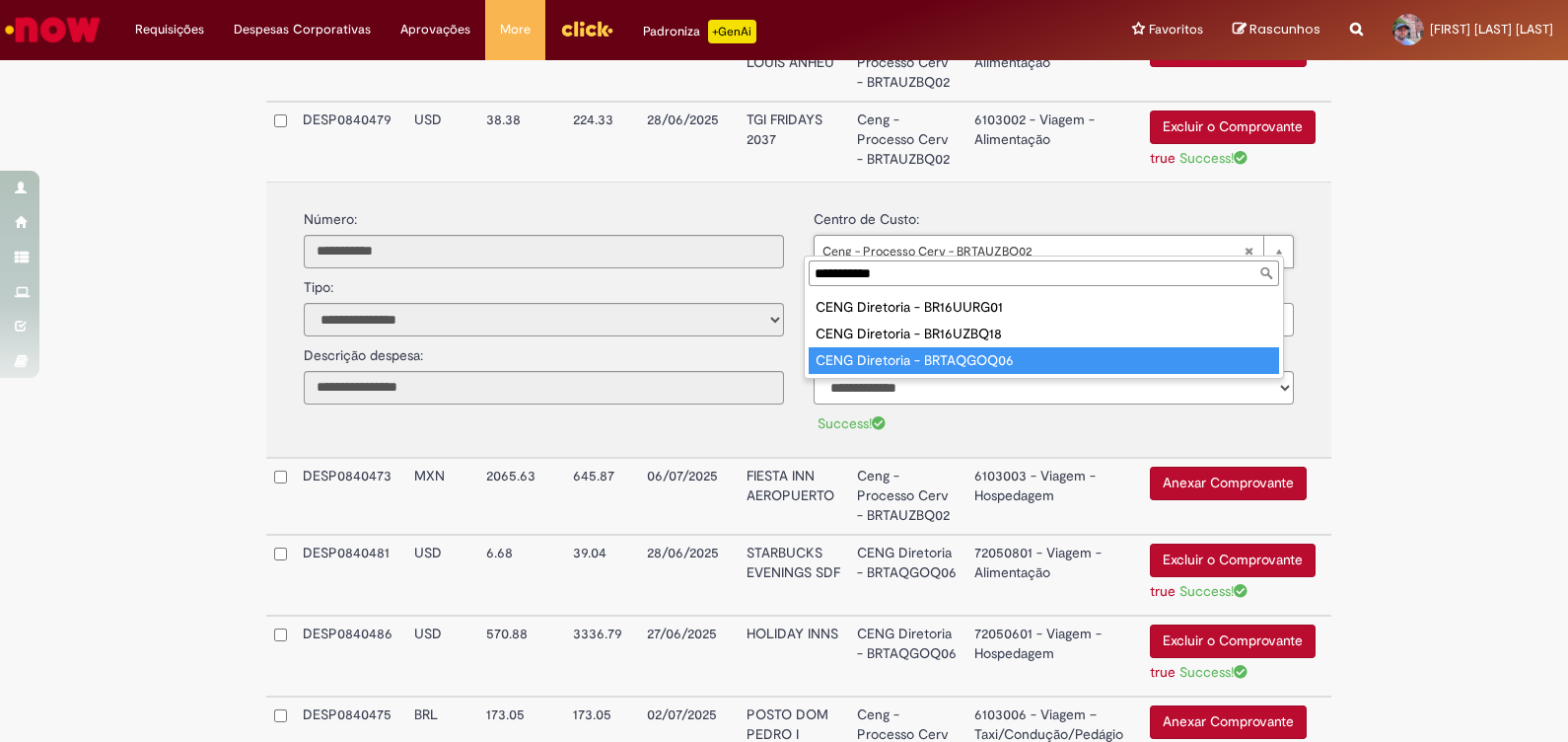 type on "**********" 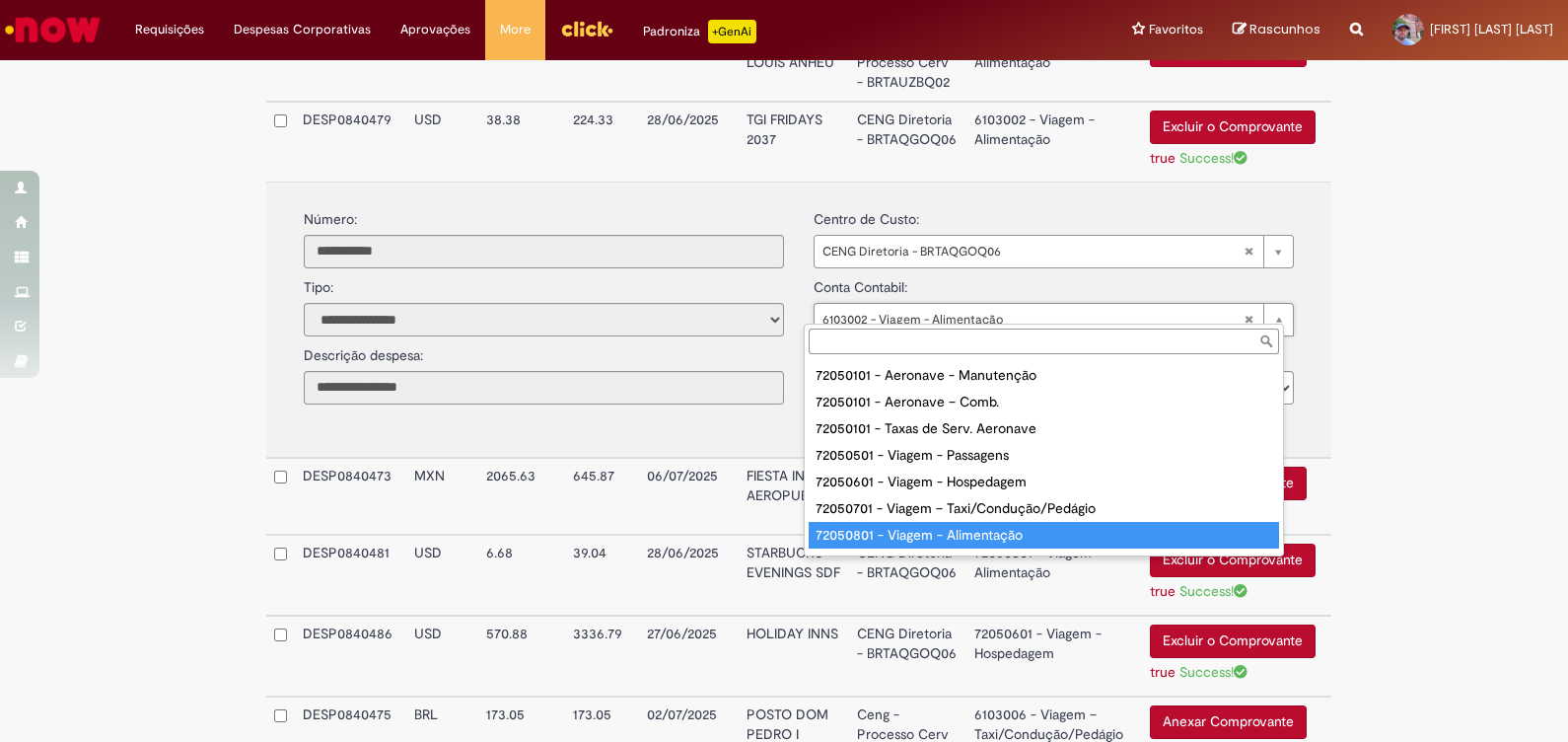 type on "**********" 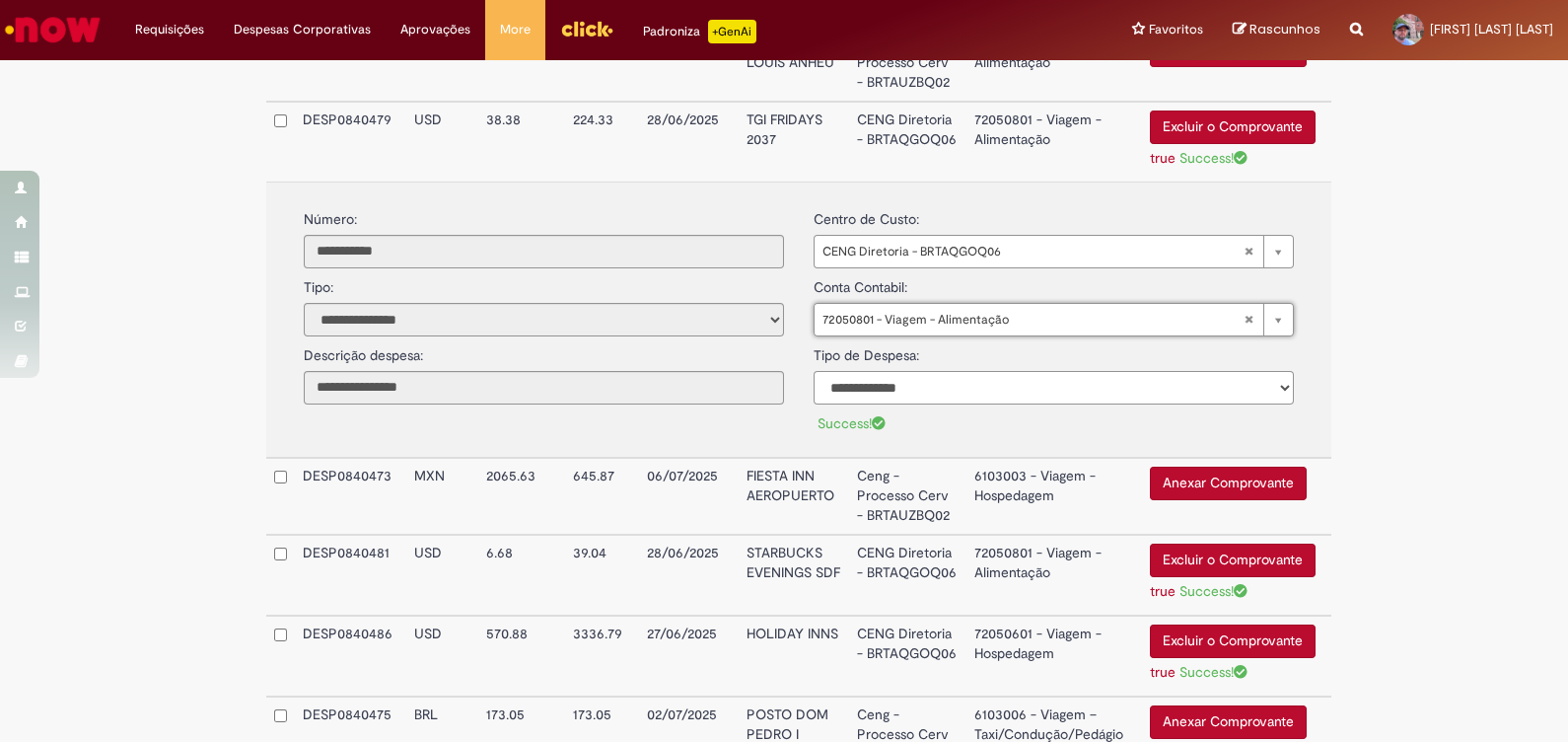 drag, startPoint x: 966, startPoint y: 368, endPoint x: 957, endPoint y: 375, distance: 11.401754 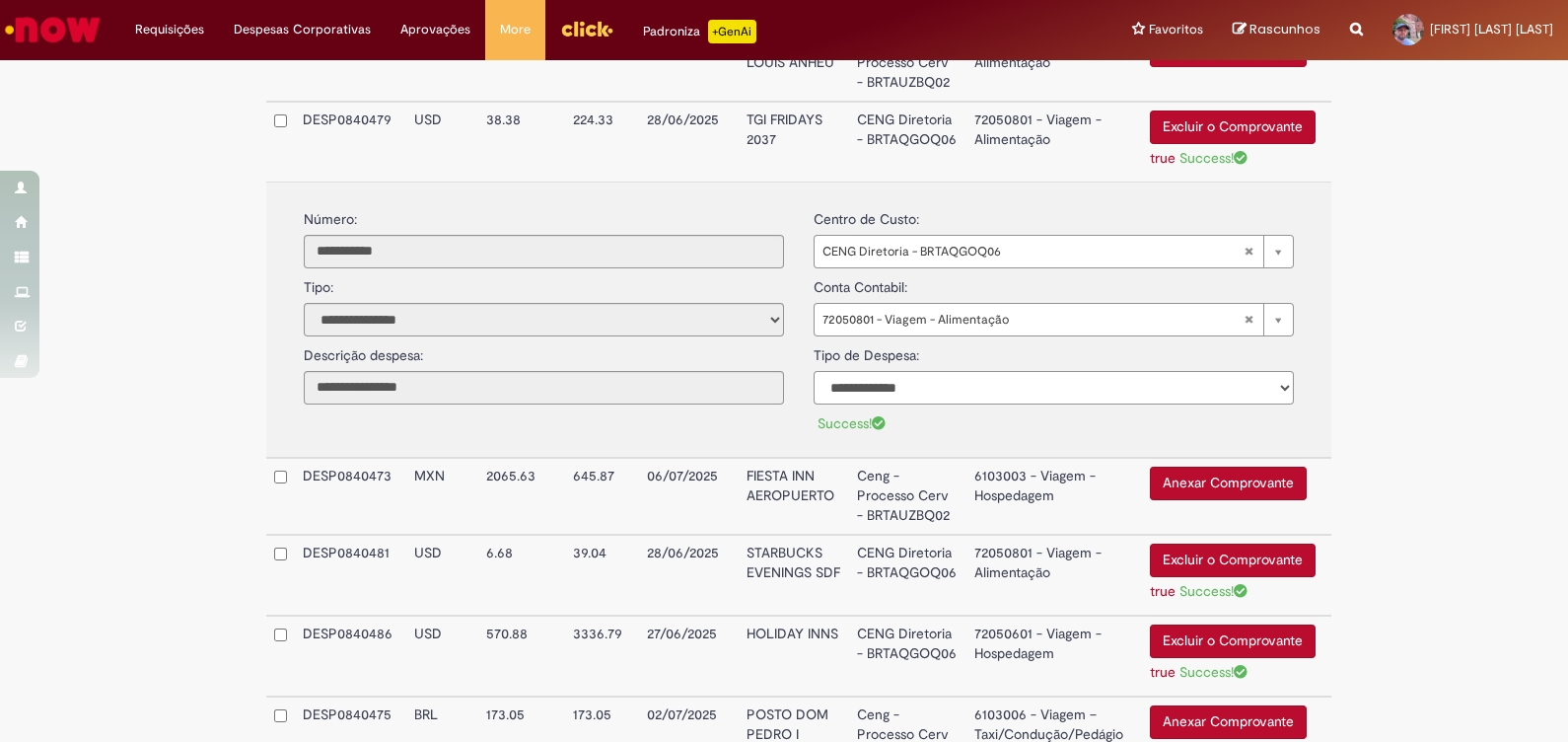 select on "*" 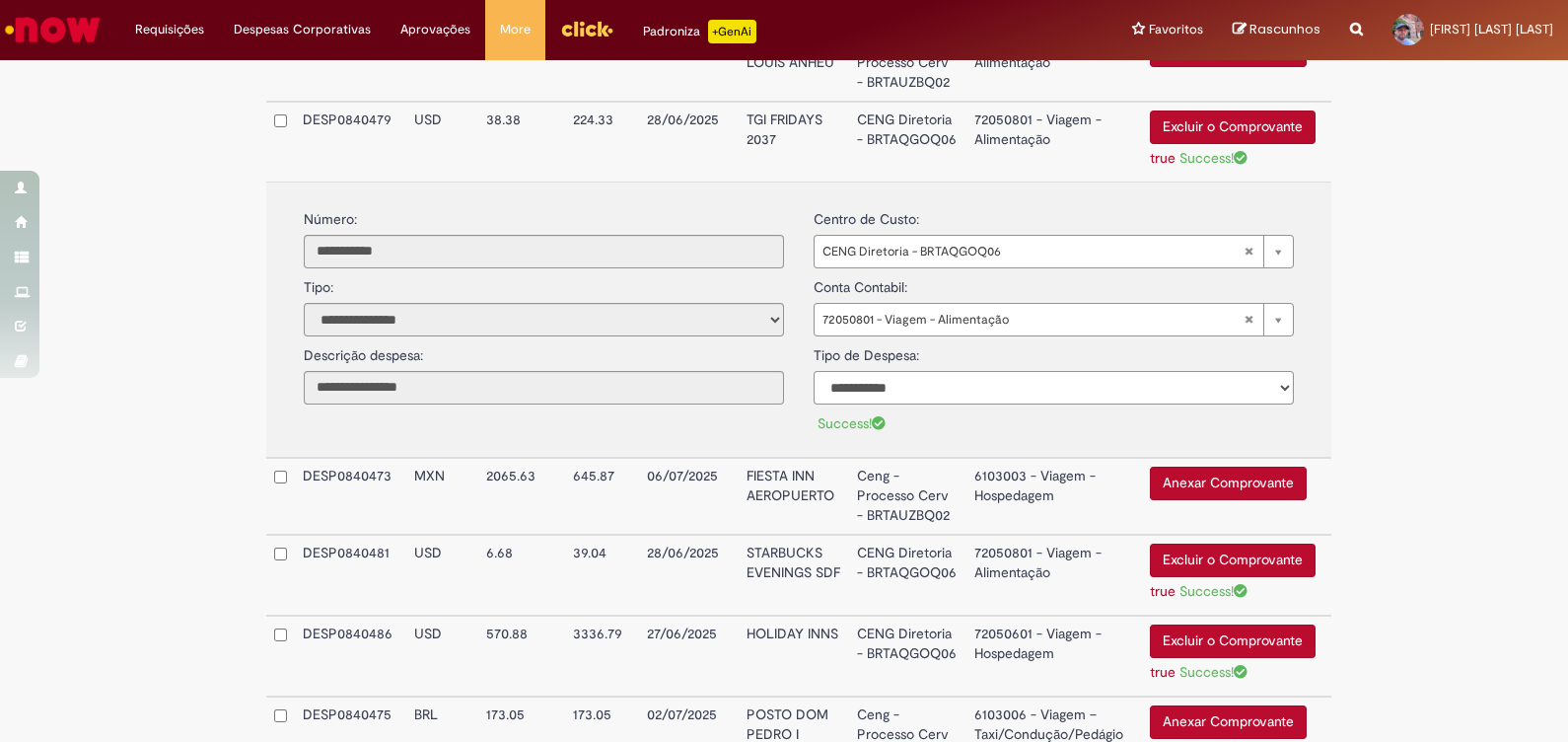 click on "**********" at bounding box center [1053, 388] 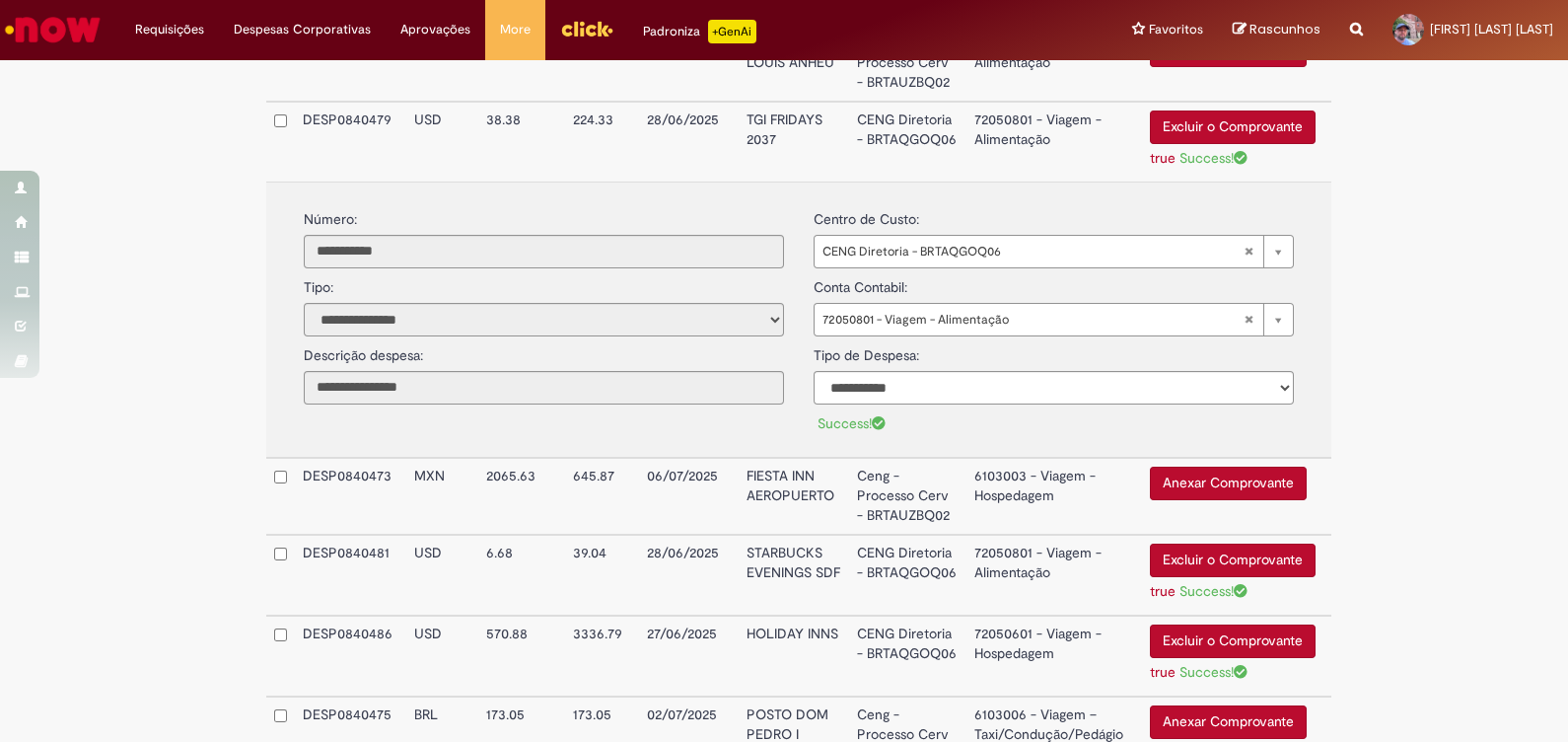 drag, startPoint x: 1483, startPoint y: 200, endPoint x: 1477, endPoint y: 188, distance: 13.416408 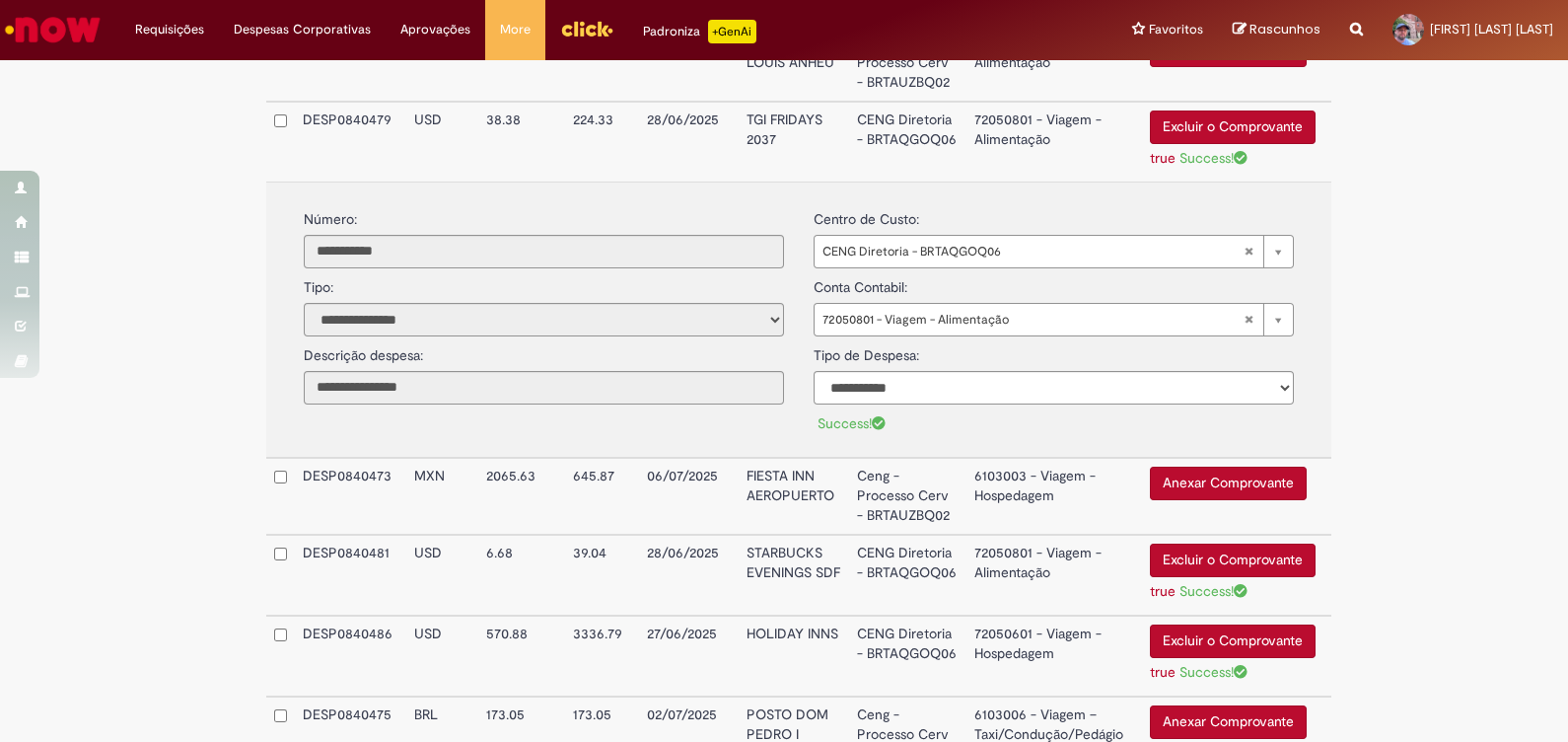 click on "TGI FRIDAYS 2037" at bounding box center (794, 141) 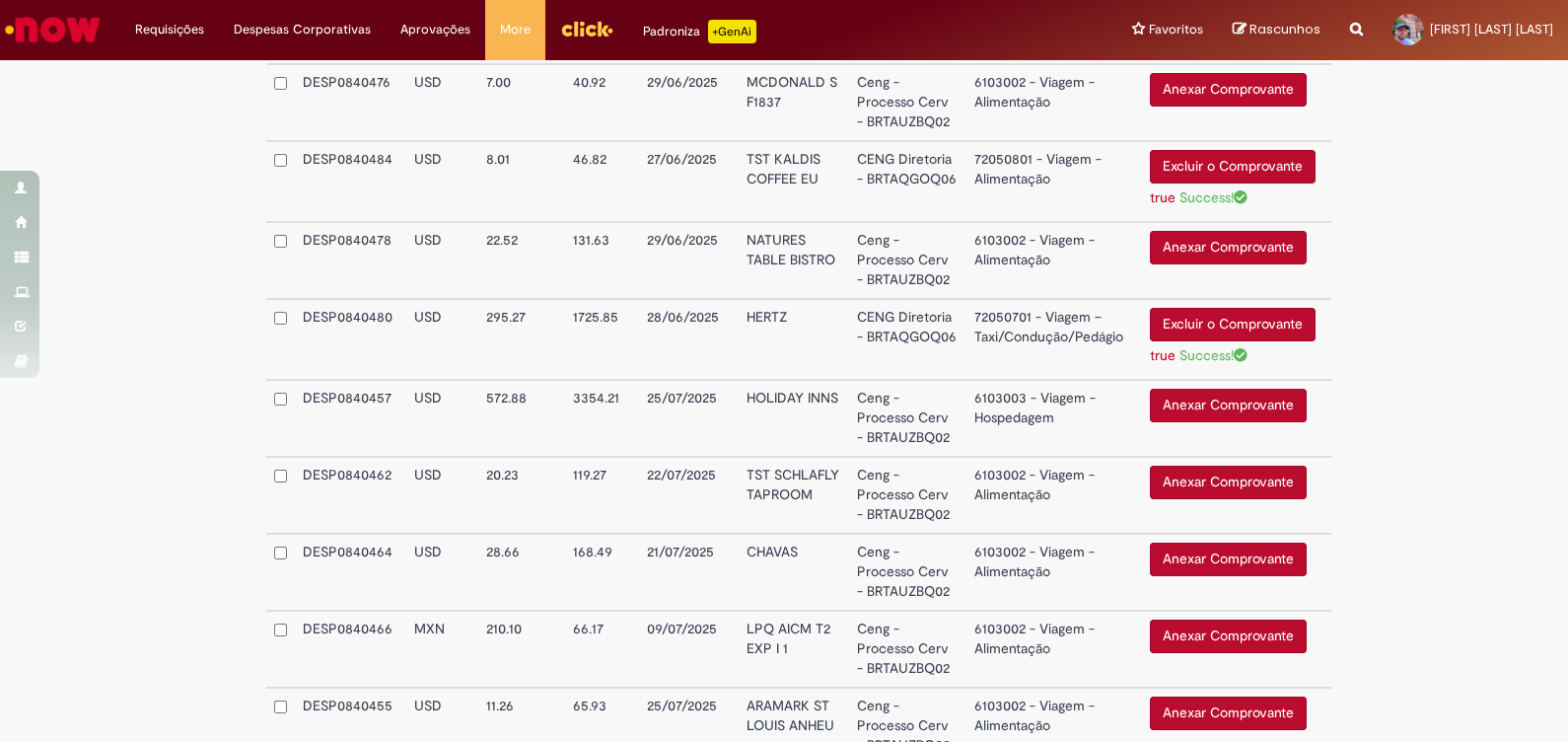 scroll, scrollTop: 1756, scrollLeft: 0, axis: vertical 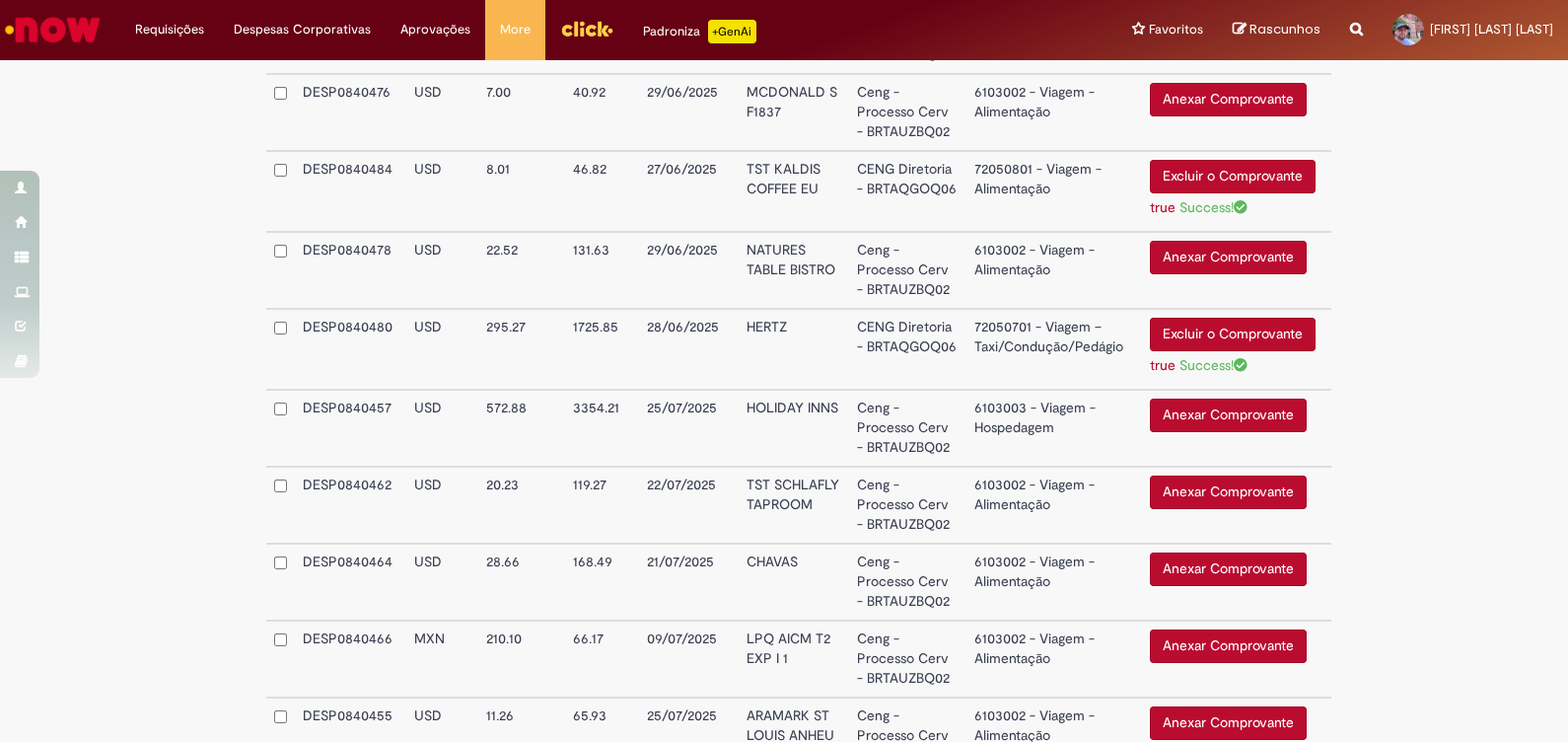click on "Anexar Comprovante" at bounding box center [1228, 100] 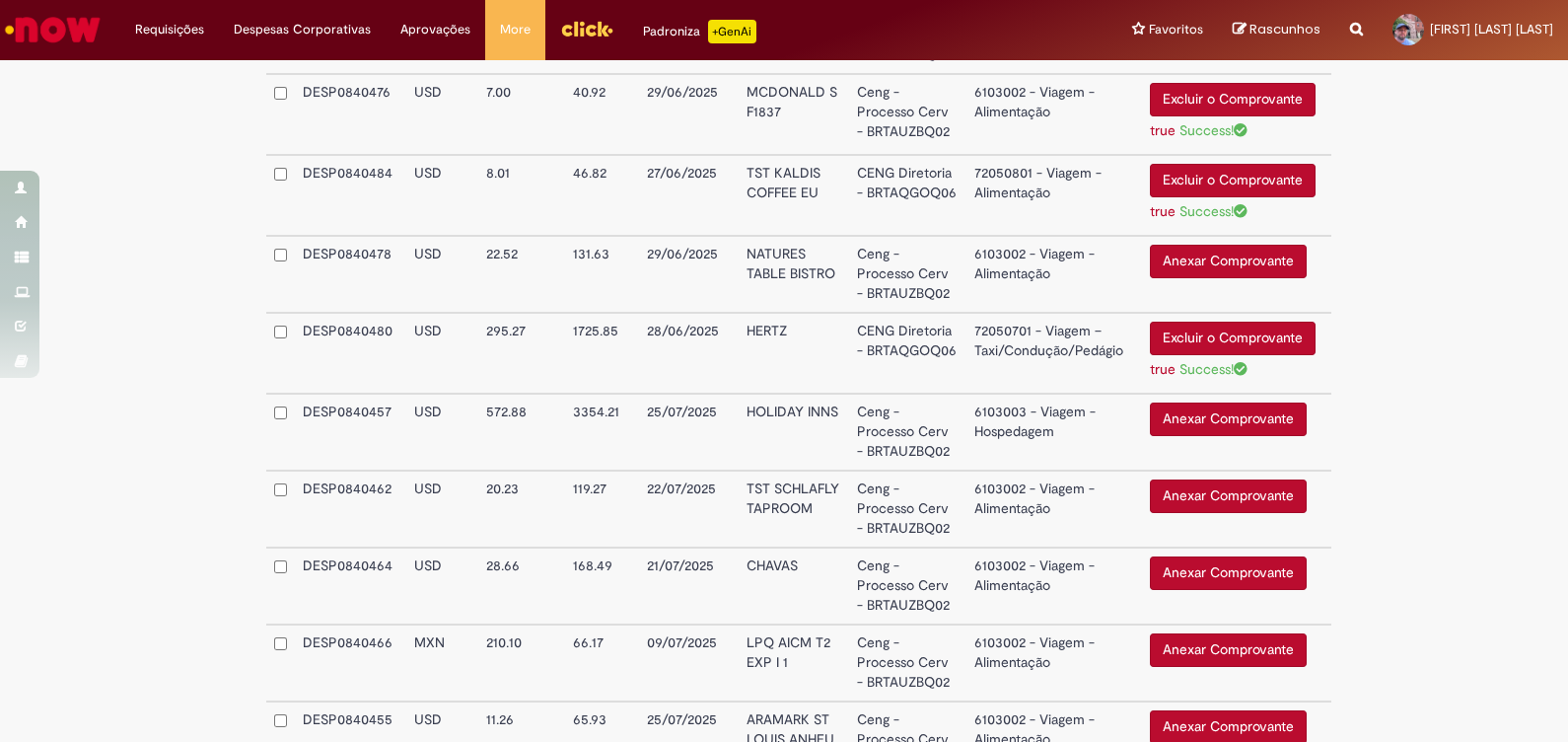 click on "Ceng - Processo Cerv - BRTAUZBQ02" at bounding box center [907, 114] 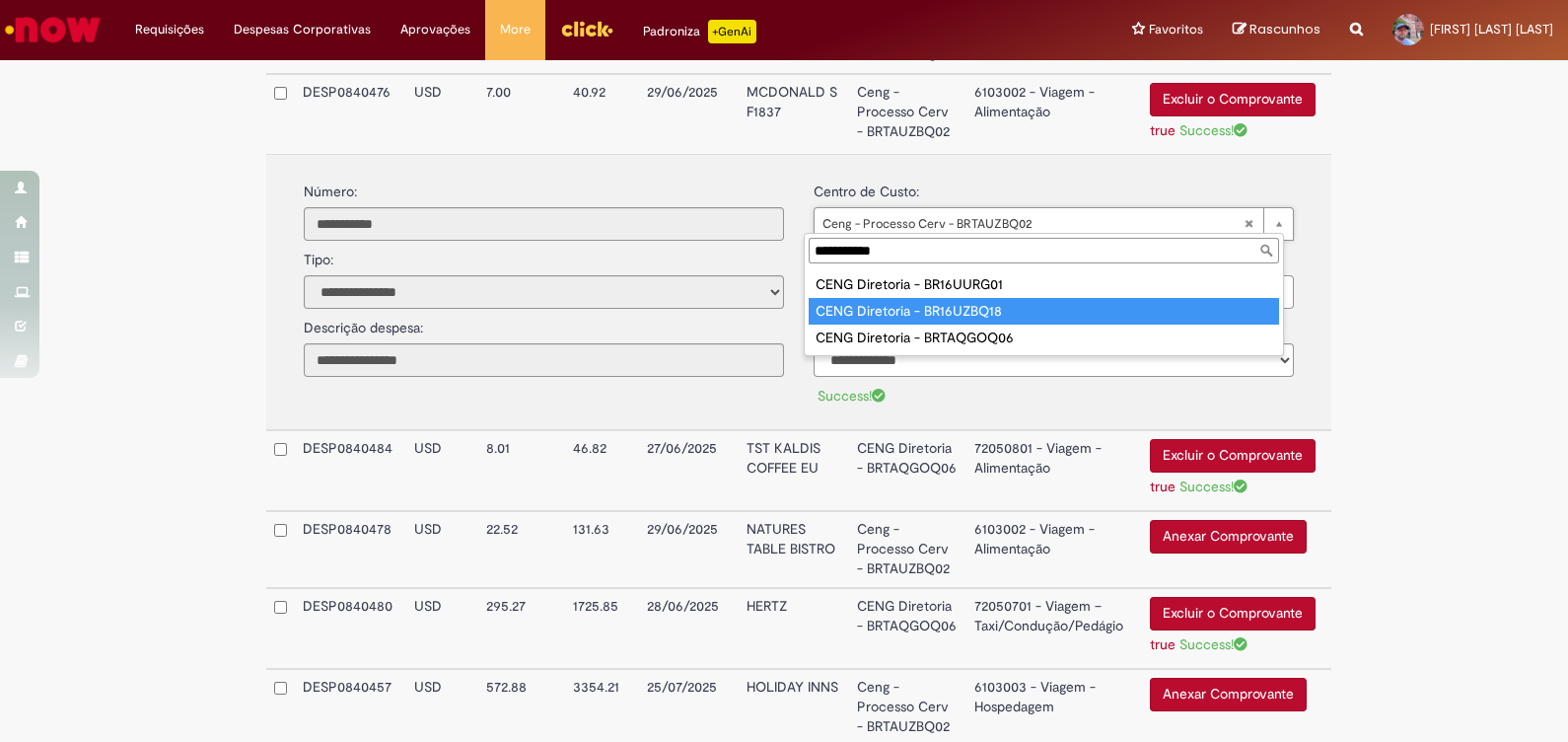 type on "**********" 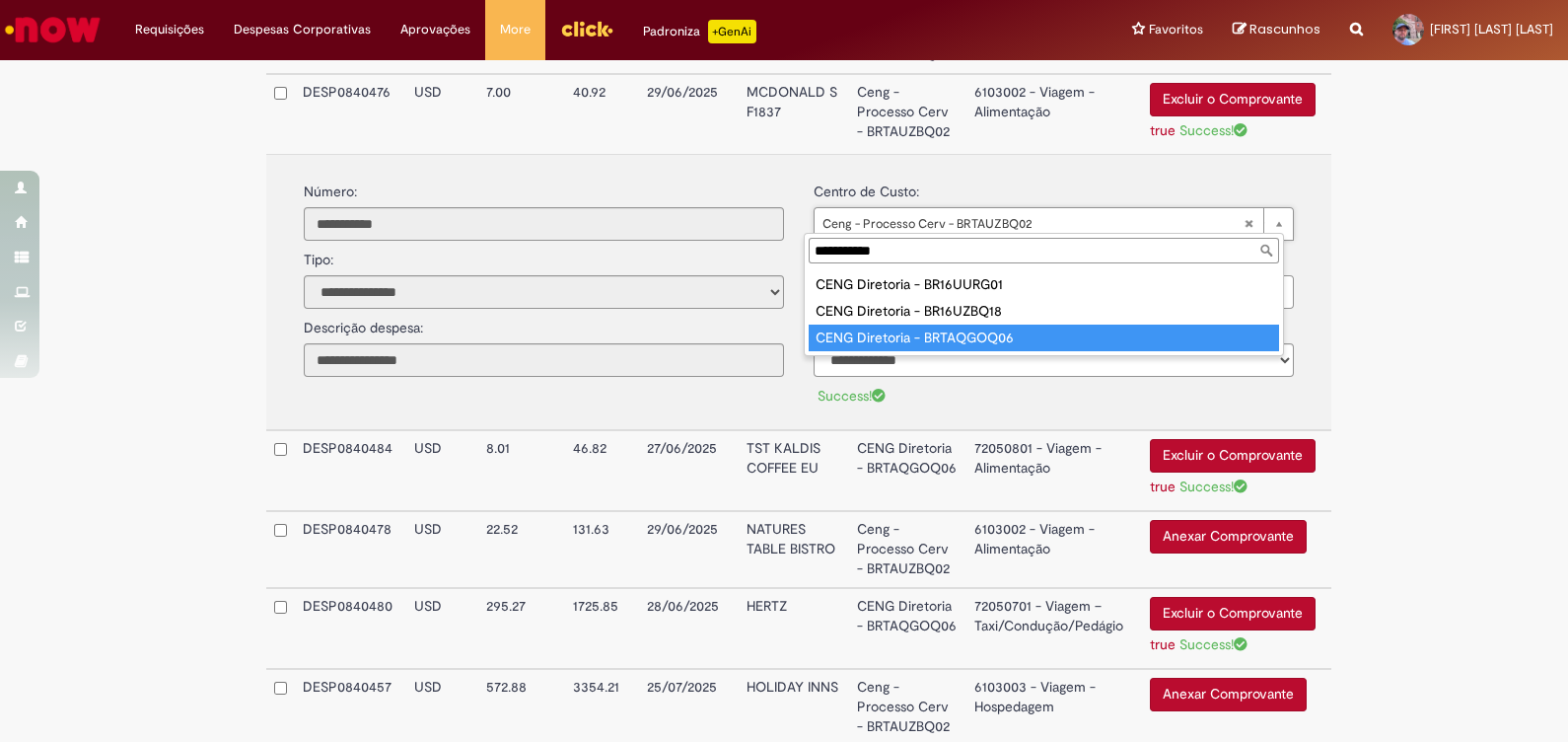 type on "**********" 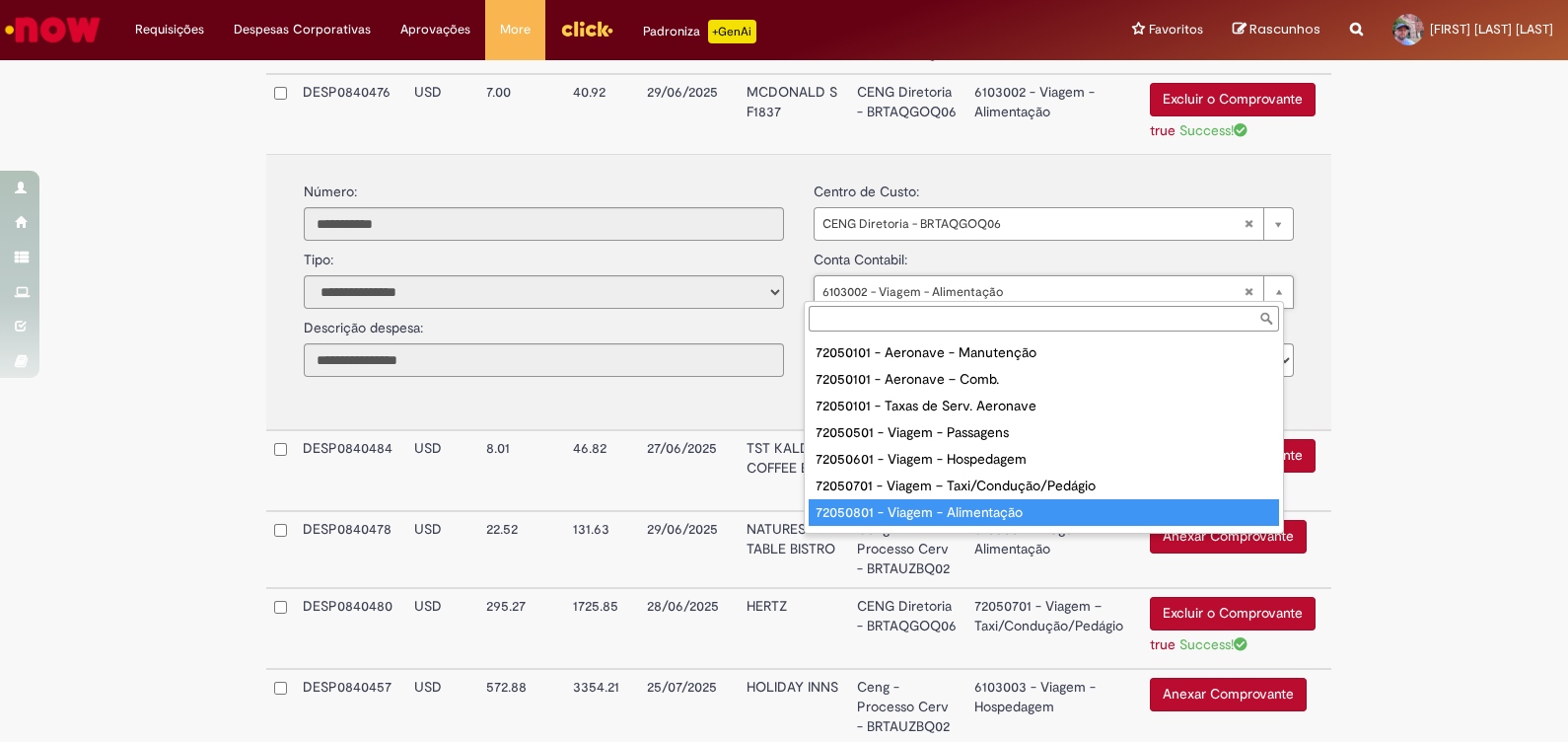 type on "**********" 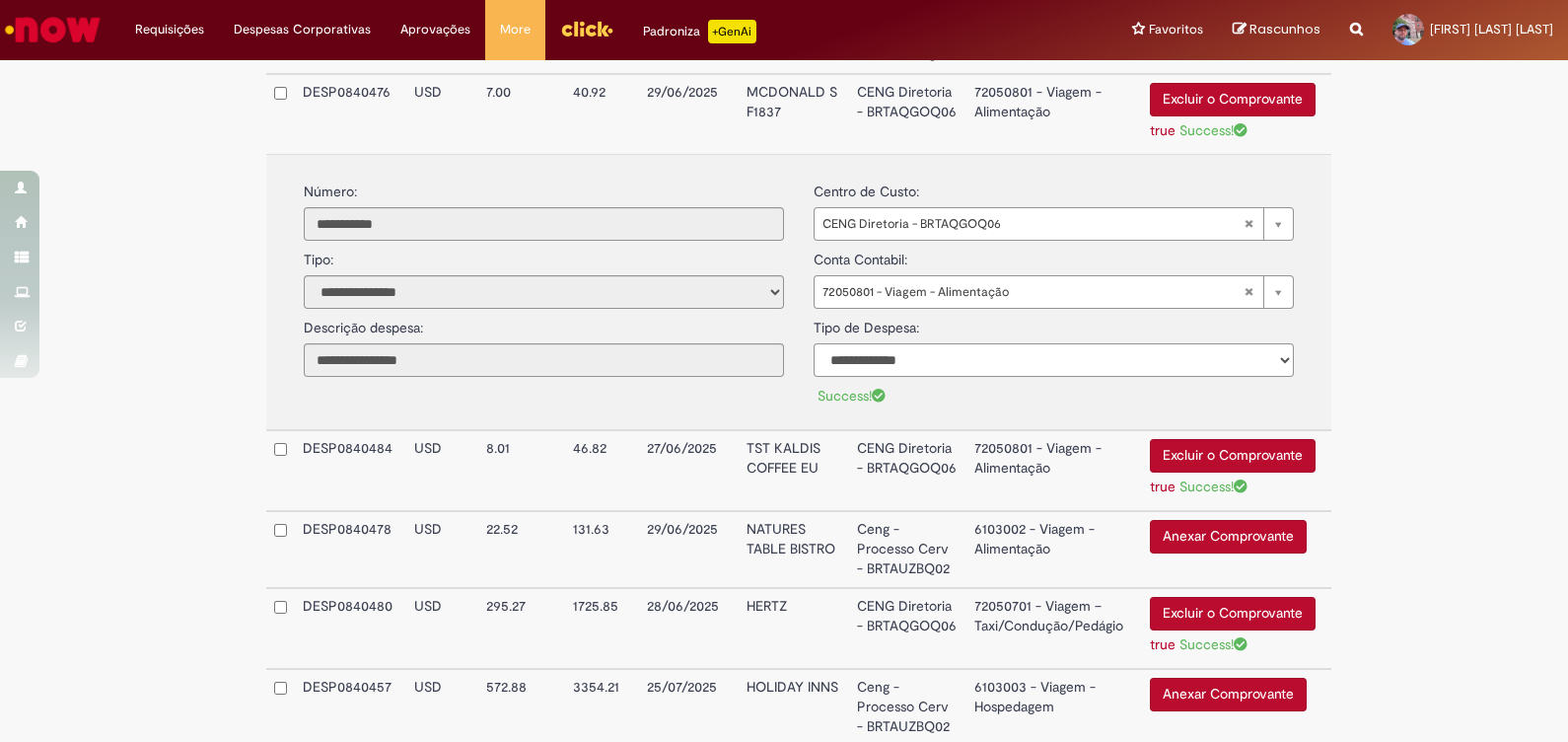 click on "**********" at bounding box center [1053, 360] 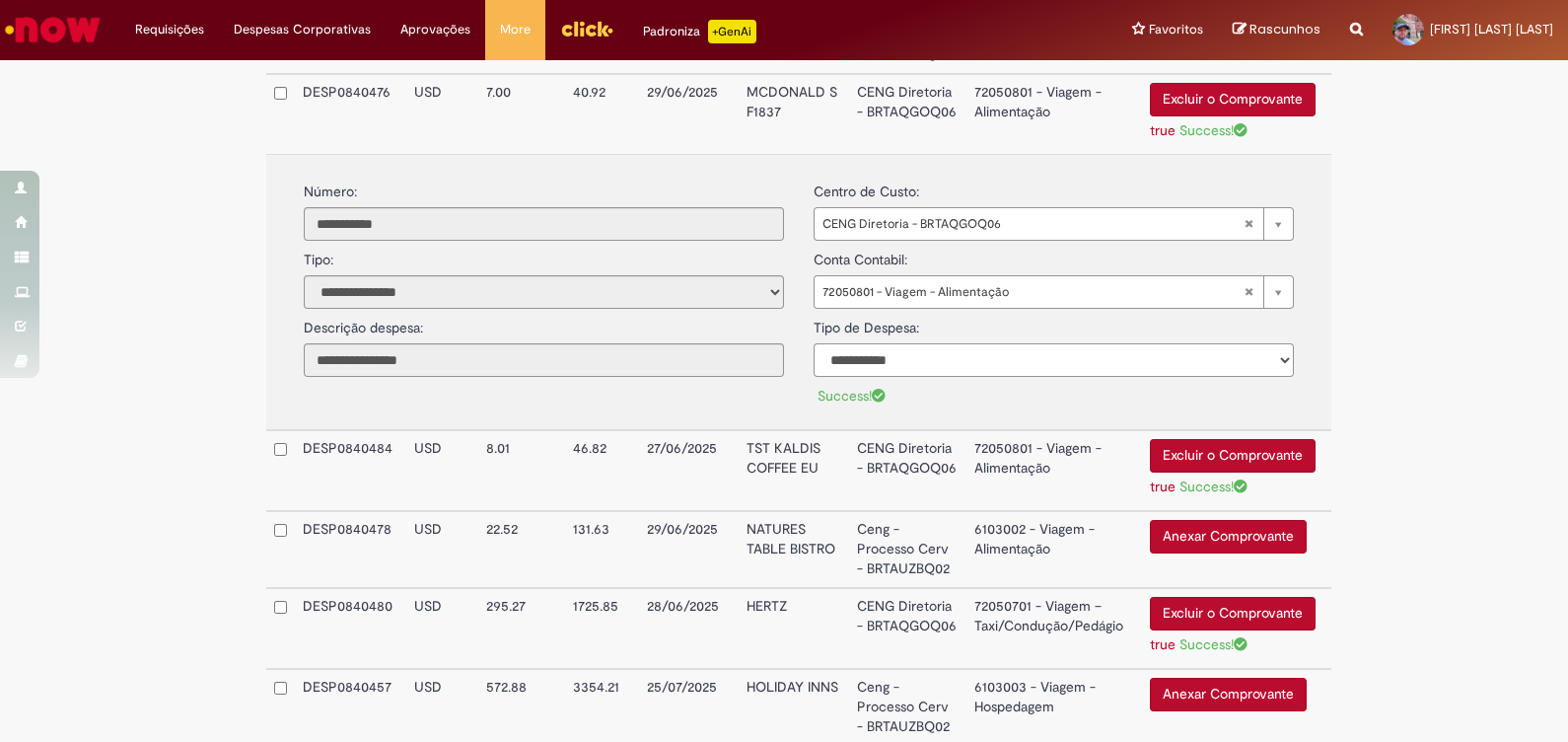 click on "**********" at bounding box center (1053, 360) 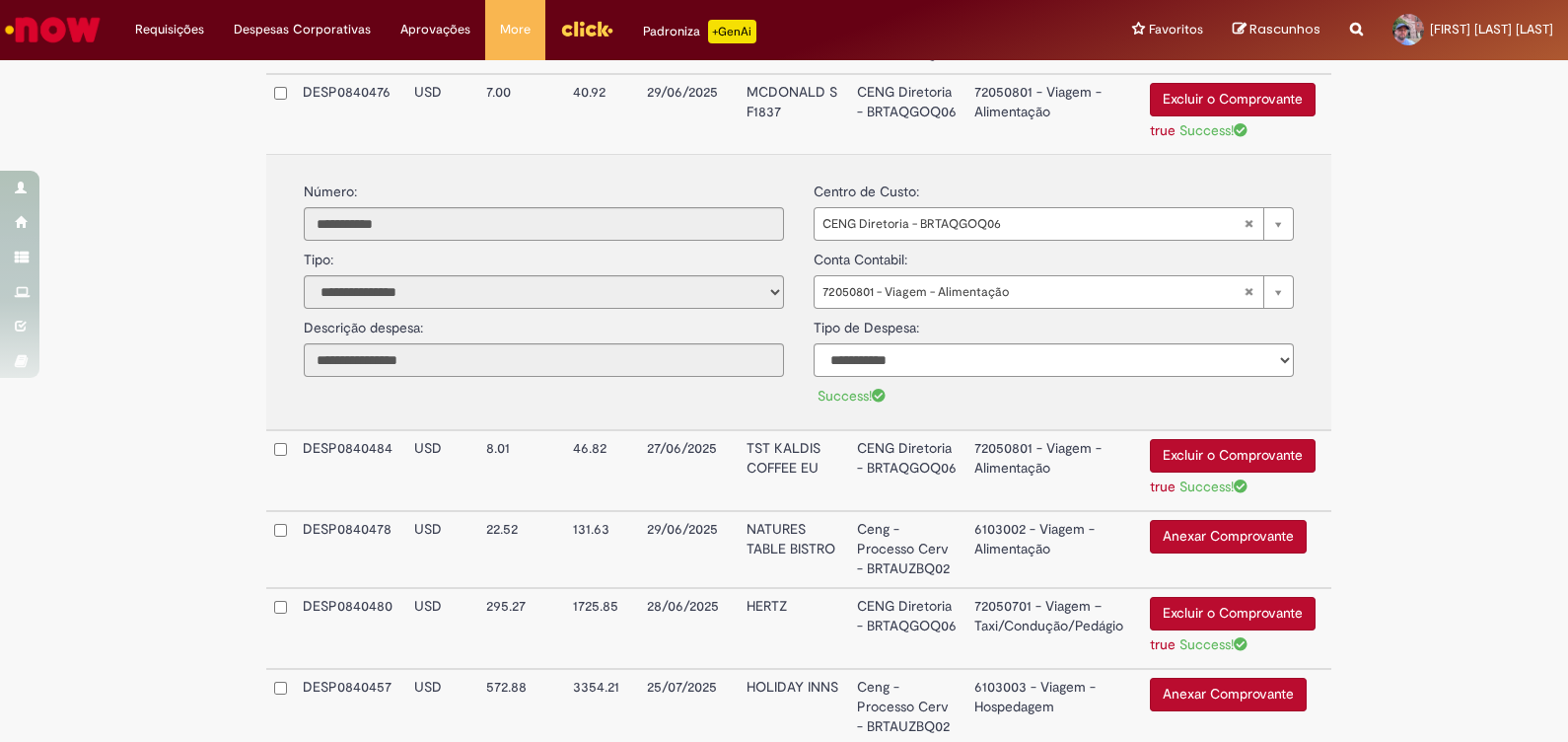drag, startPoint x: 1441, startPoint y: 226, endPoint x: 917, endPoint y: 100, distance: 538.93599 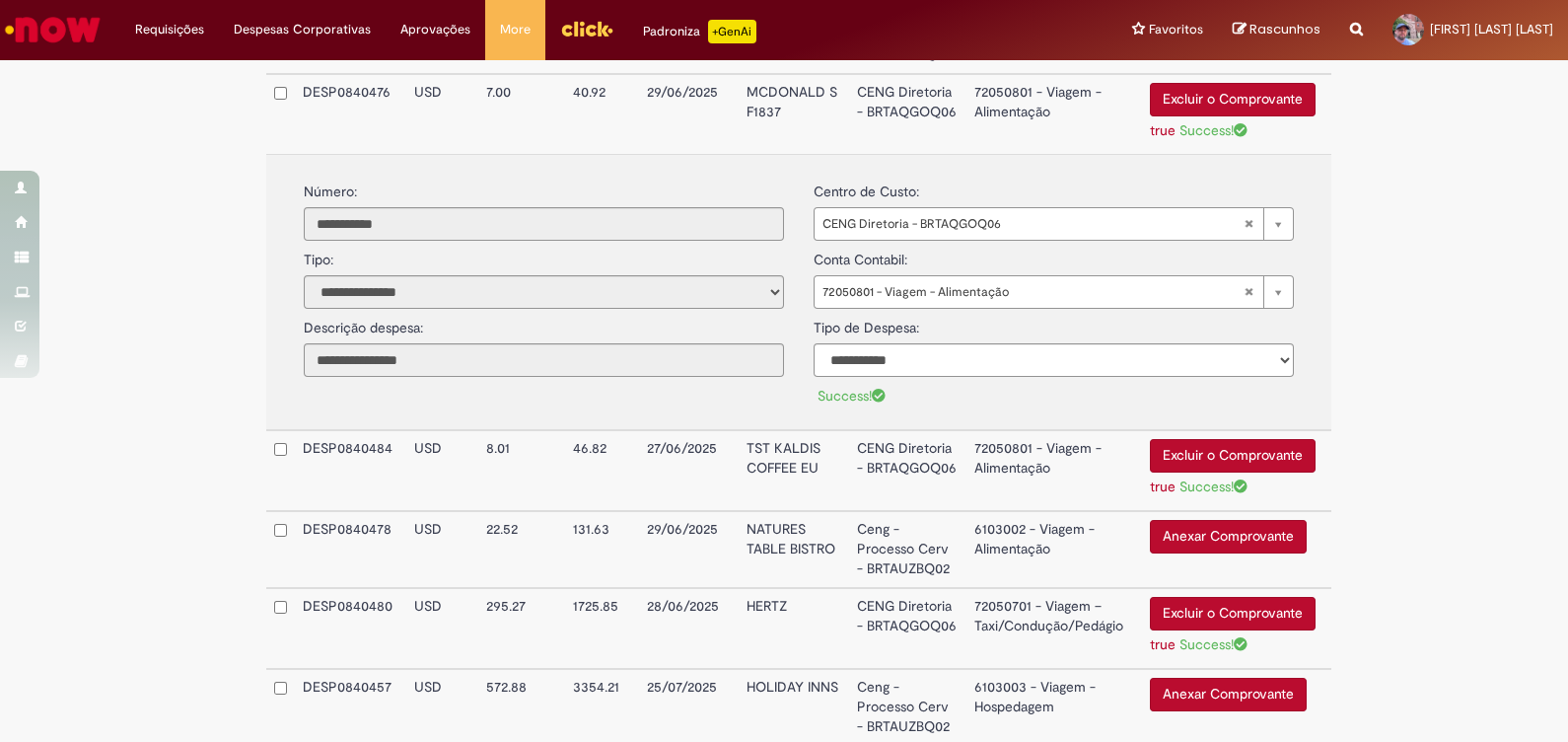 click on "MCDONALD S F1837" at bounding box center [794, 113] 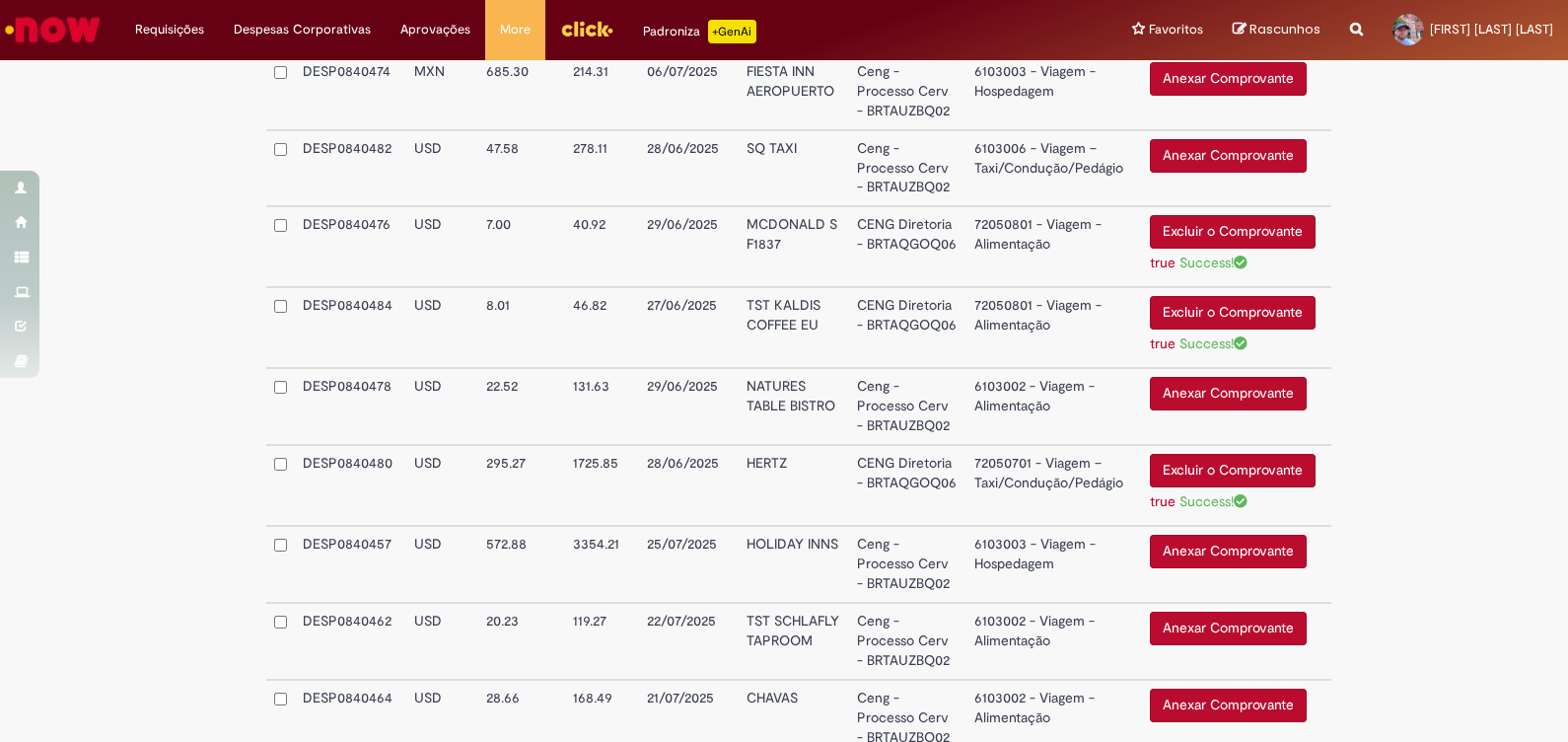 scroll, scrollTop: 1510, scrollLeft: 0, axis: vertical 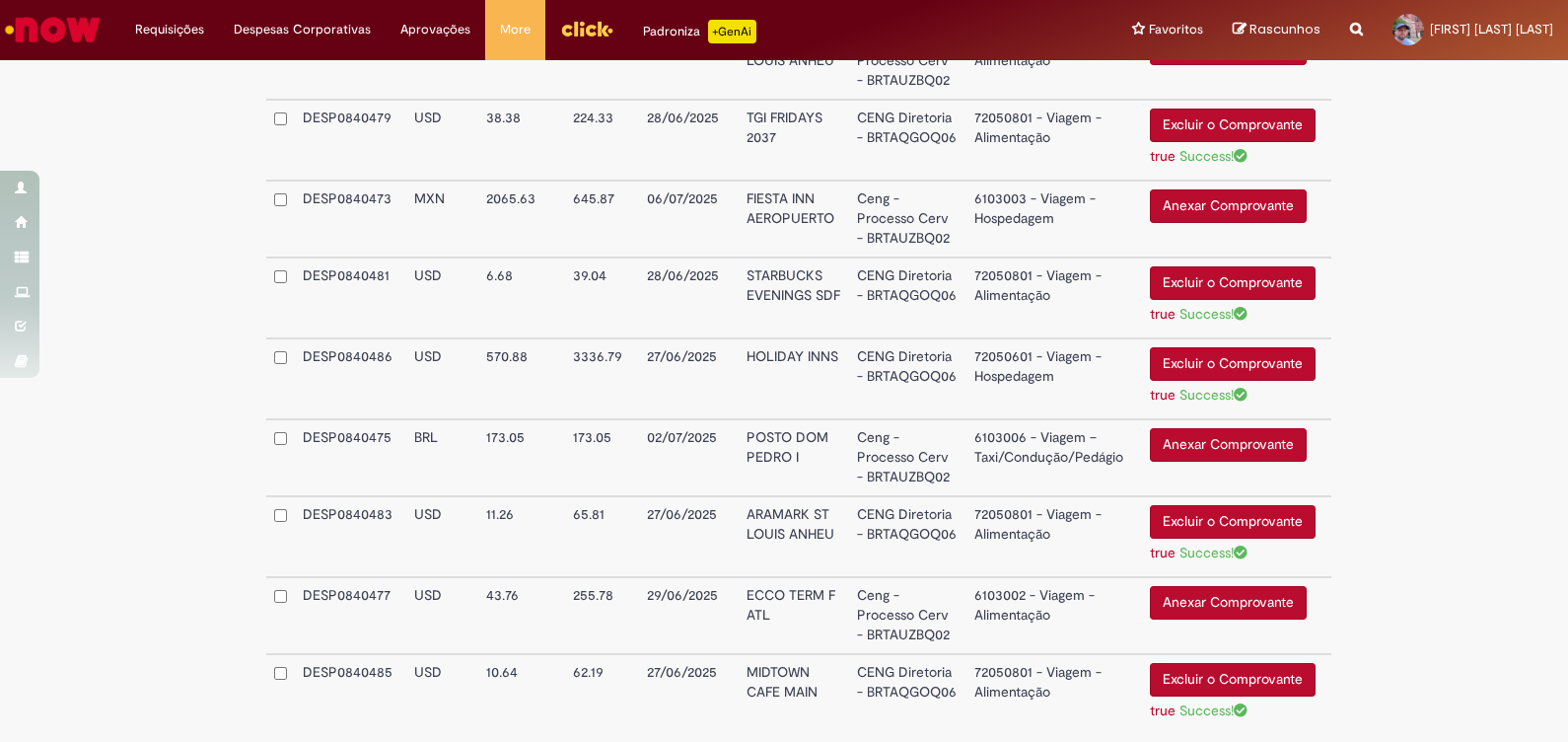 click on "Anexar Comprovante" at bounding box center [1228, 603] 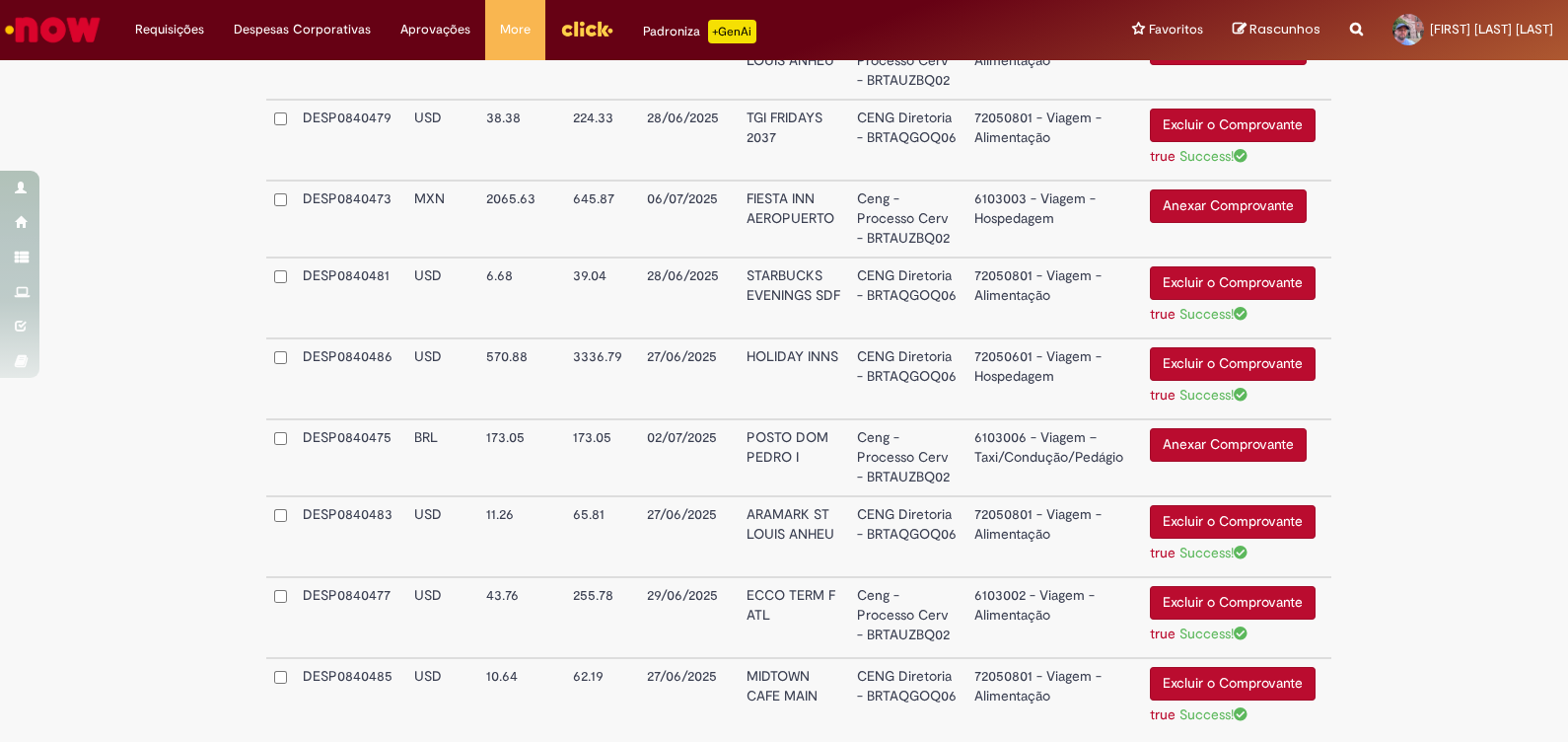click on "Ceng - Processo Cerv - BRTAUZBQ02" at bounding box center [907, 618] 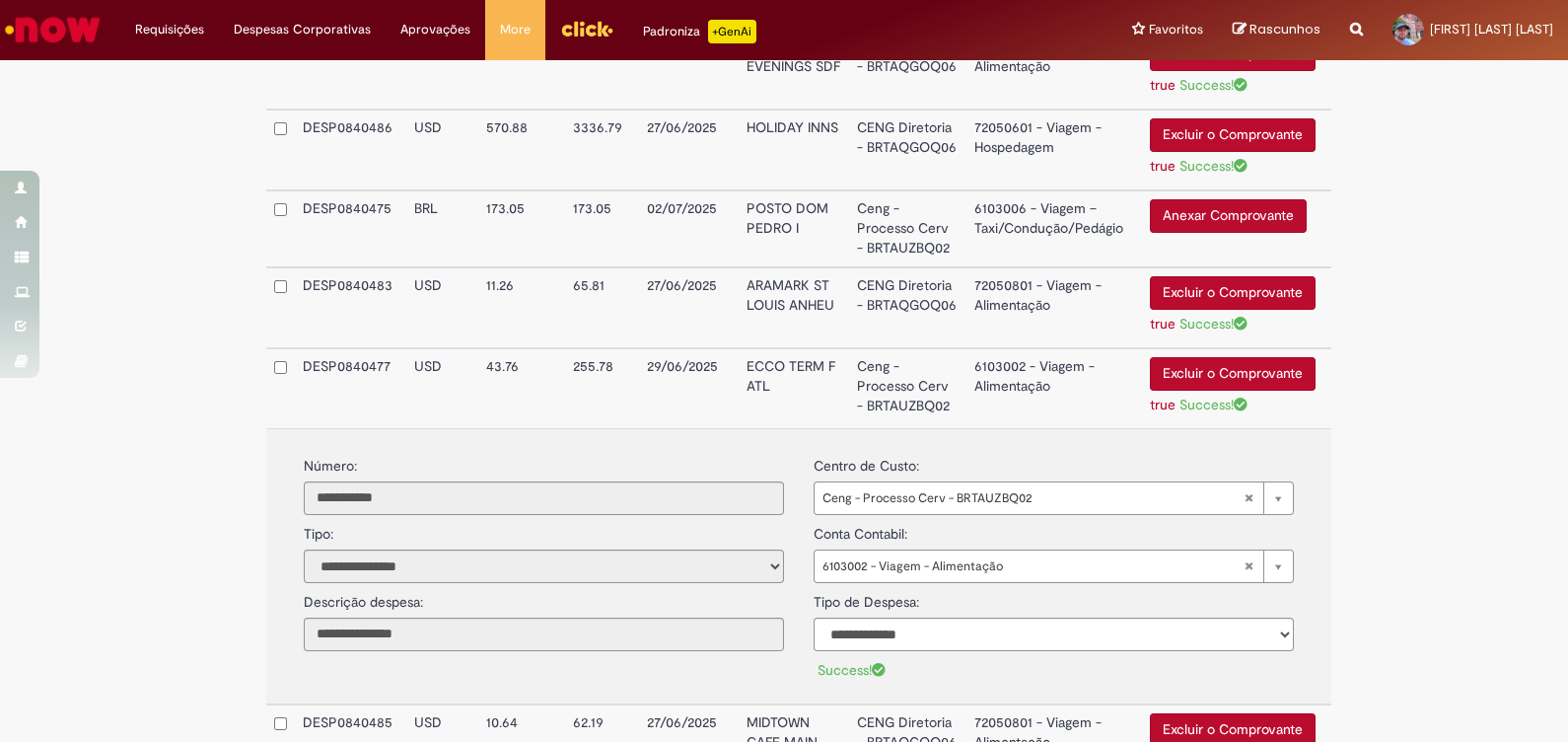 scroll, scrollTop: 3113, scrollLeft: 0, axis: vertical 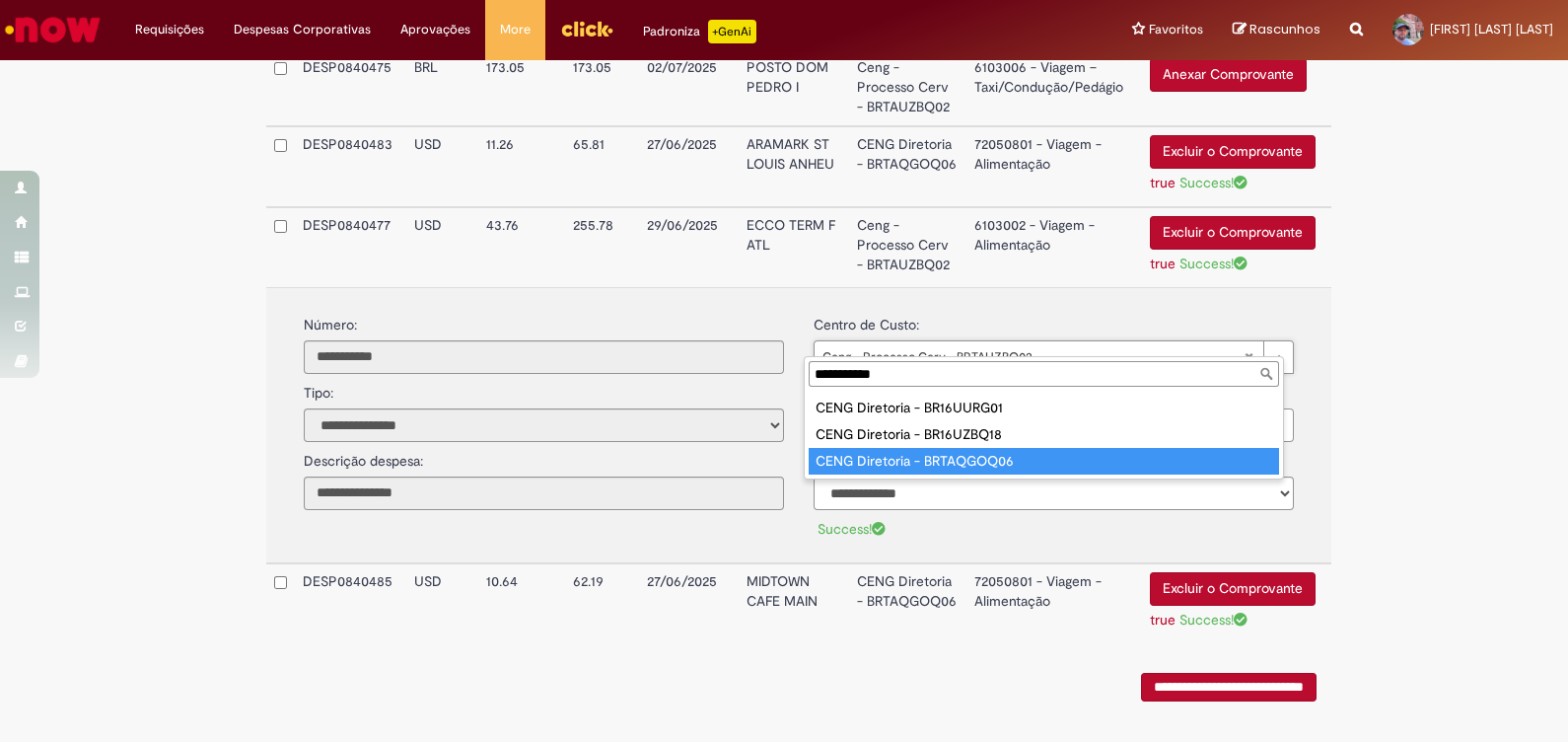 type on "**********" 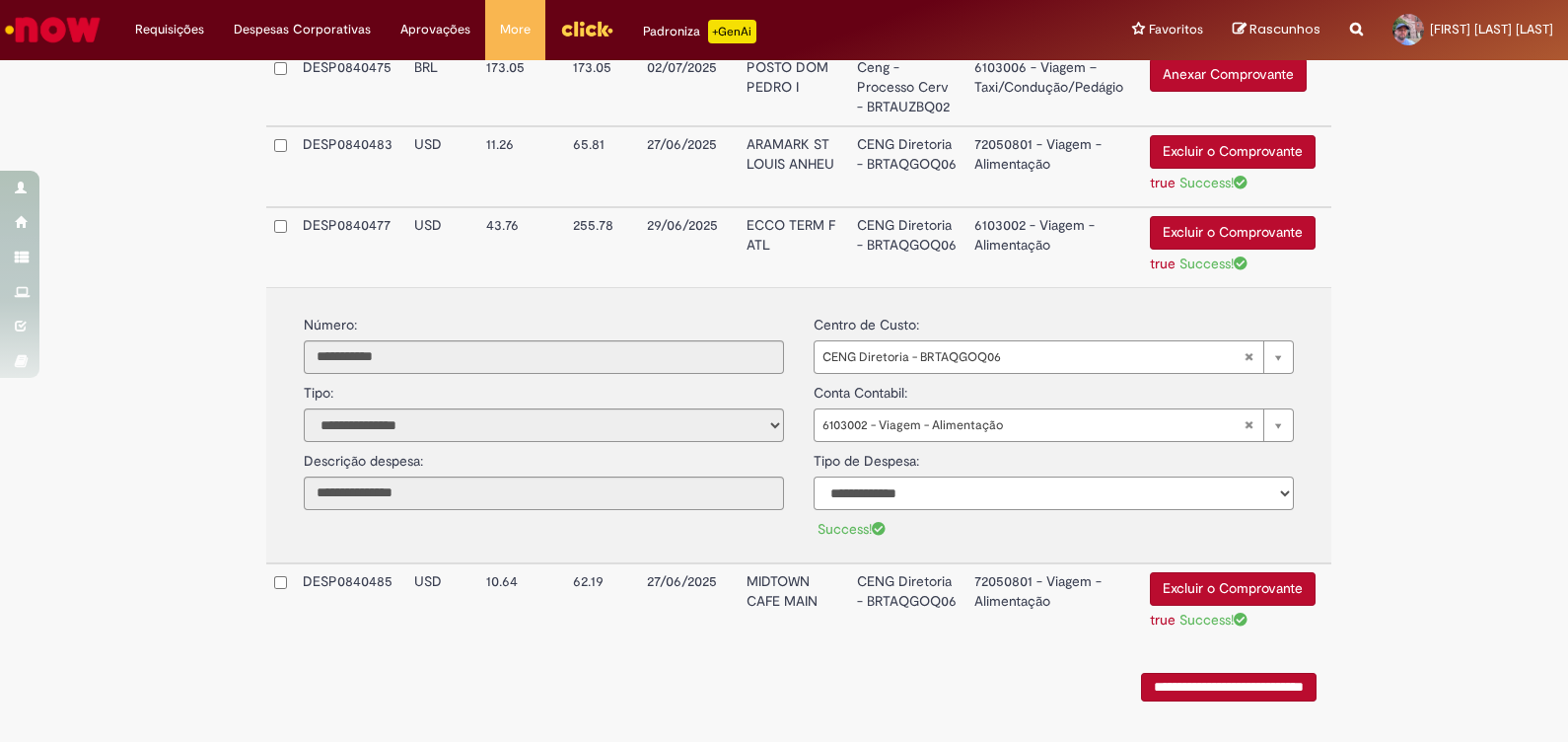 click on "**********" at bounding box center (1053, 493) 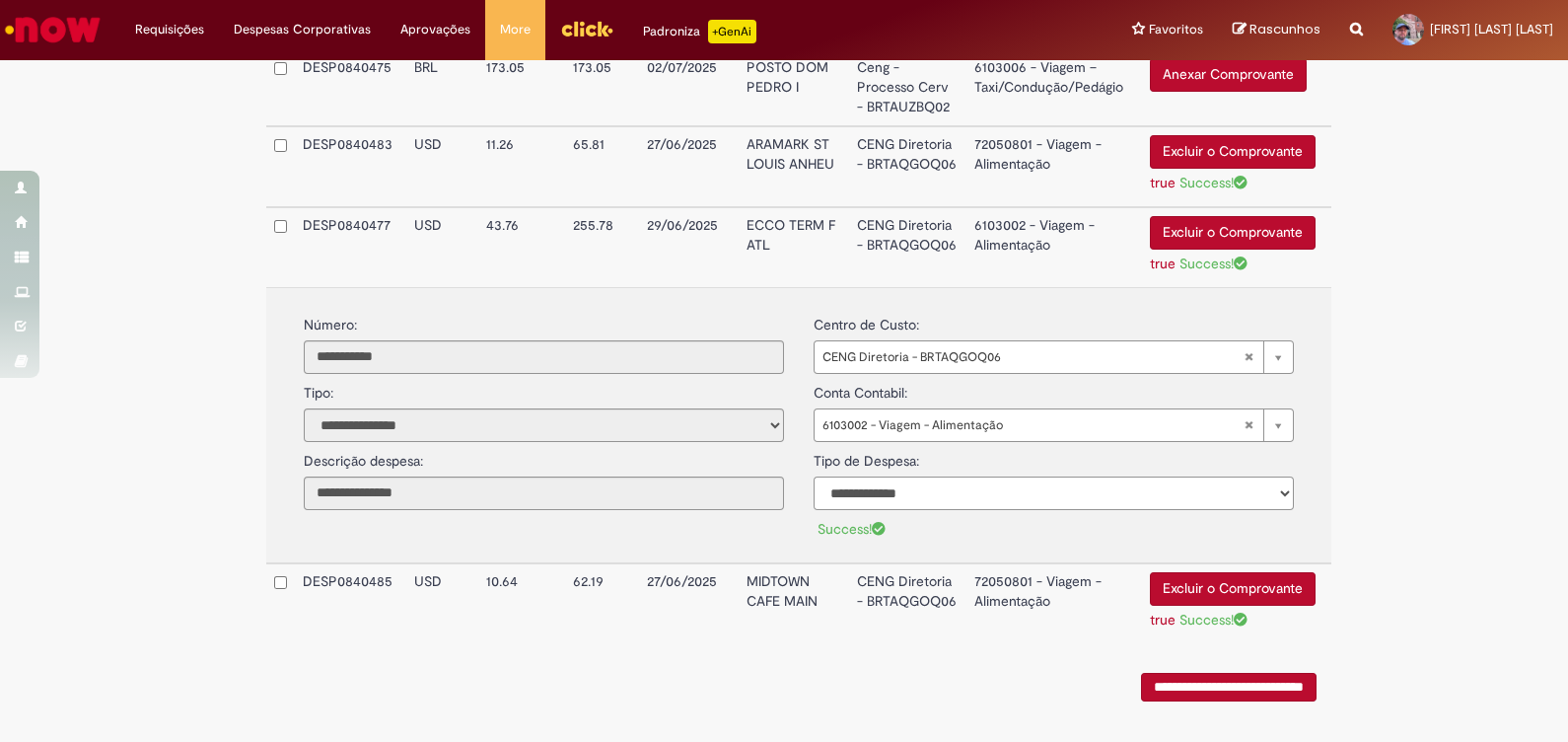 select on "*" 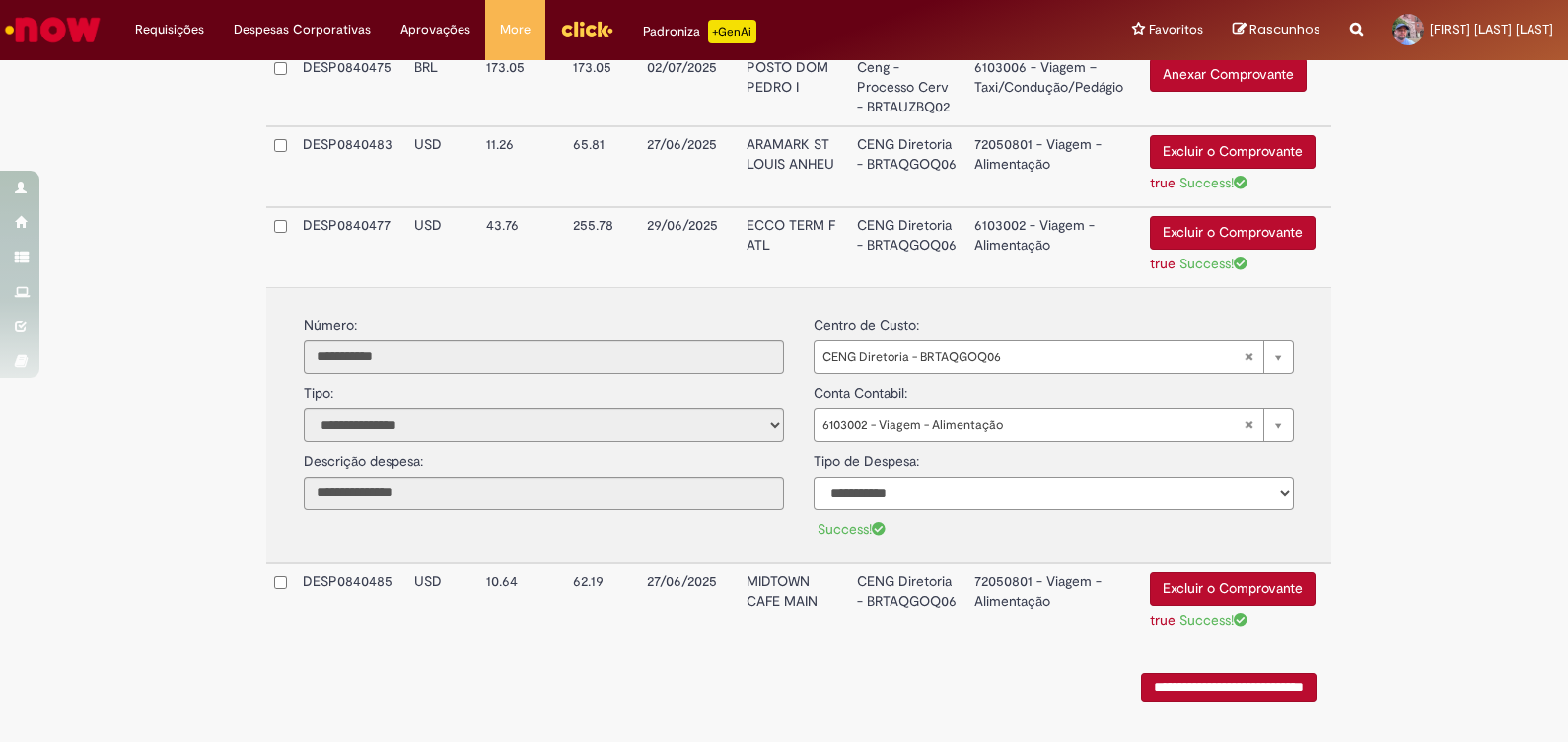 click on "**********" at bounding box center [1053, 493] 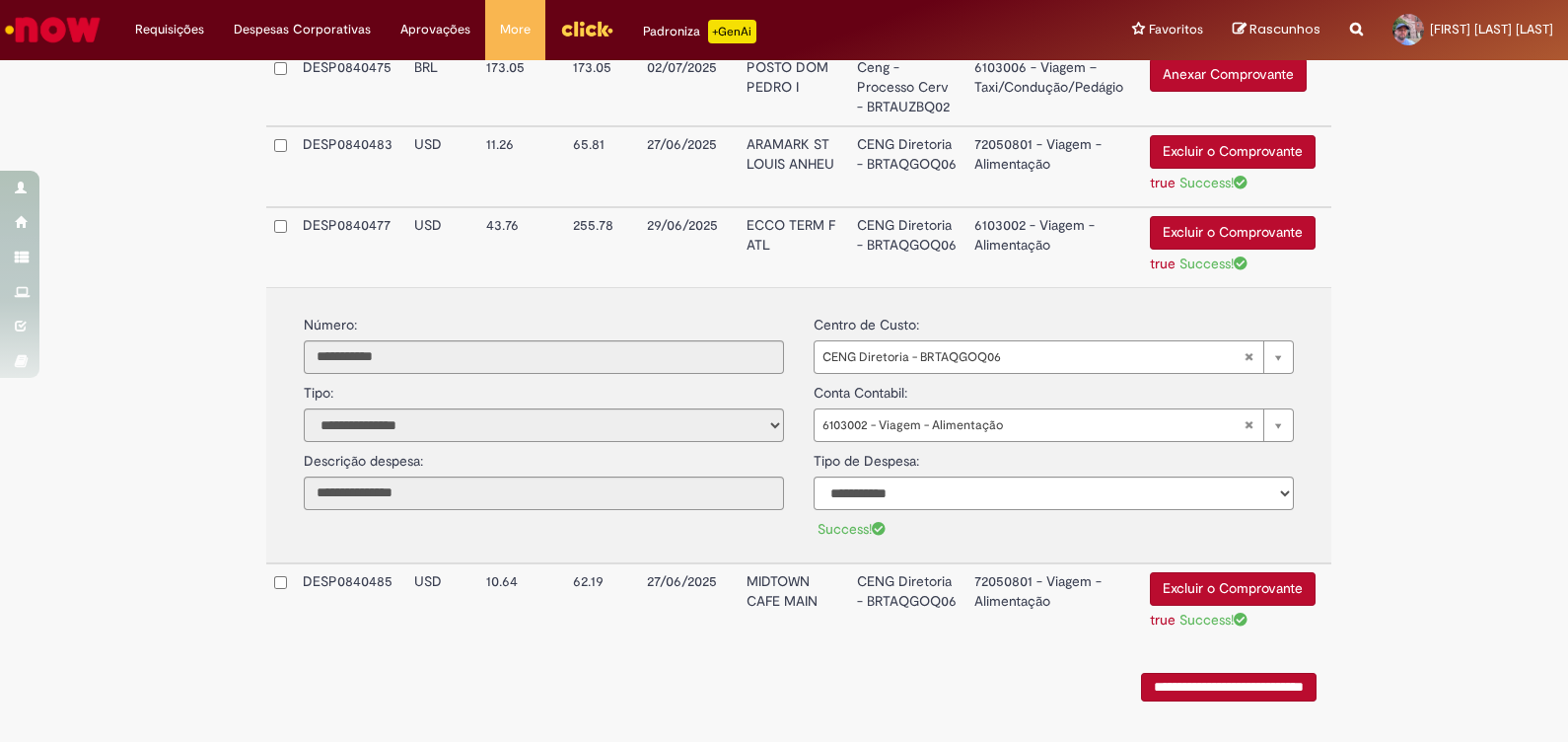 drag, startPoint x: 1381, startPoint y: 375, endPoint x: 1322, endPoint y: 390, distance: 60.876925 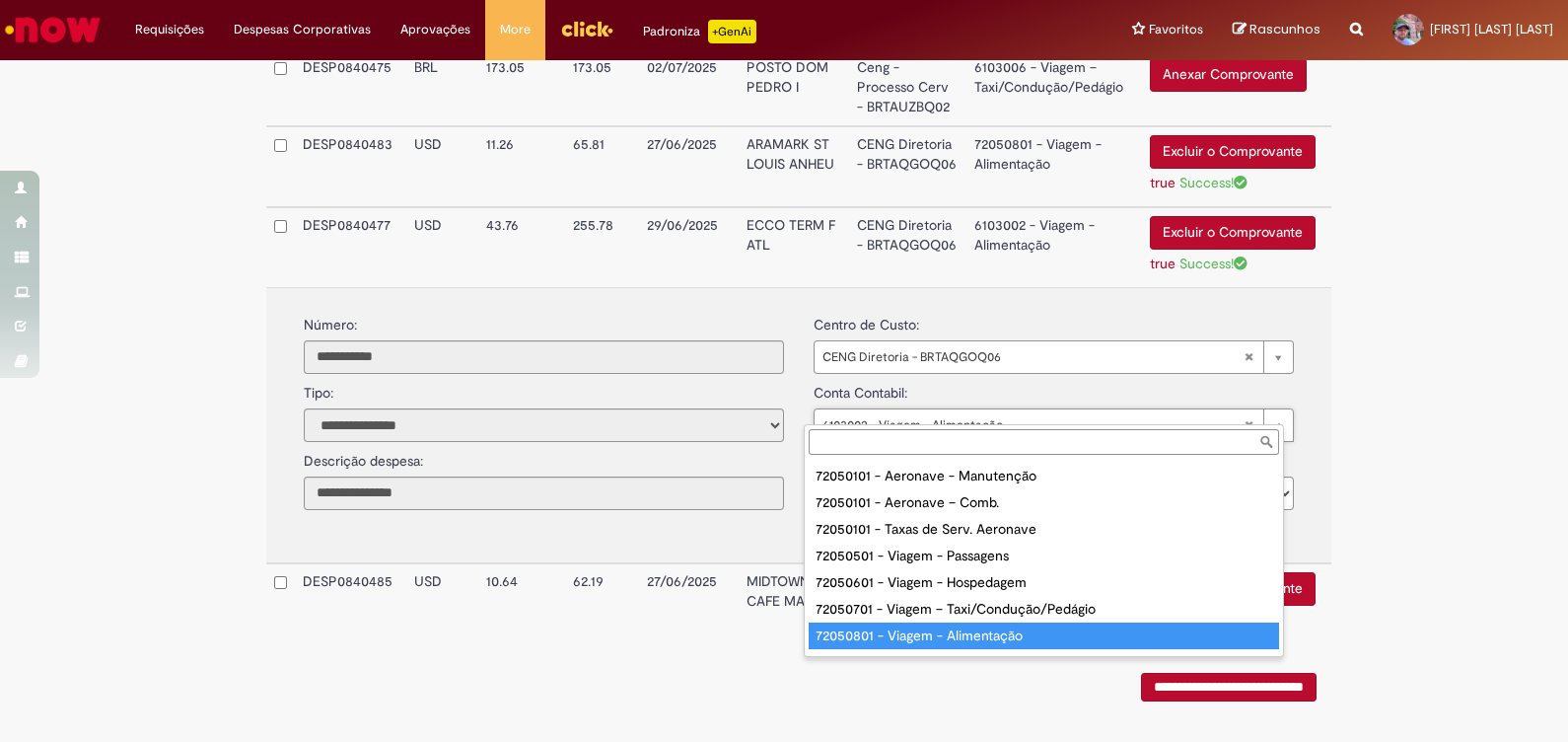 type on "**********" 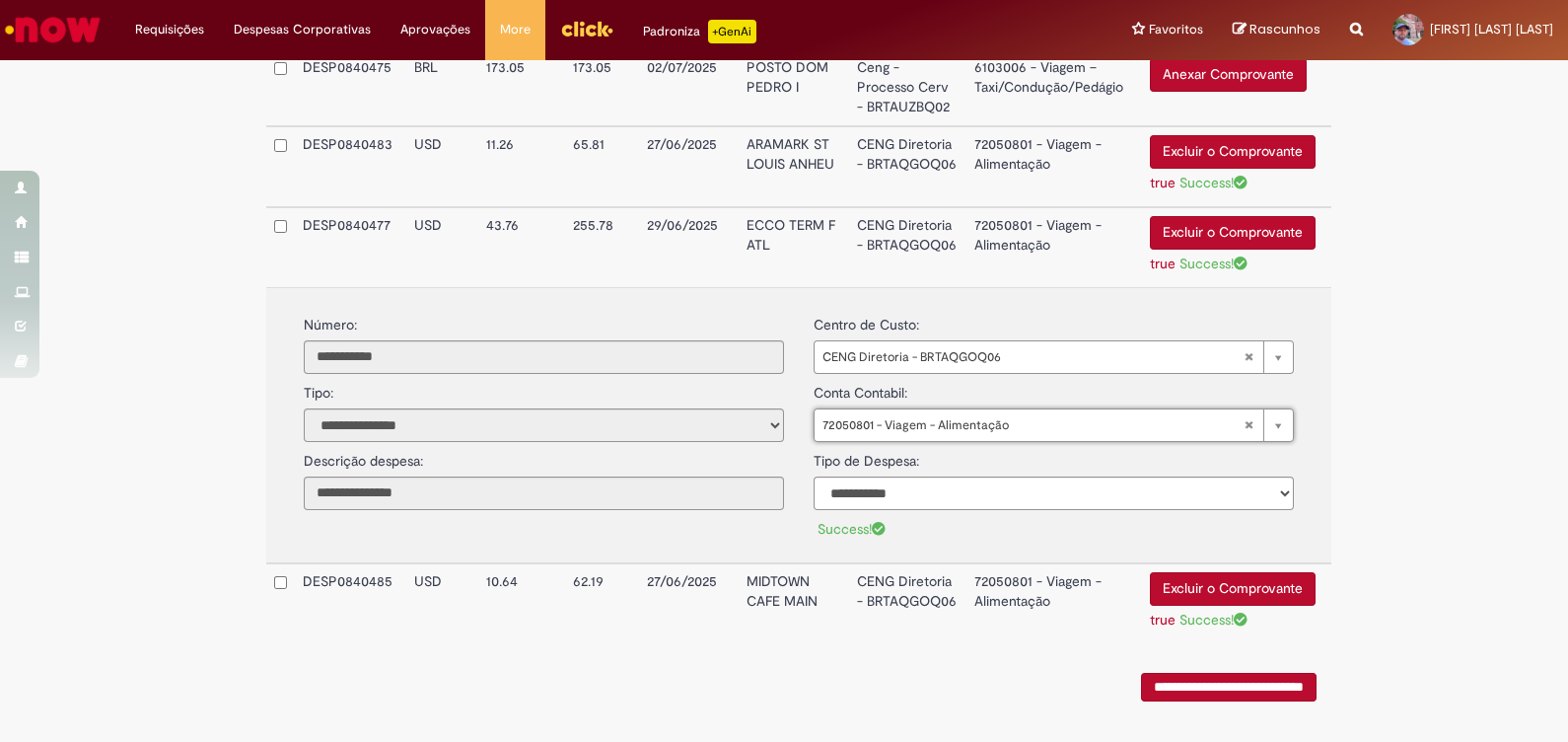 click on "255.78" at bounding box center (602, 247) 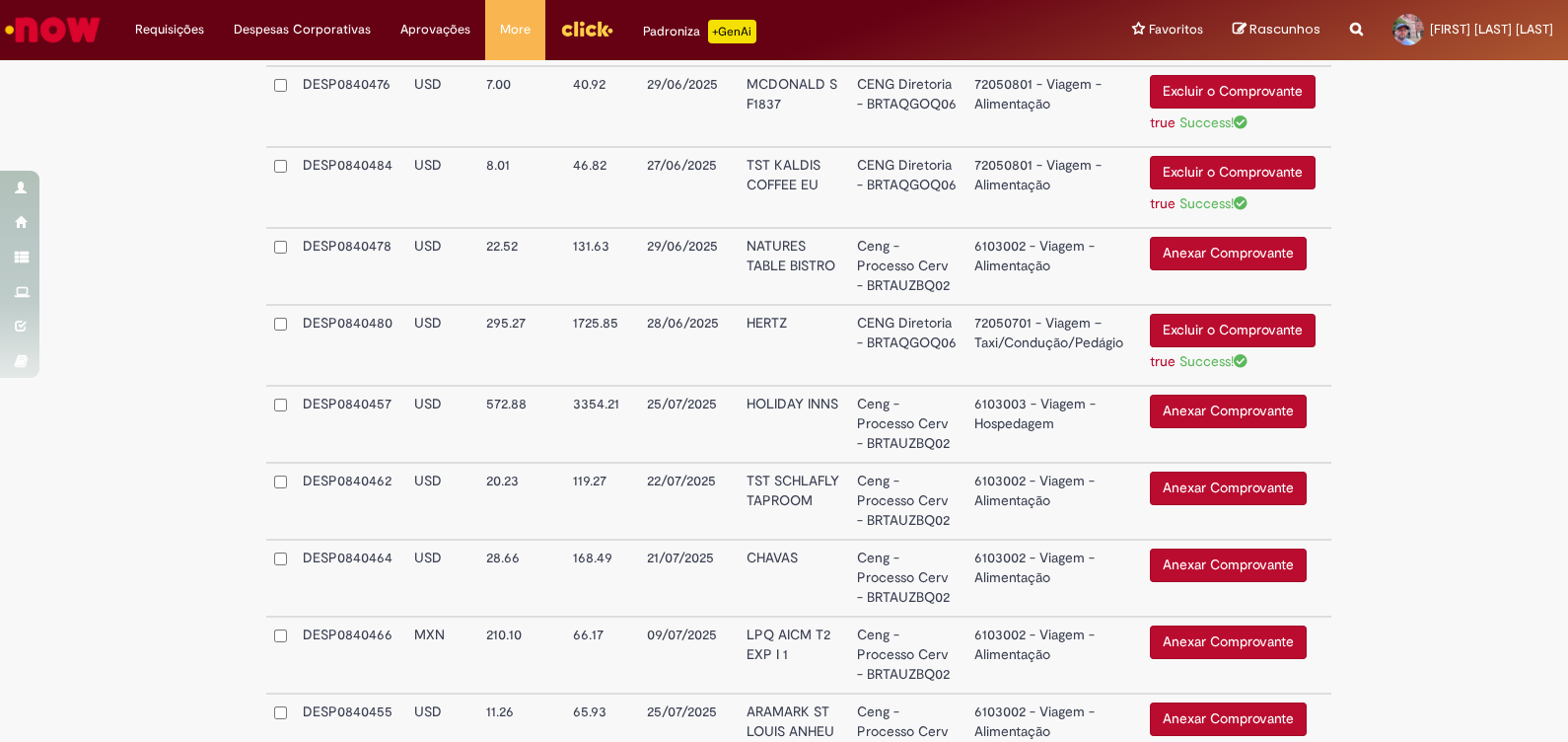 scroll, scrollTop: 1641, scrollLeft: 0, axis: vertical 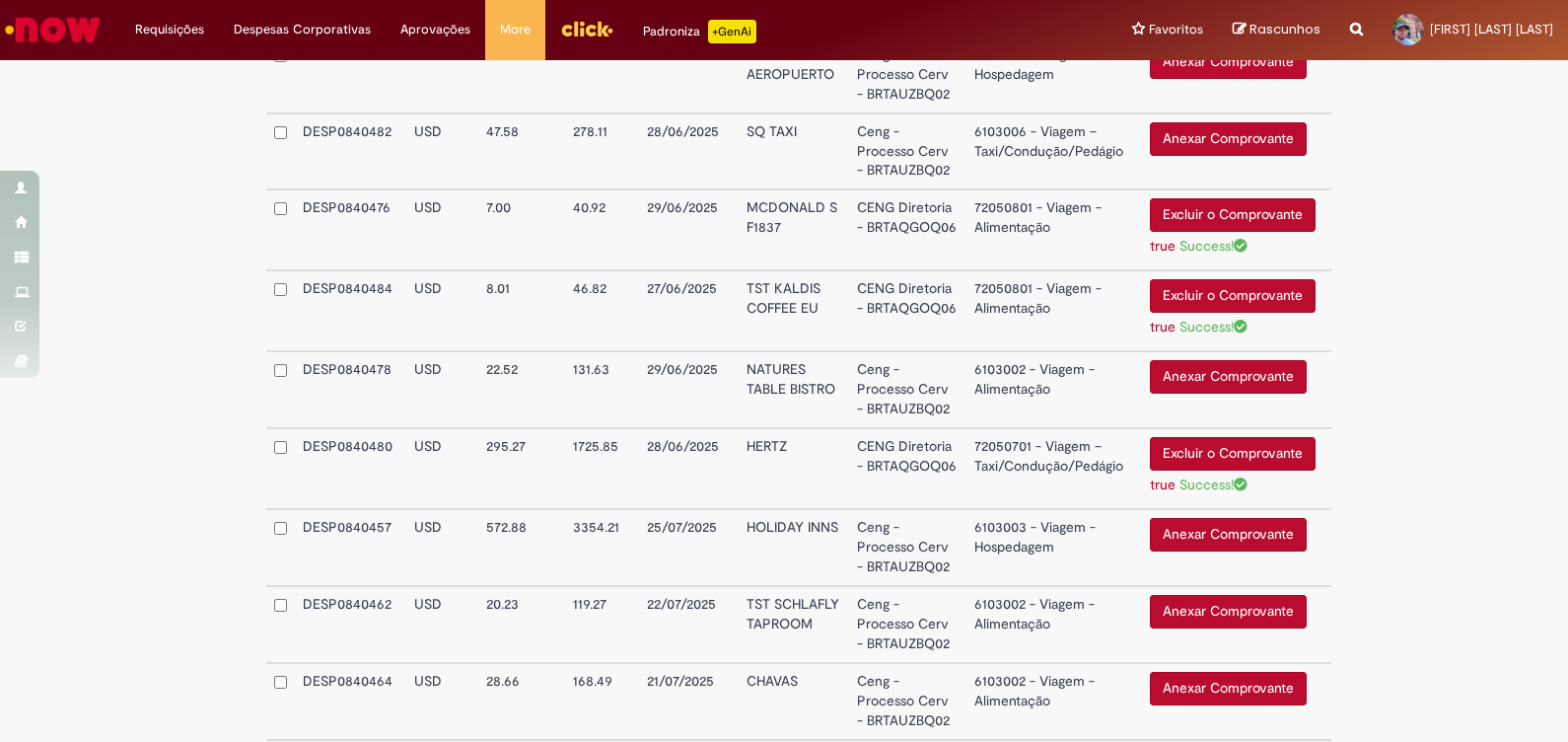 click on "Anexar Comprovante" at bounding box center [1228, 377] 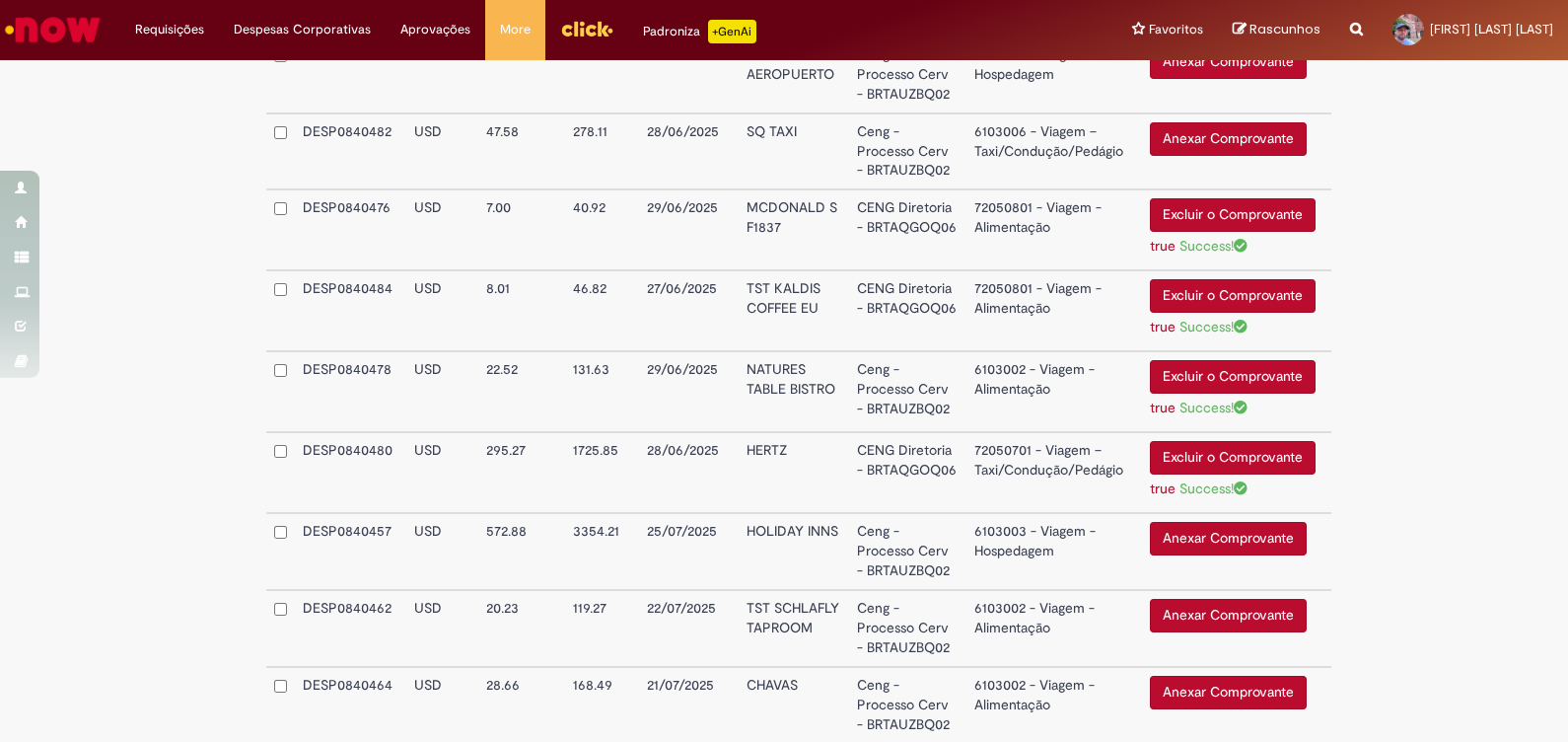 click on "6103002 - Viagem - Alimentação" at bounding box center [1054, 392] 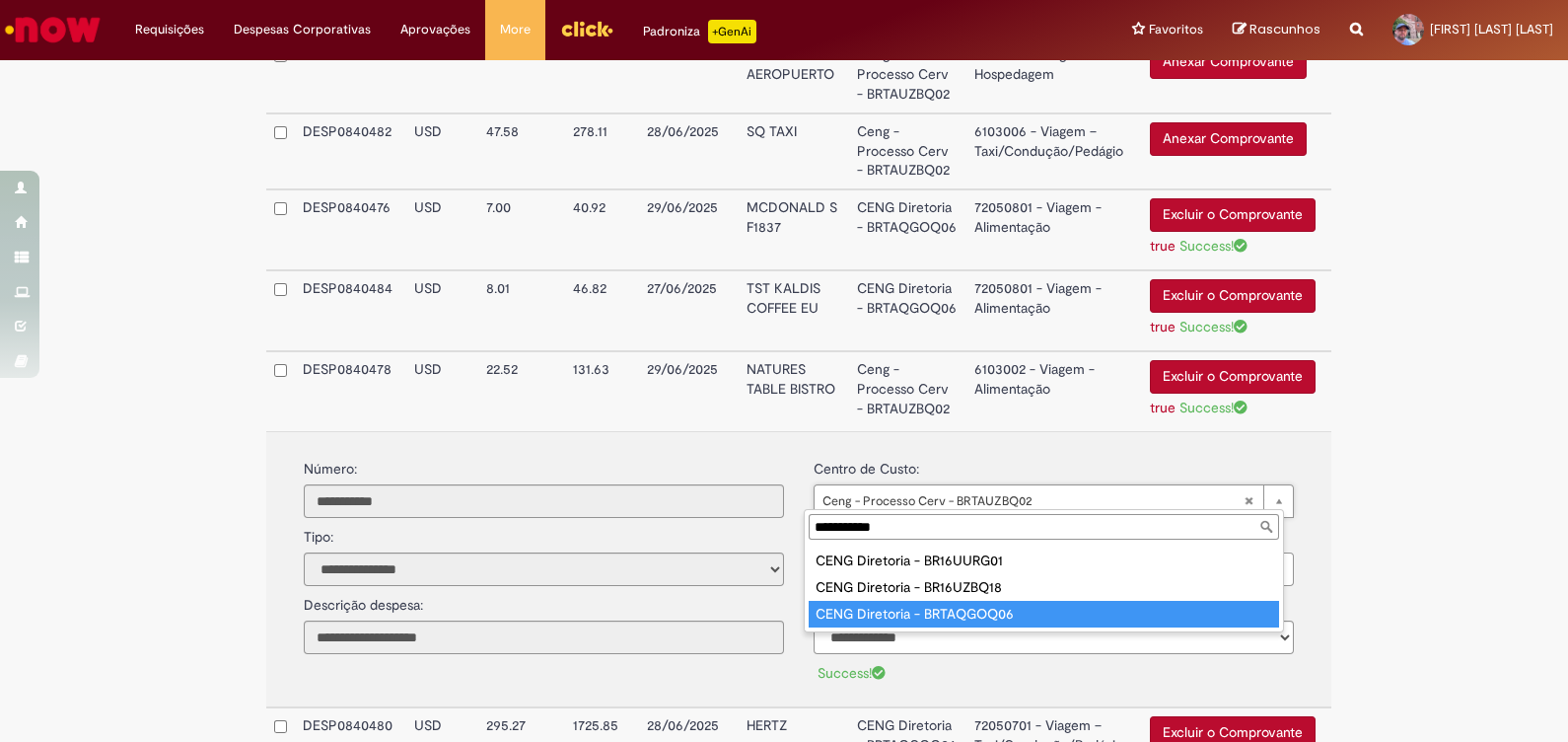 type on "**********" 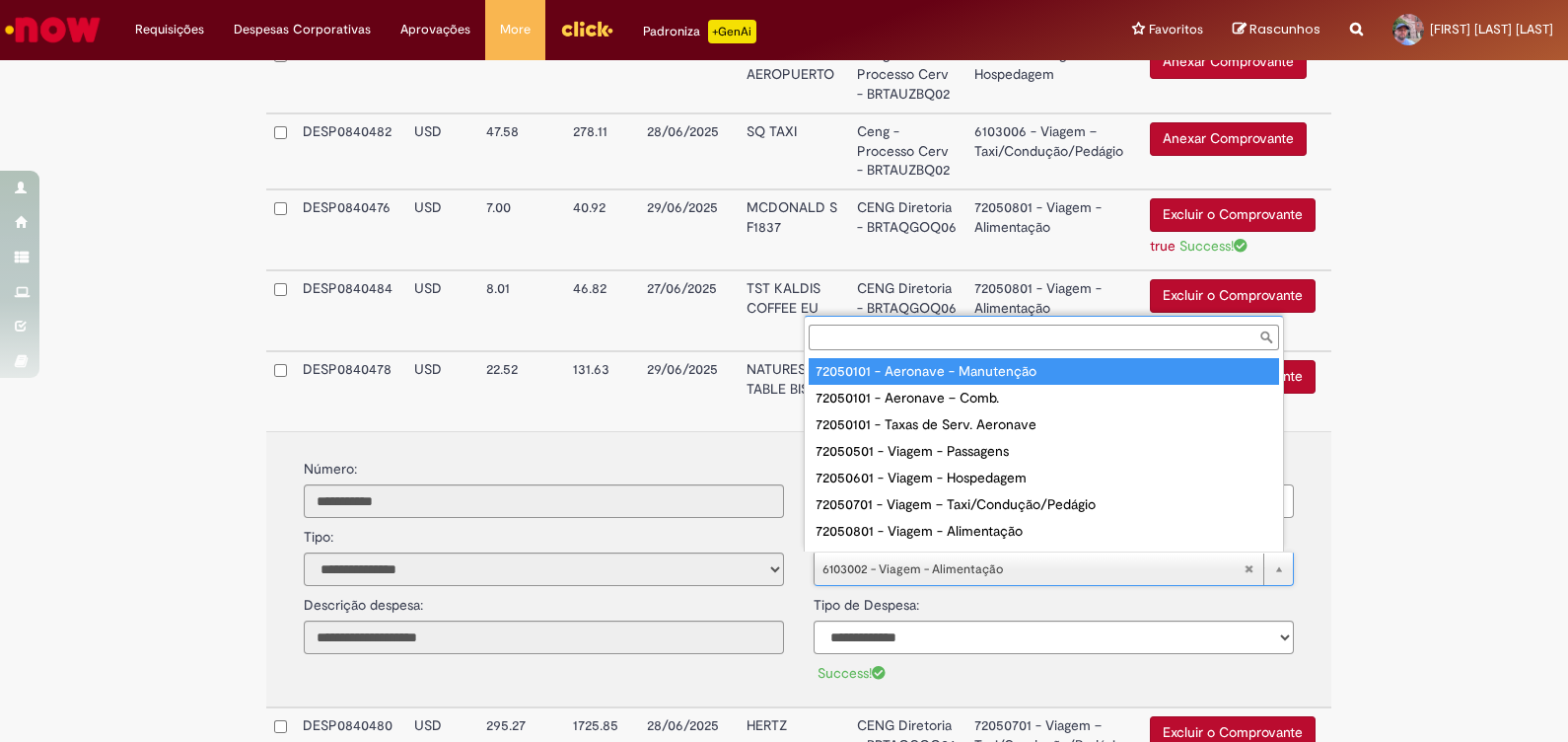 scroll, scrollTop: 15, scrollLeft: 0, axis: vertical 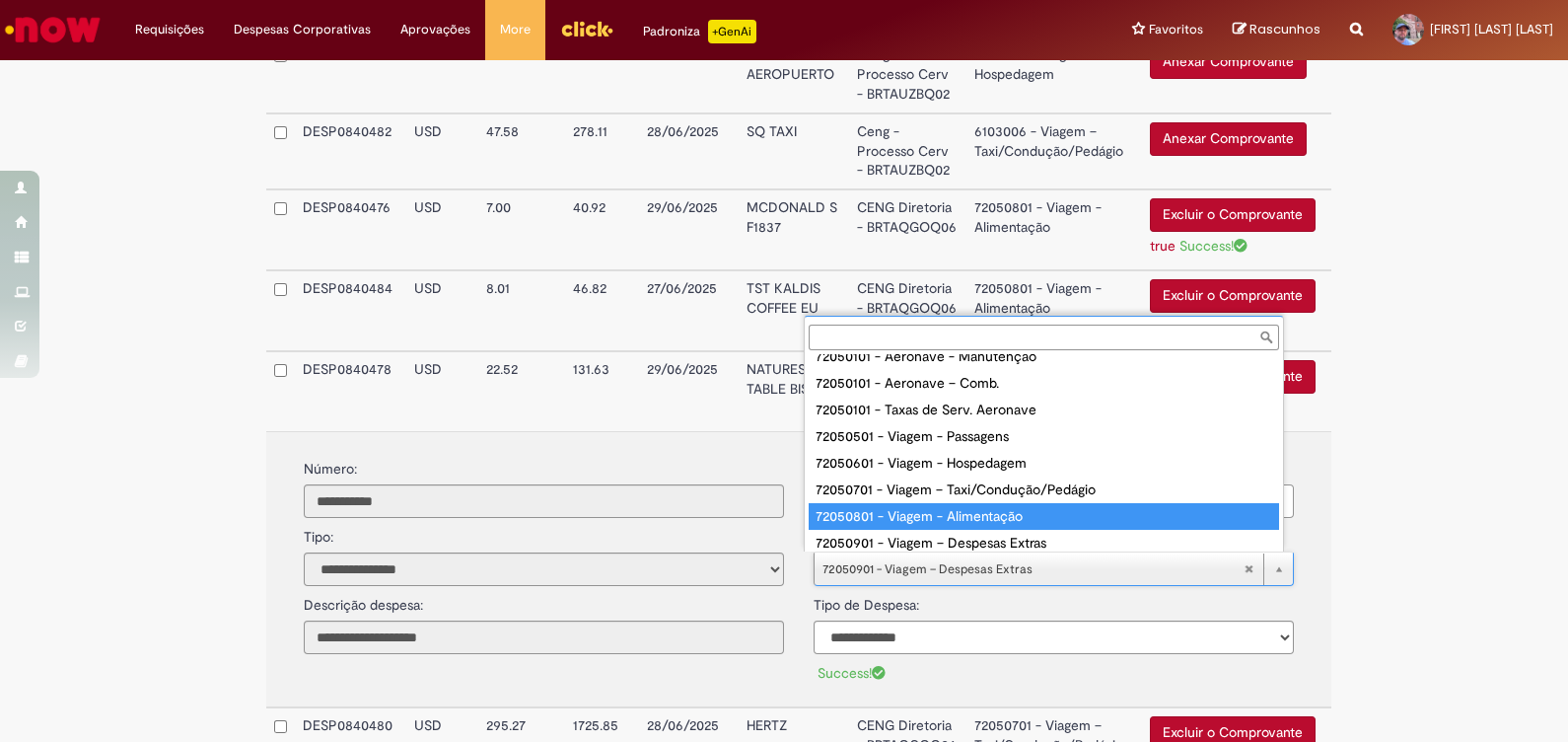 type on "**********" 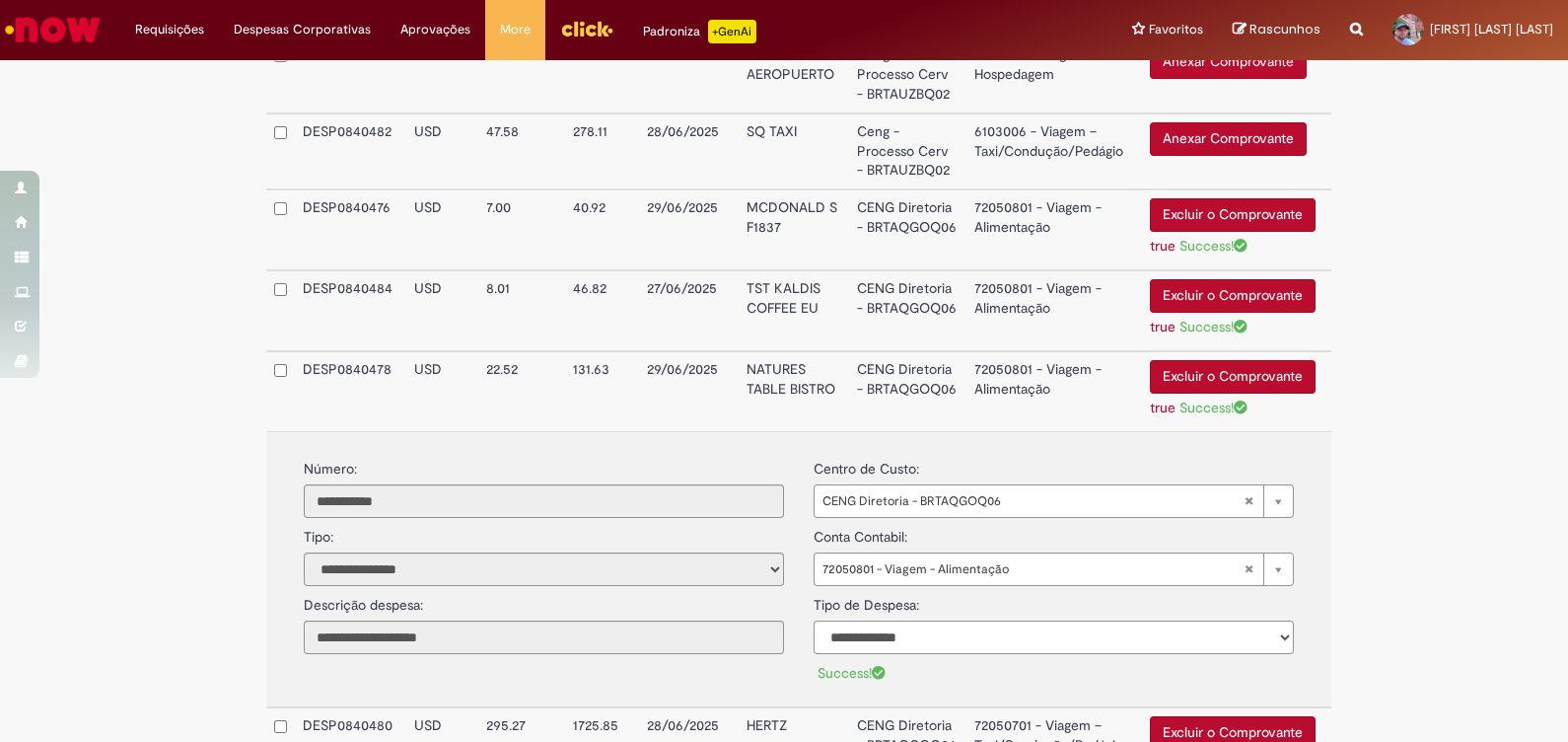 click on "**********" at bounding box center (1053, 637) 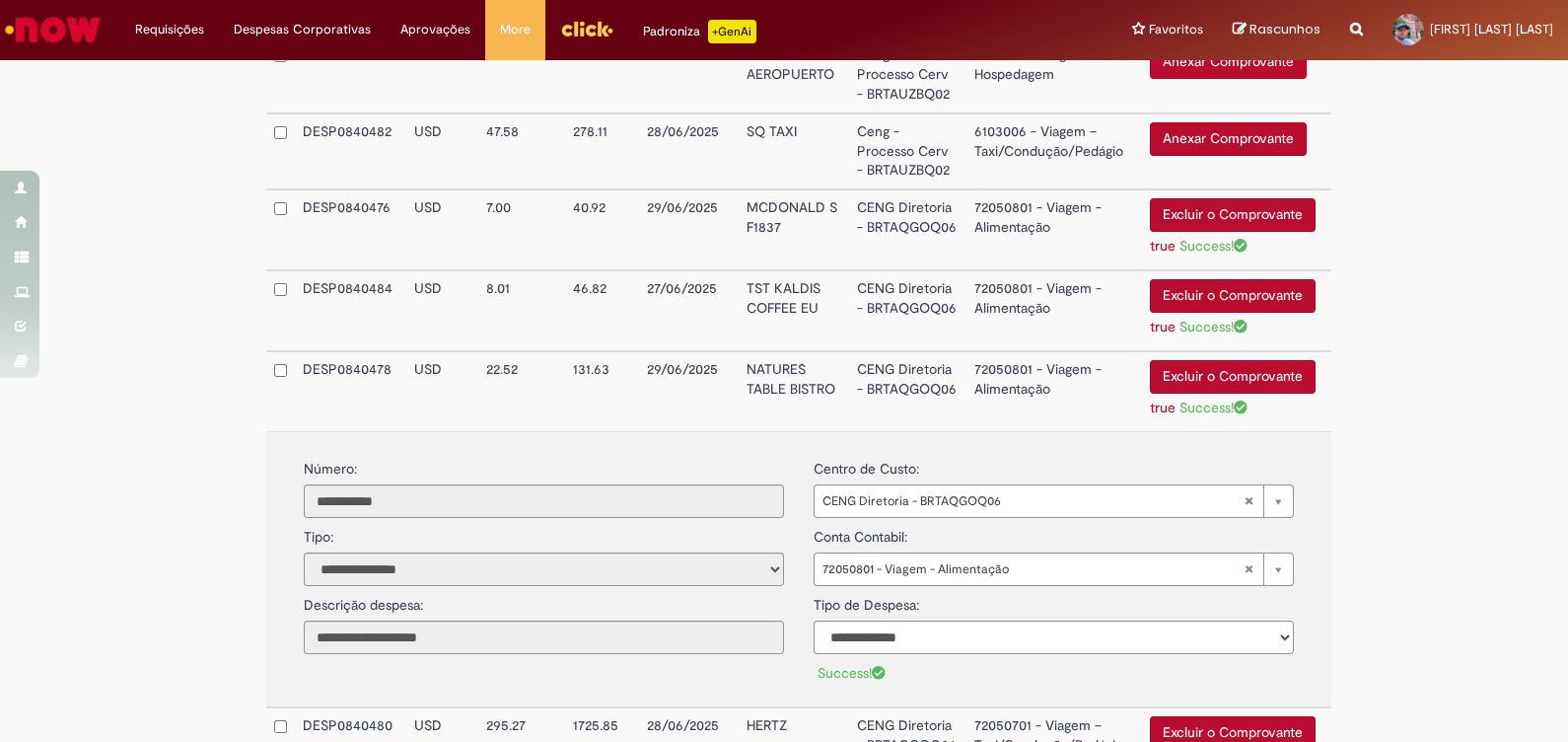 select on "*" 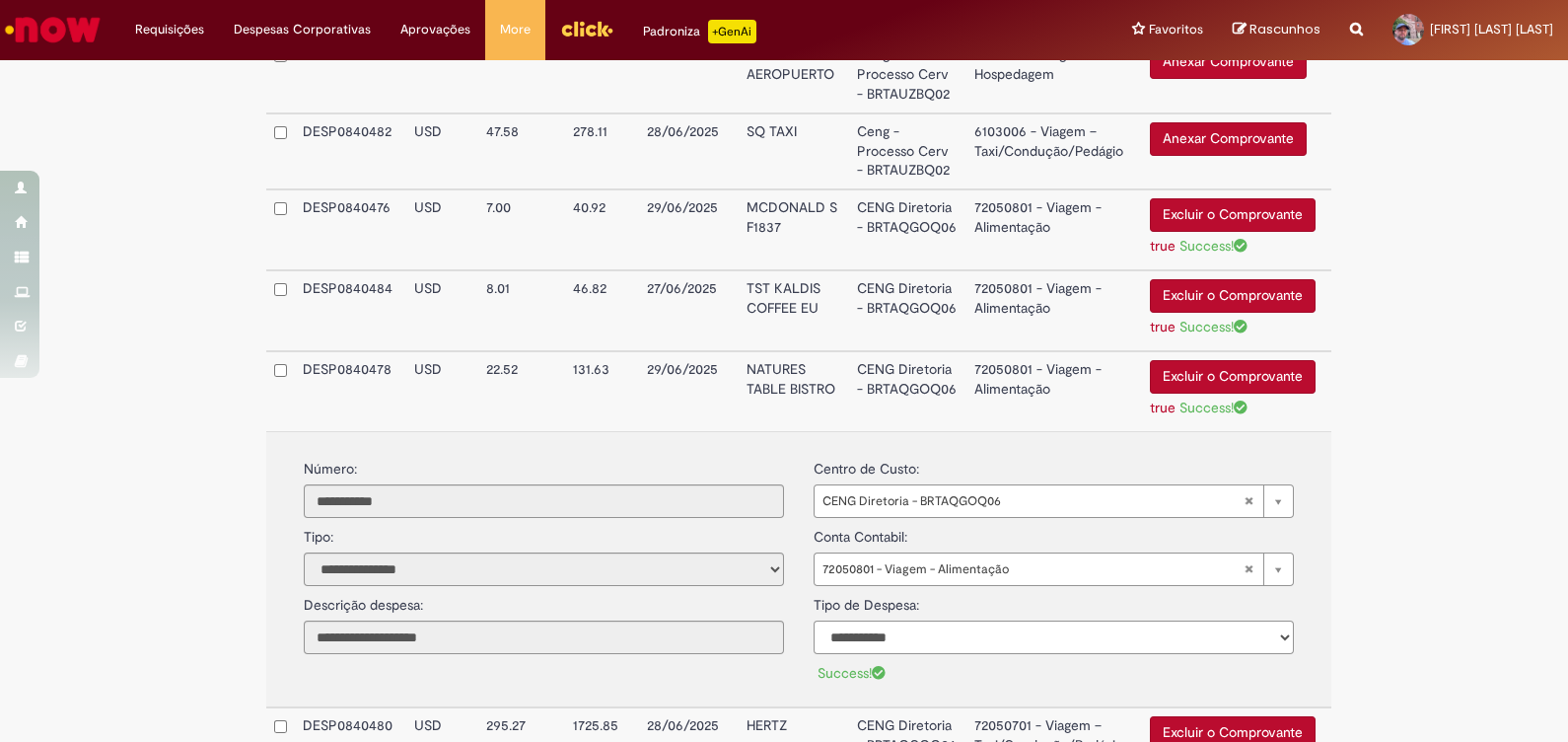 click on "**********" at bounding box center (1053, 637) 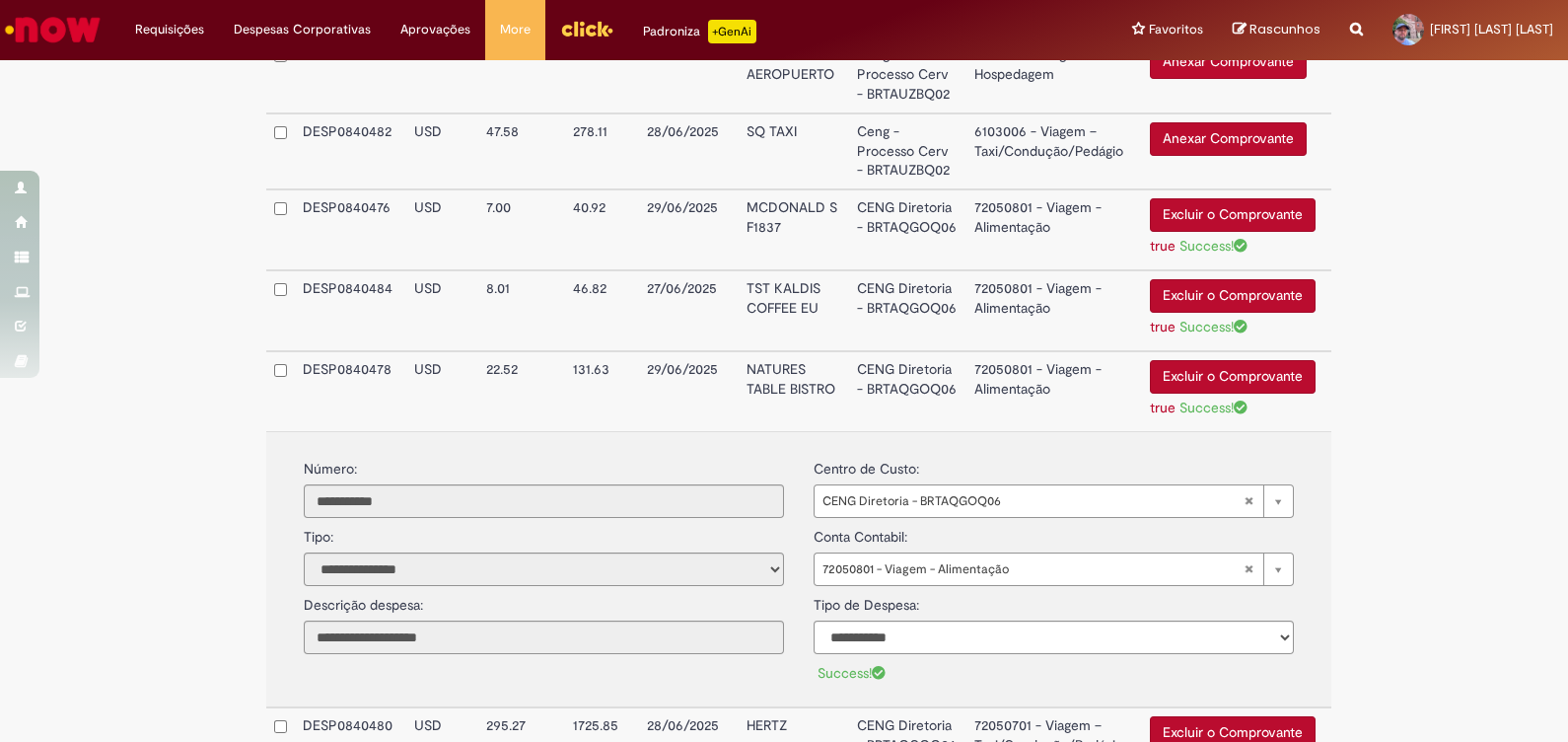 click on "**********" at bounding box center [784, 347] 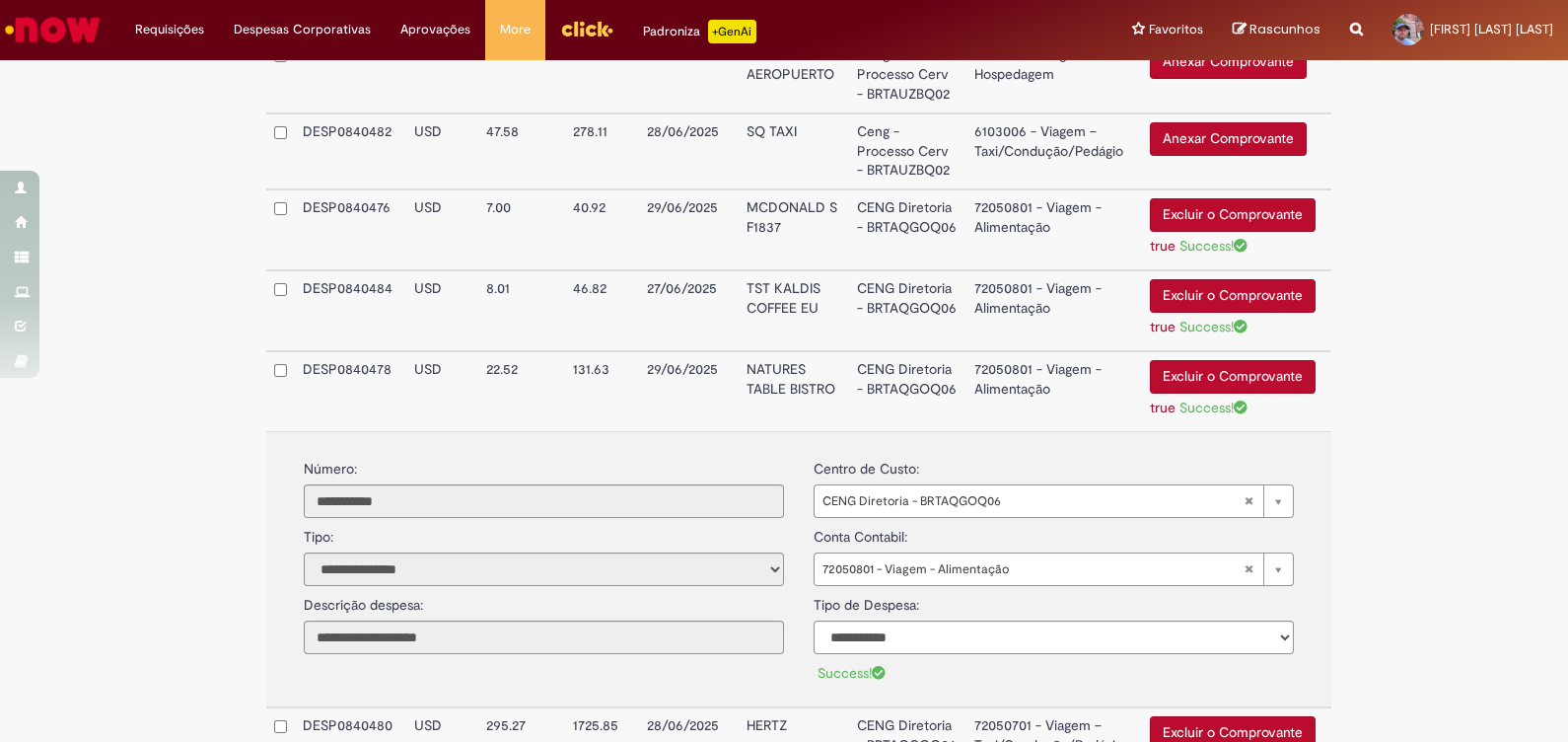 click on "CENG Diretoria - BRTAQGOQ06" at bounding box center [907, 391] 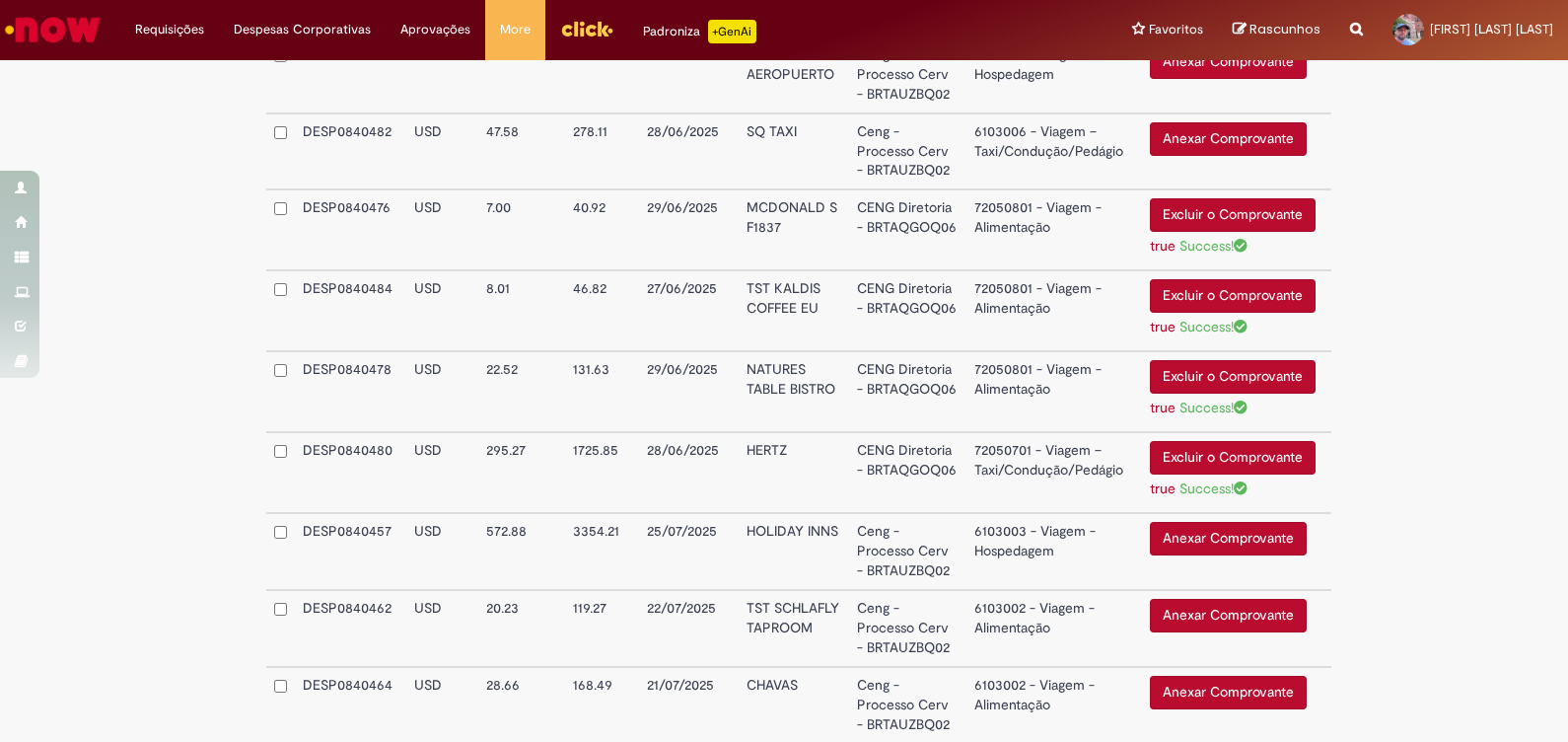 scroll, scrollTop: 1518, scrollLeft: 0, axis: vertical 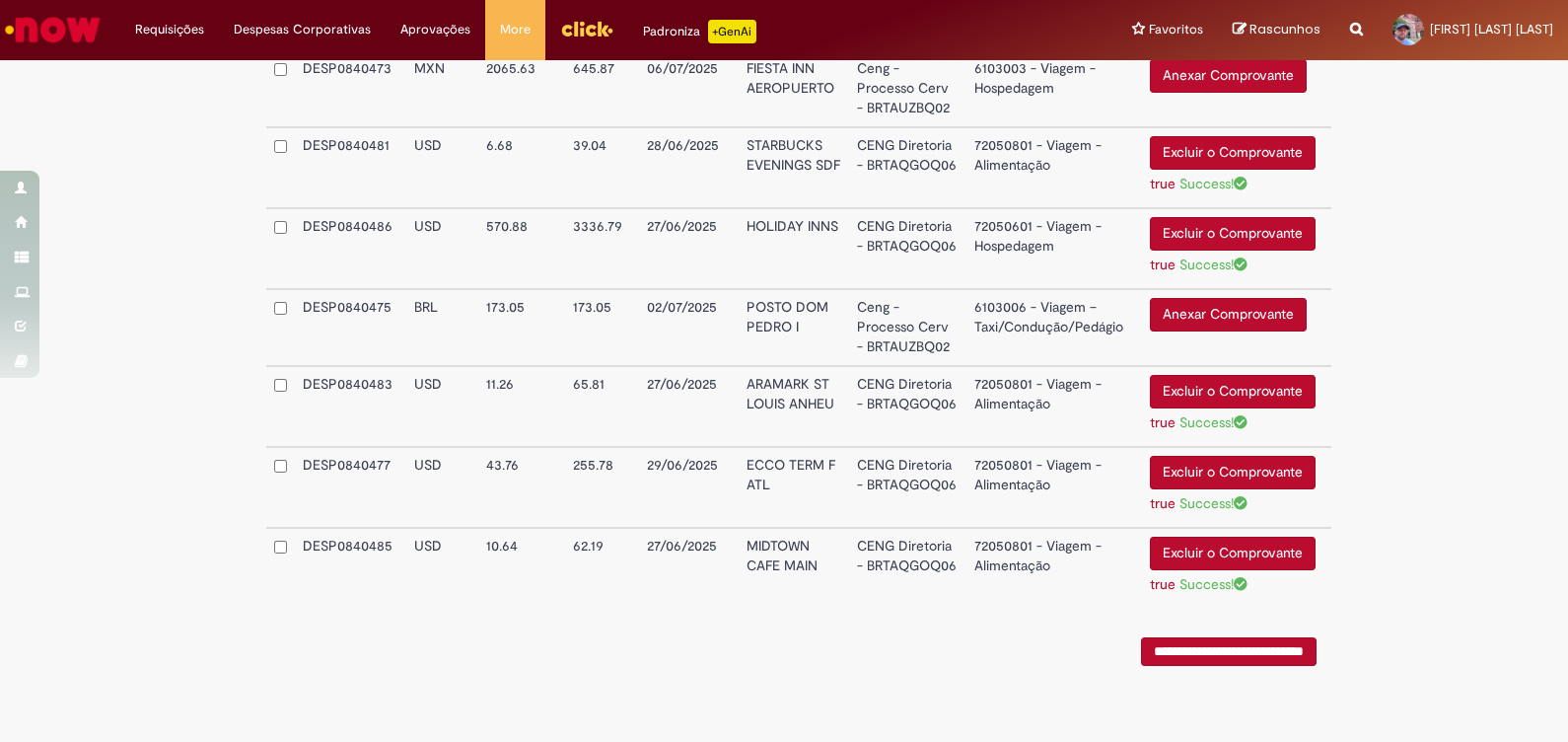 click on "Anexar Comprovante" at bounding box center (1228, 315) 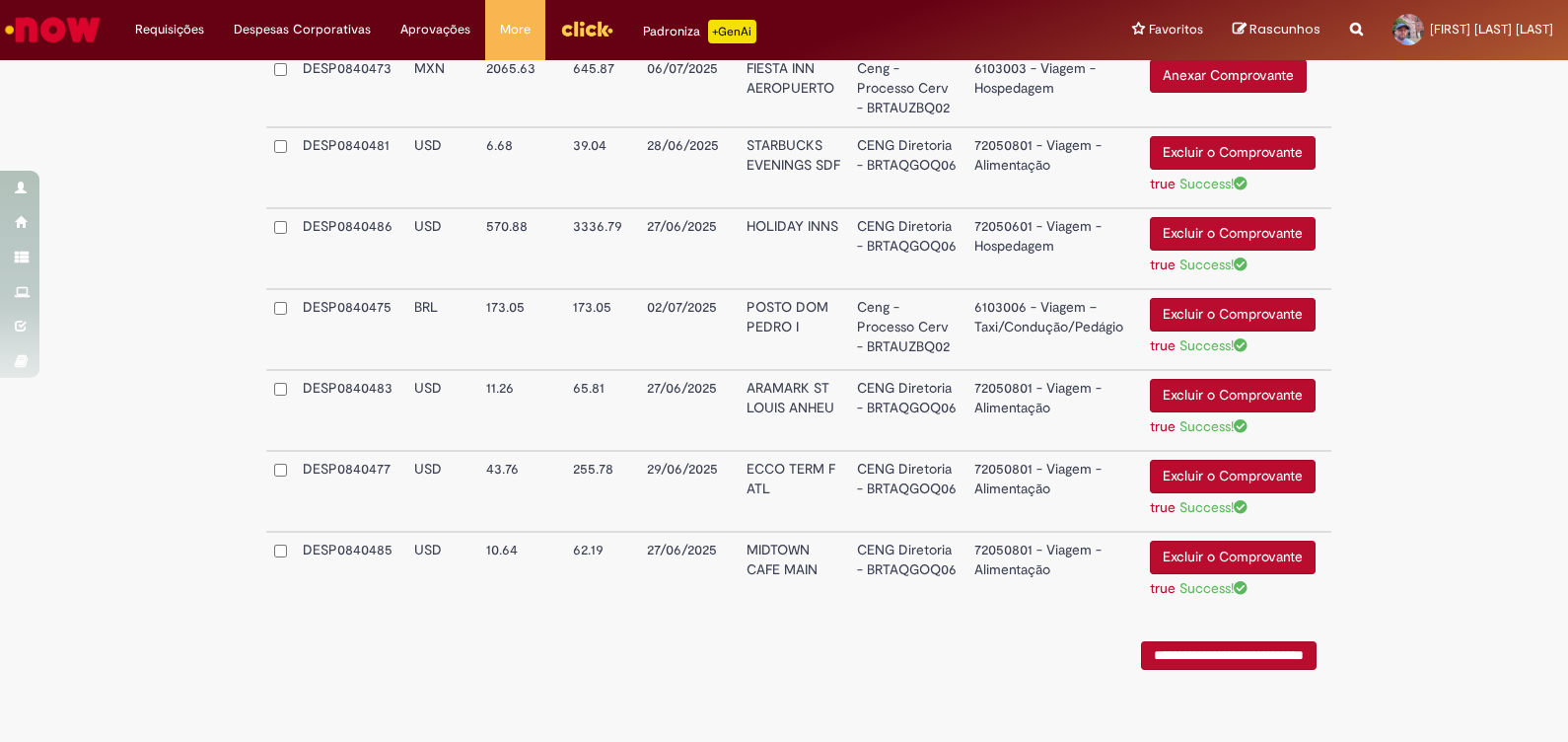 click on "Ceng - Processo Cerv - BRTAUZBQ02" at bounding box center [907, 330] 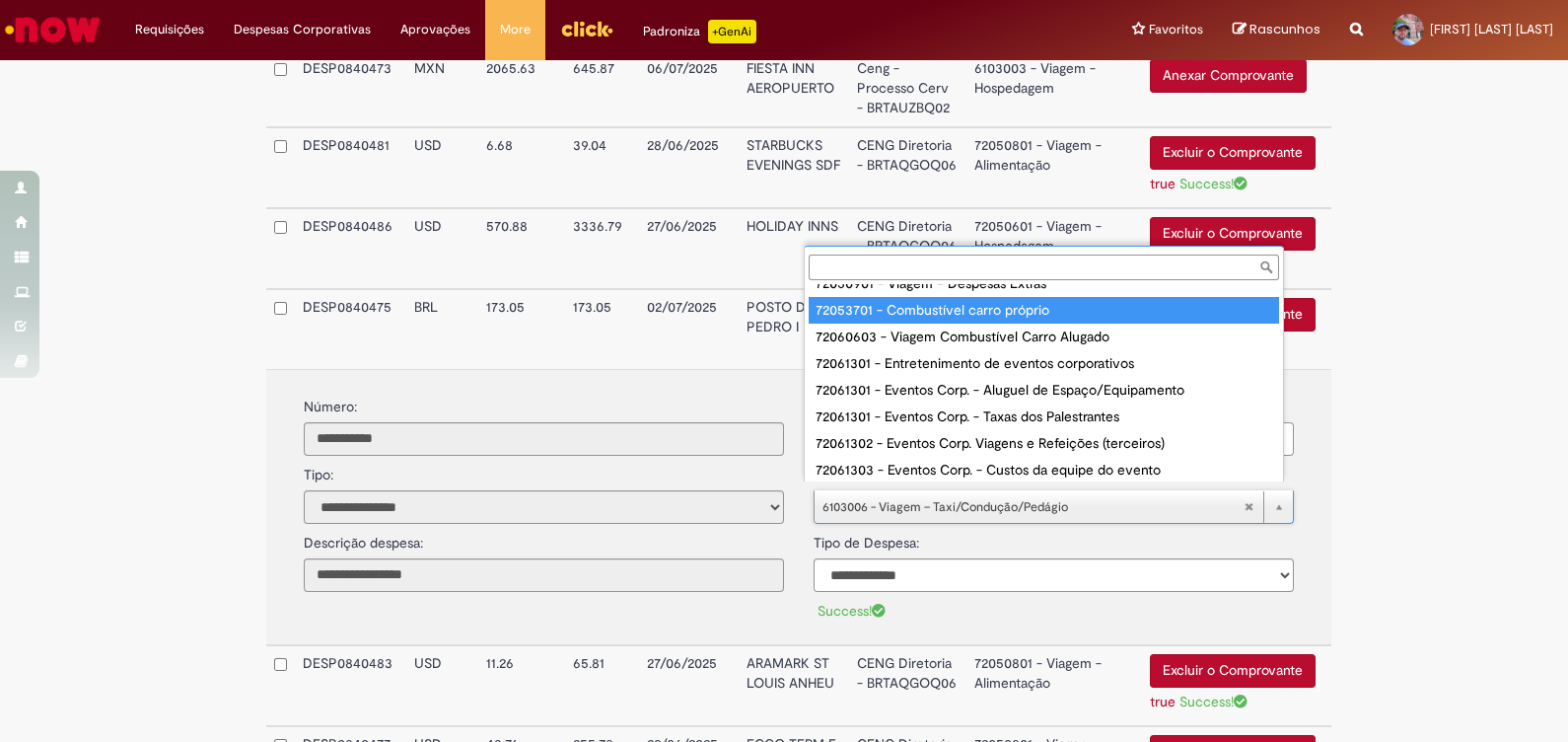 scroll, scrollTop: 148, scrollLeft: 0, axis: vertical 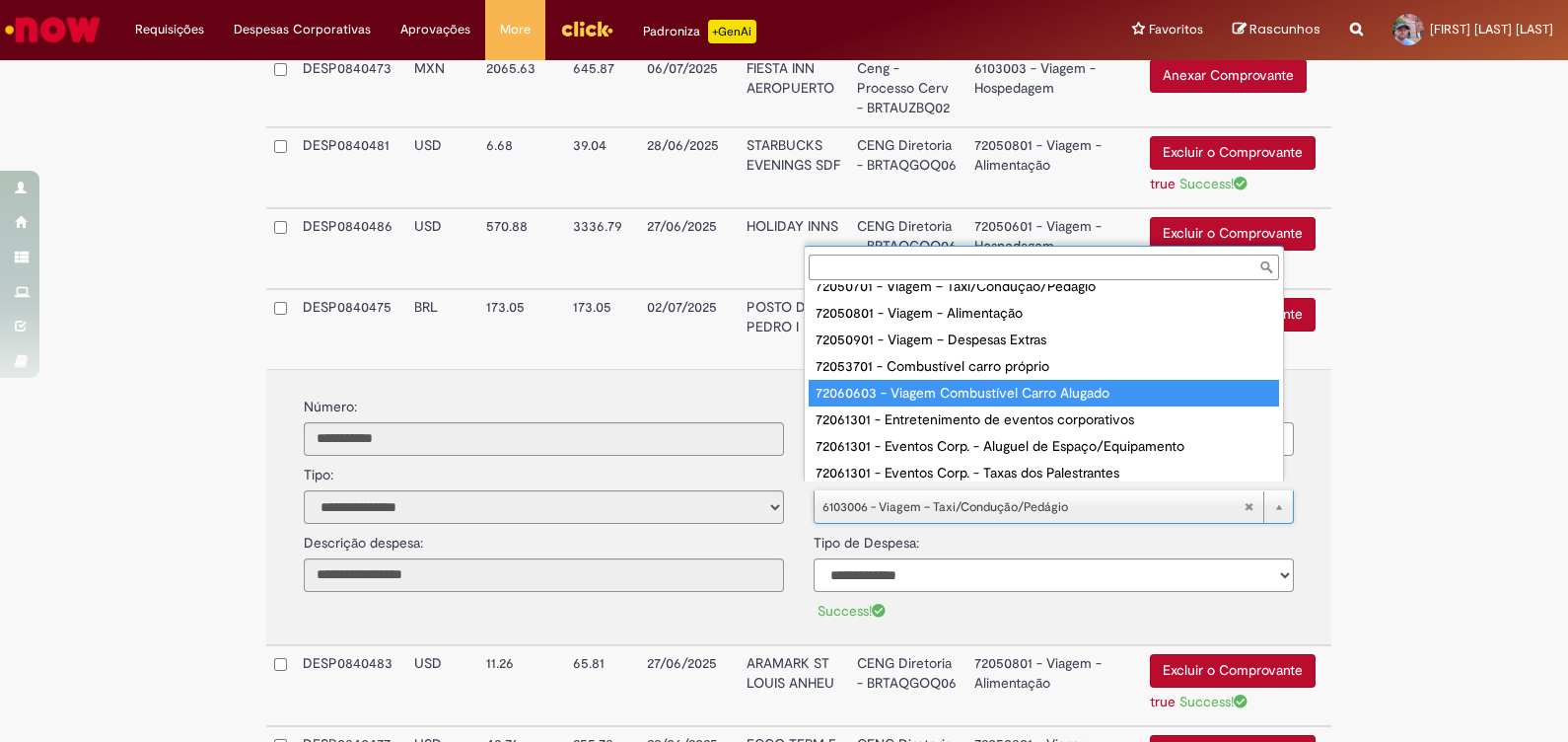 type on "**********" 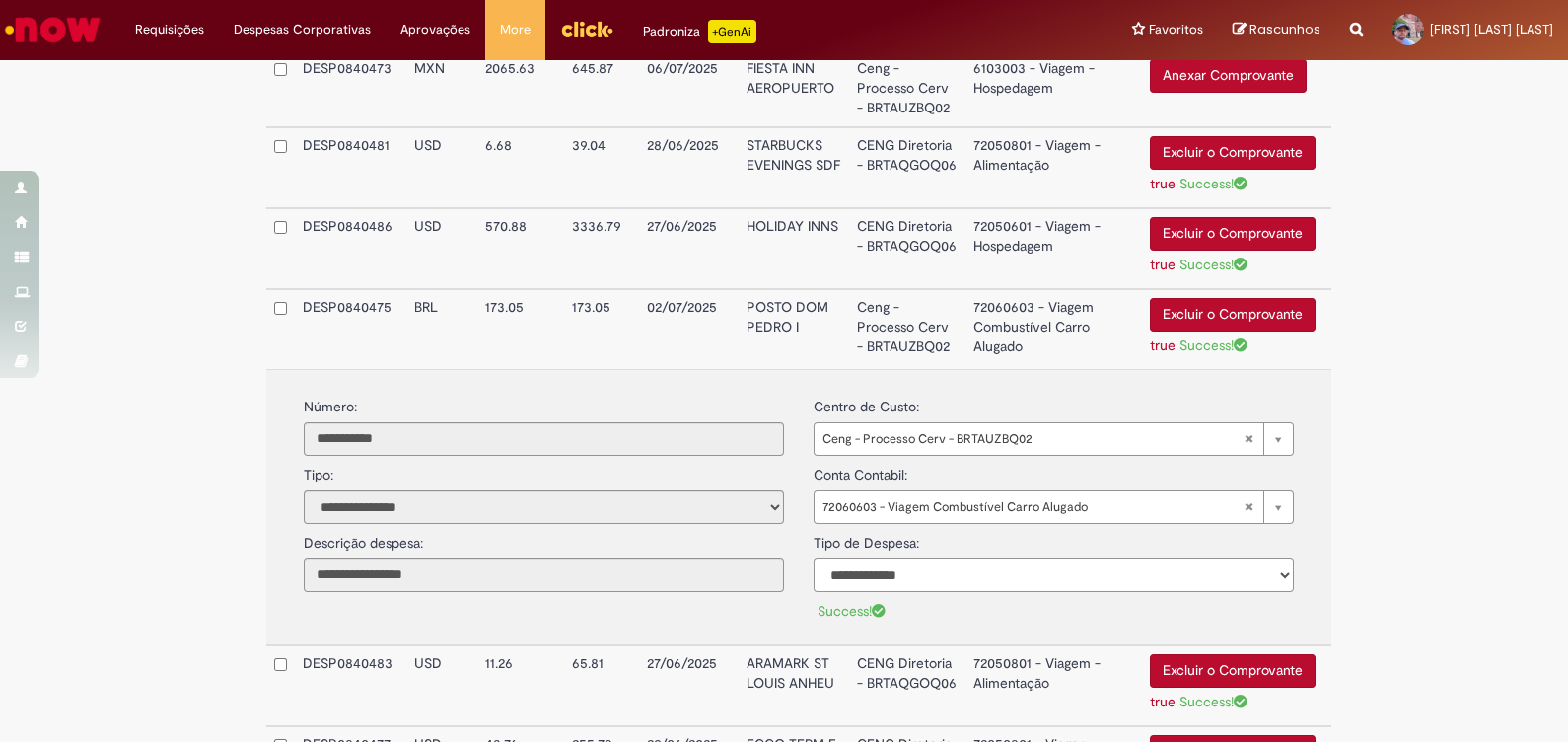 click on "**********" at bounding box center (1053, 575) 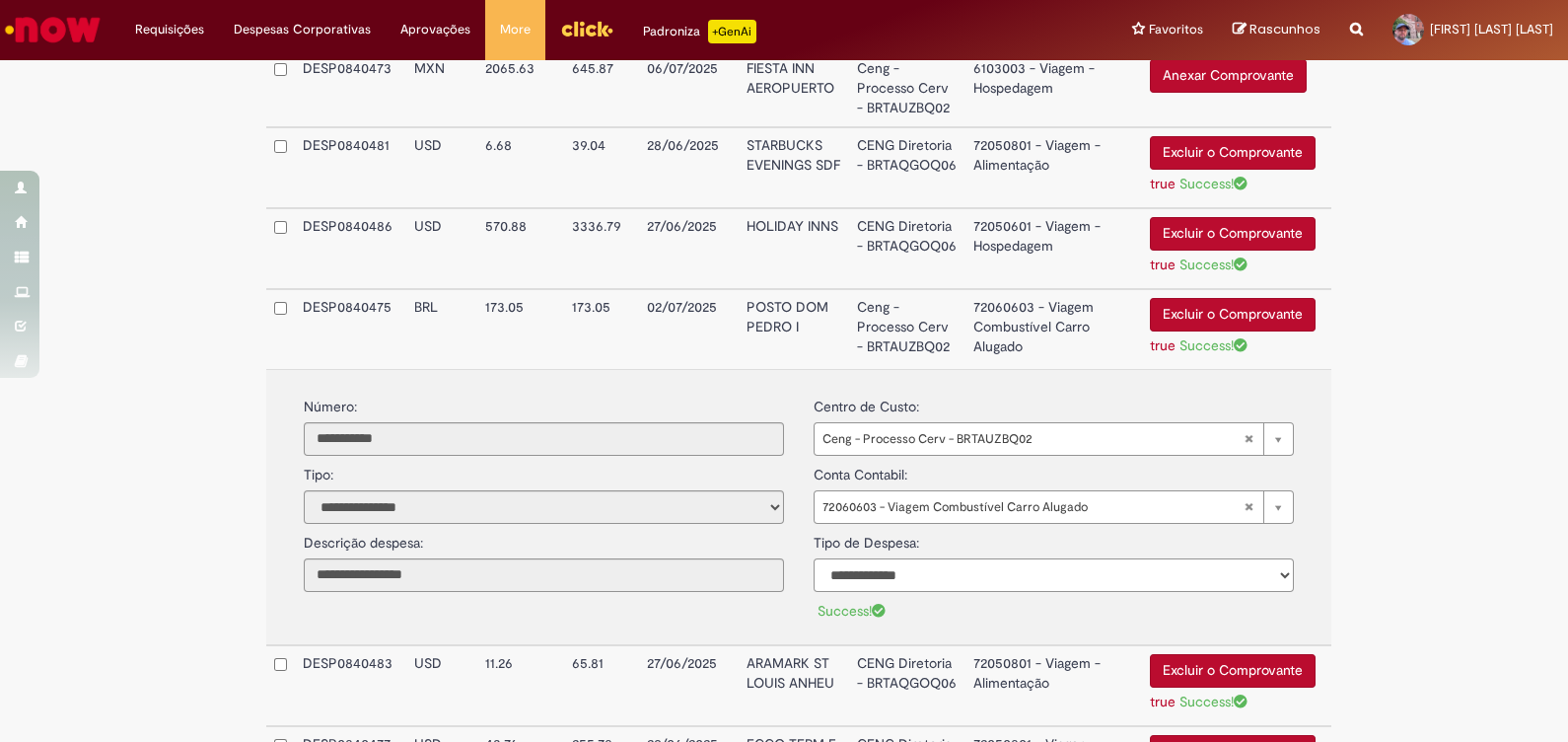 select on "*" 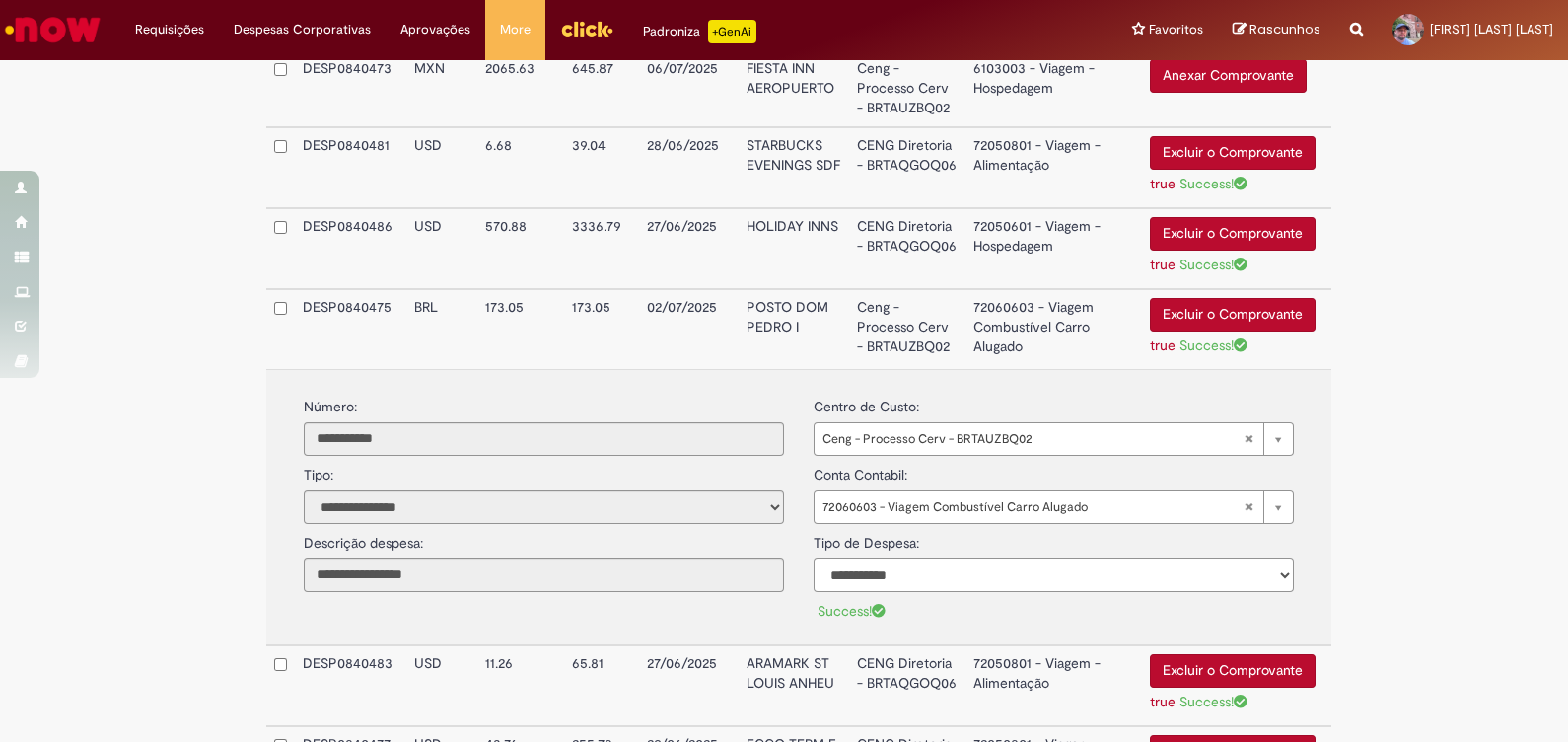 click on "**********" at bounding box center (1053, 575) 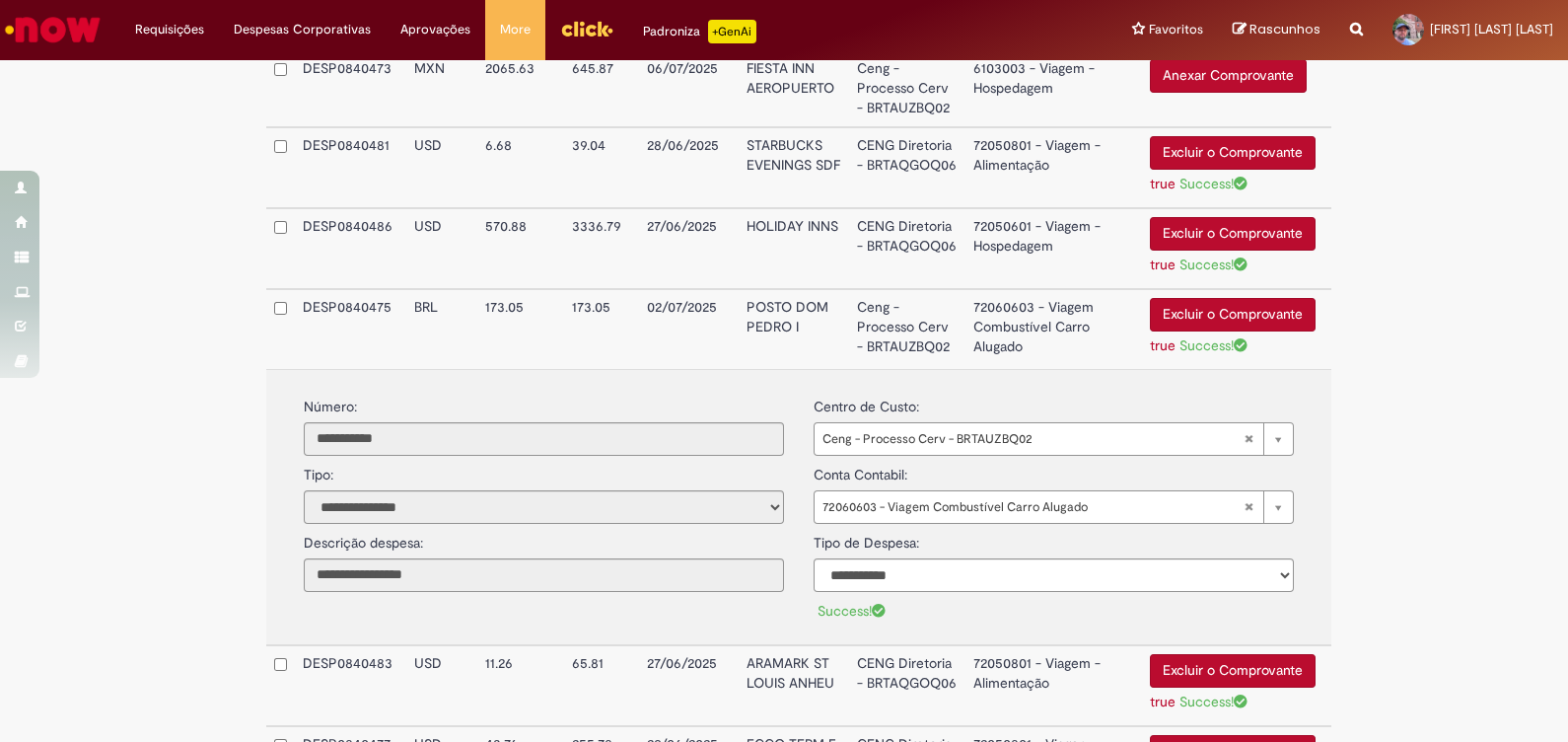 click on "**********" at bounding box center [784, -887] 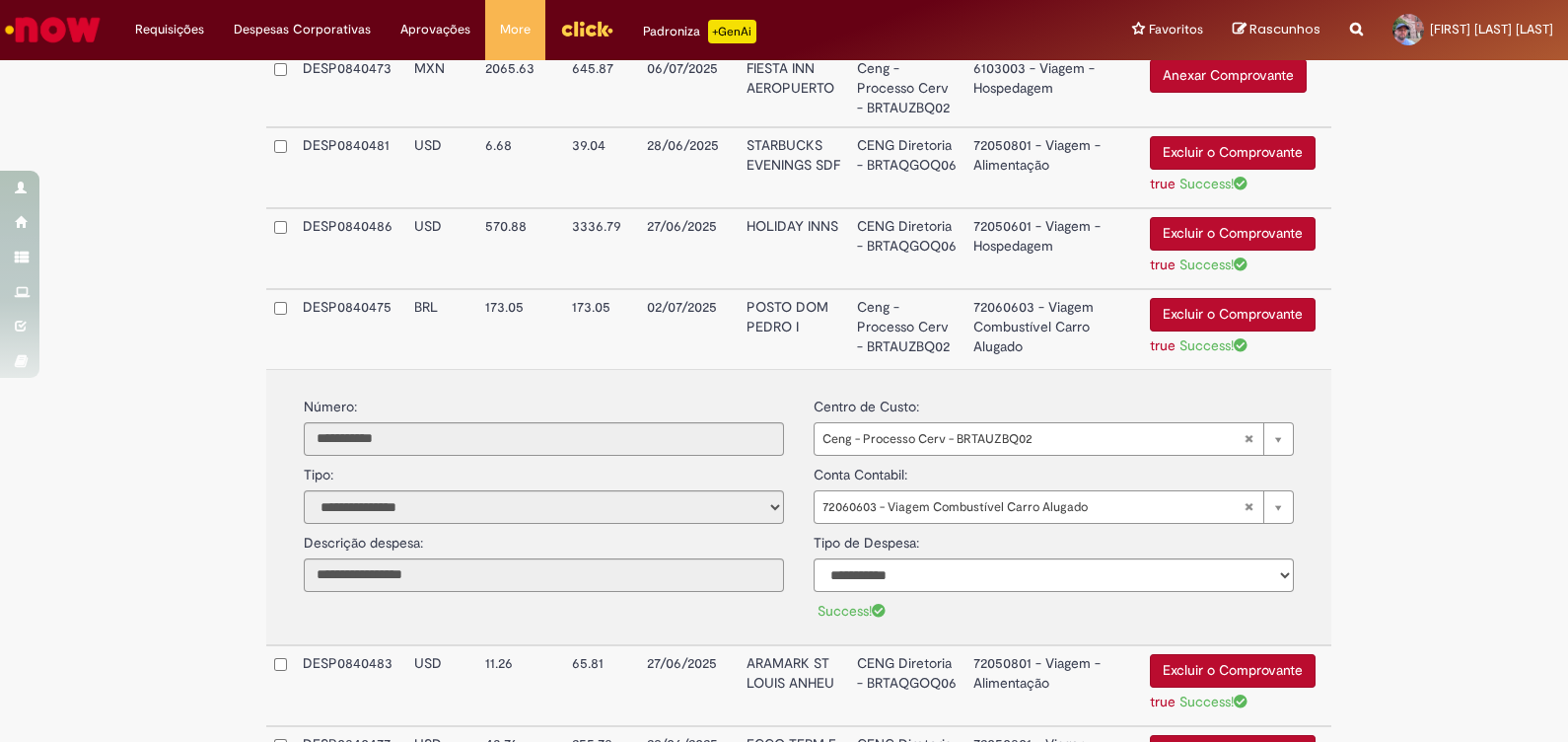 click on "Ceng - Processo Cerv - BRTAUZBQ02" at bounding box center (907, 329) 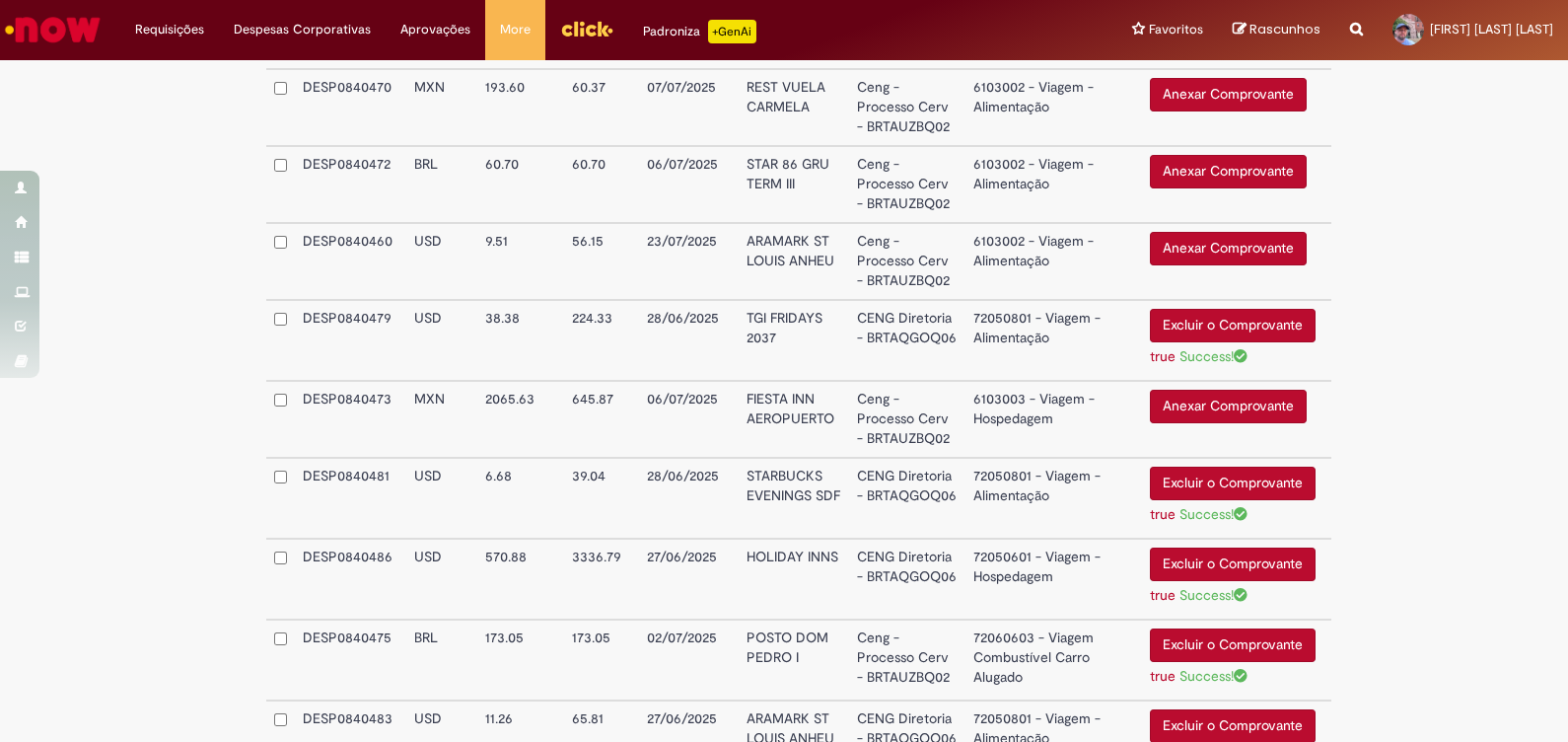 scroll, scrollTop: 2507, scrollLeft: 0, axis: vertical 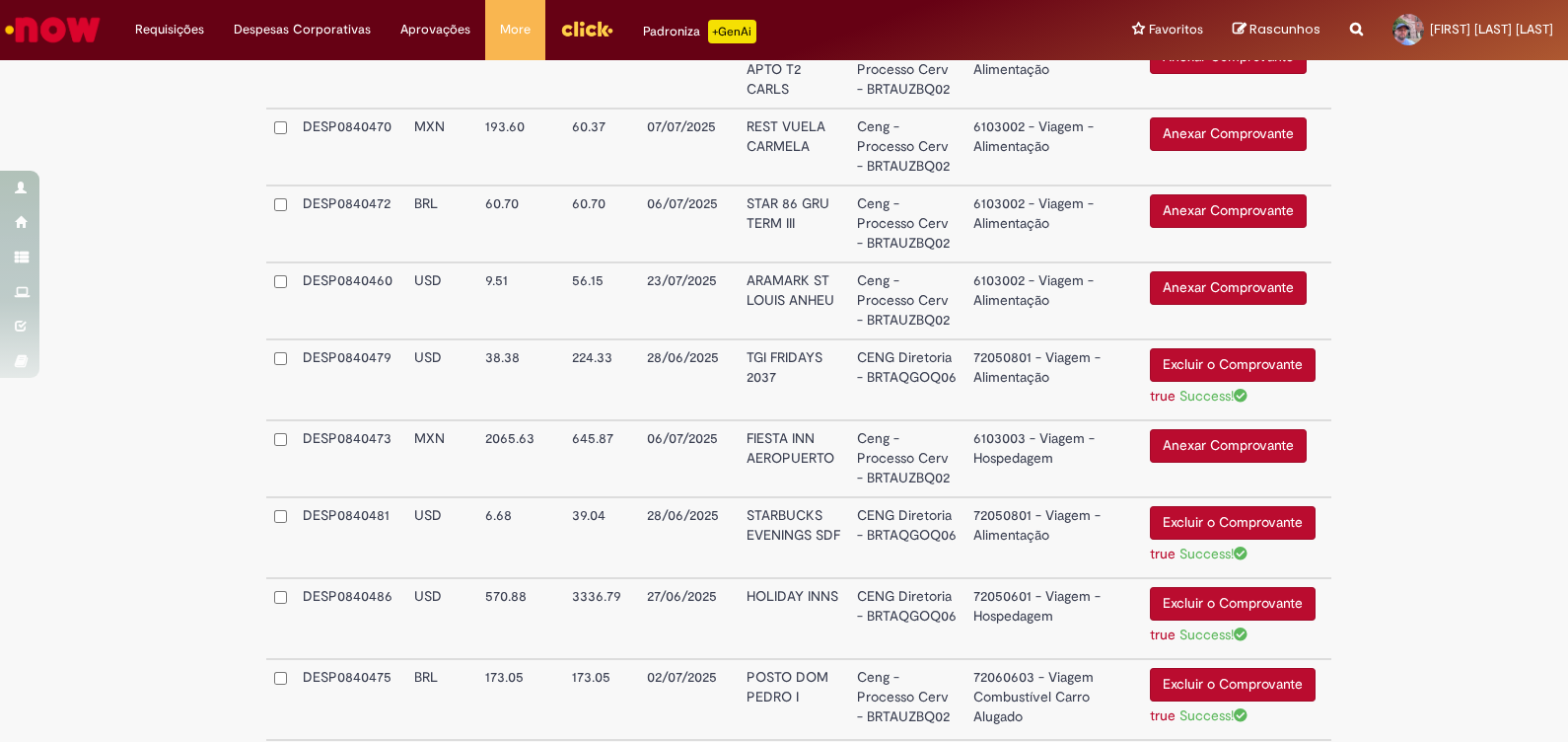 click on "Anexar Comprovante" at bounding box center (1228, 211) 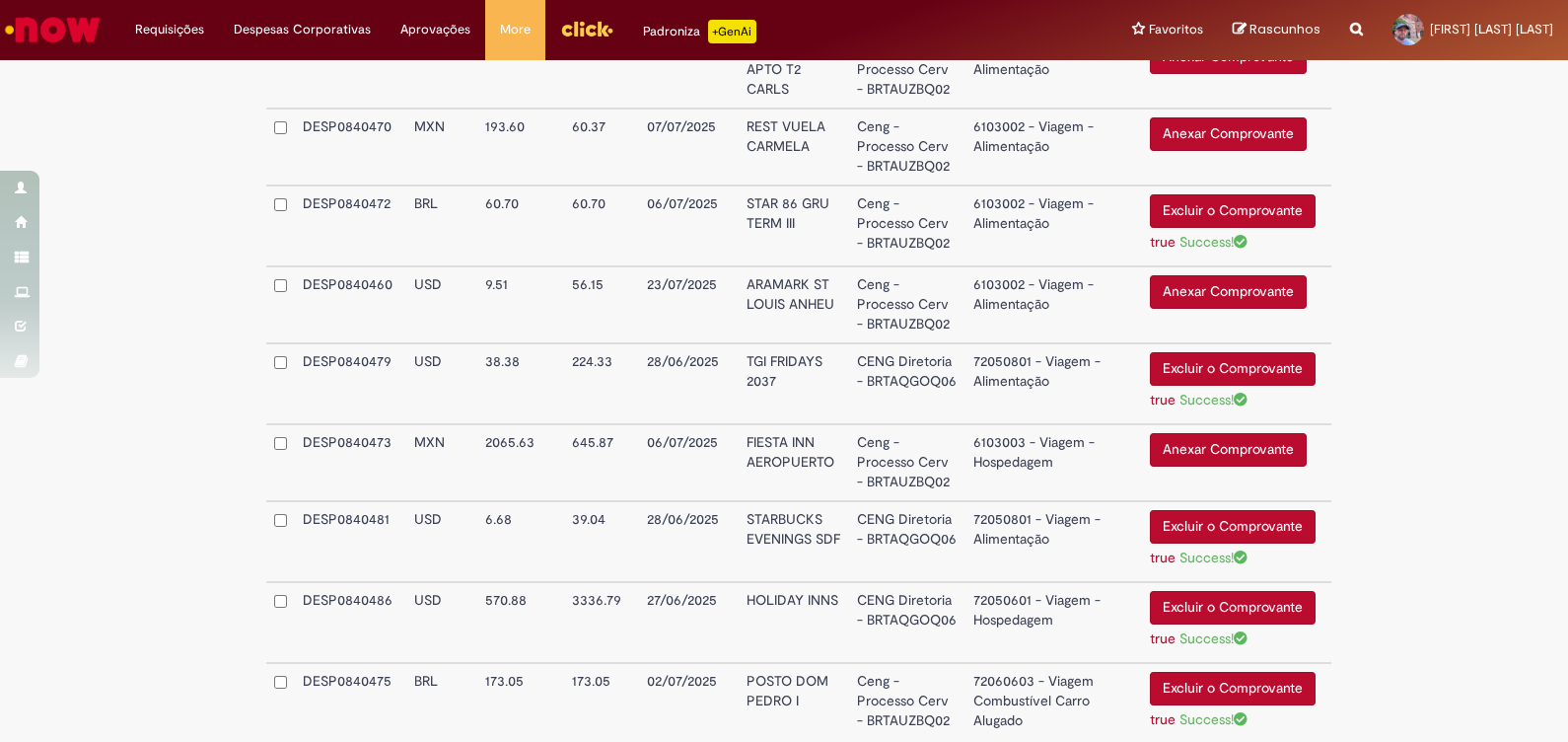 click on "6103002 - Viagem - Alimentação" at bounding box center (1053, 226) 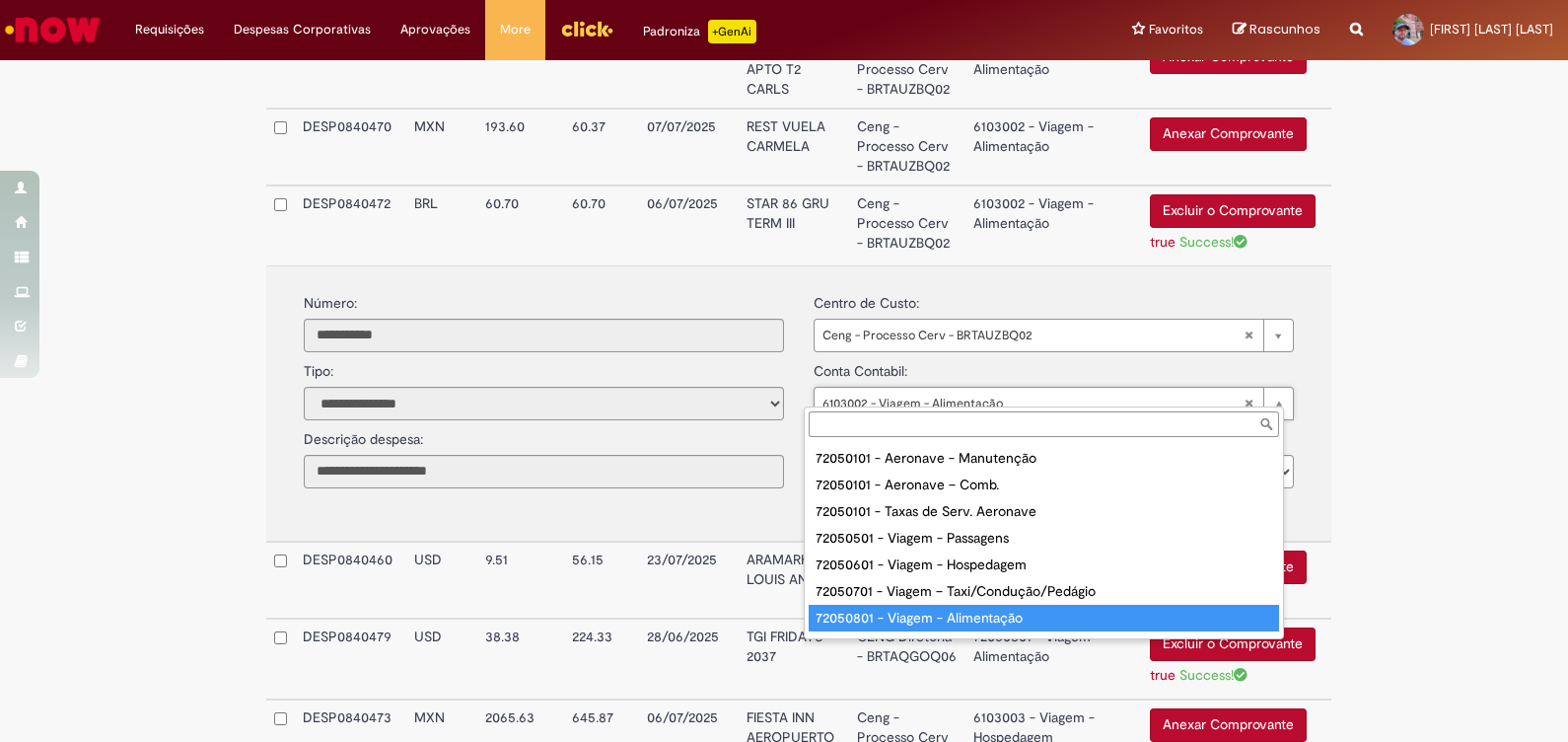 type on "**********" 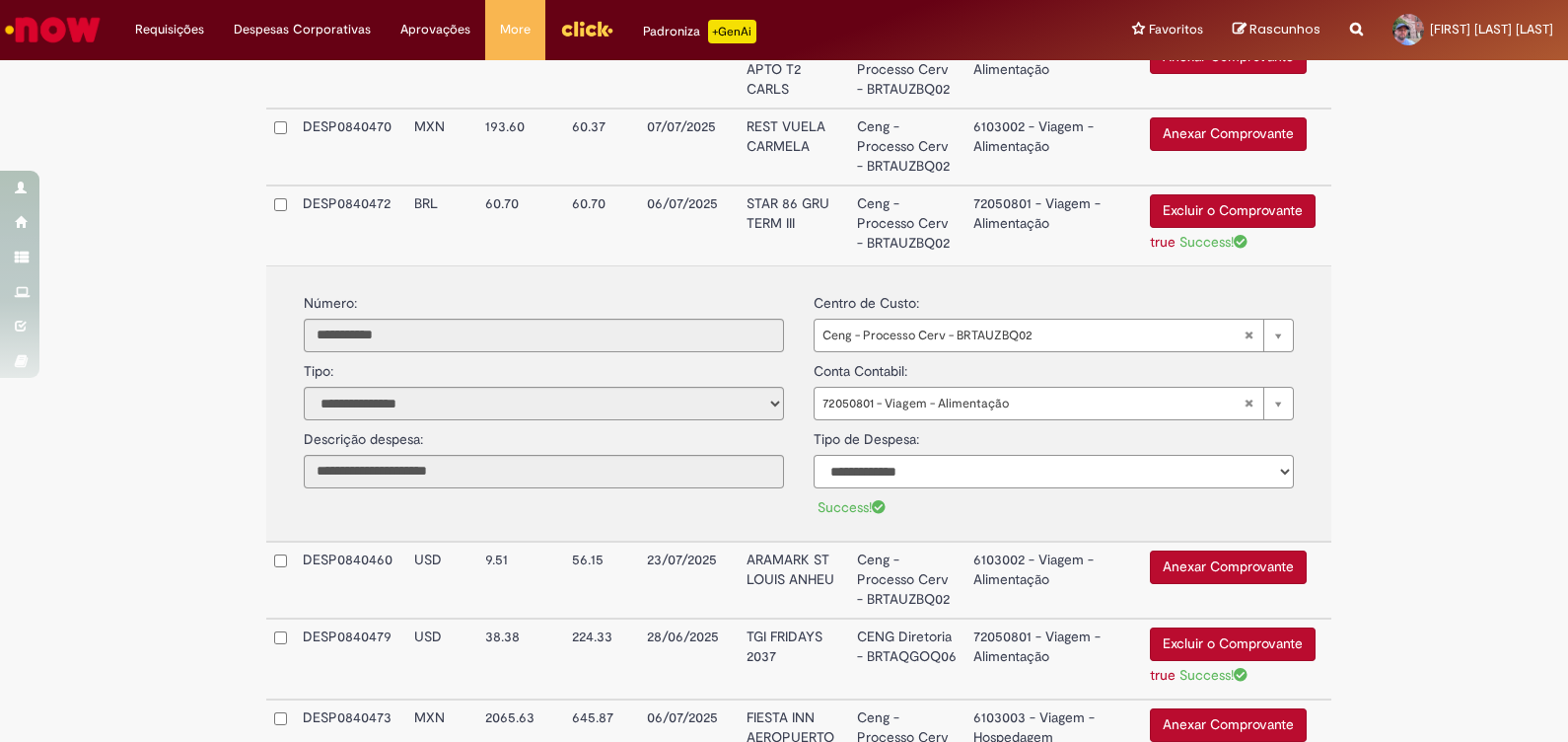 drag, startPoint x: 947, startPoint y: 463, endPoint x: 937, endPoint y: 473, distance: 14.142136 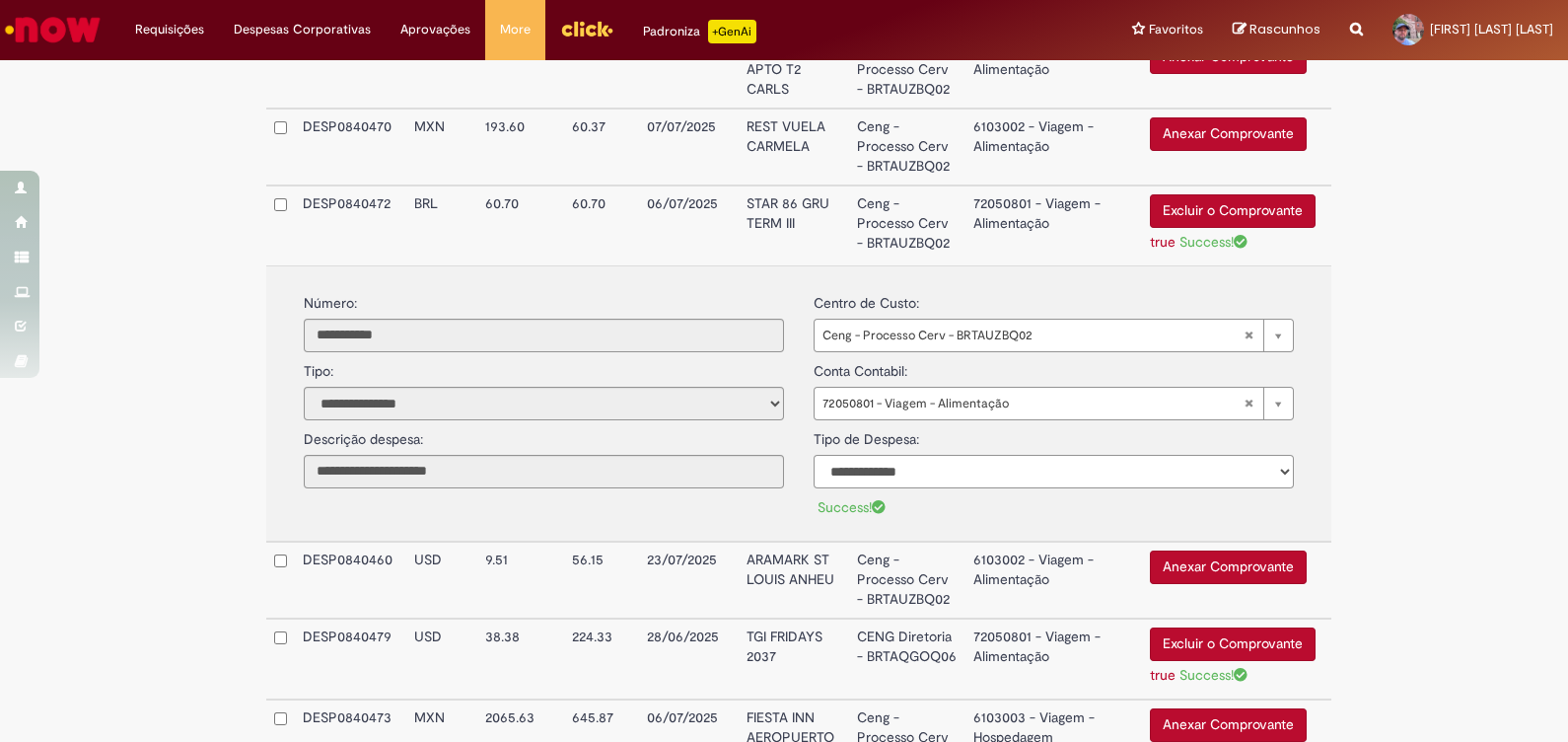 select on "*" 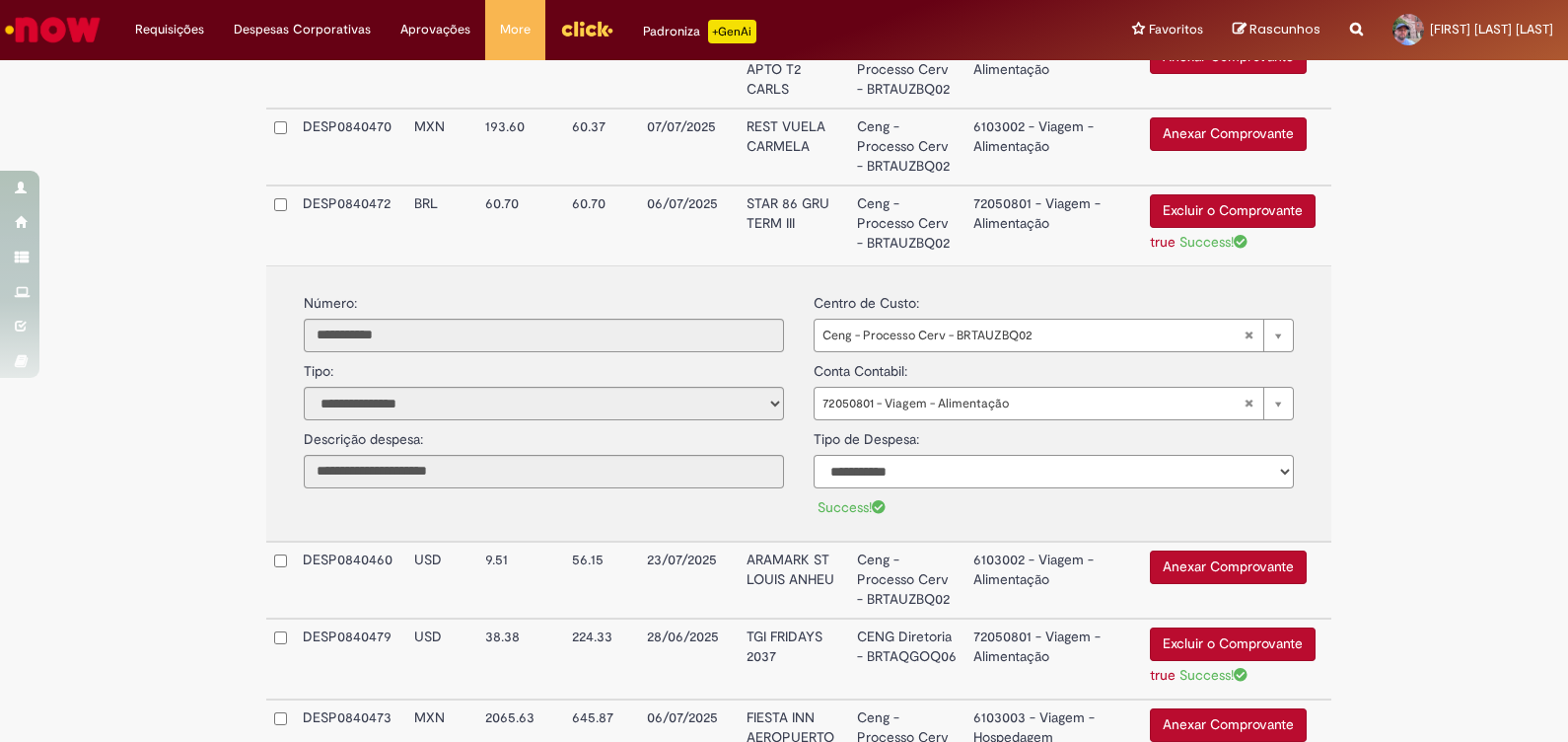 click on "**********" at bounding box center (1053, 472) 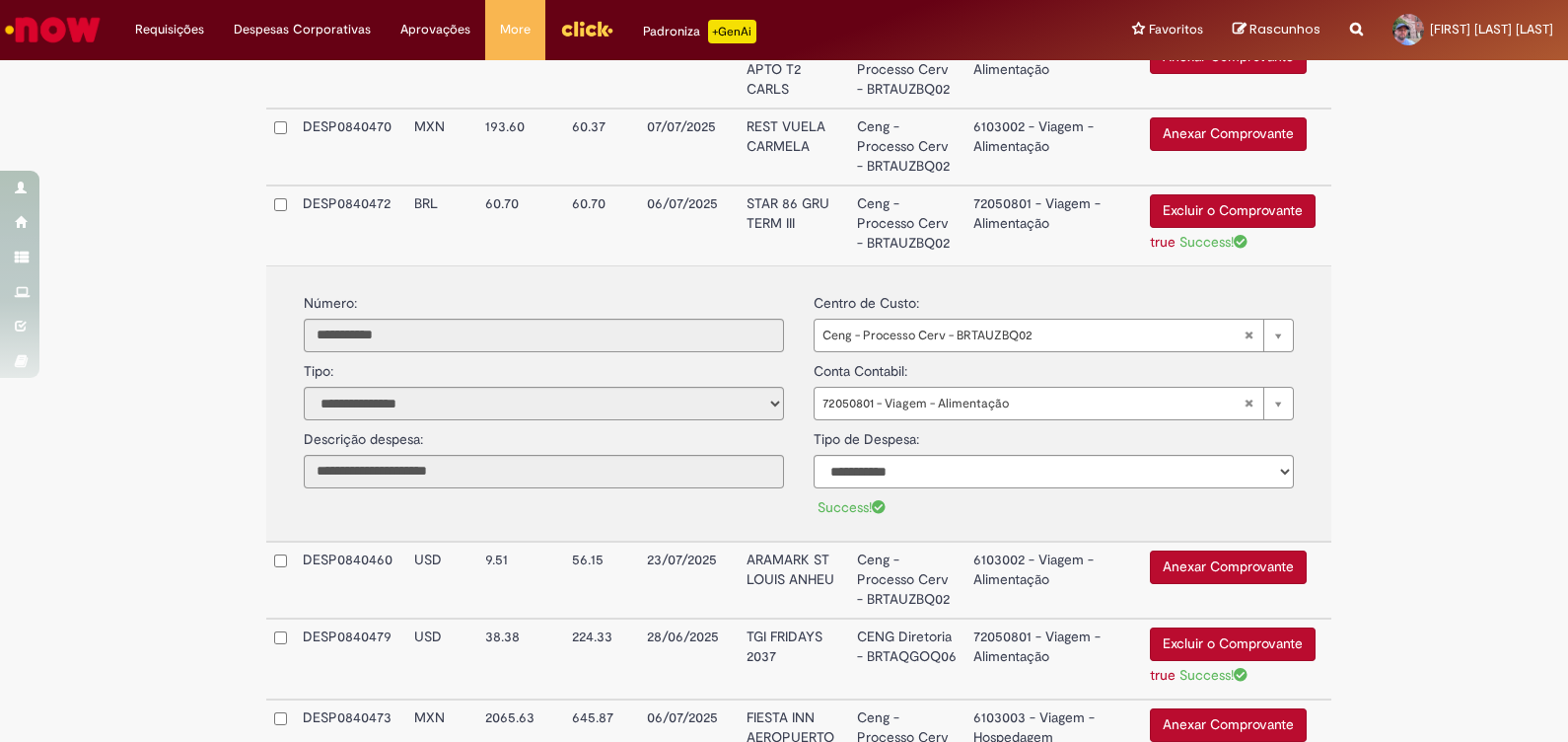 click on "72050801 -  Viagem  -  Alimentação" at bounding box center [1053, 225] 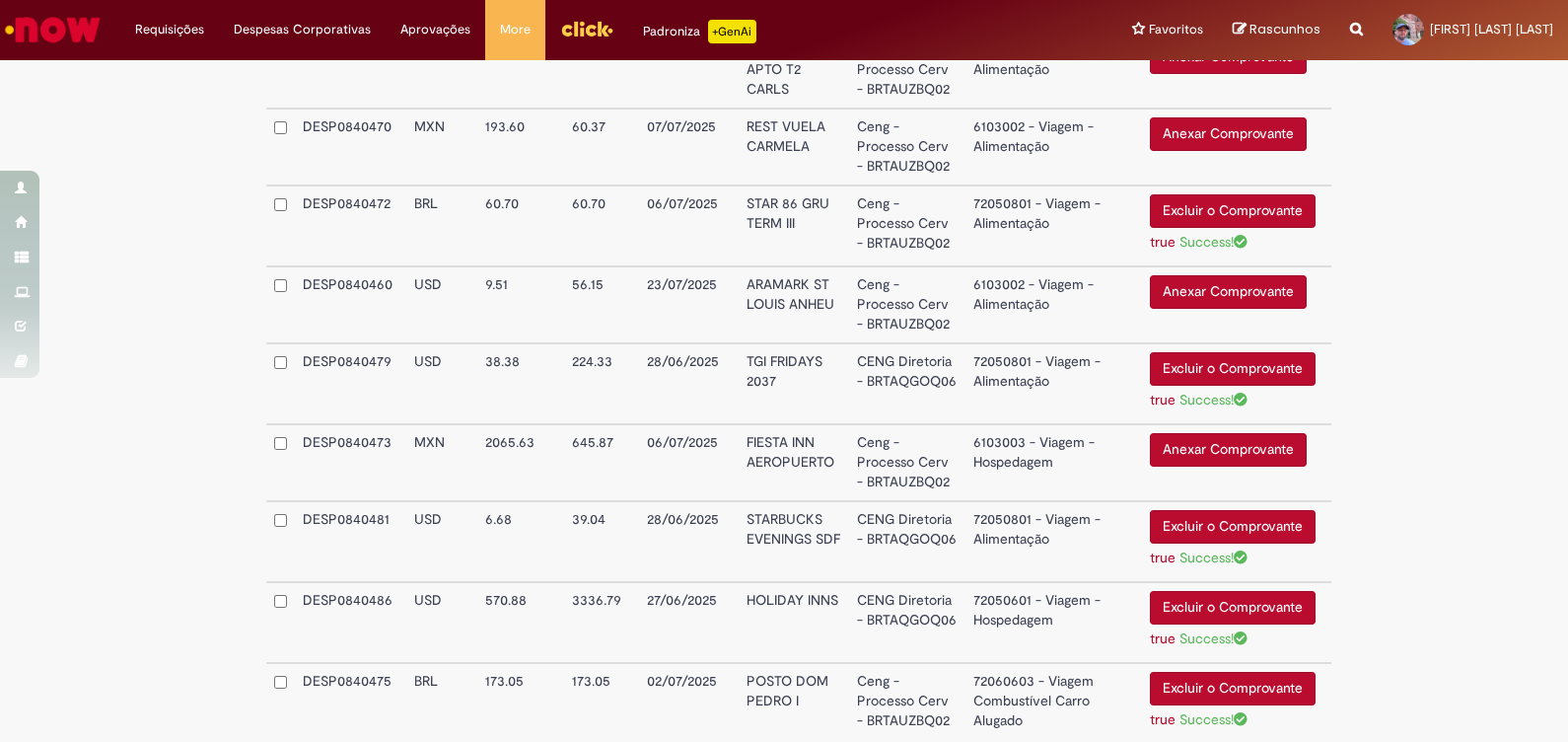 click on "Anexar Comprovante" at bounding box center [1228, 450] 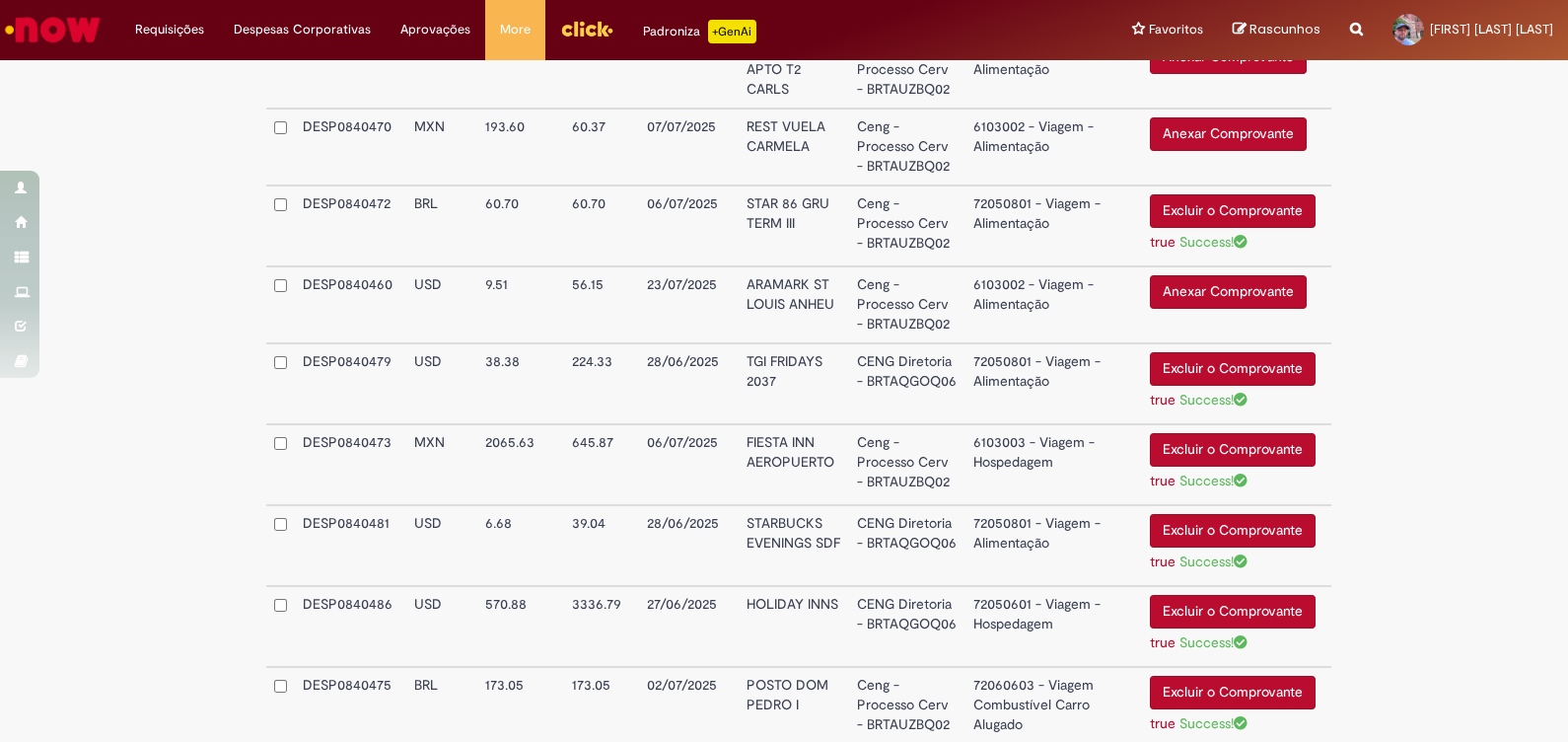 click on "Ceng - Processo Cerv - BRTAUZBQ02" at bounding box center (907, 465) 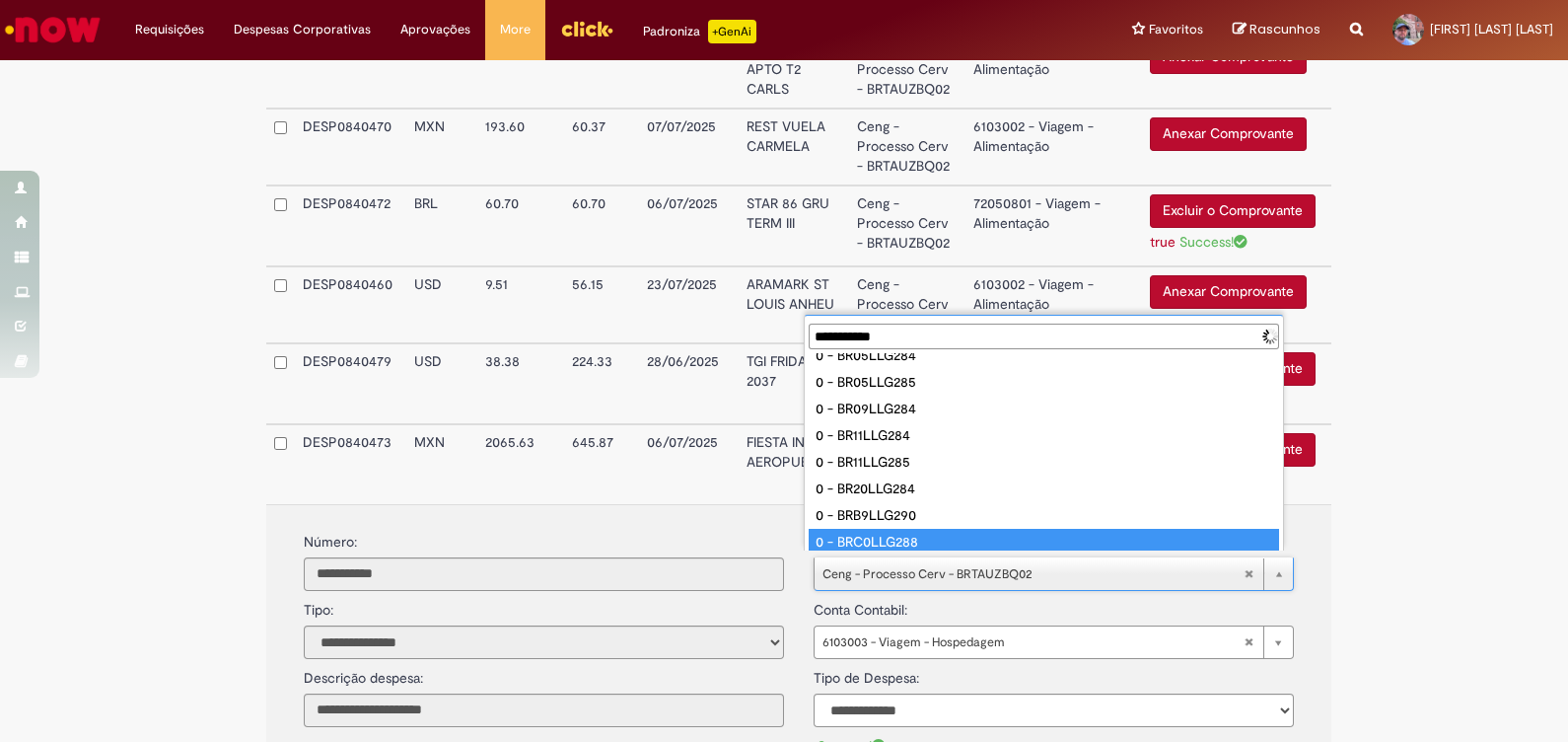 scroll, scrollTop: 0, scrollLeft: 0, axis: both 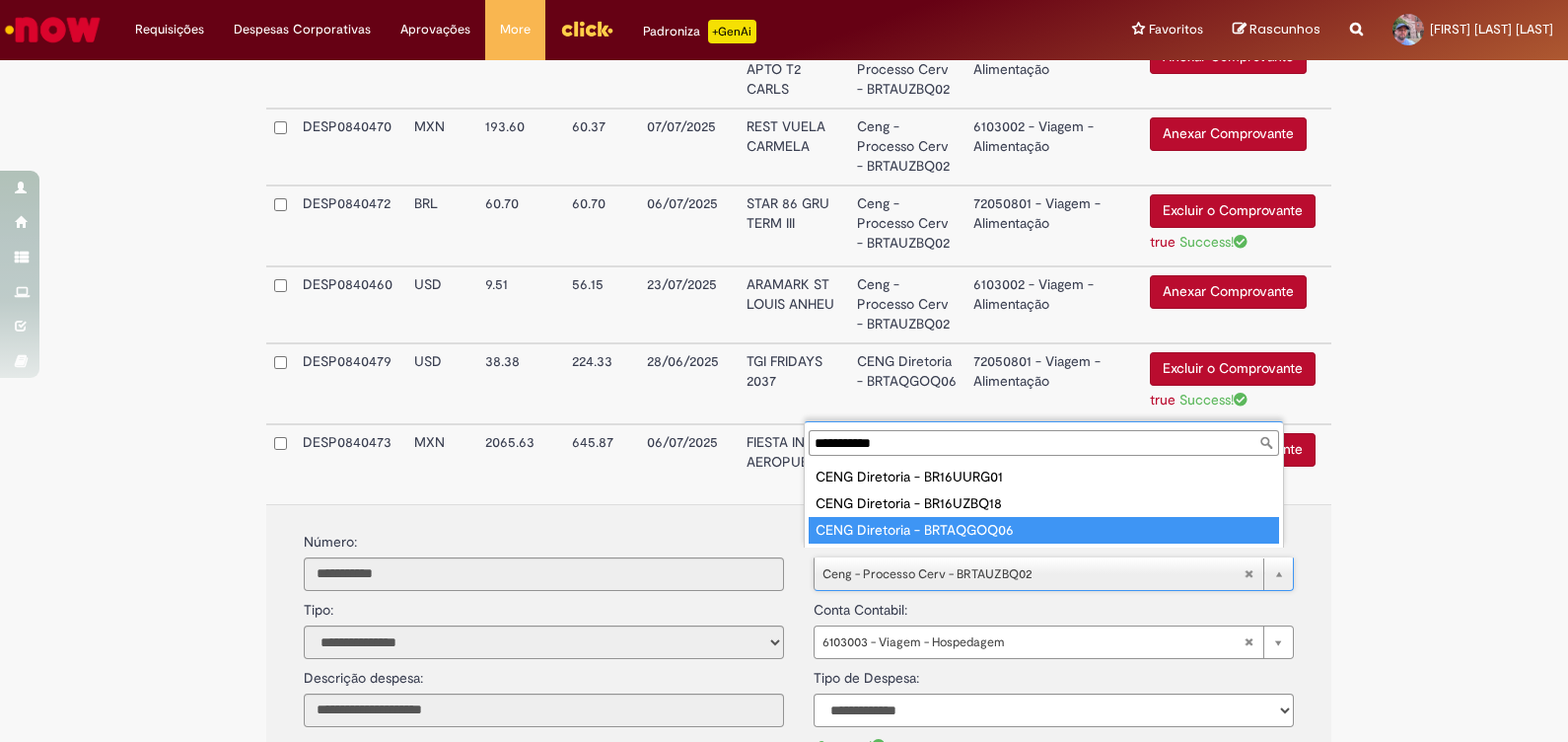 type on "**********" 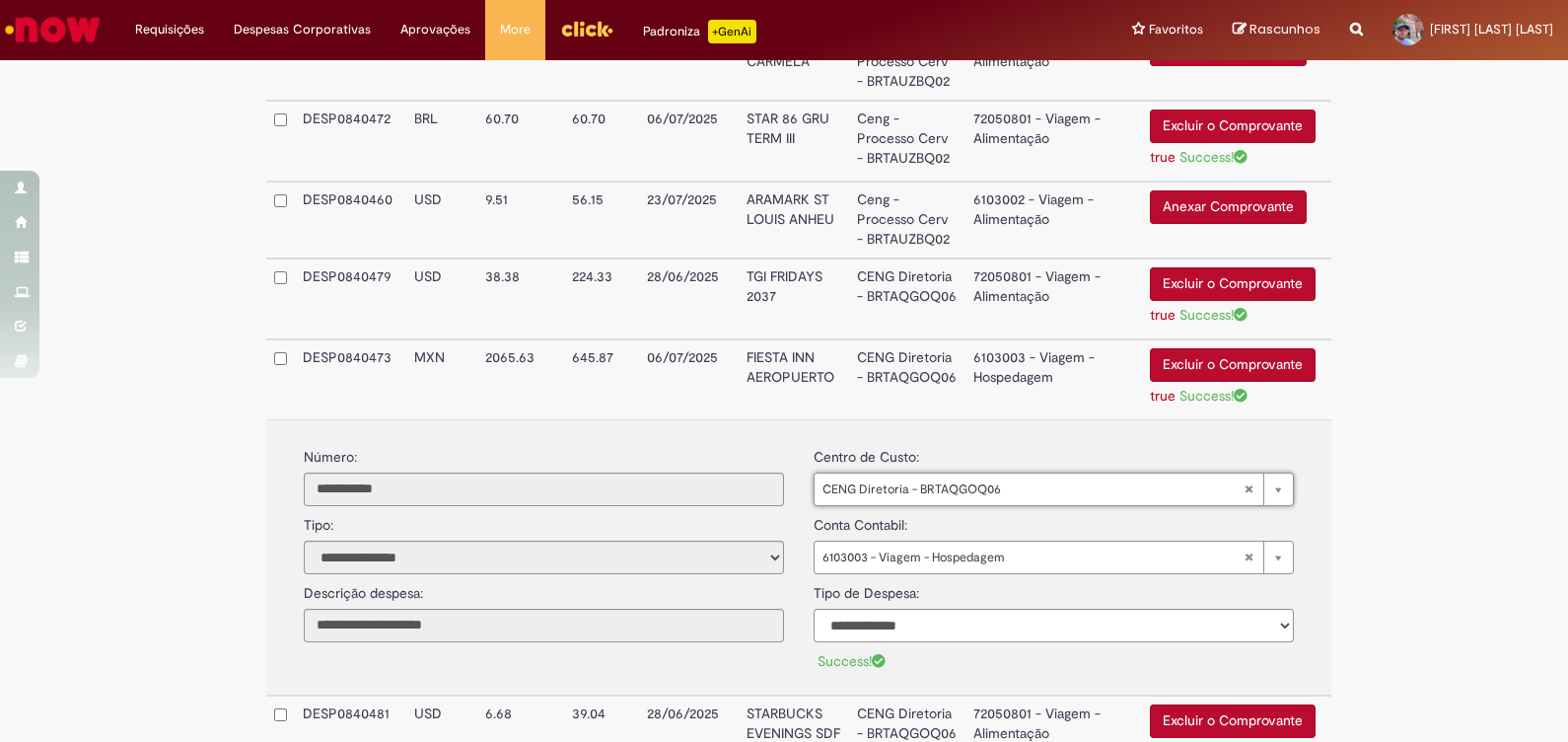 scroll, scrollTop: 2631, scrollLeft: 0, axis: vertical 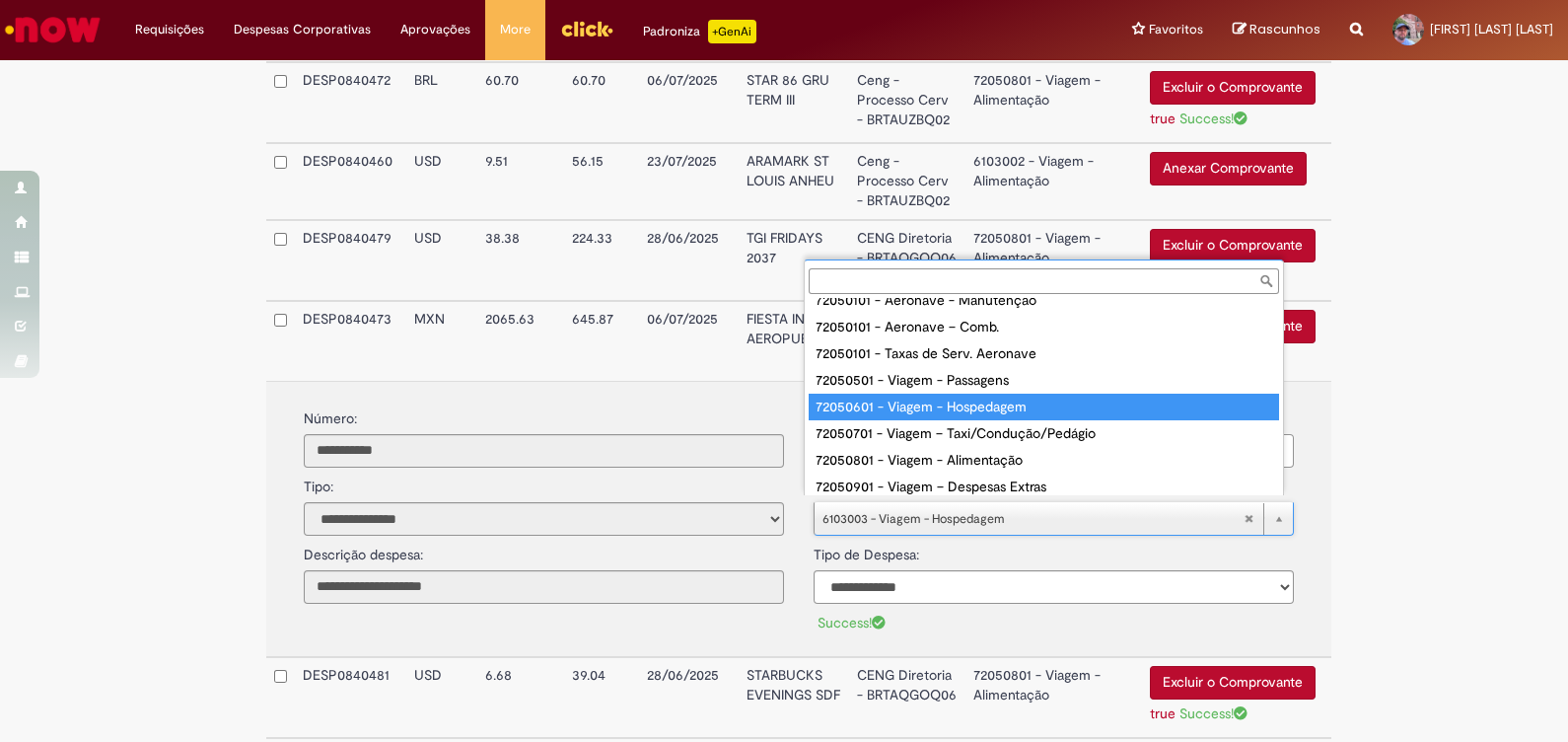 type on "**********" 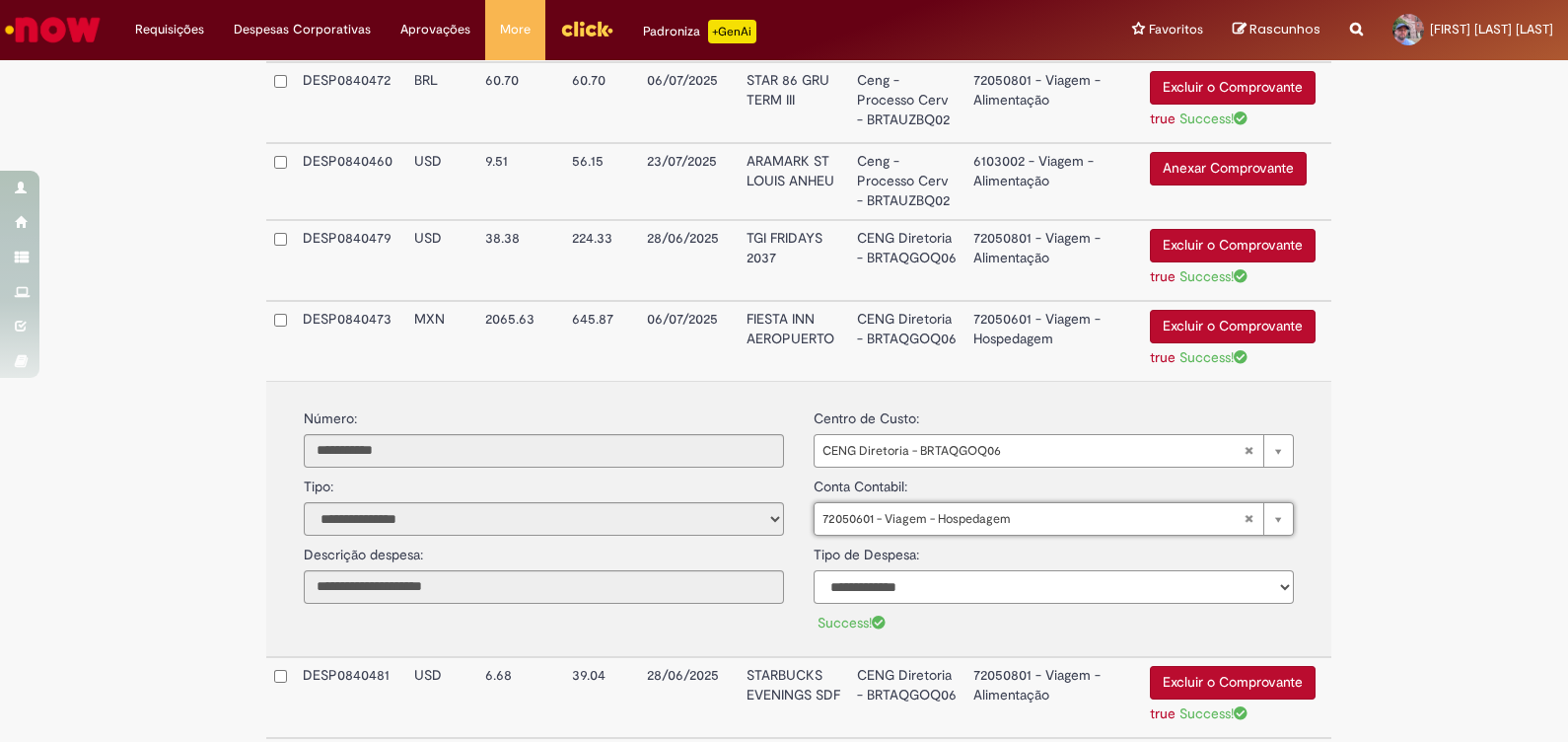 click on "**********" at bounding box center [1053, 587] 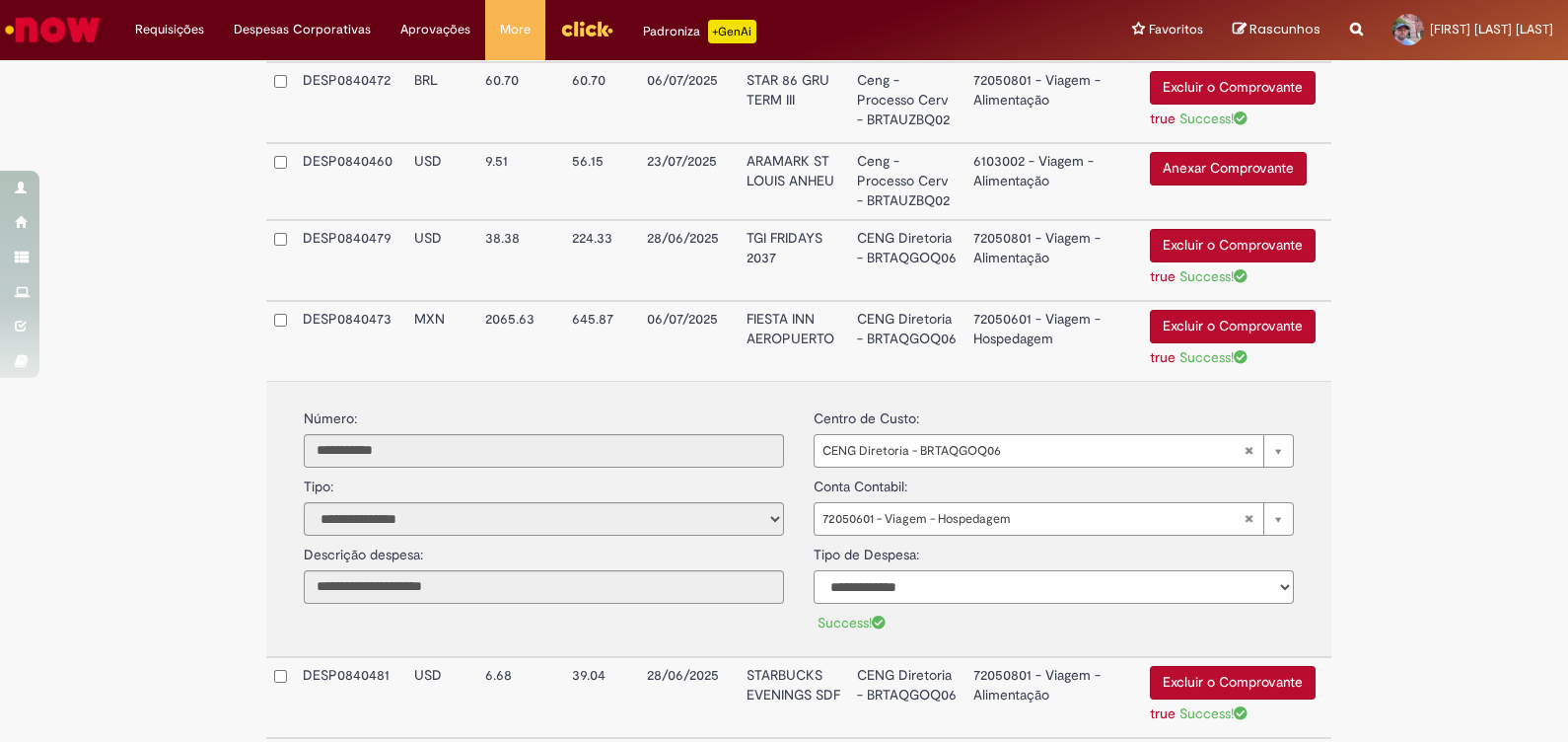 select on "*" 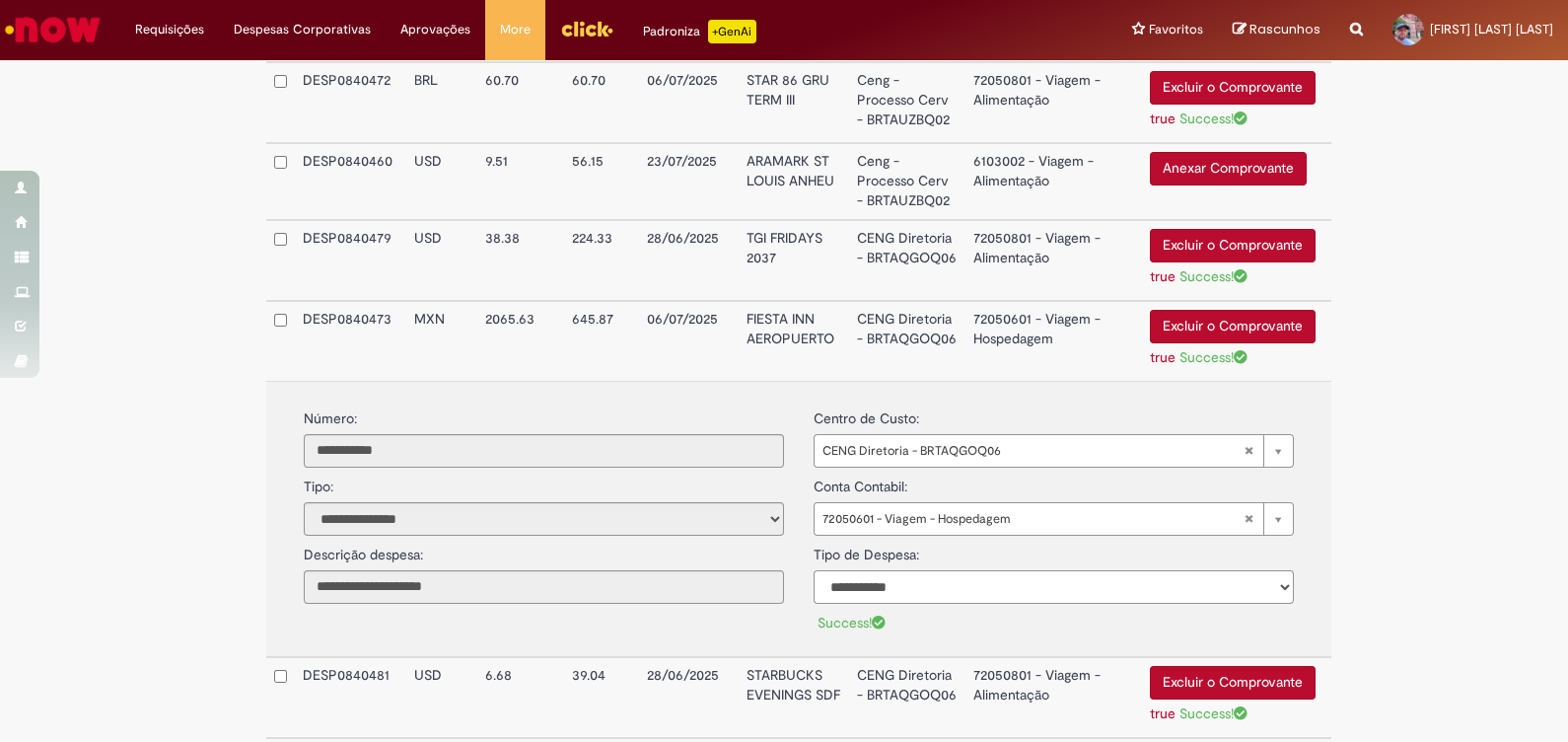 click on "**********" at bounding box center (1053, 587) 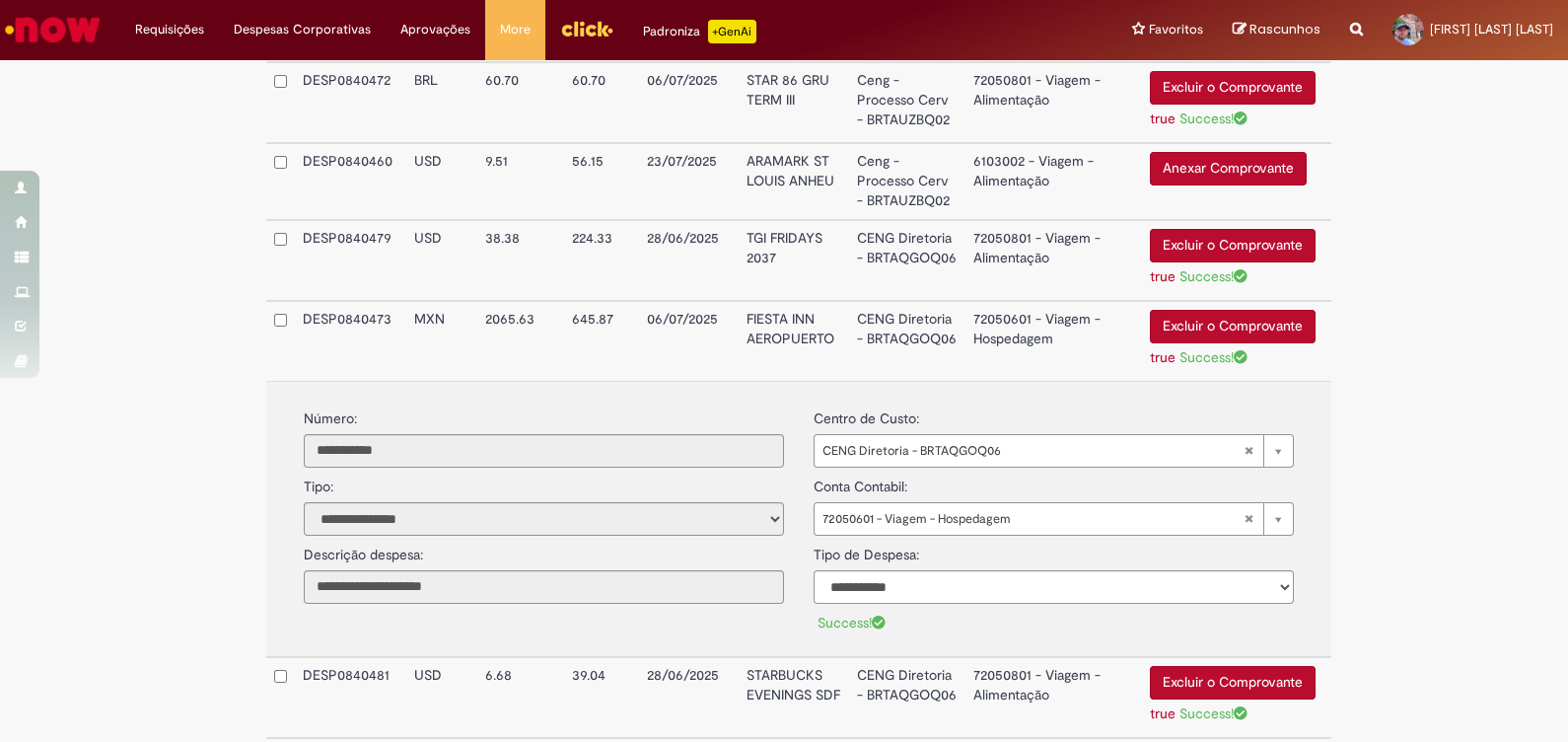 click on "CENG Diretoria - BRTAQGOQ06" at bounding box center [907, 340] 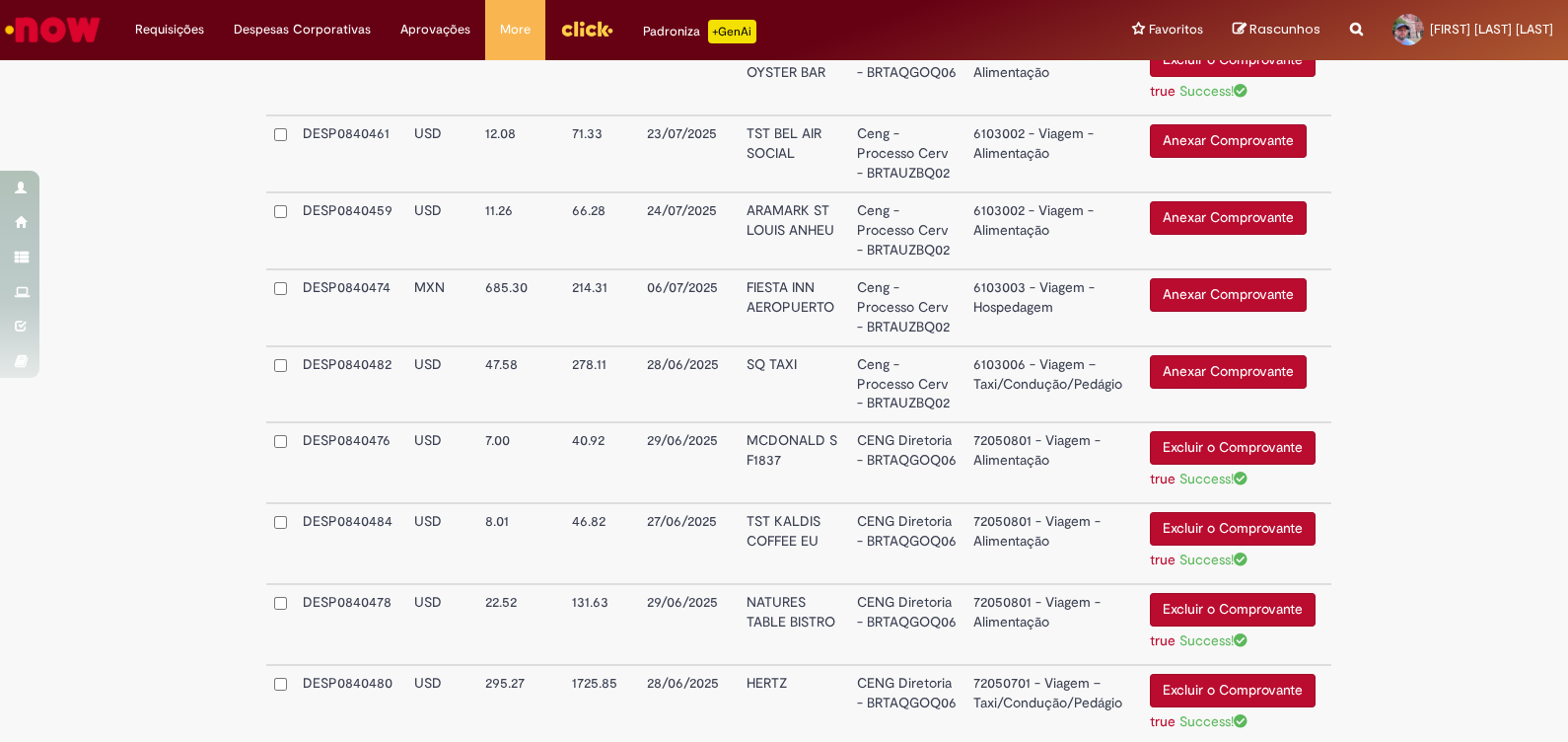 scroll, scrollTop: 1285, scrollLeft: 0, axis: vertical 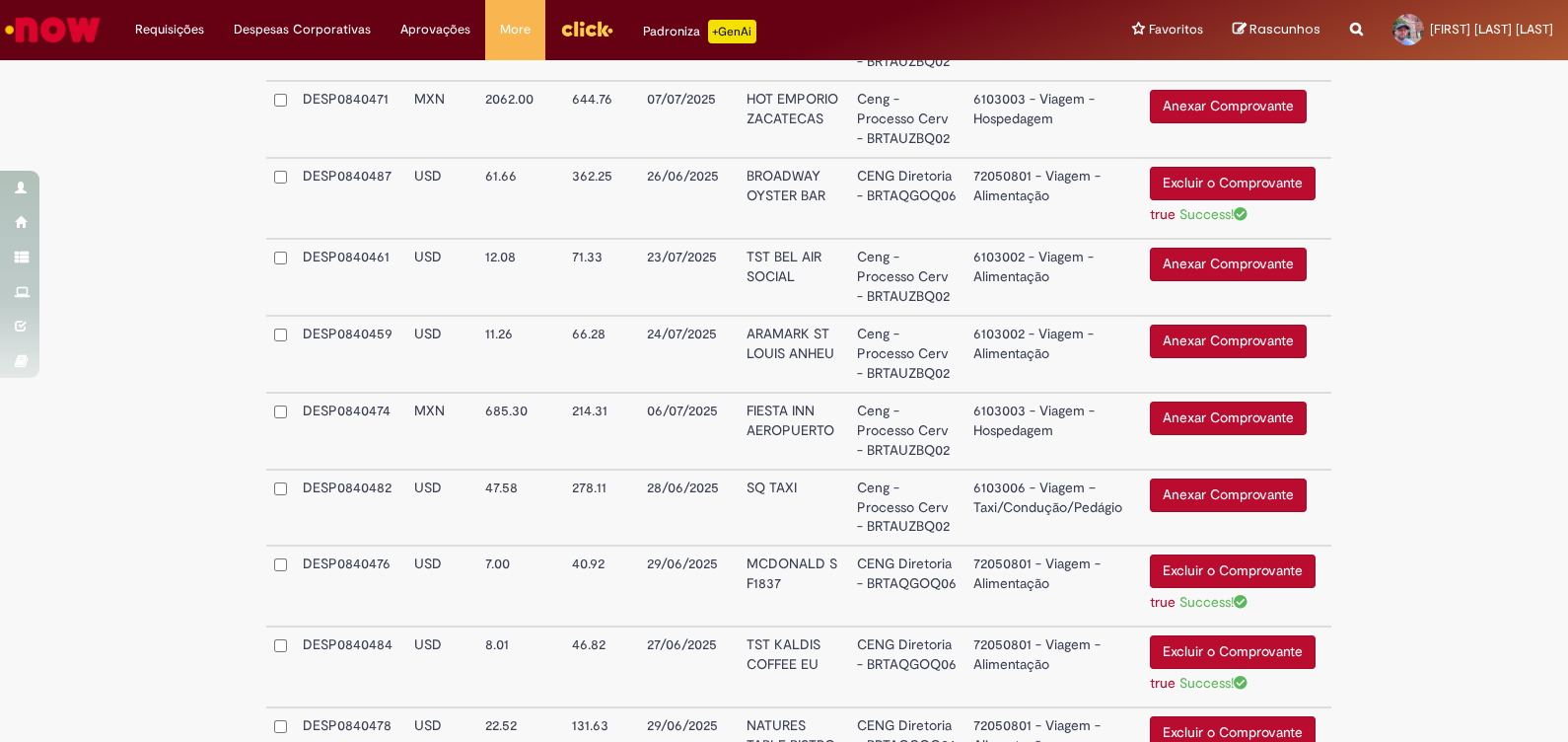 click on "Anexar Comprovante" at bounding box center (1228, 418) 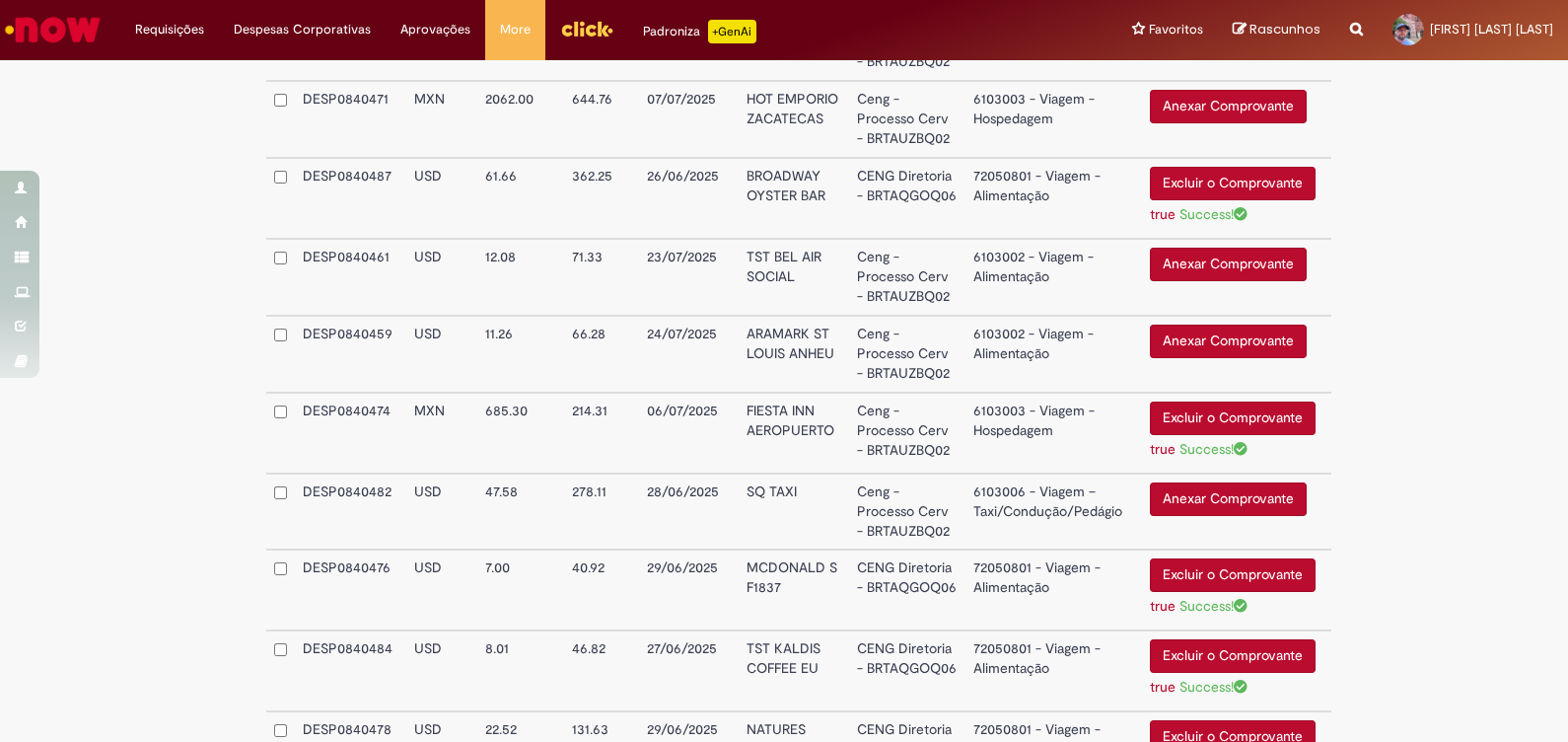 click on "Excluir o Comprovante" at bounding box center [1233, 418] 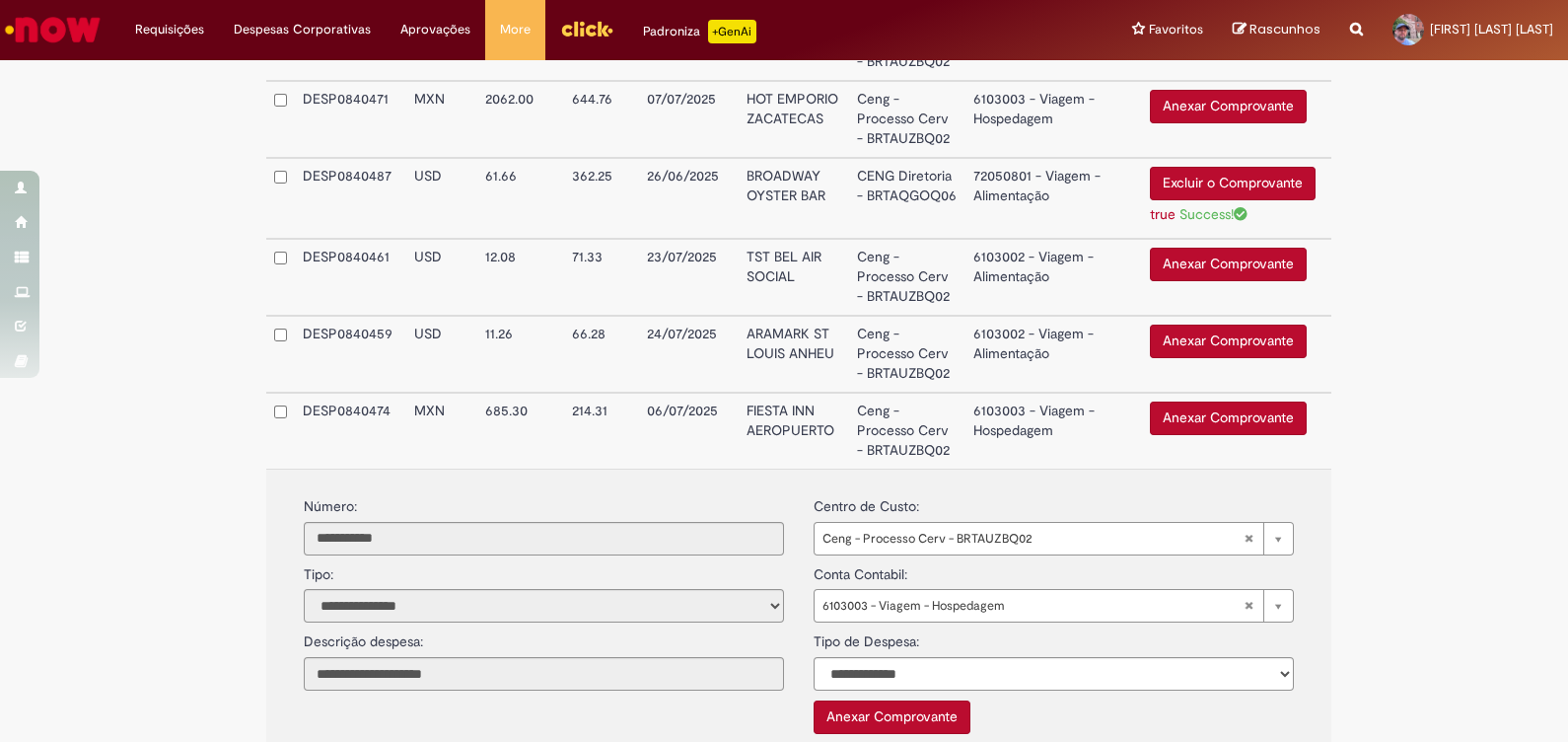 click on "Ceng - Processo Cerv - BRTAUZBQ02" at bounding box center [907, 430] 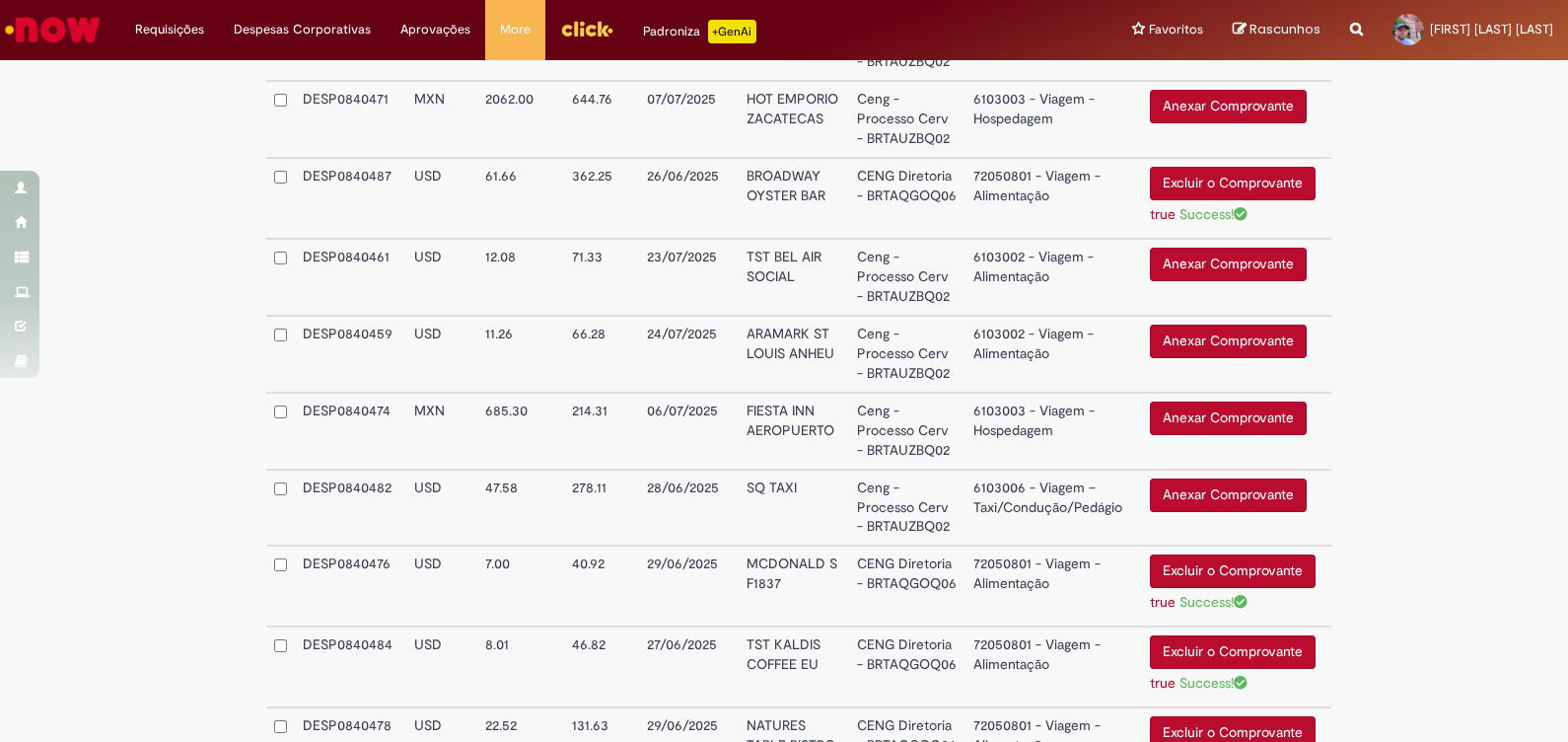 click on "Anexar Comprovante" at bounding box center [1228, 418] 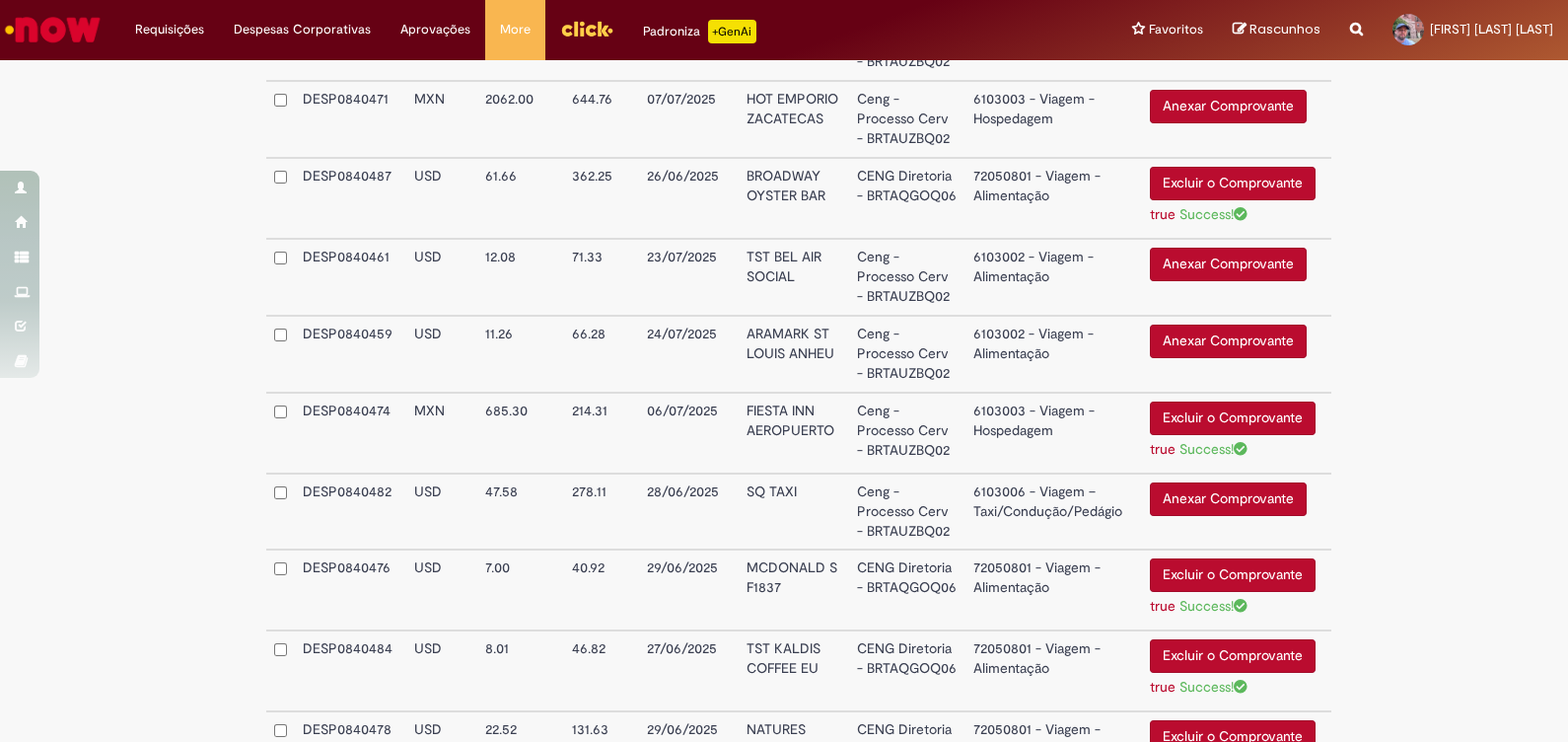 click on "FIESTA INN AEROPUERTO" at bounding box center (794, 433) 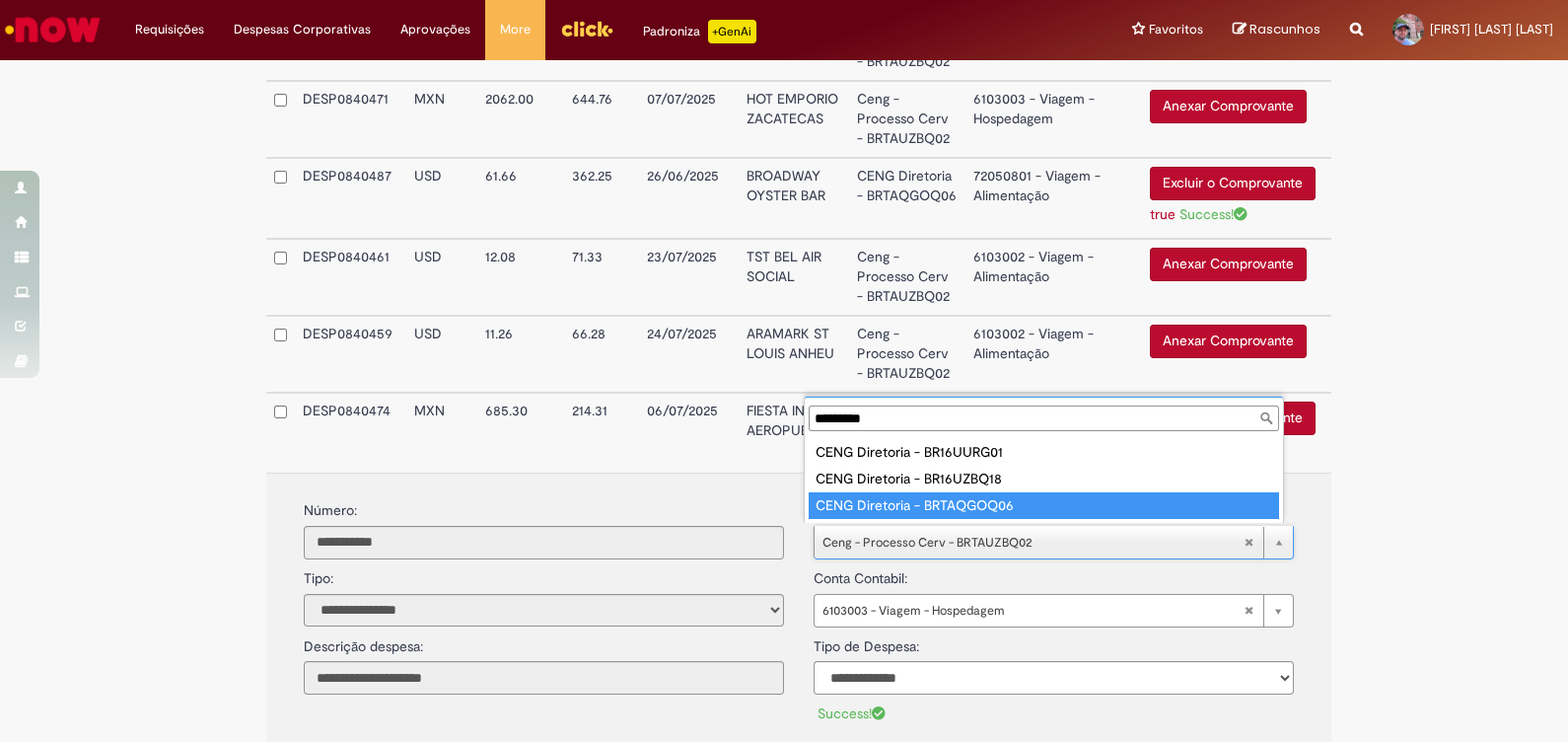 type on "*********" 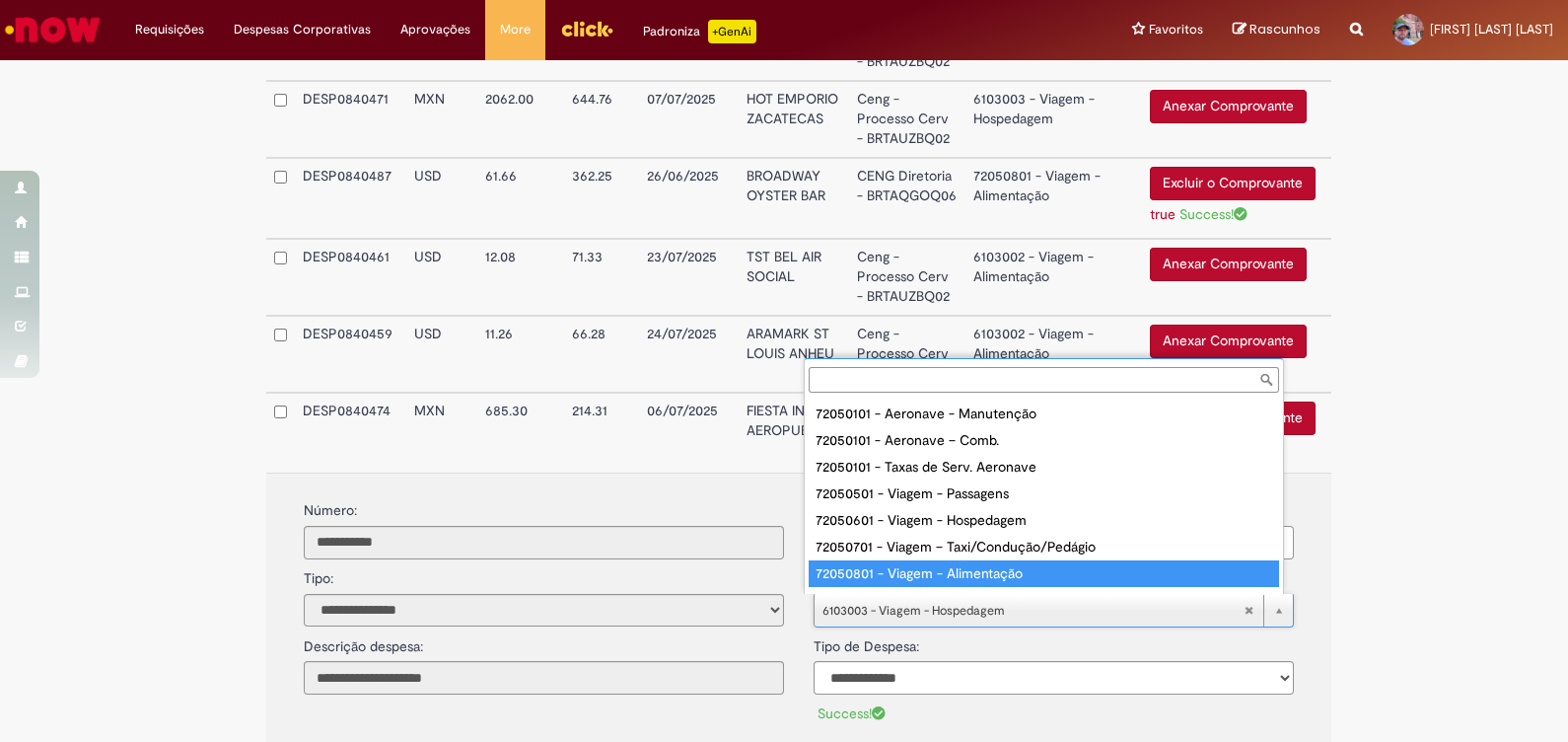 type on "**********" 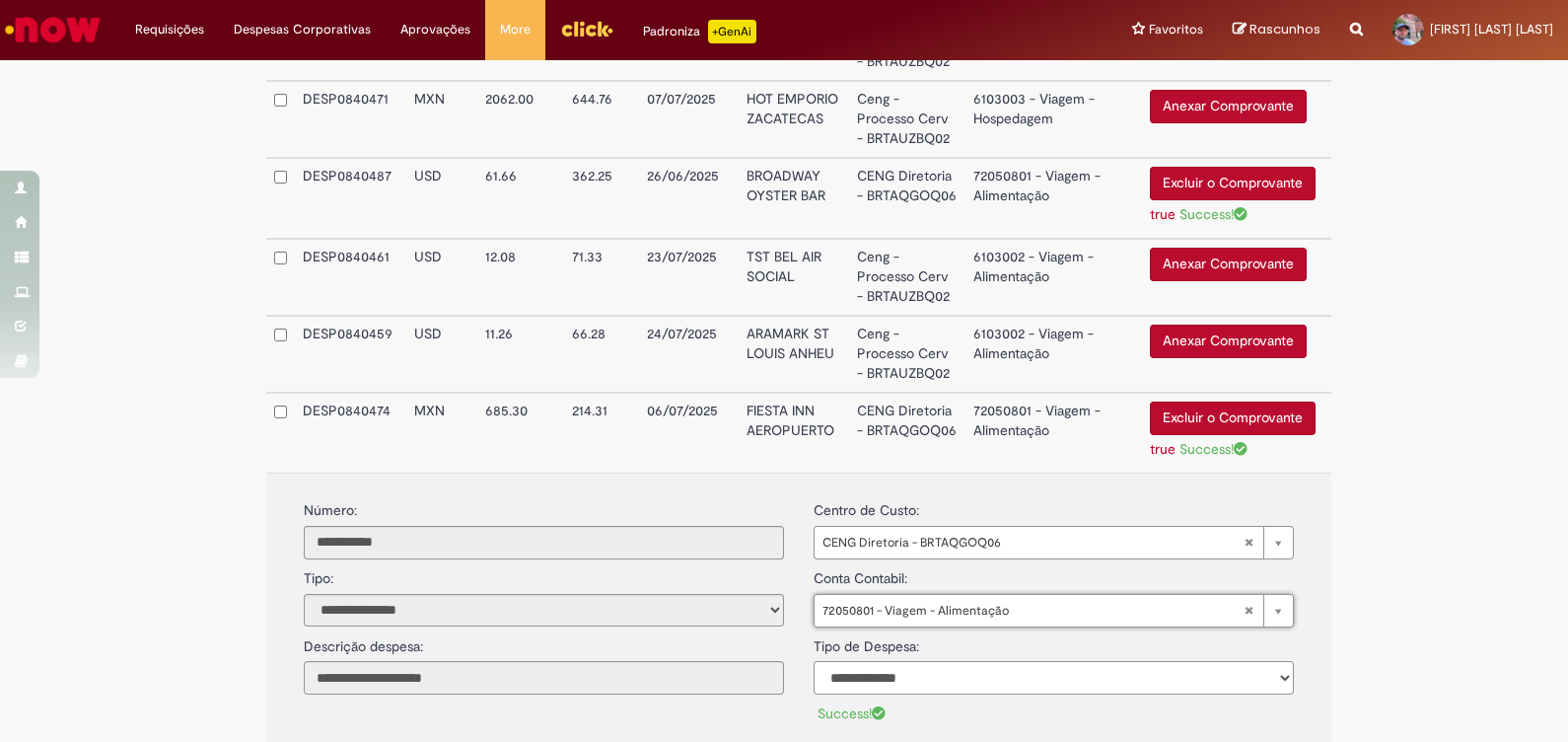 click on "**********" at bounding box center (1053, 678) 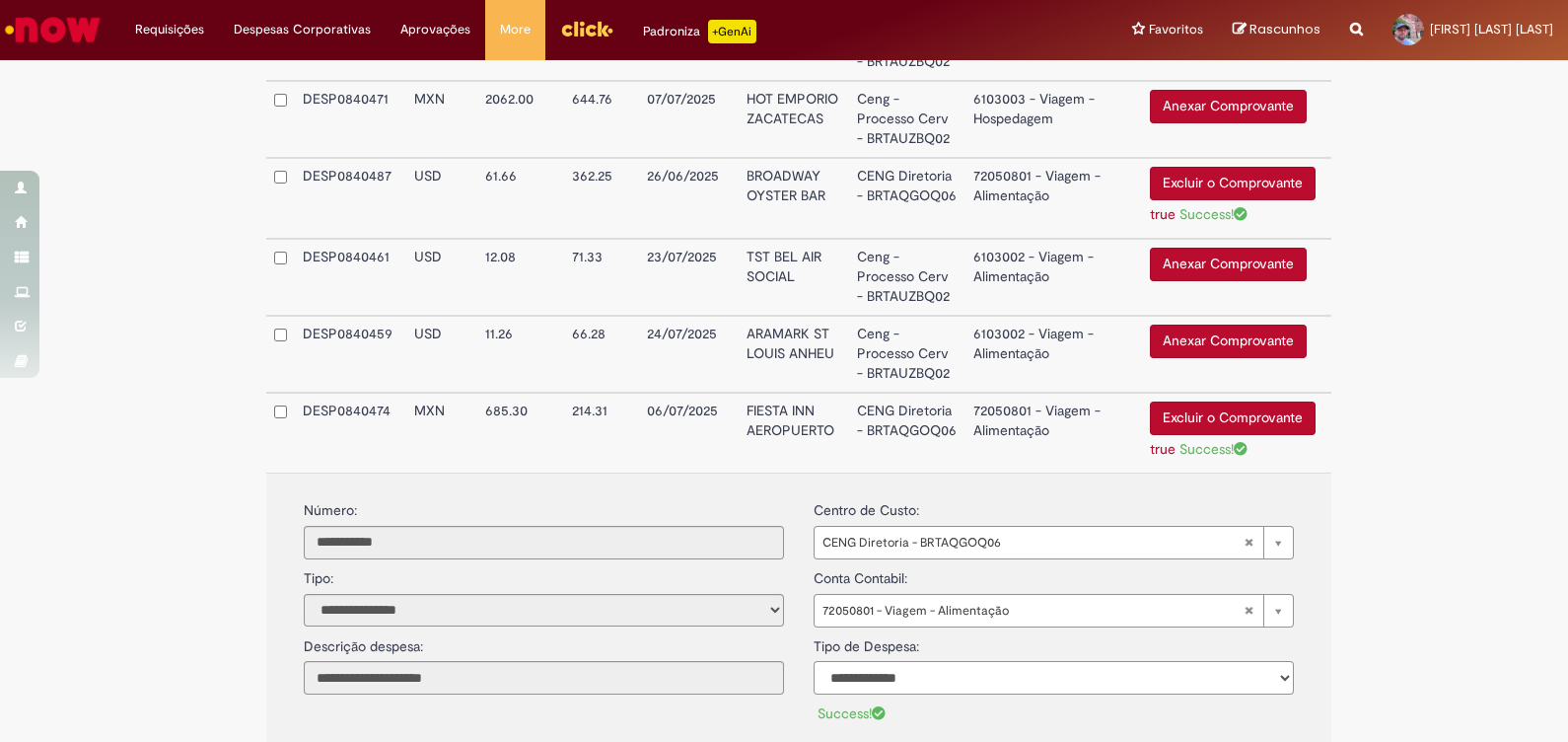select on "*" 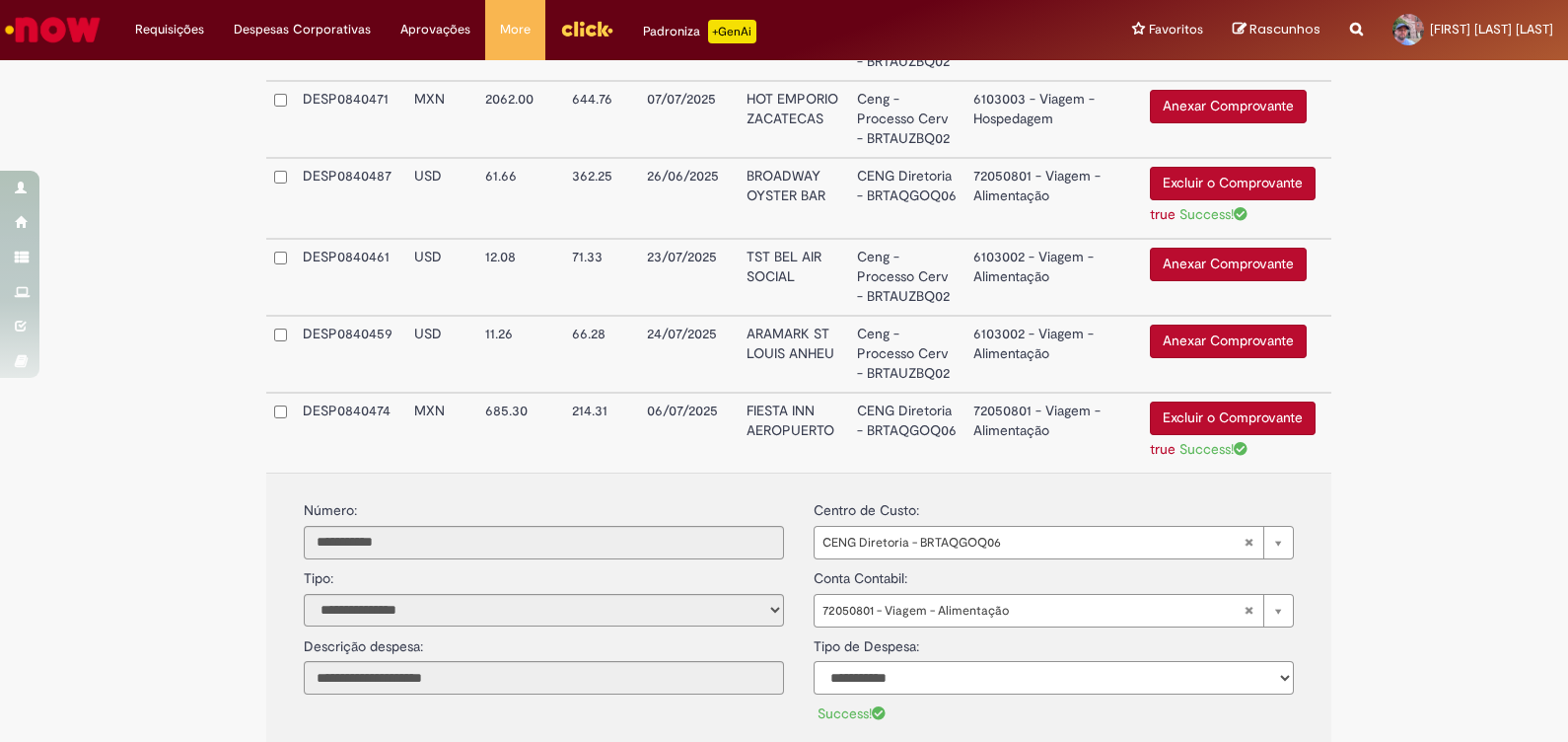 click on "**********" at bounding box center [1053, 678] 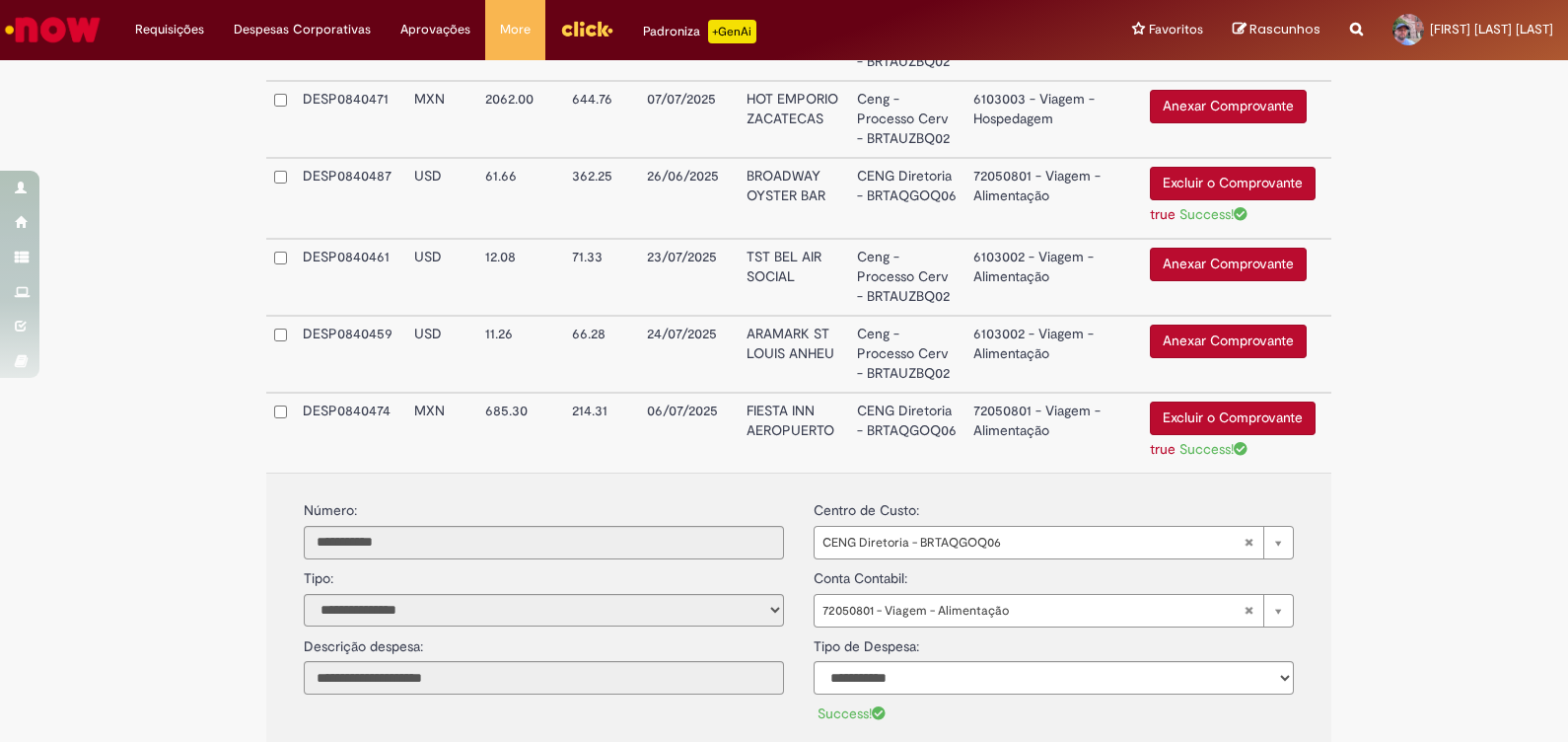 click on "**********" at bounding box center [784, 711] 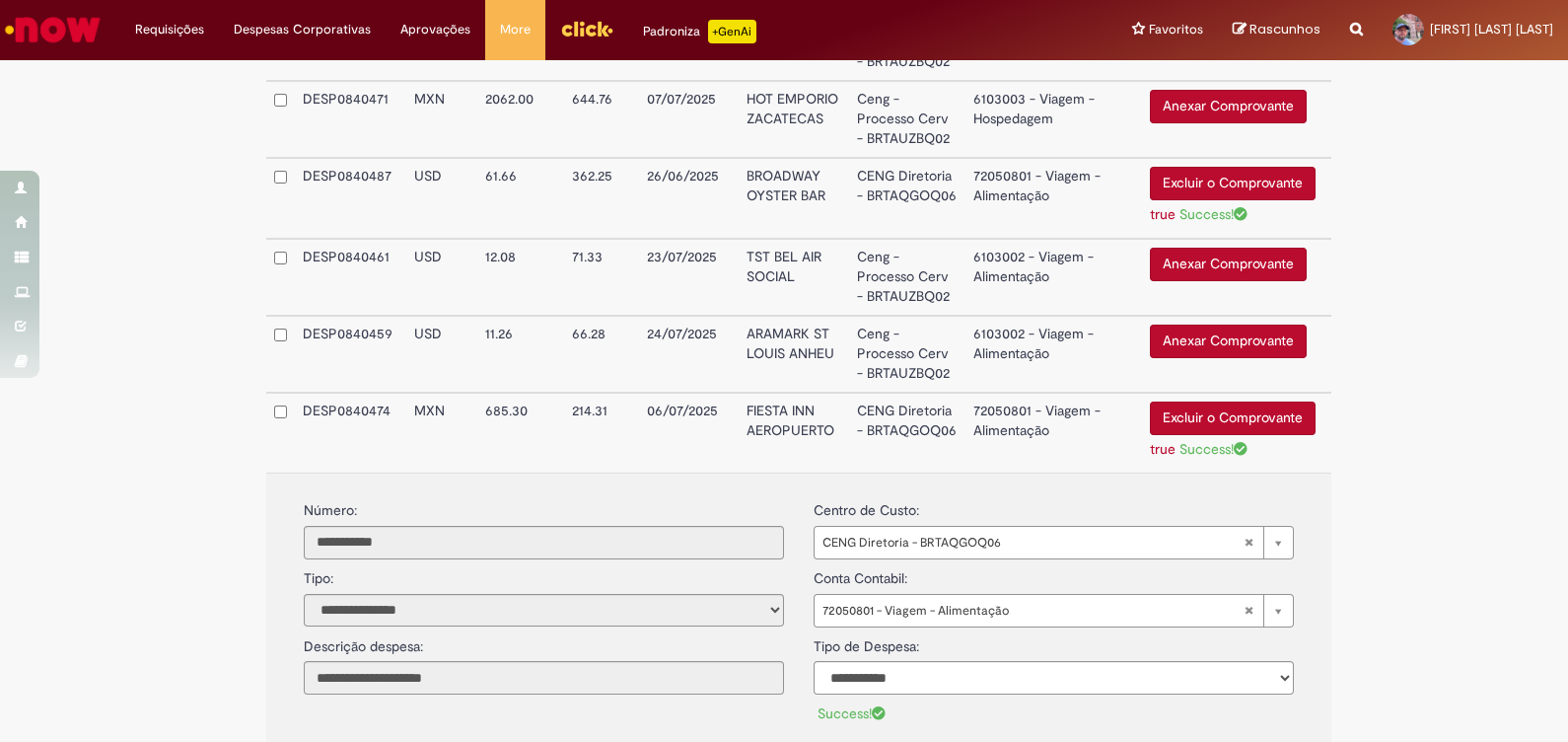click on "72050801 -  Viagem  -  Alimentação" at bounding box center [1053, 432] 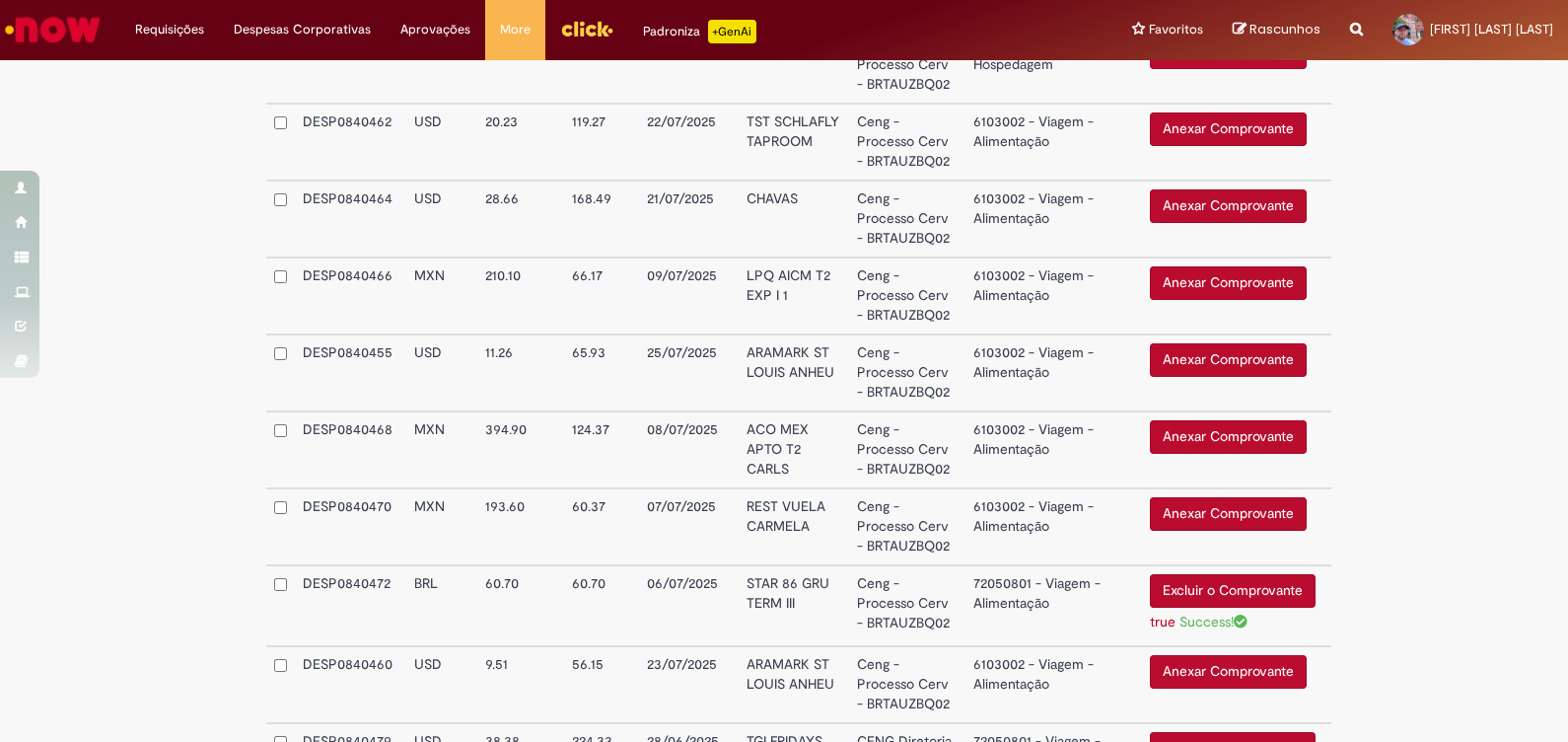 scroll, scrollTop: 2271, scrollLeft: 0, axis: vertical 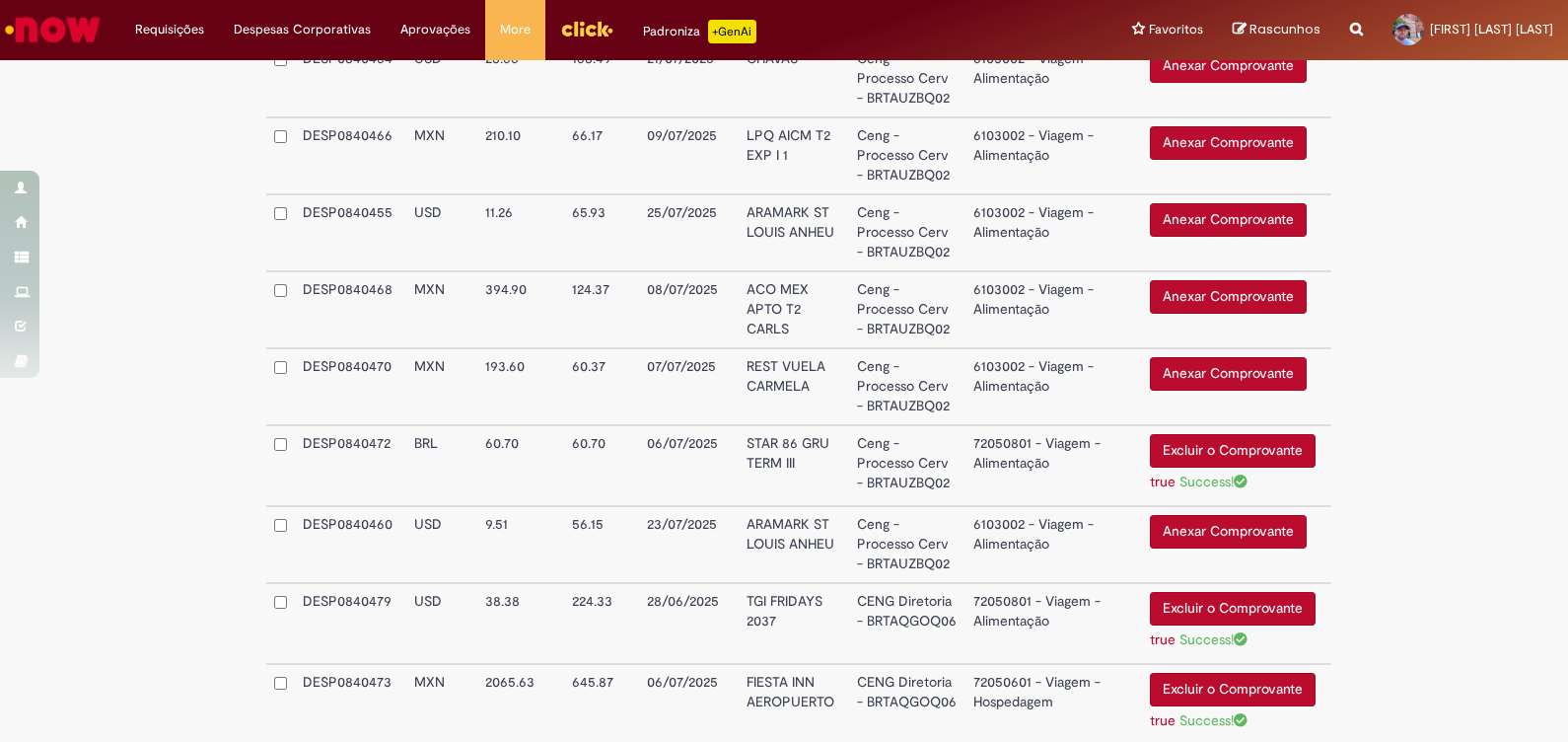 click on "Anexar Comprovante" at bounding box center (1228, 374) 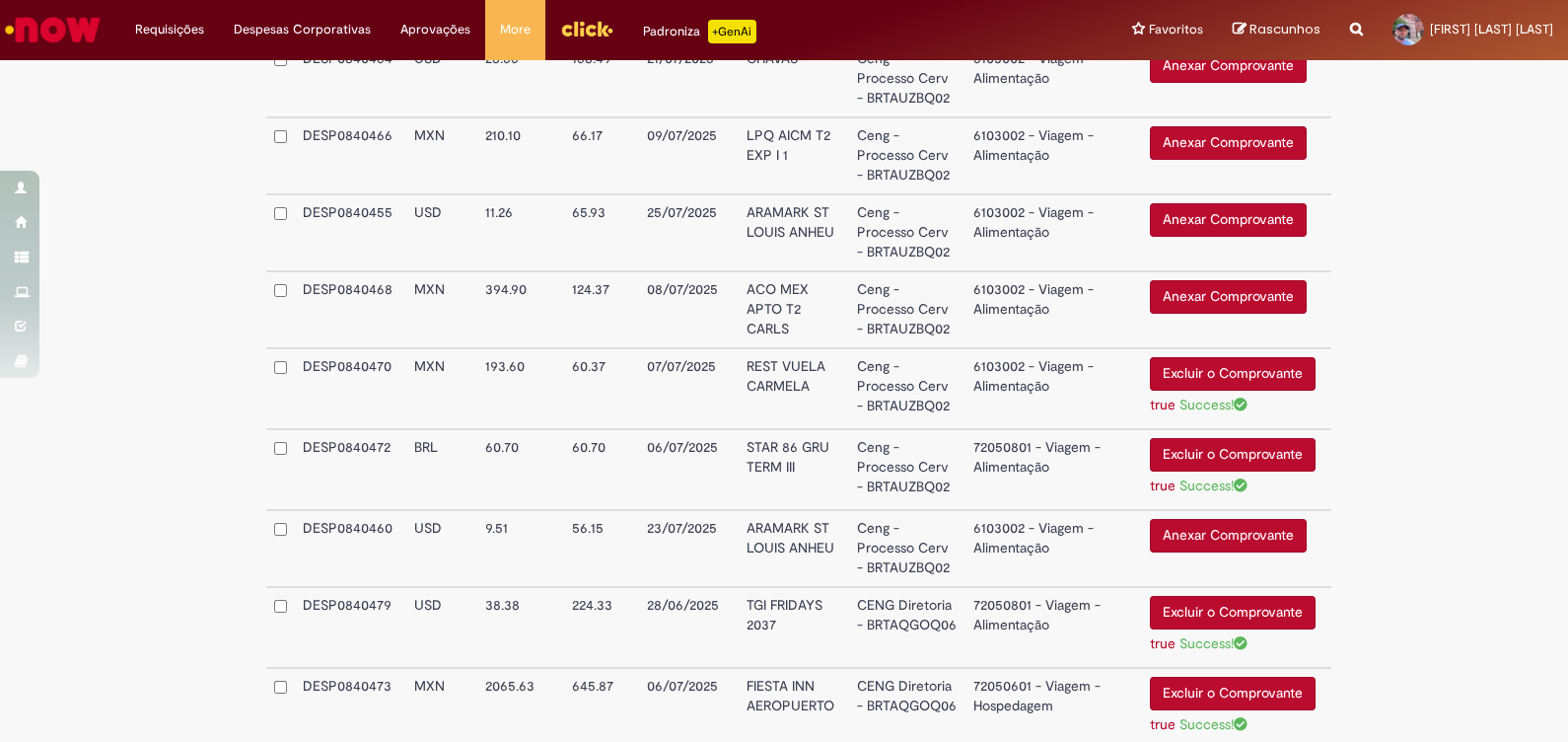 click on "6103002 - Viagem - Alimentação" at bounding box center (1053, 389) 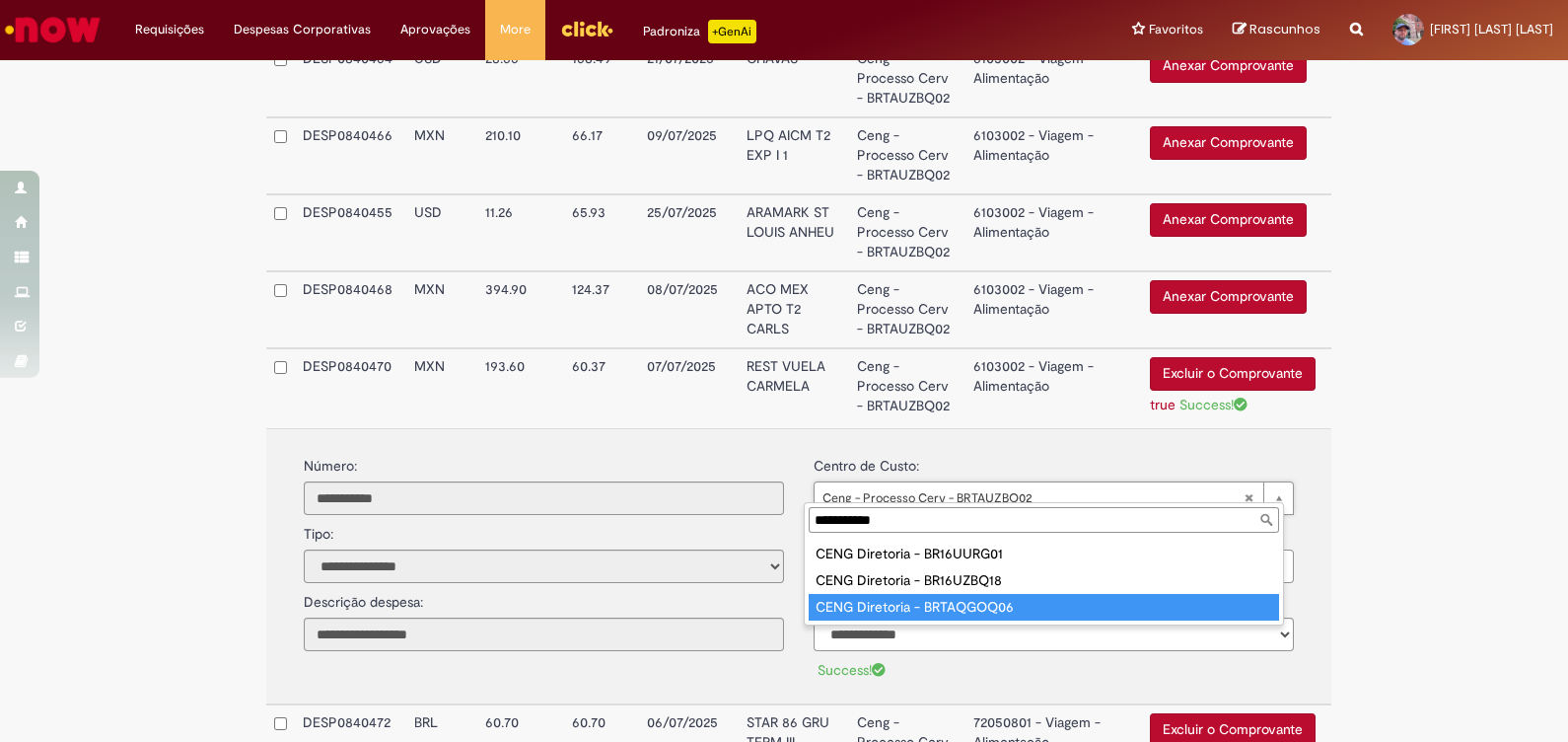type on "**********" 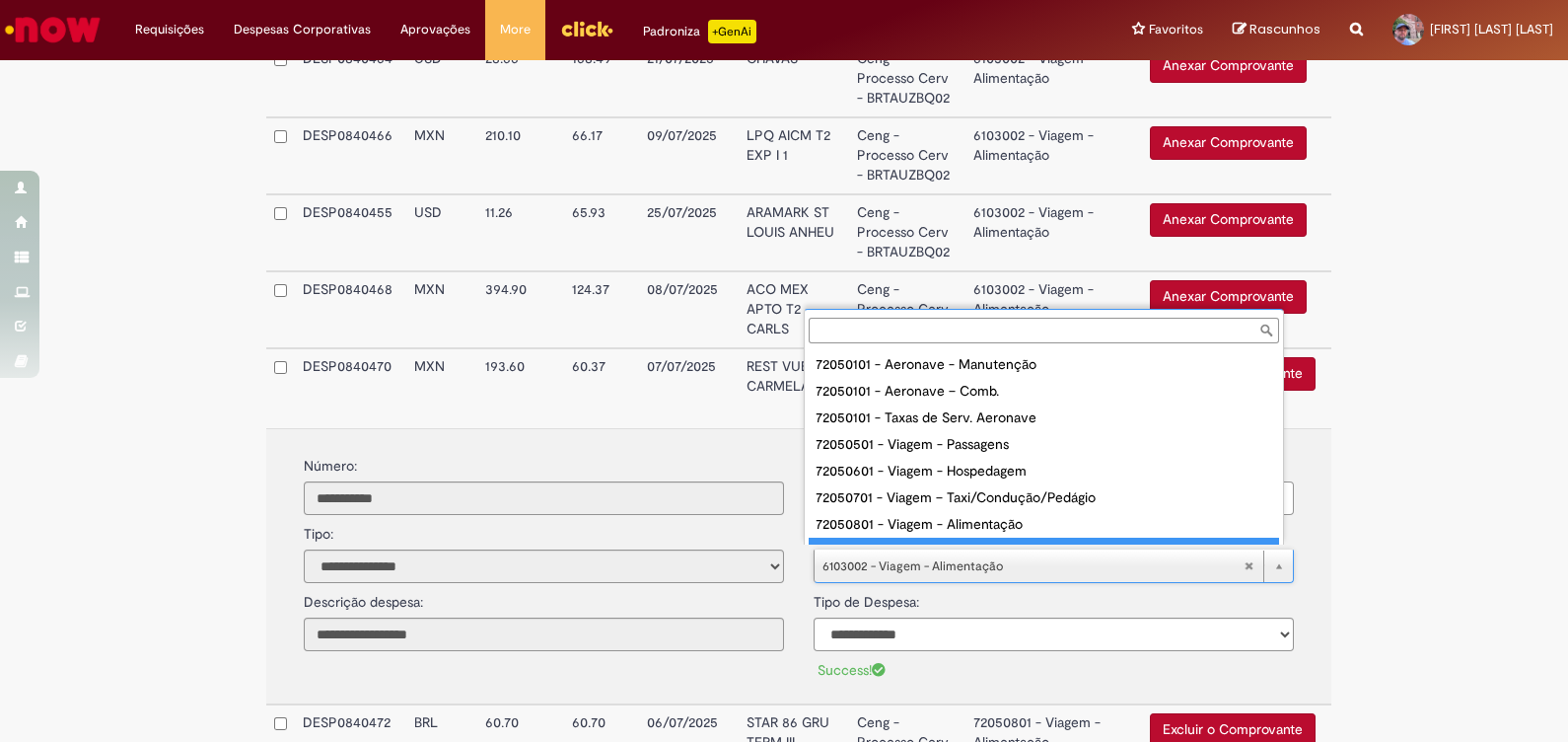 scroll, scrollTop: 15, scrollLeft: 0, axis: vertical 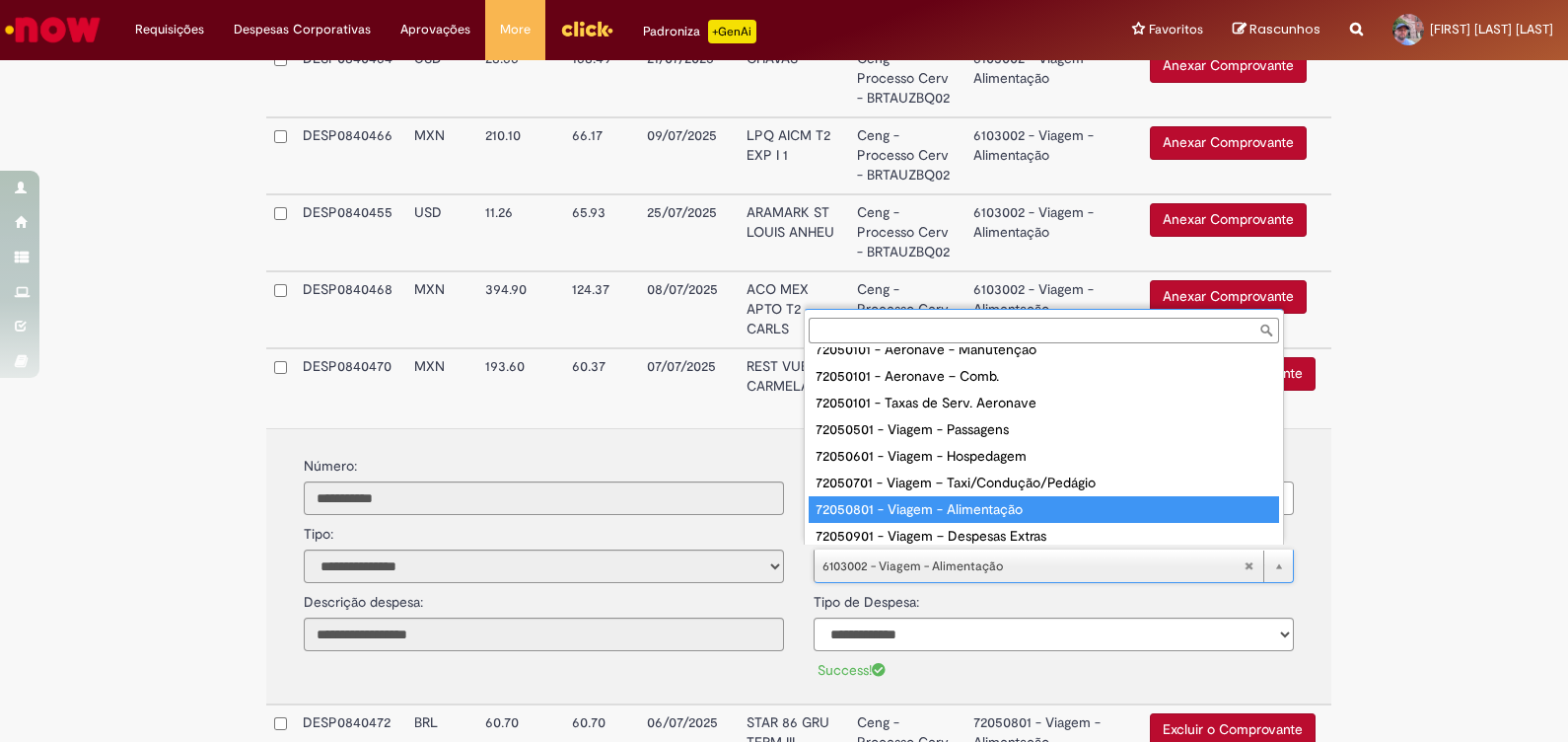 type on "**********" 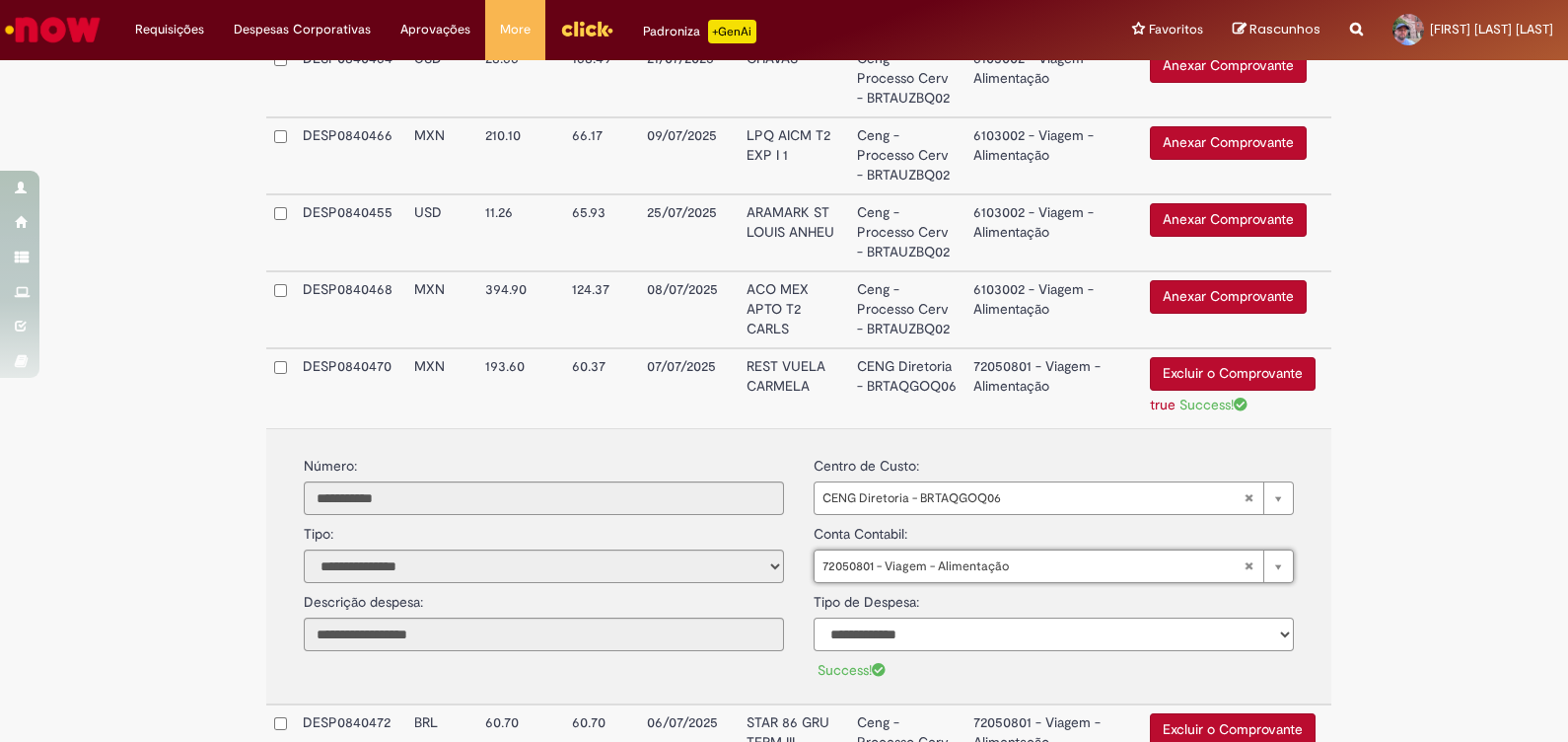 click on "**********" at bounding box center (1053, 634) 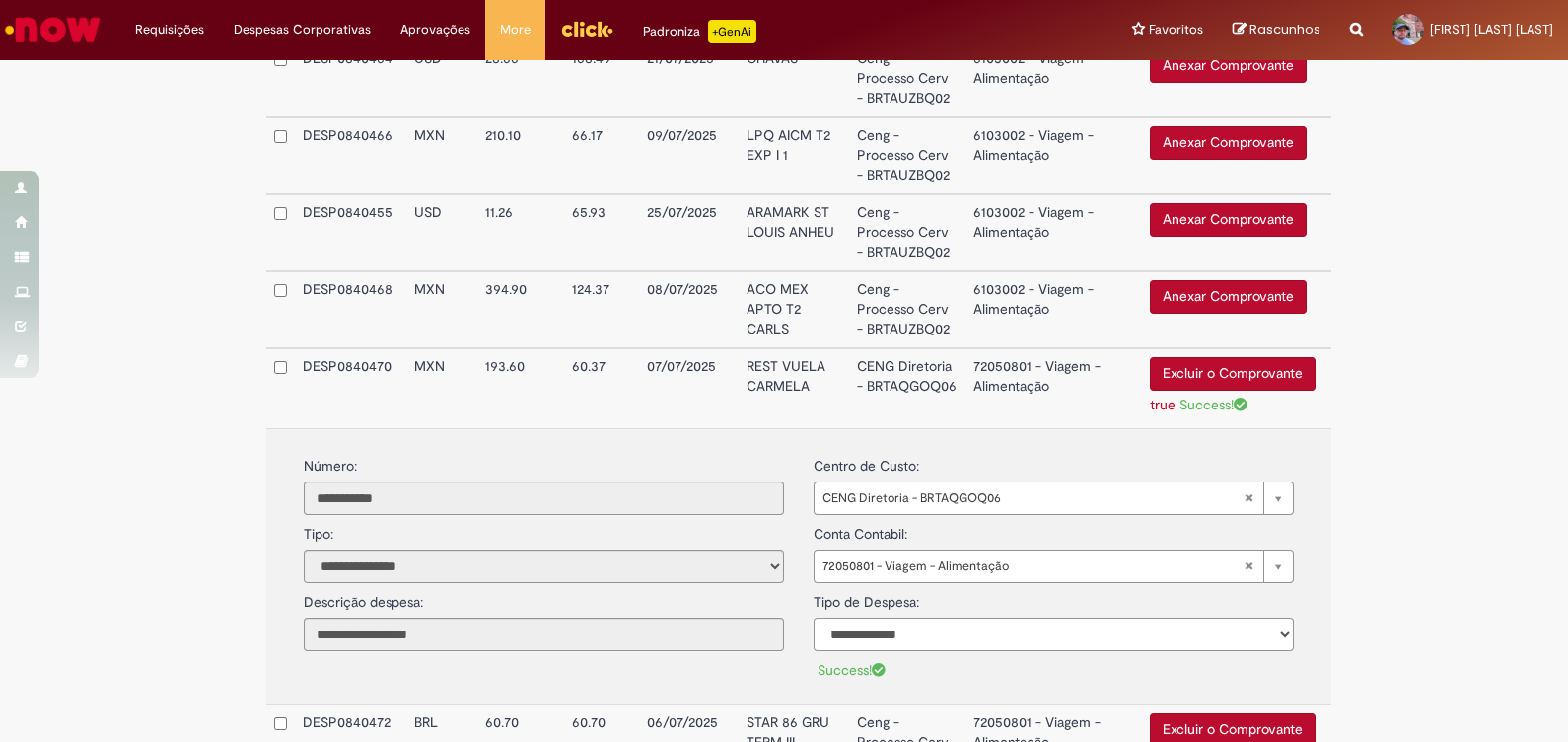 select on "*" 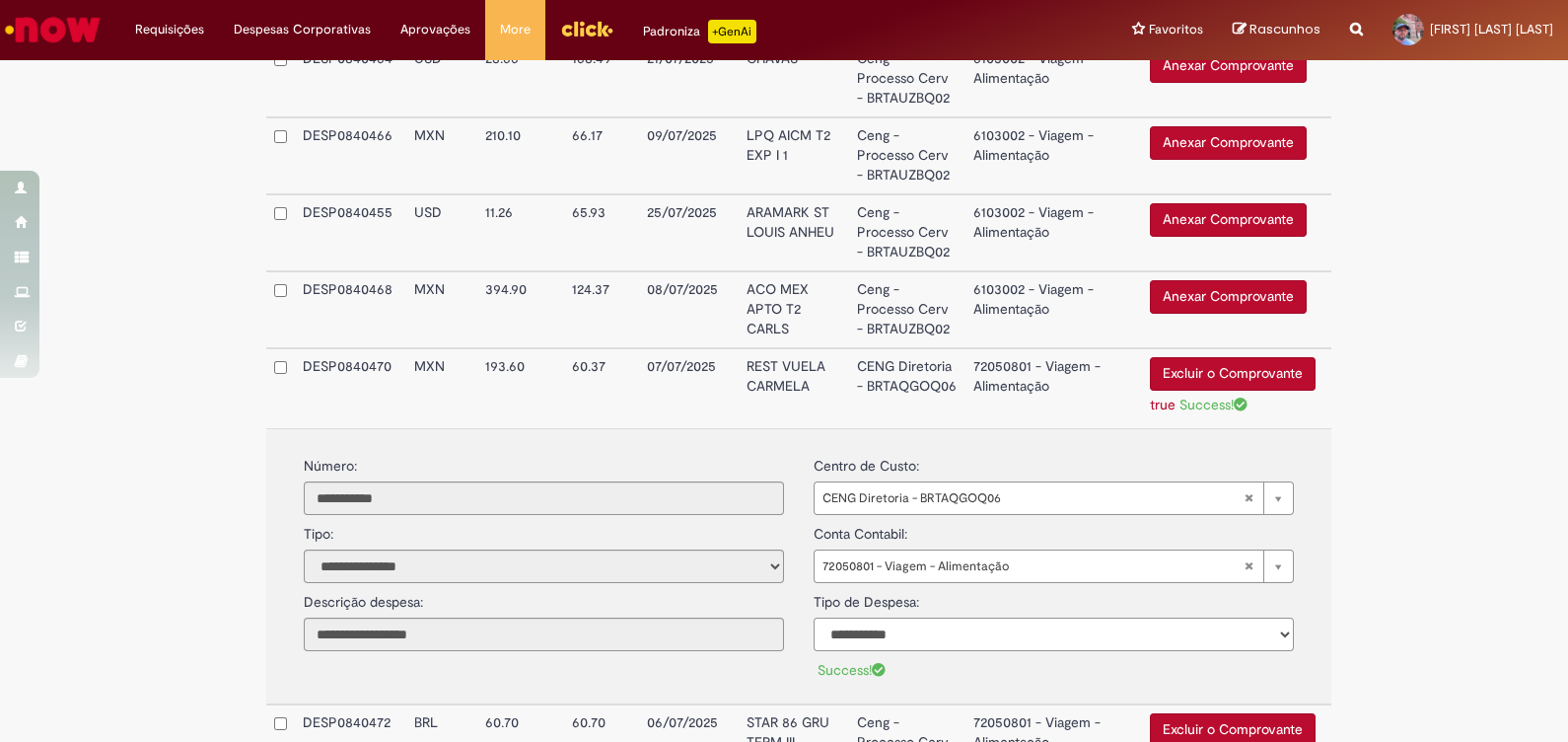 click on "**********" at bounding box center (1053, 634) 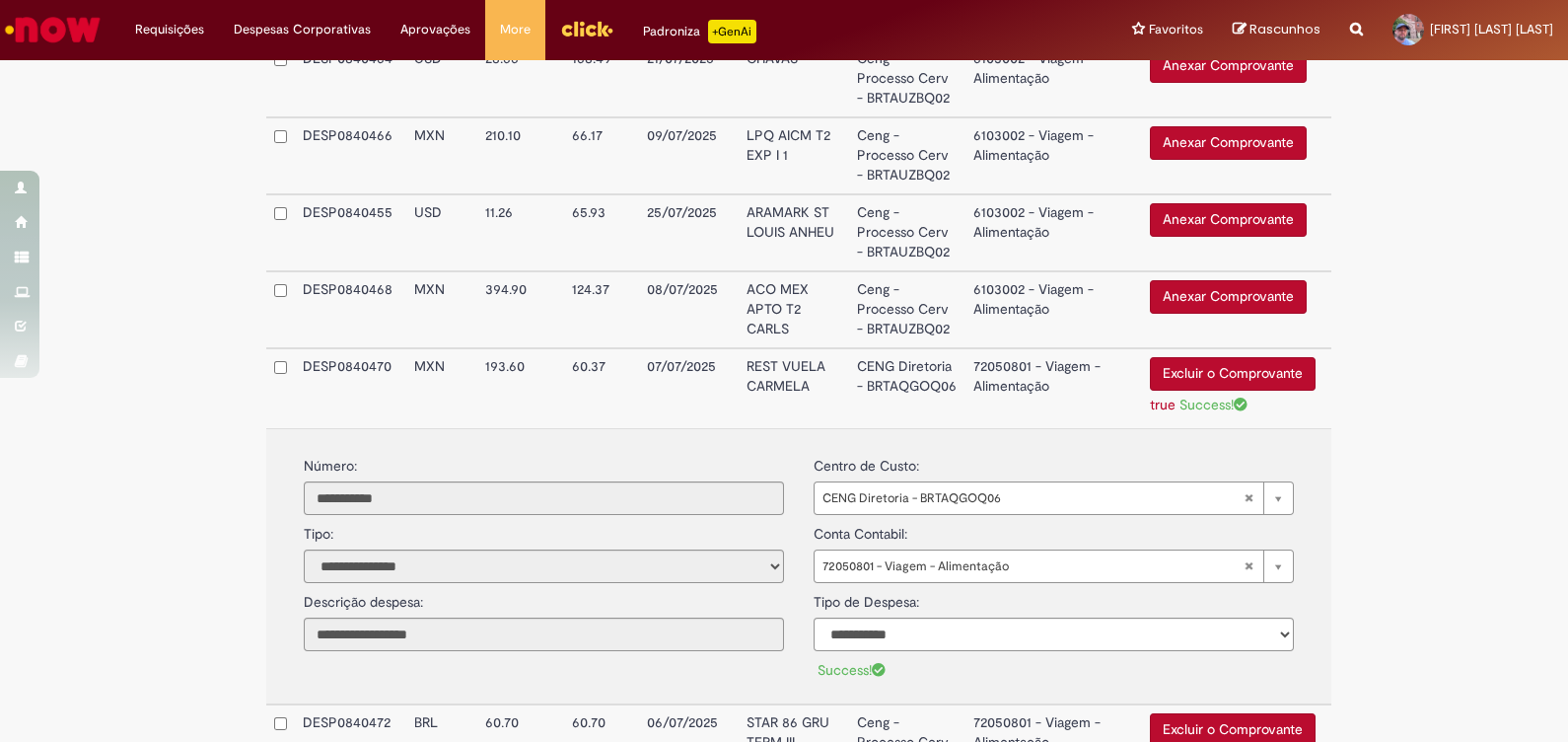 click on "CENG Diretoria - BRTAQGOQ06" at bounding box center [907, 388] 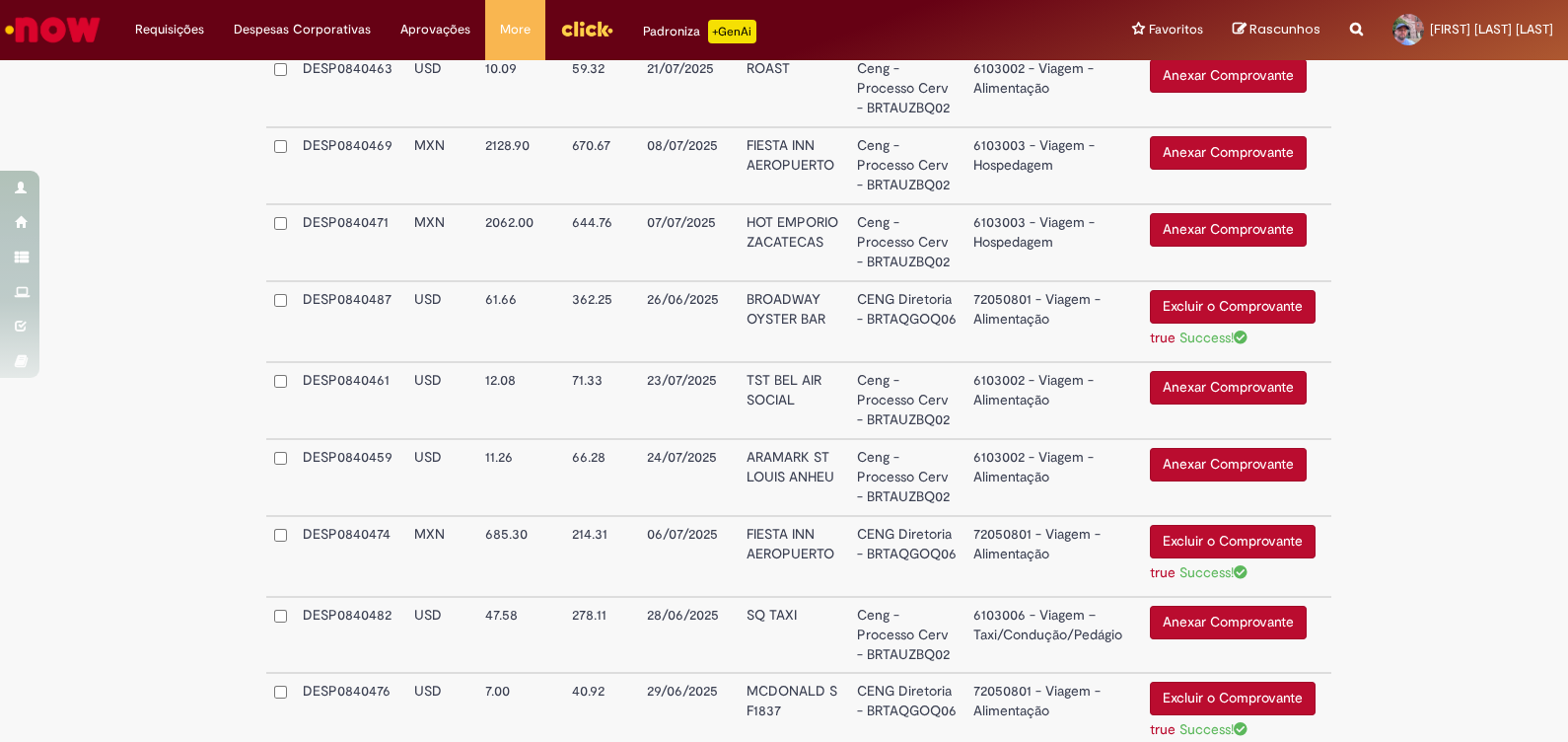scroll, scrollTop: 1038, scrollLeft: 0, axis: vertical 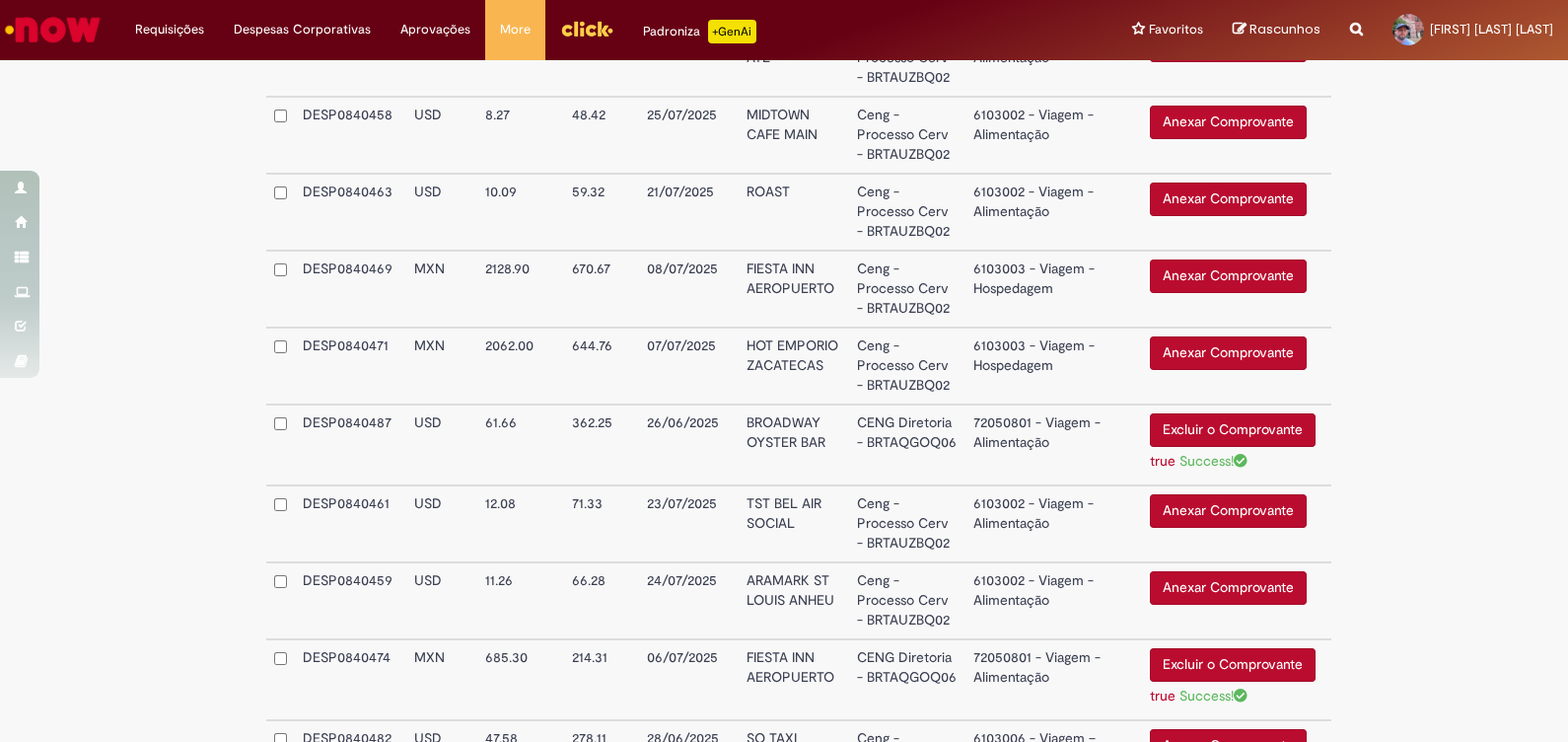 click on "**********" at bounding box center (784, 823) 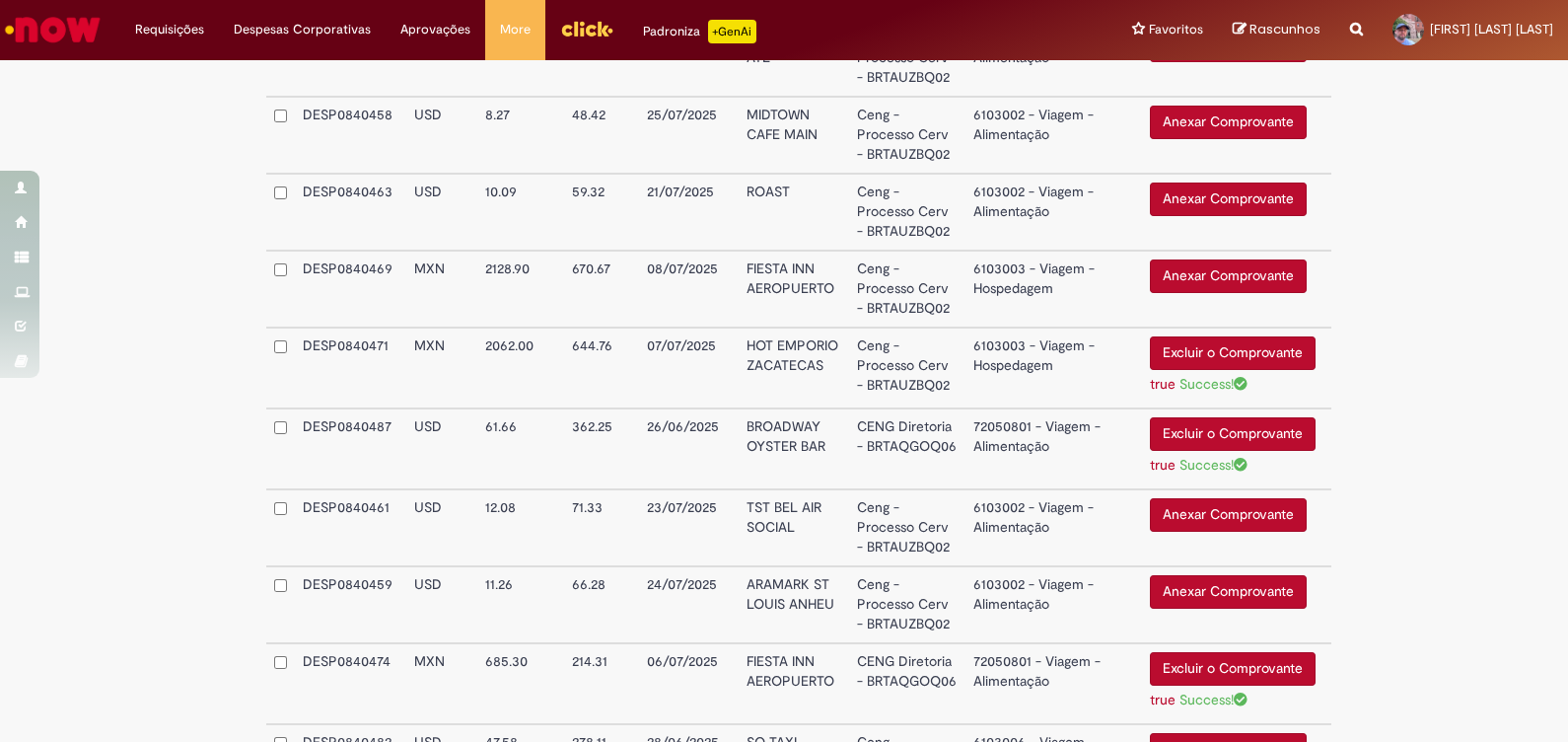 click on "HOT EMPORIO ZACATECAS" at bounding box center [794, 368] 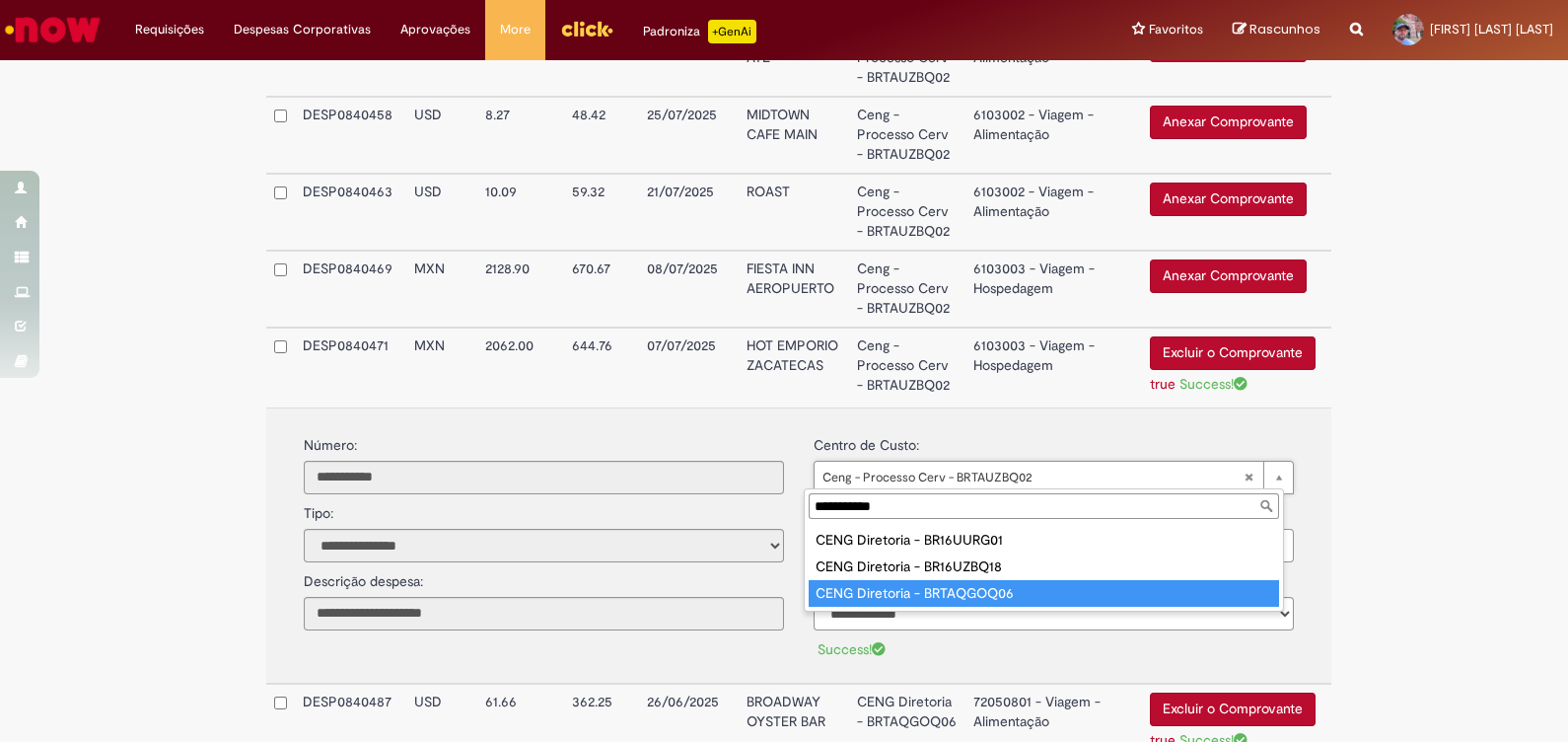 type on "**********" 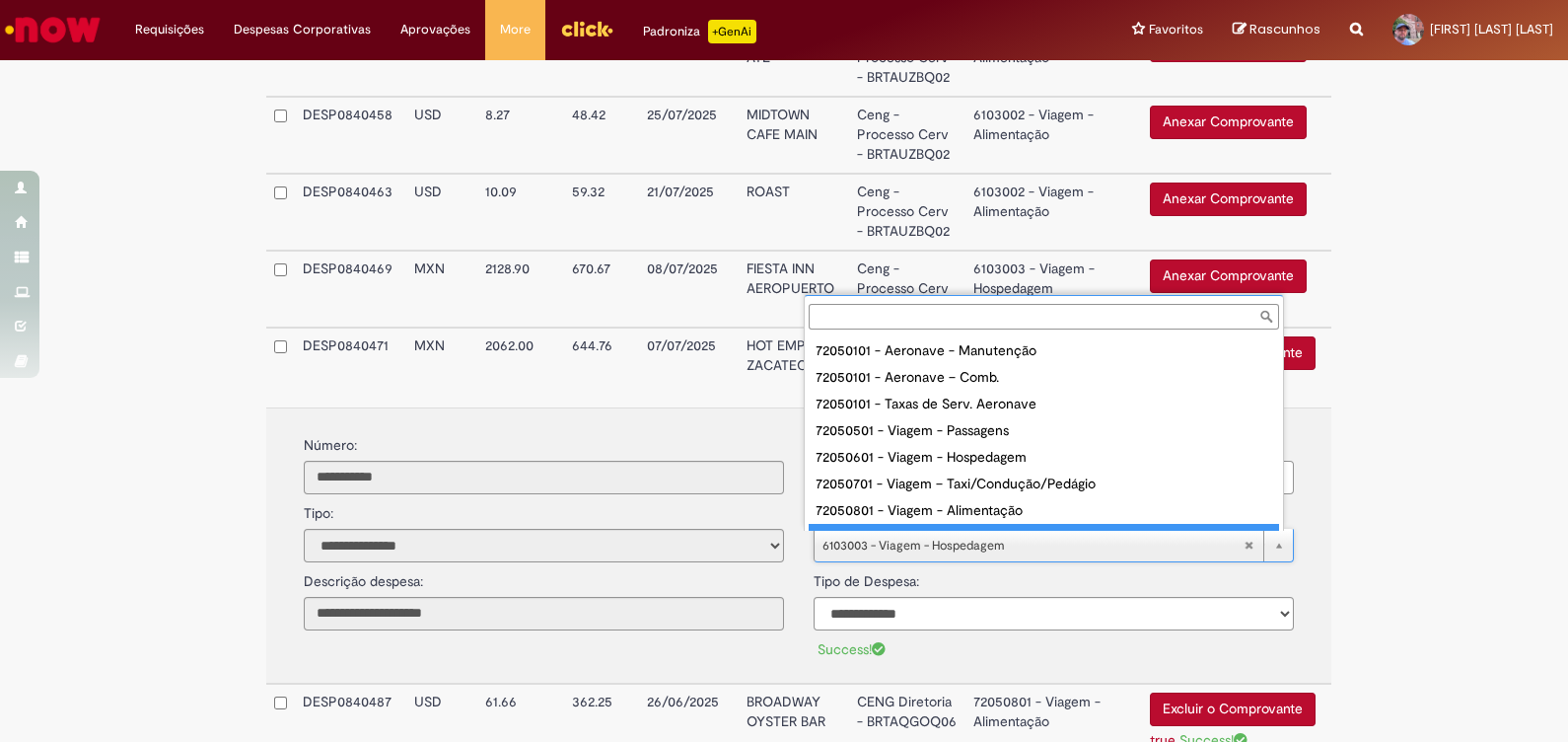 scroll, scrollTop: 15, scrollLeft: 0, axis: vertical 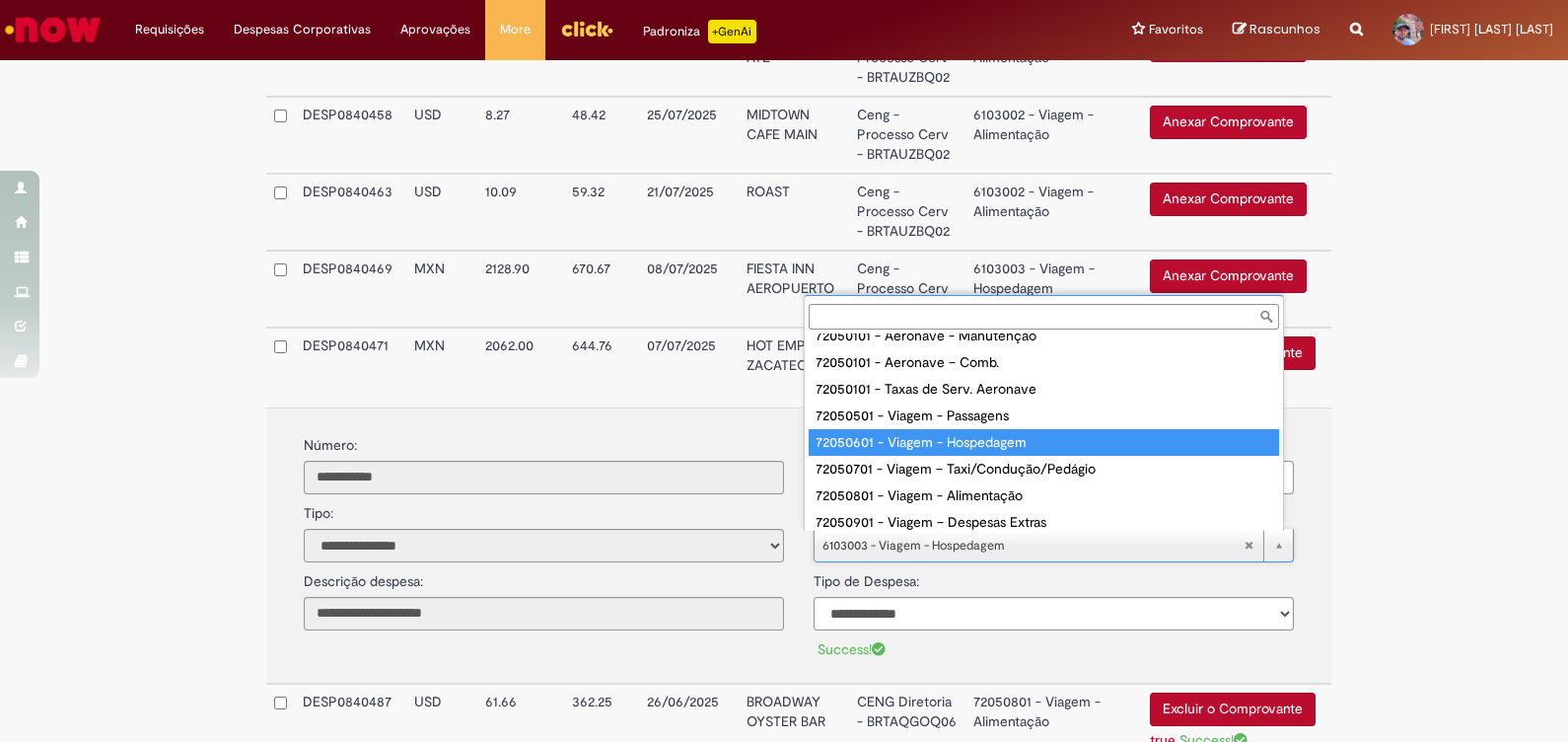 drag, startPoint x: 999, startPoint y: 438, endPoint x: 992, endPoint y: 447, distance: 11.401754 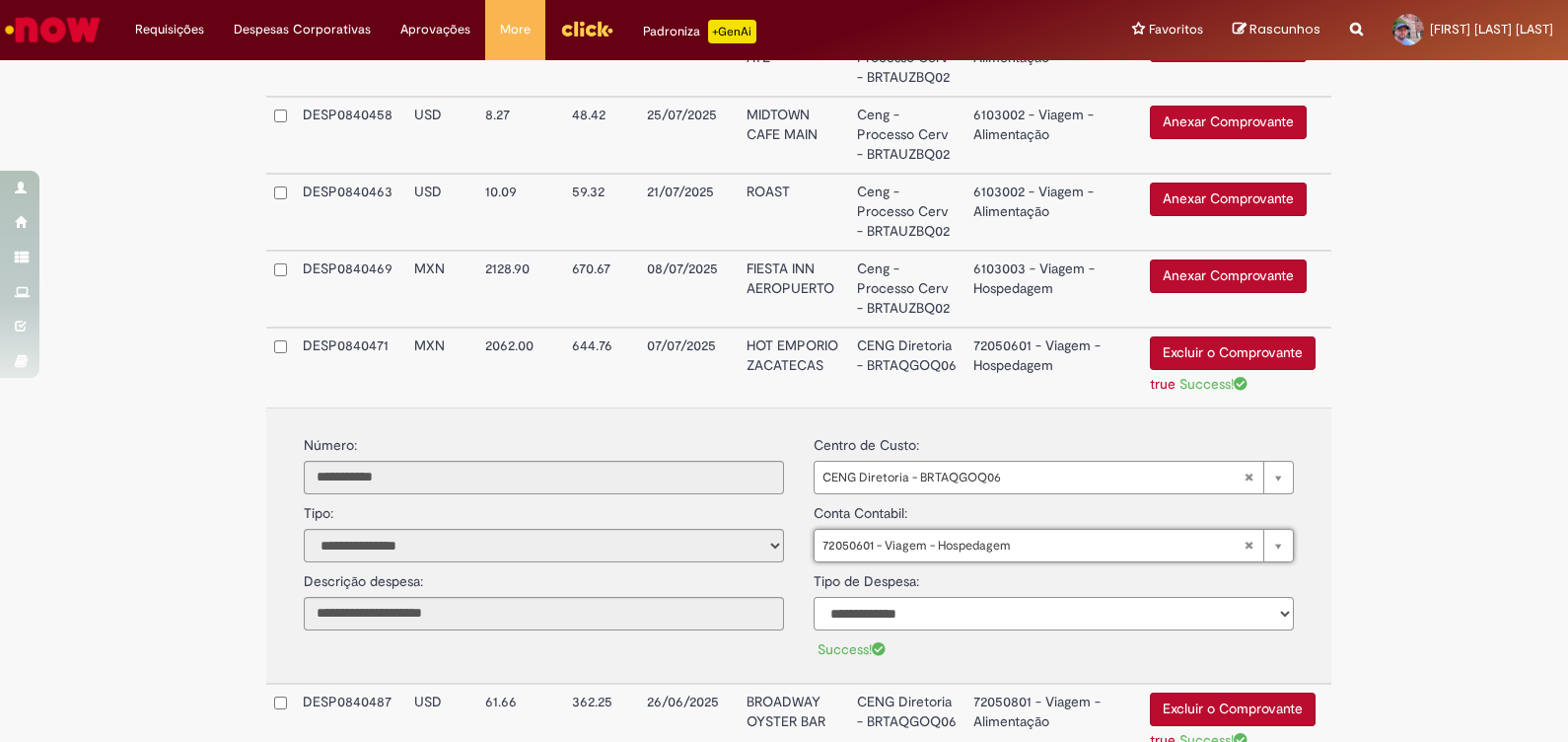 click on "**********" at bounding box center (1053, 614) 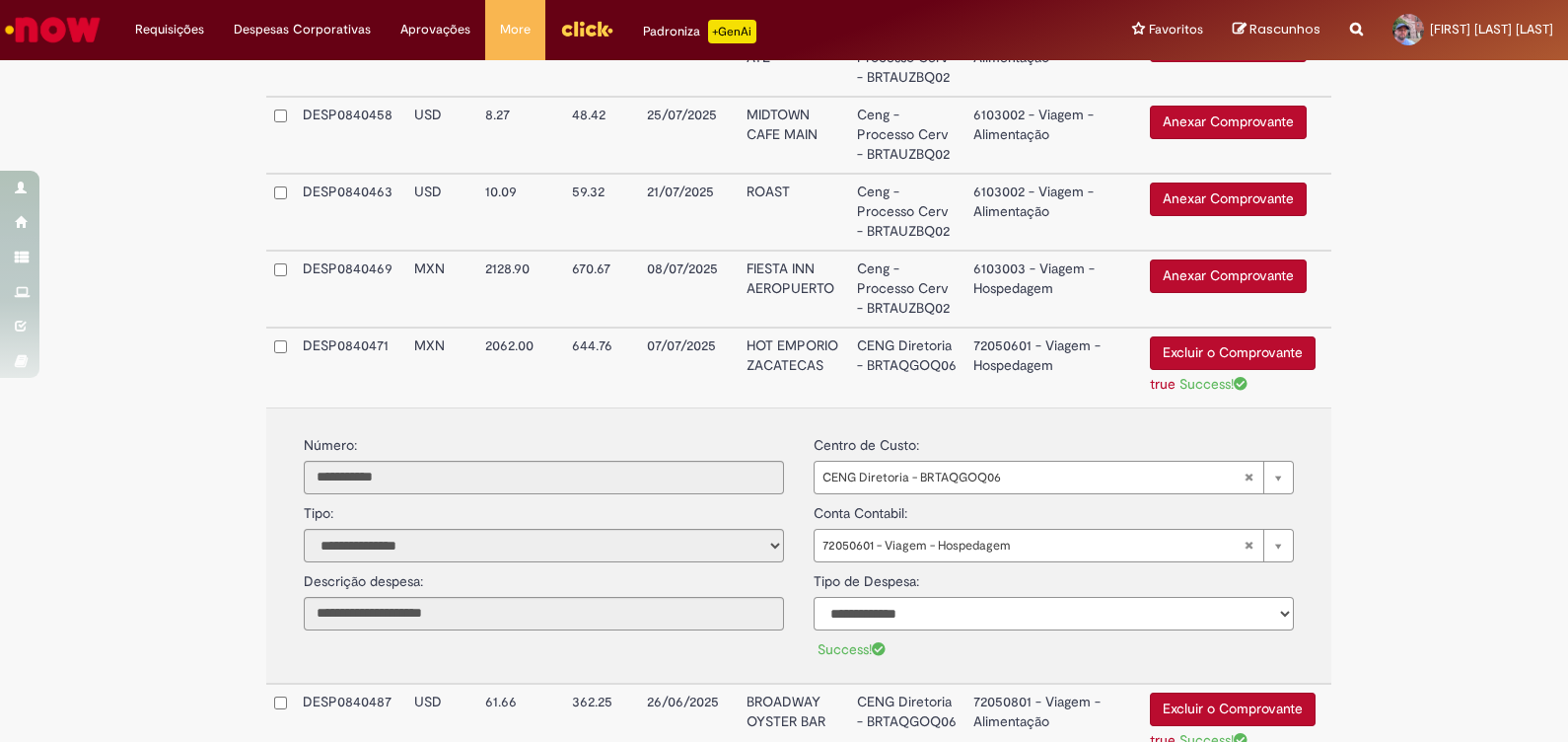 select on "*" 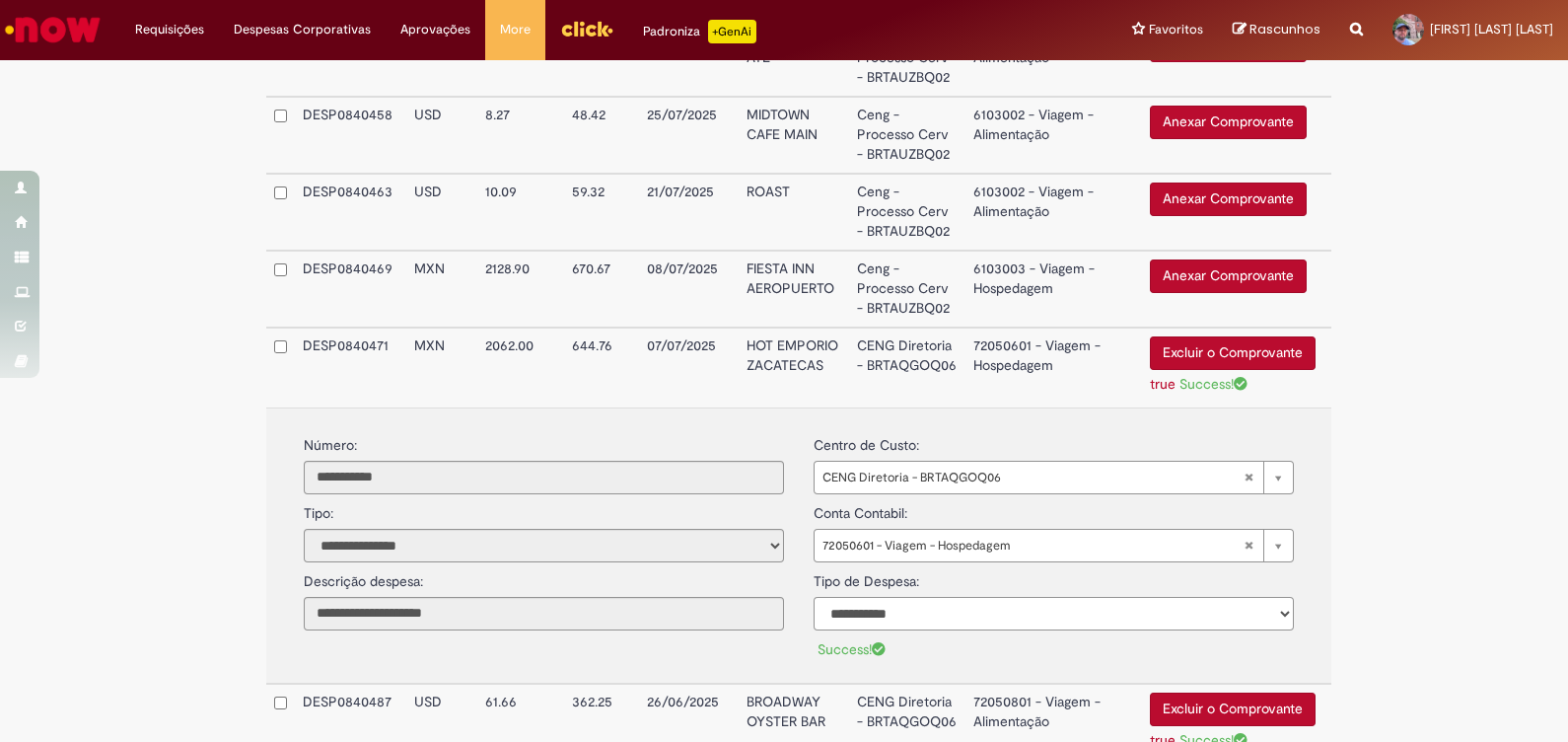 click on "**********" at bounding box center (1053, 614) 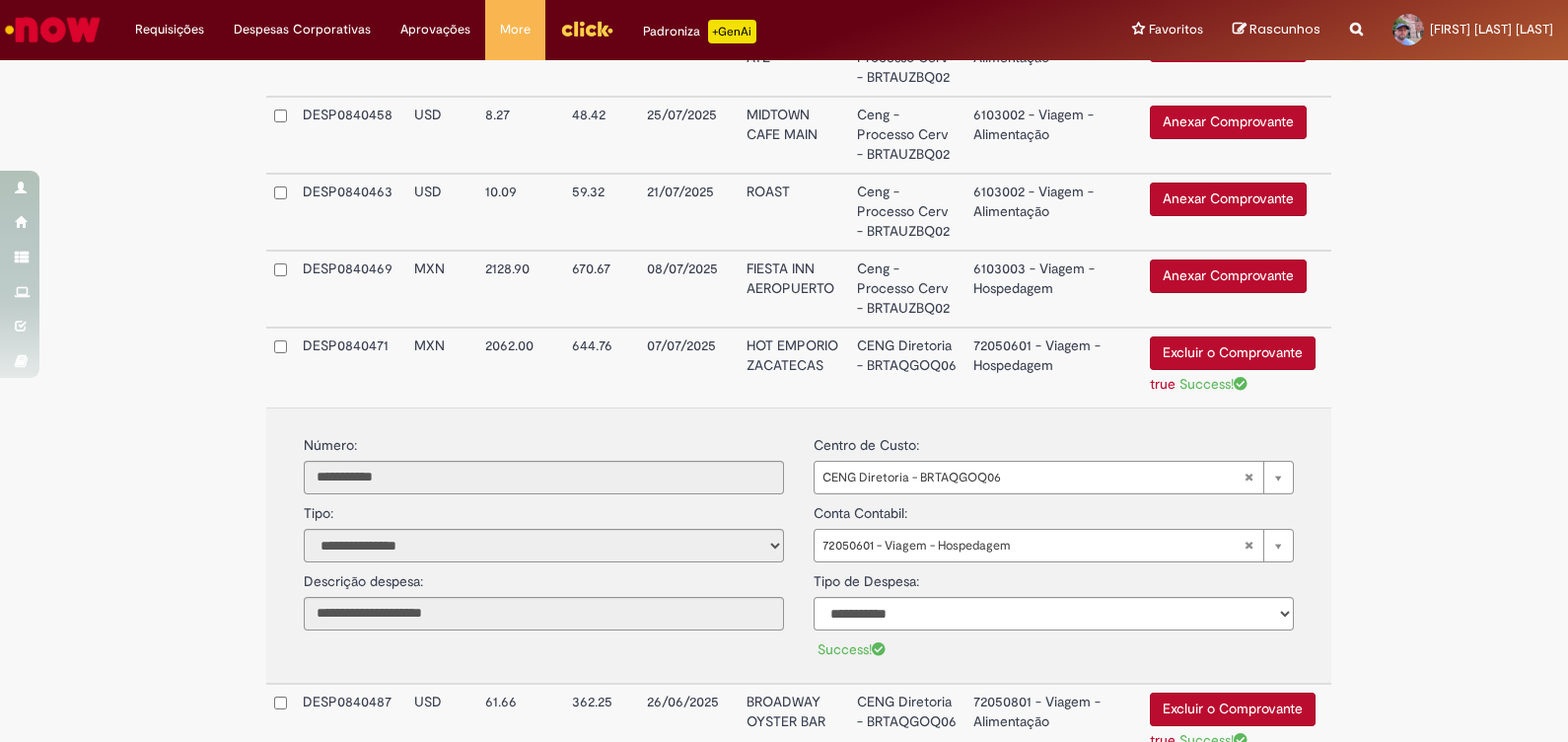 click on "HOT EMPORIO ZACATECAS" at bounding box center [794, 367] 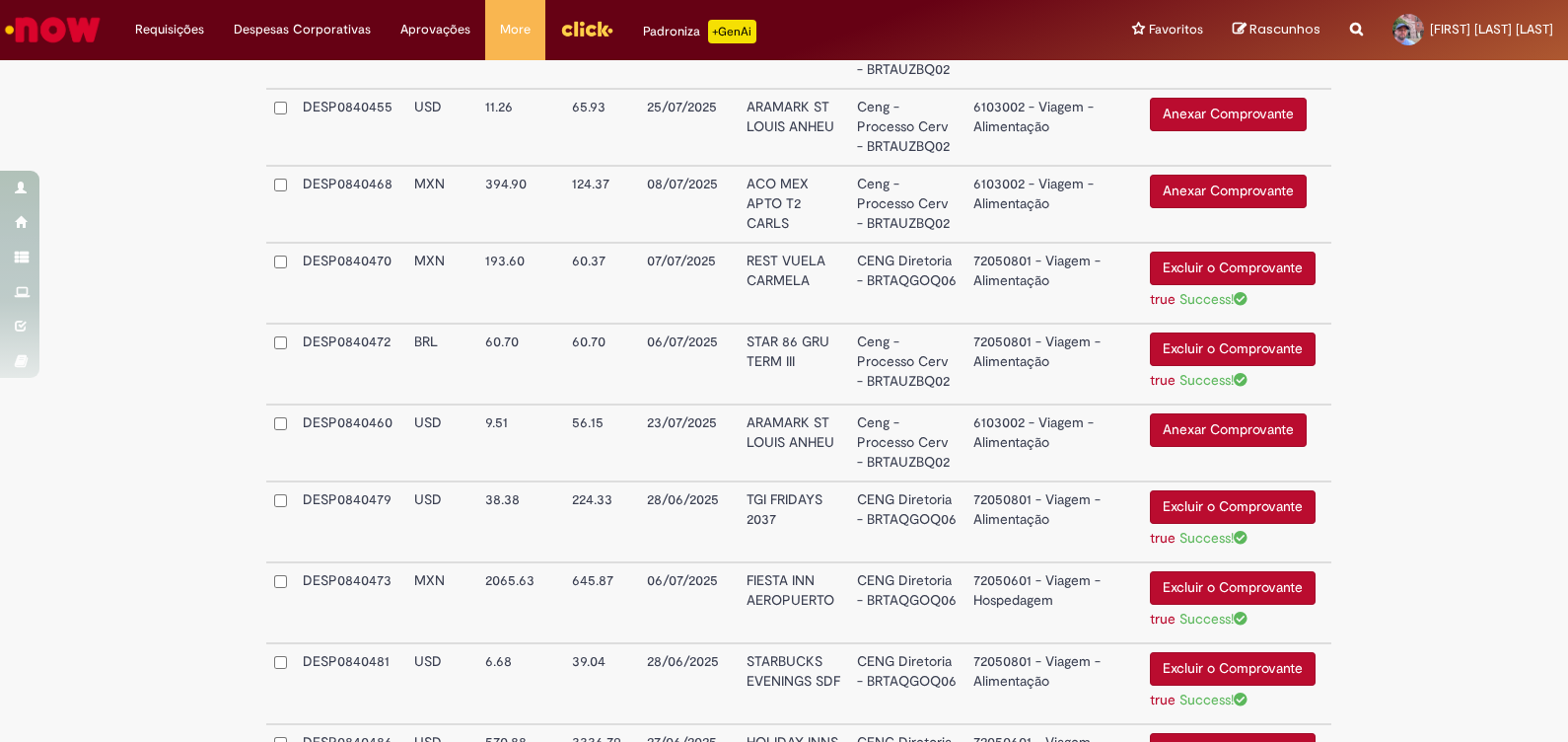 scroll, scrollTop: 2395, scrollLeft: 0, axis: vertical 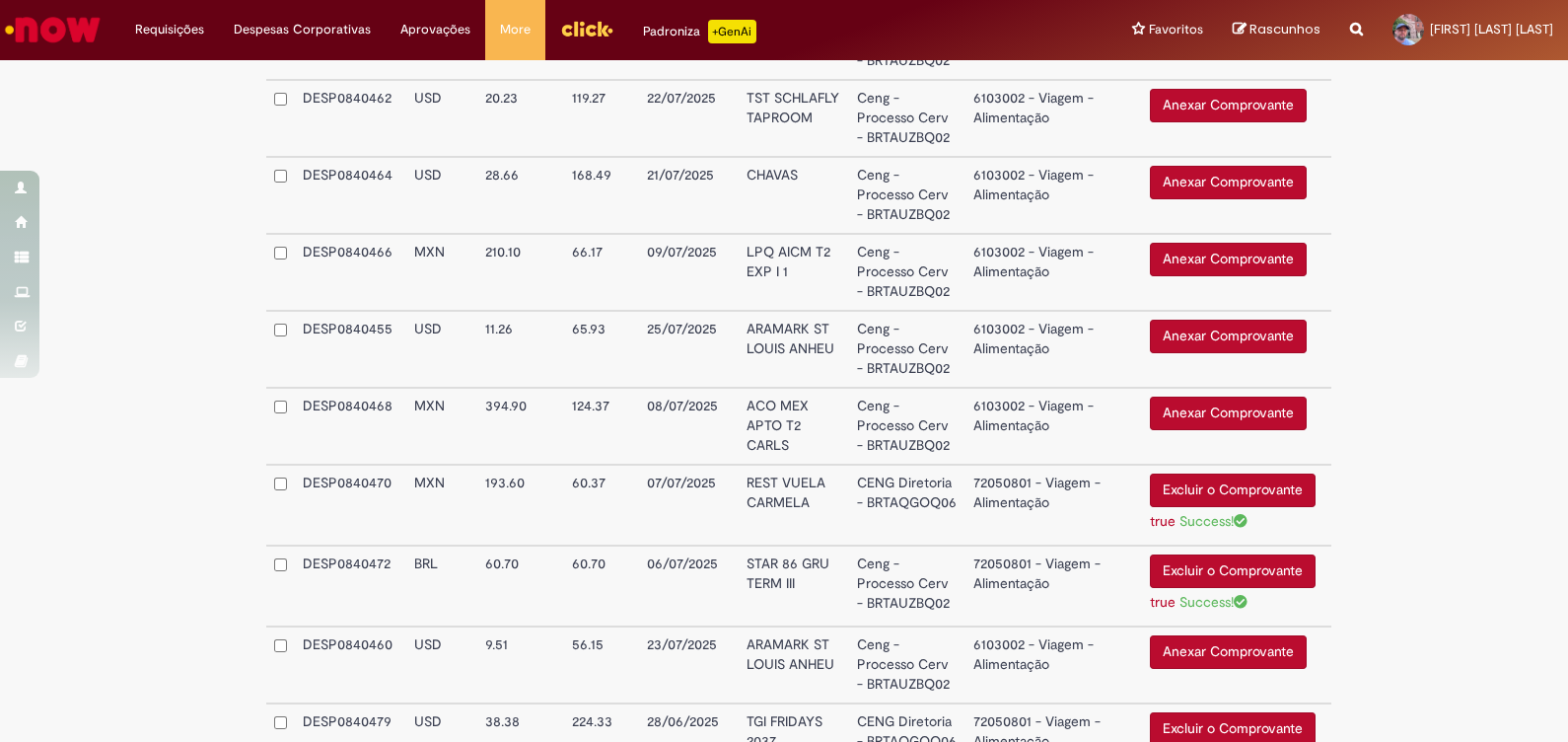 click on "Anexar Comprovante" at bounding box center (1228, 413) 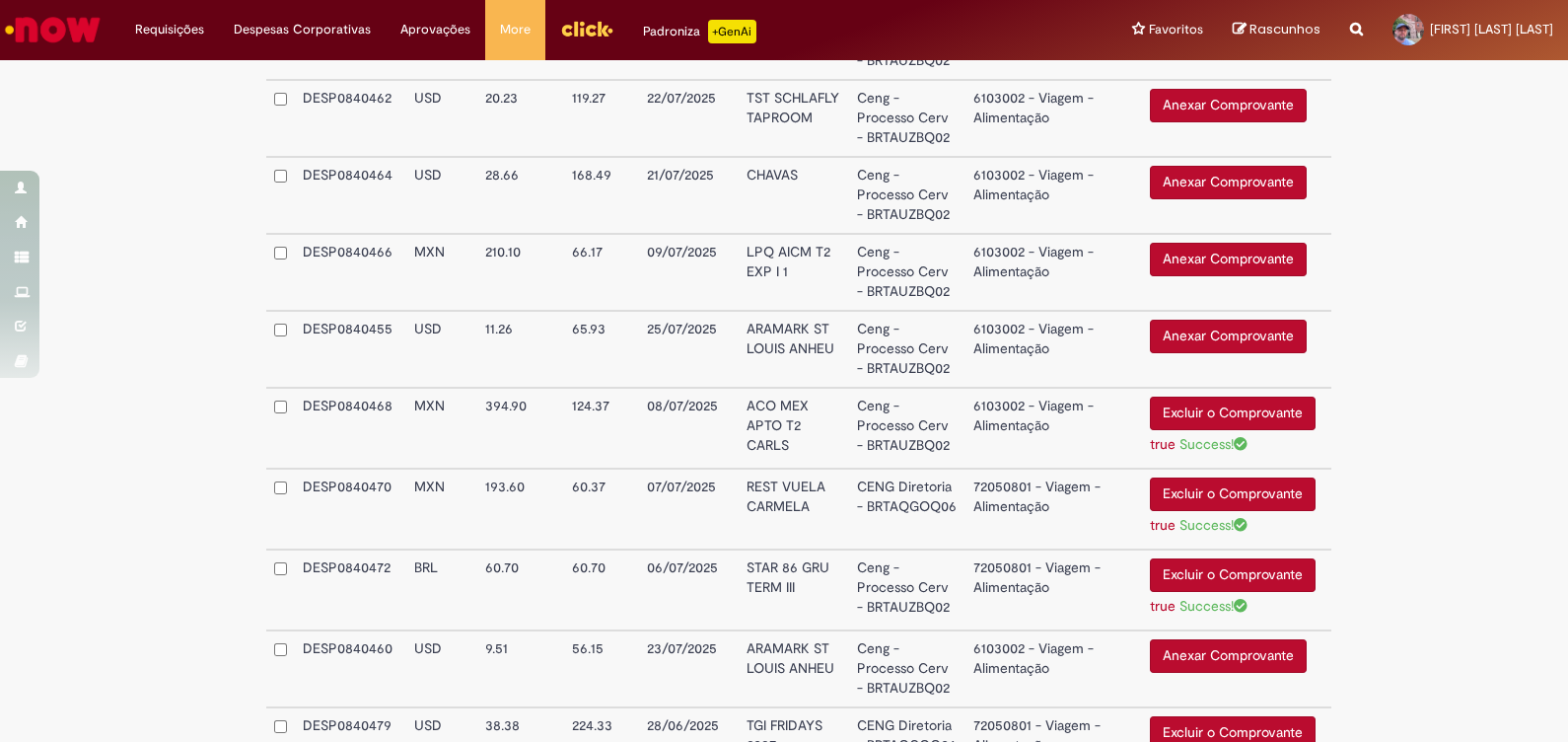 click on "6103002 - Viagem - Alimentação" at bounding box center (1053, 428) 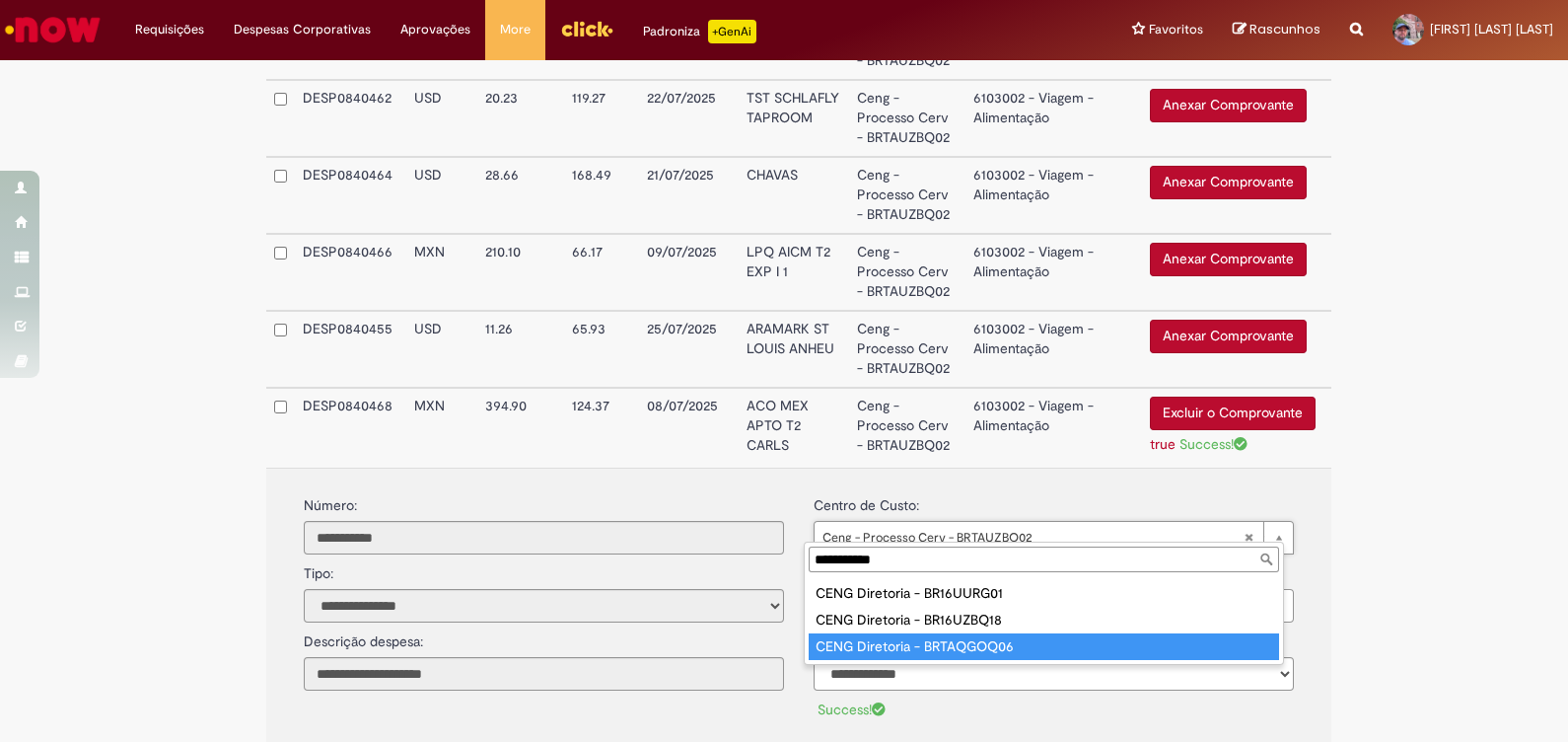 type on "**********" 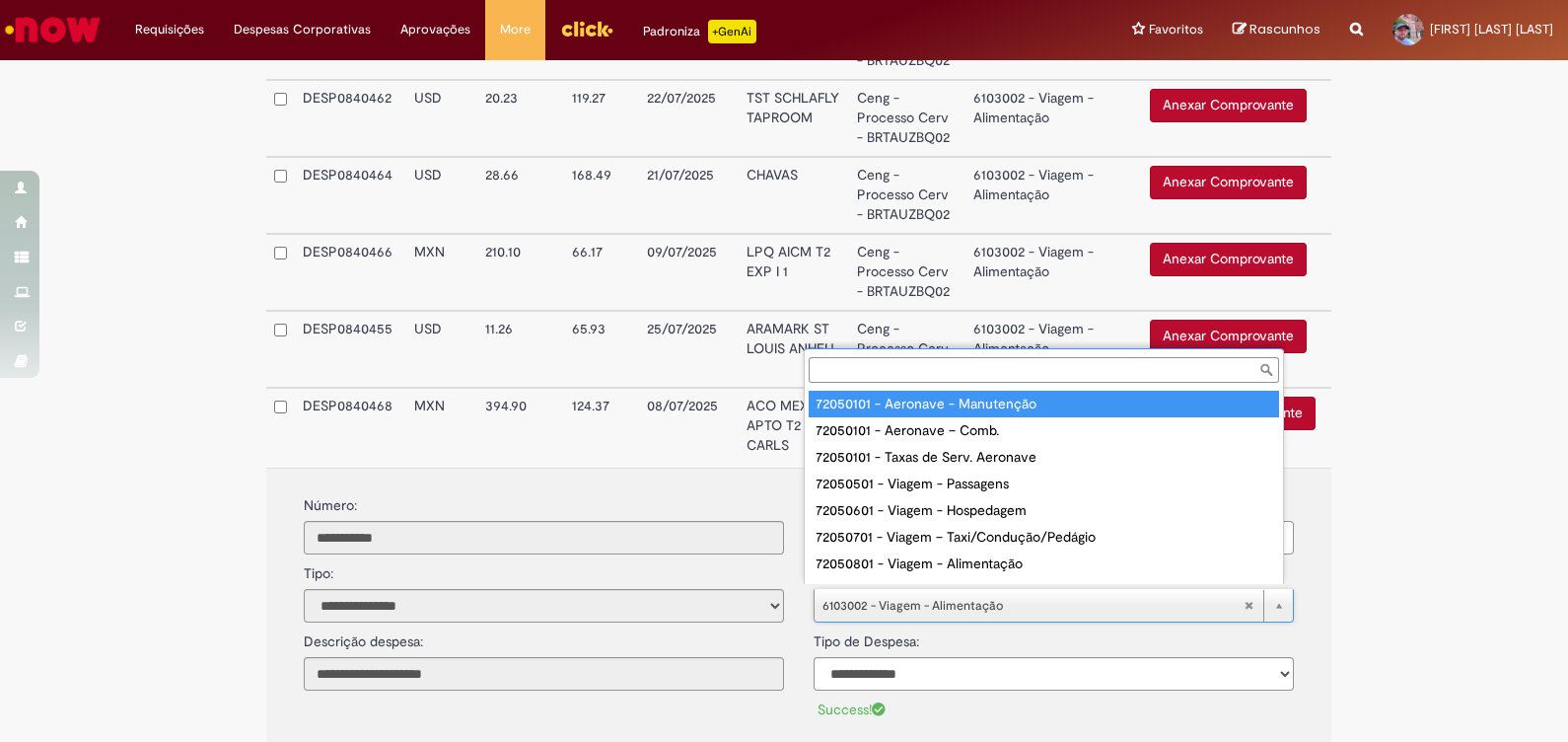 scroll, scrollTop: 15, scrollLeft: 0, axis: vertical 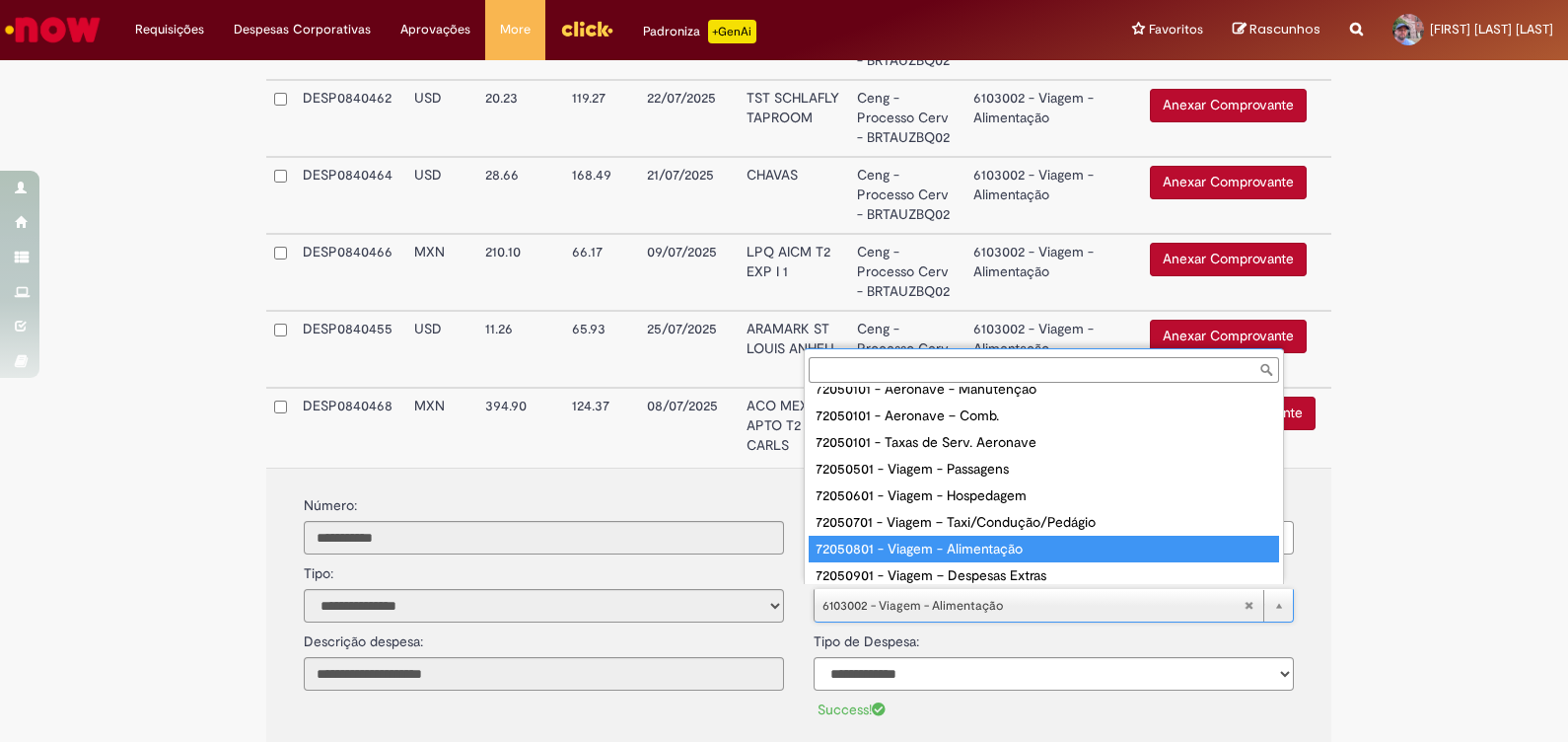 drag, startPoint x: 1011, startPoint y: 538, endPoint x: 1001, endPoint y: 552, distance: 17.20465 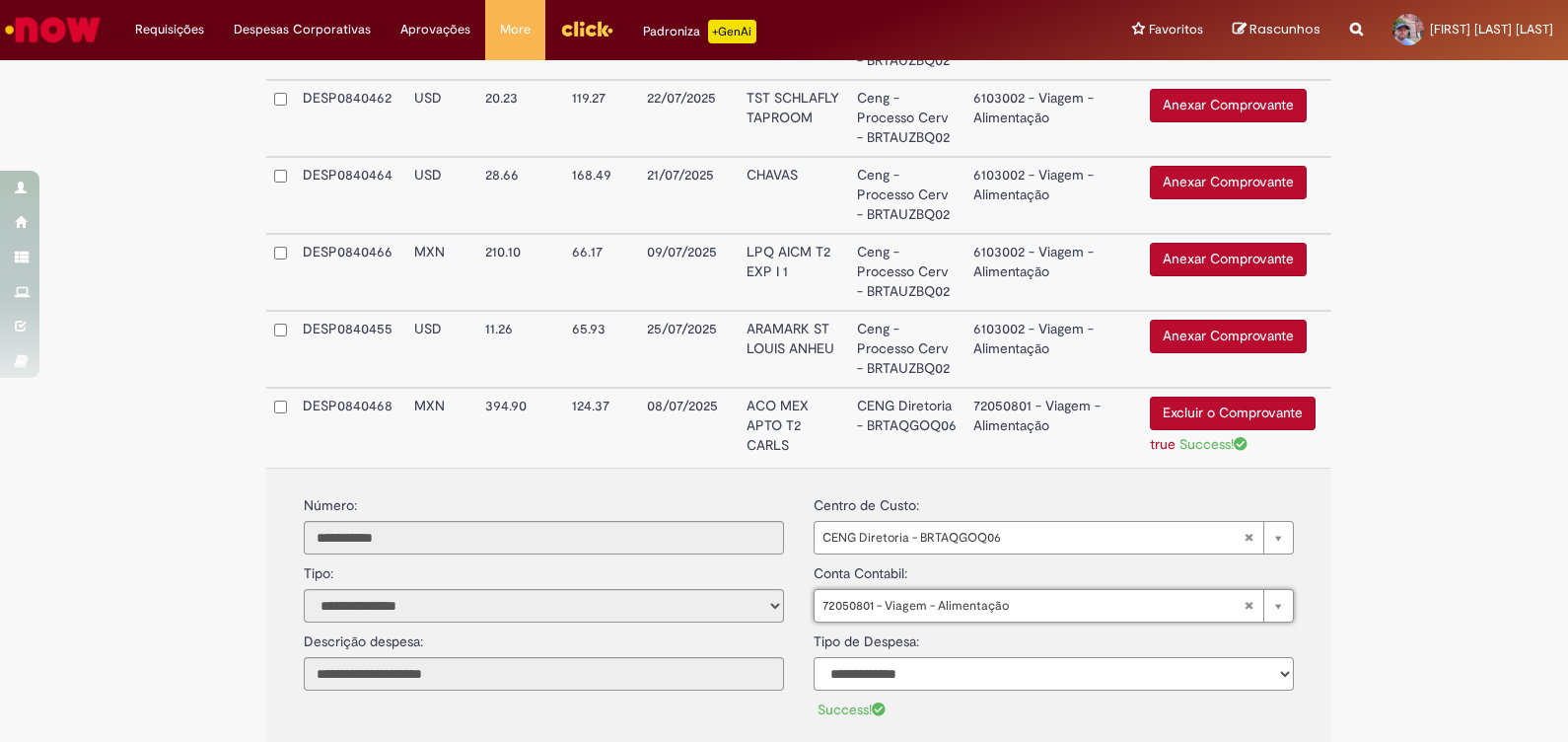 click on "**********" at bounding box center [1053, 674] 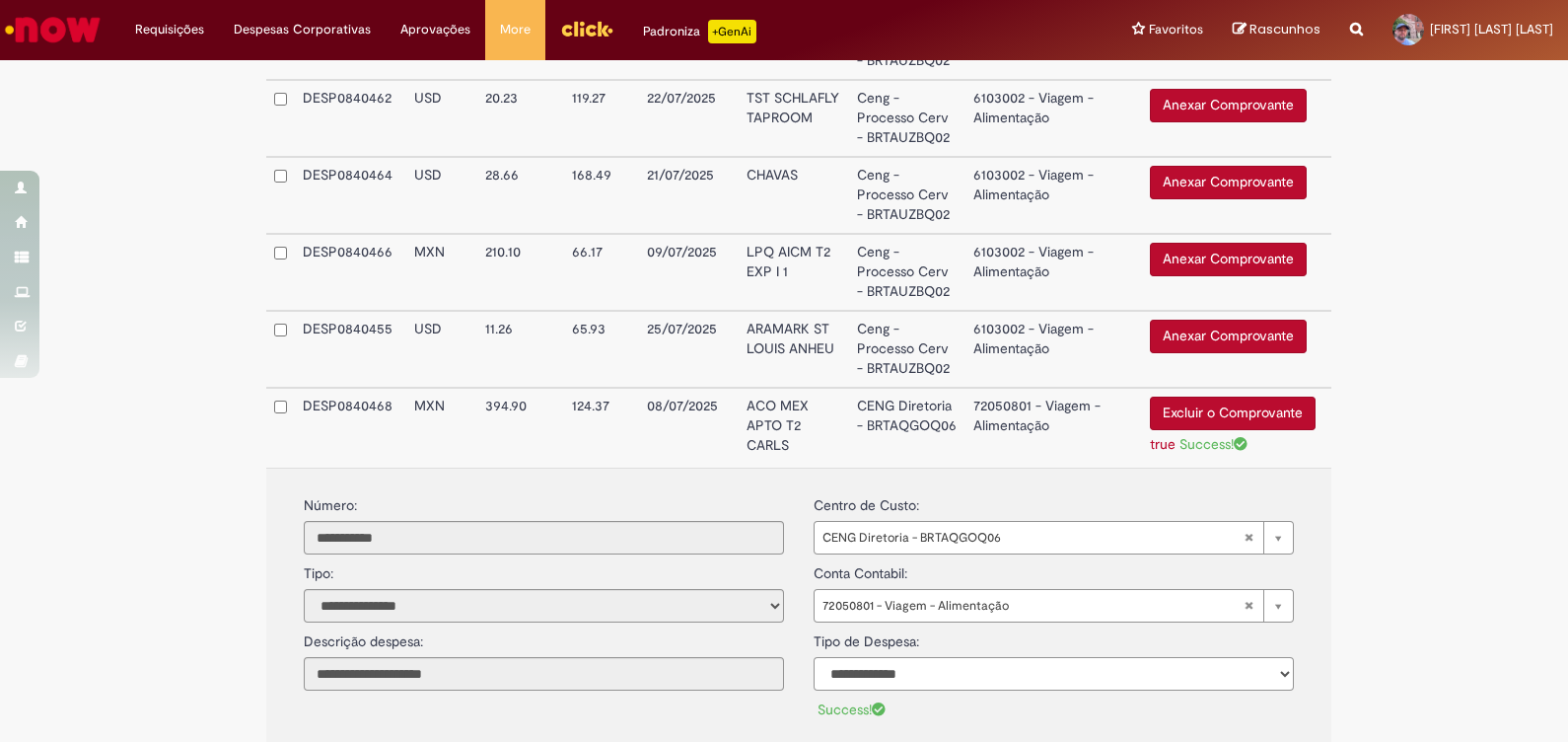 select on "*" 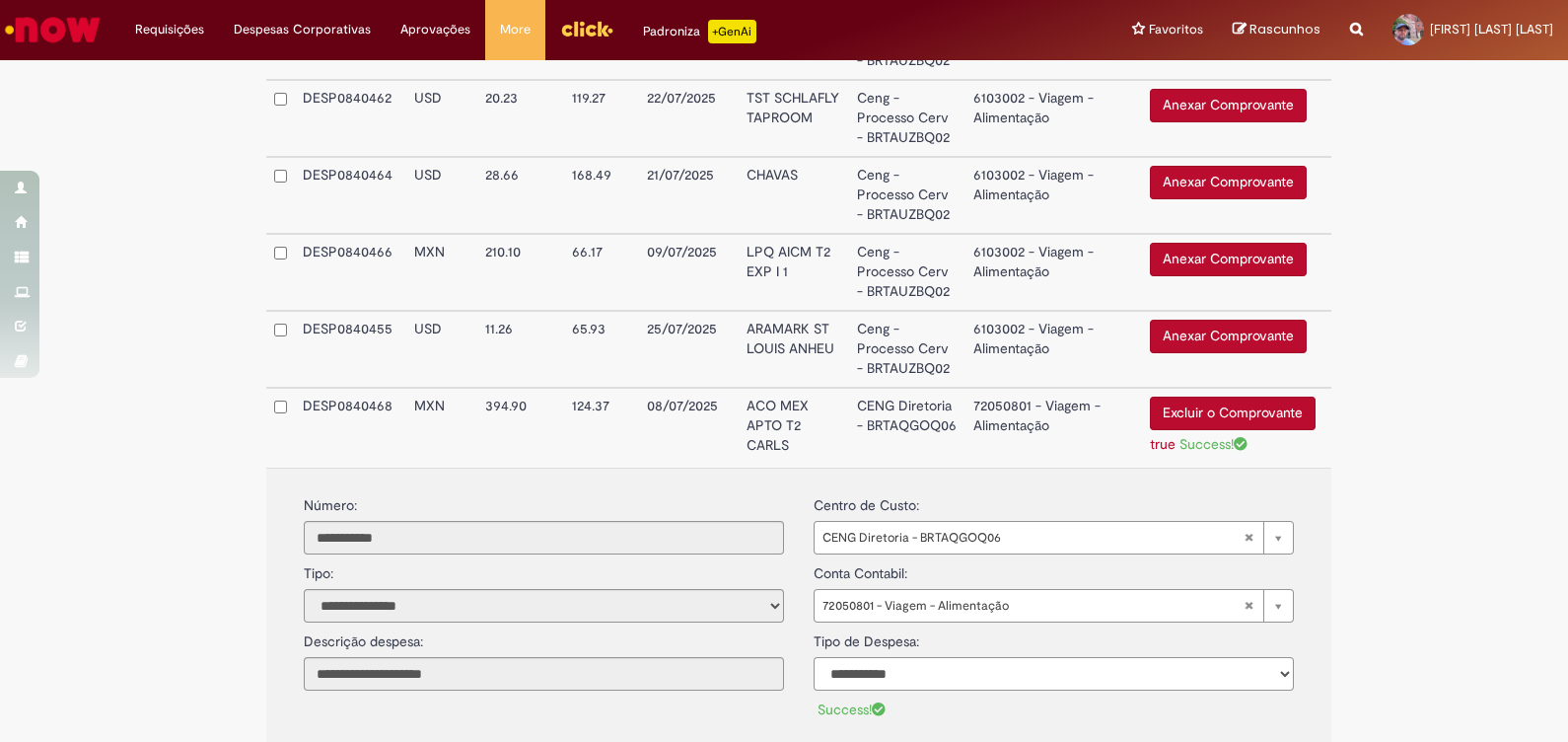 click on "**********" at bounding box center (1053, 674) 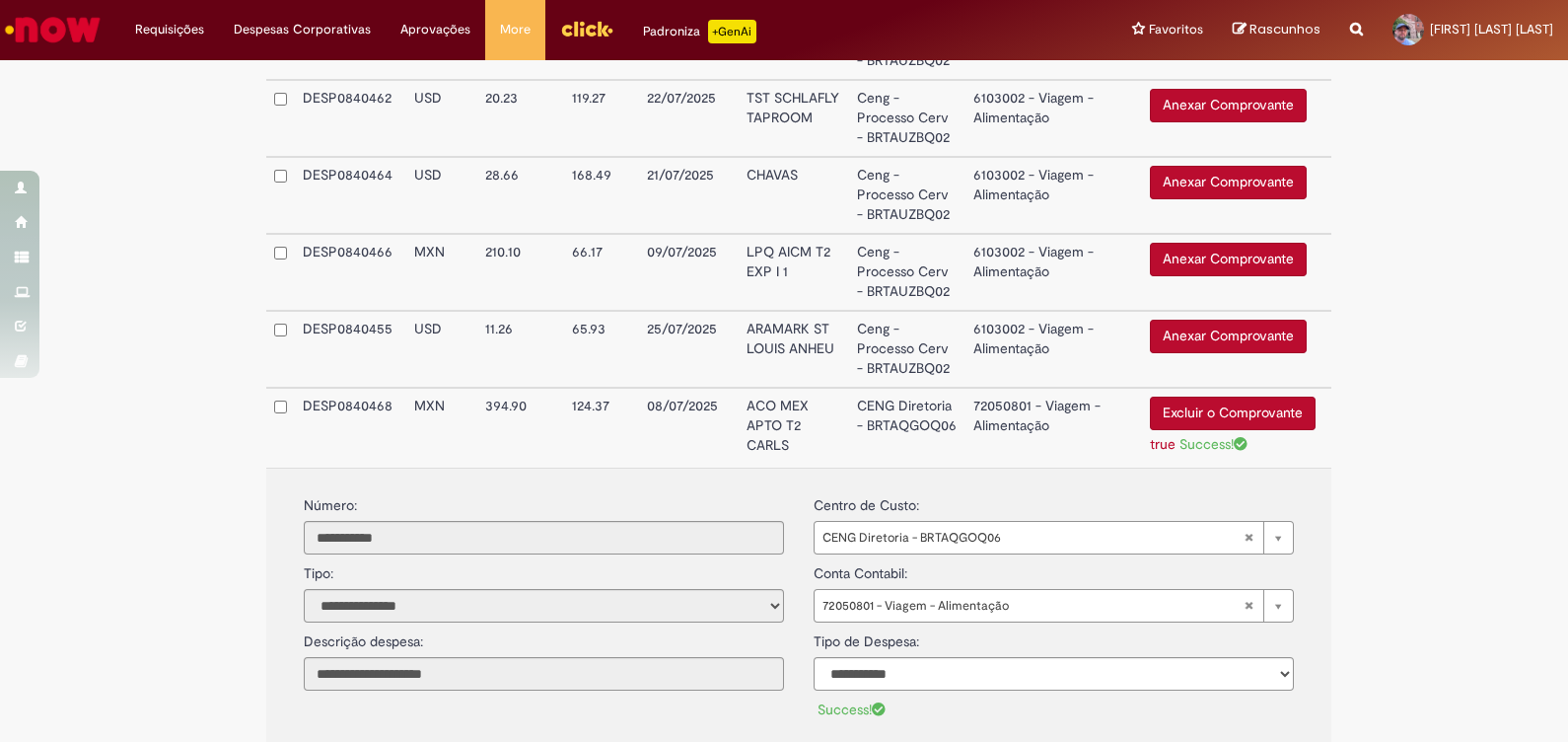 click on "72050801 -  Viagem  -  Alimentação" at bounding box center [1053, 427] 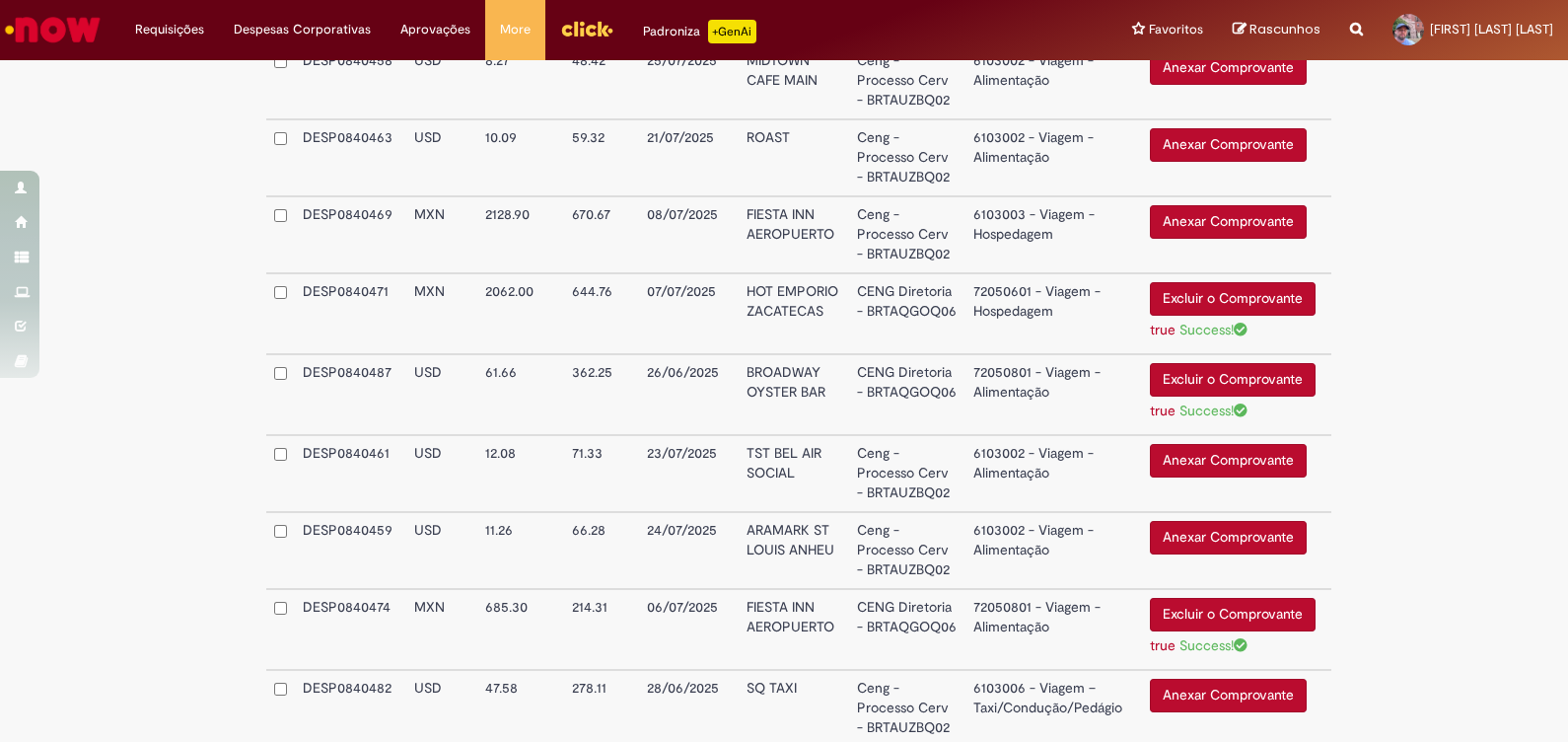 scroll, scrollTop: 1053, scrollLeft: 0, axis: vertical 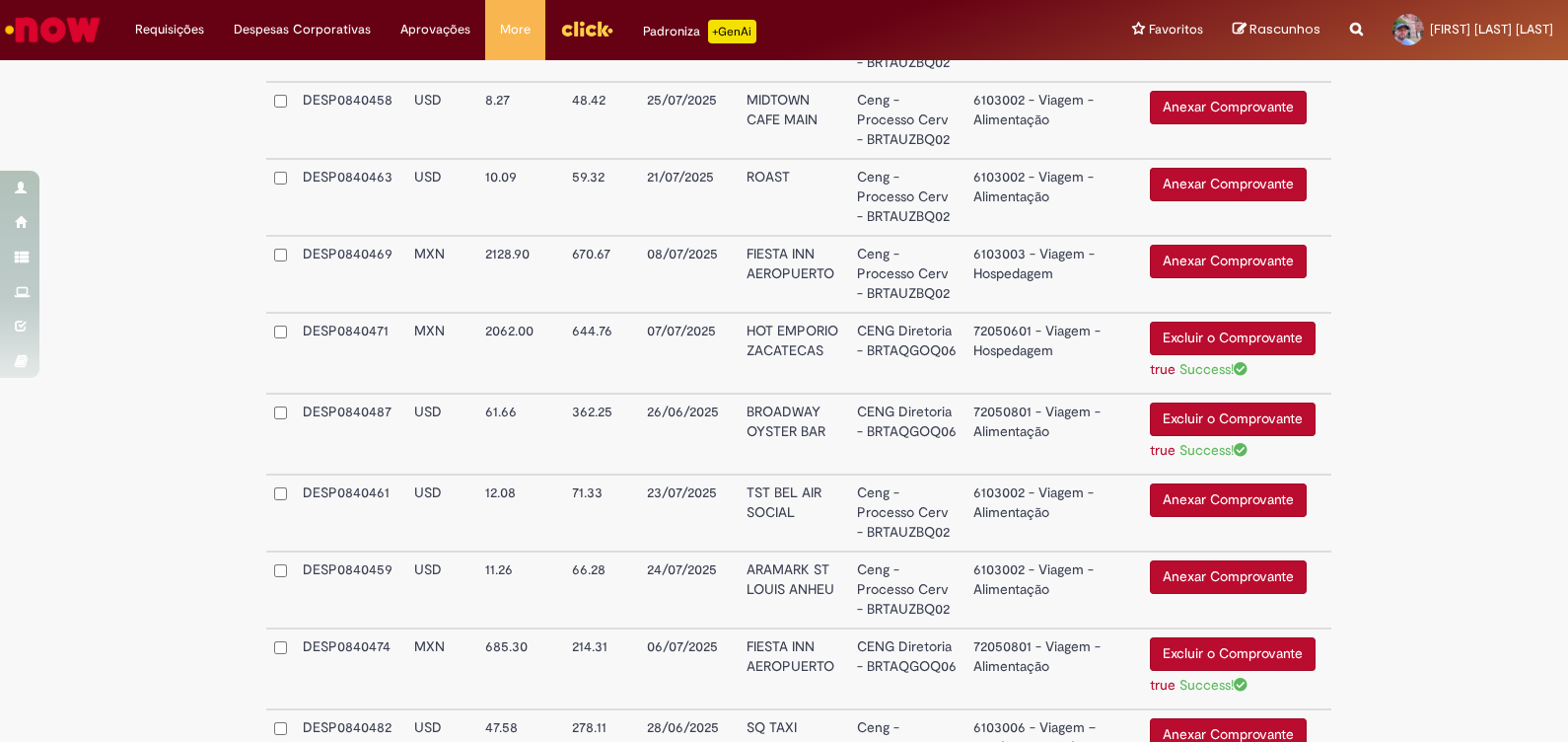 click on "72050601 -  Viagem  -  Hospedagem" at bounding box center [1053, 353] 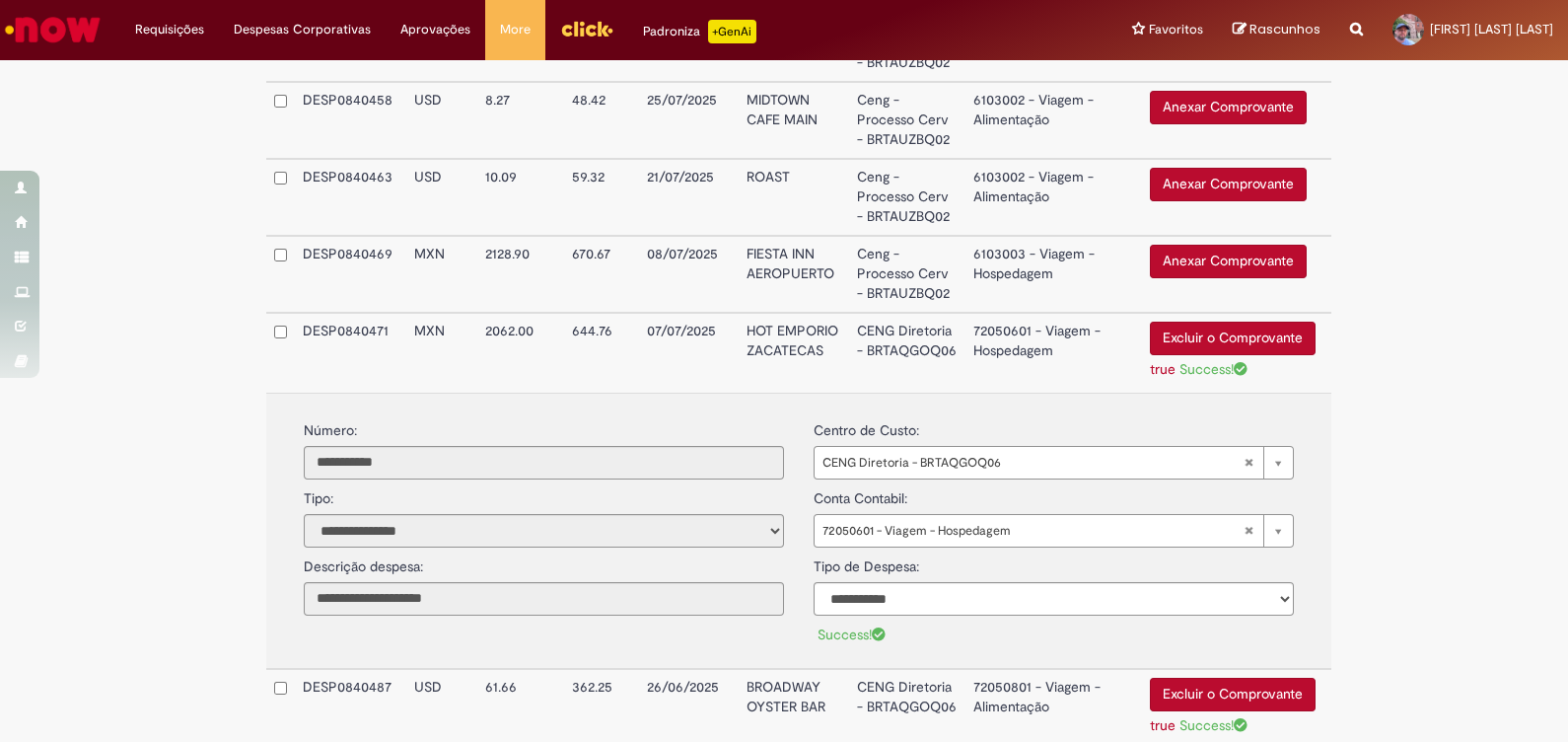click on "72050601 -  Viagem  -  Hospedagem" at bounding box center (1053, 352) 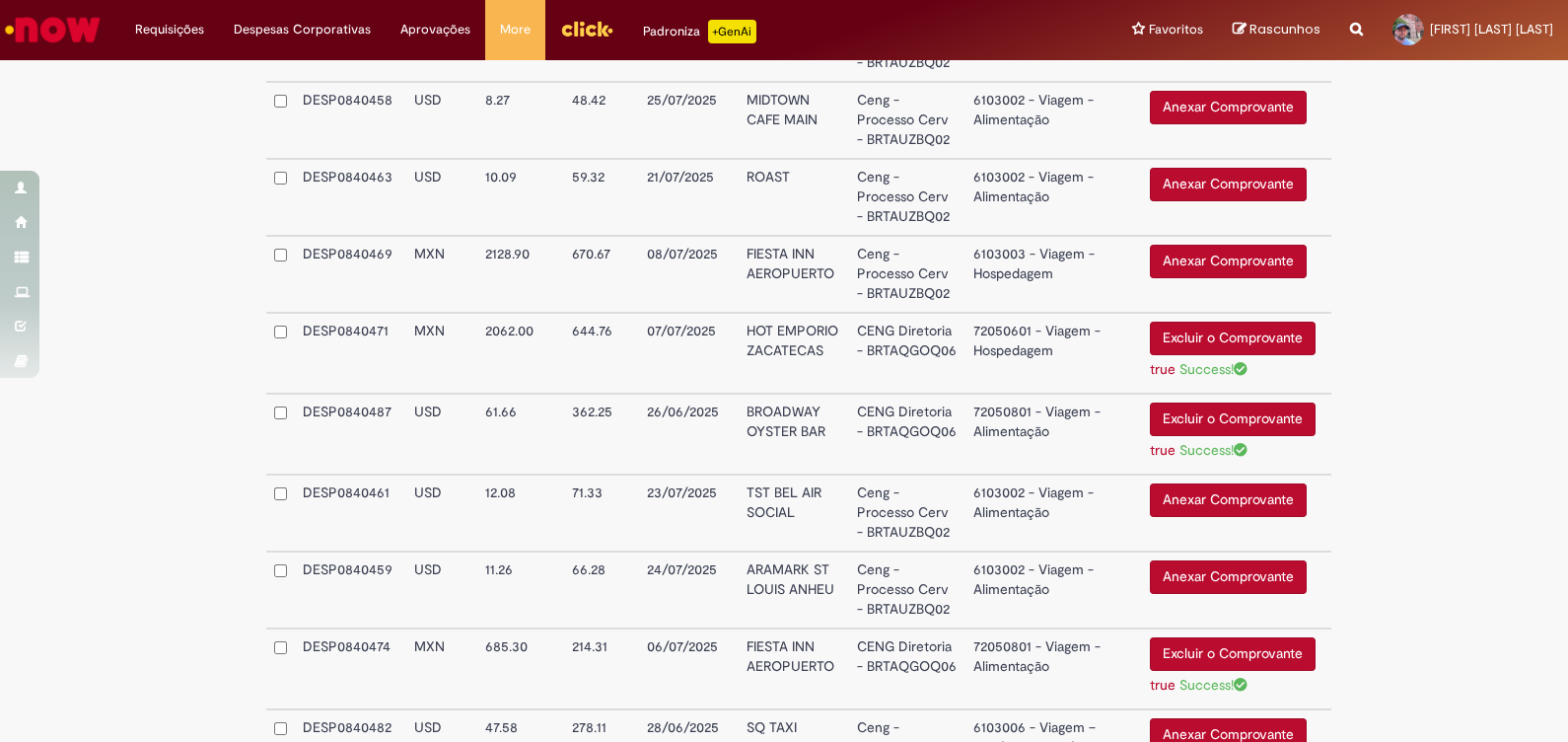 click on "Anexar Comprovante" at bounding box center [1228, 261] 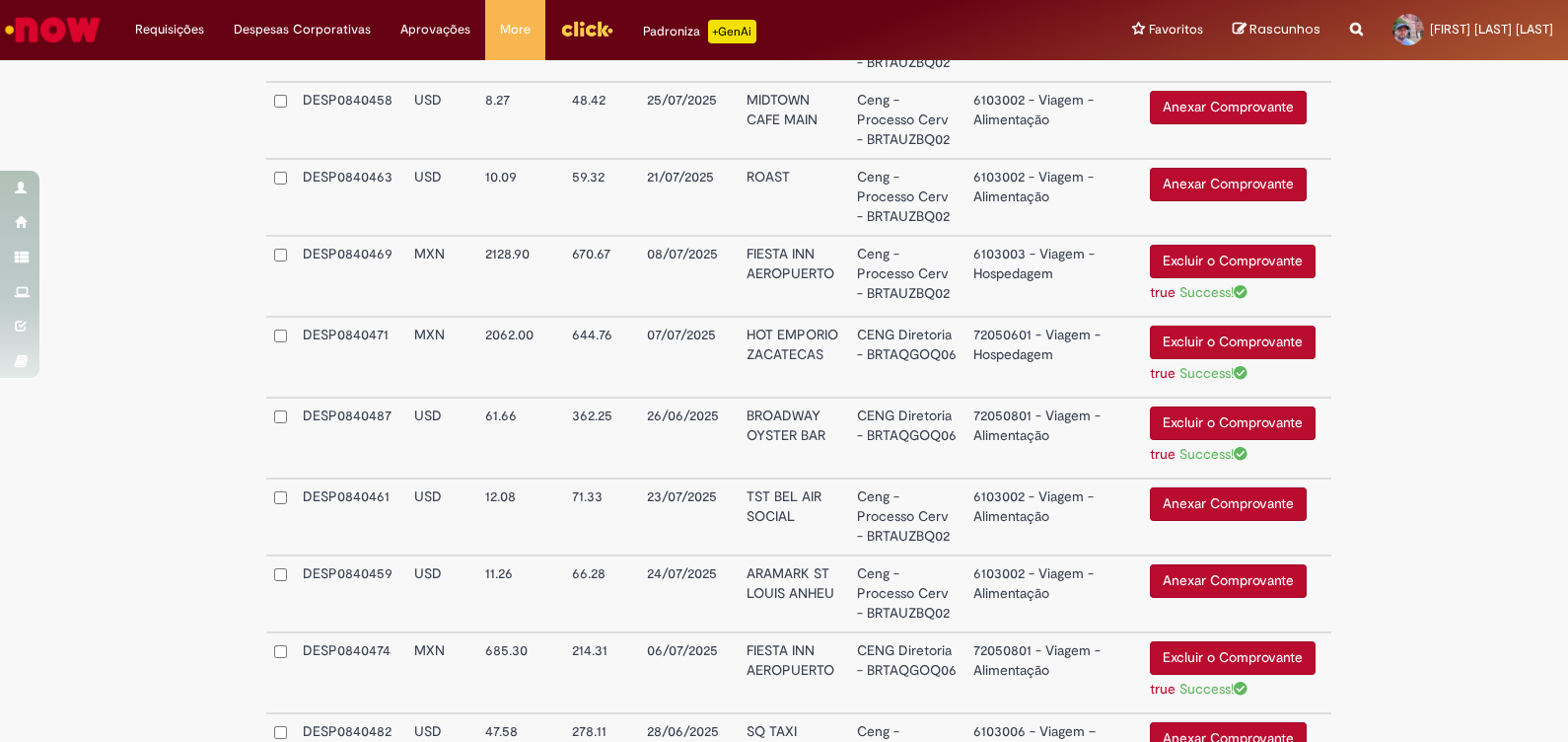 click on "6103003 - Viagem - Hospedagem" at bounding box center (1053, 276) 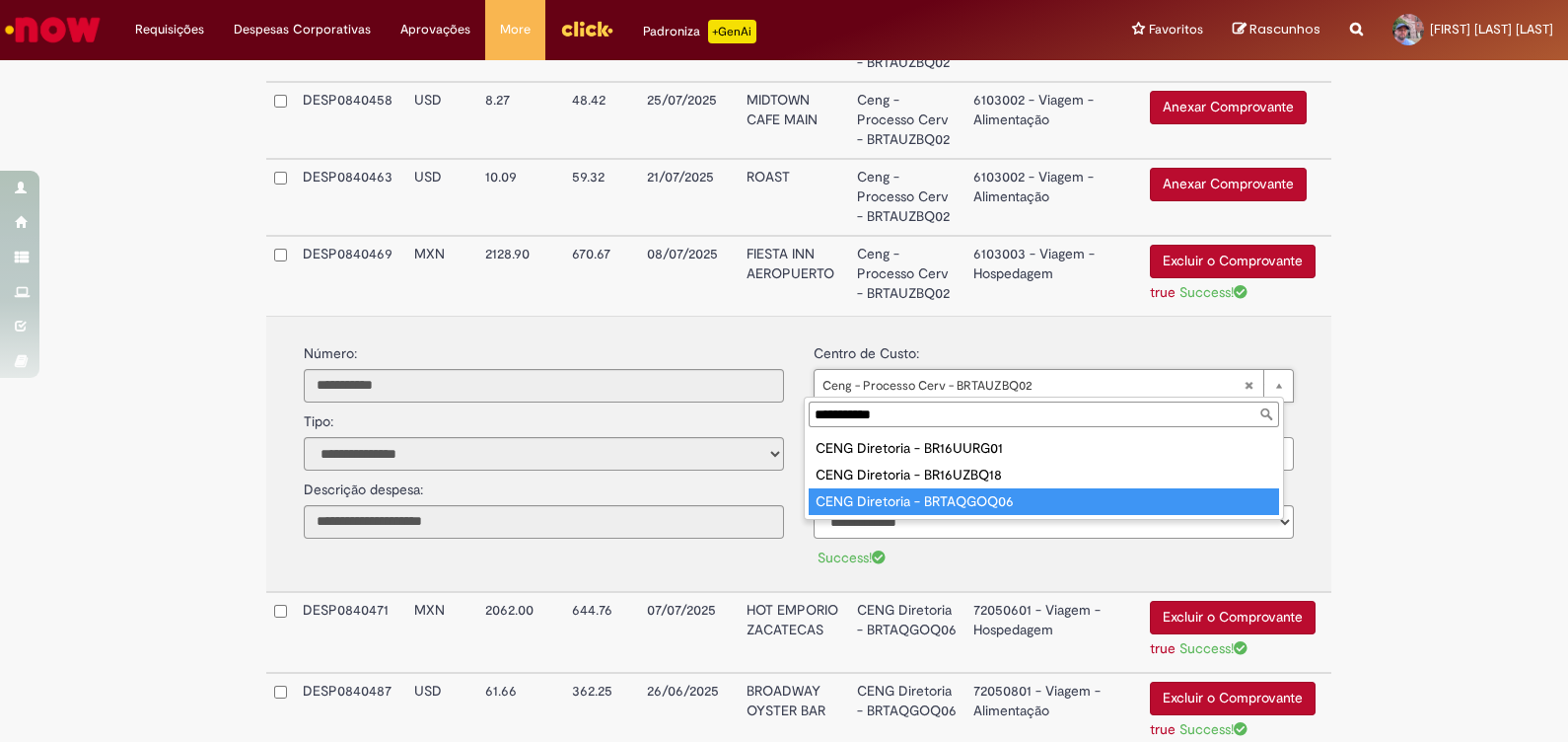 type on "**********" 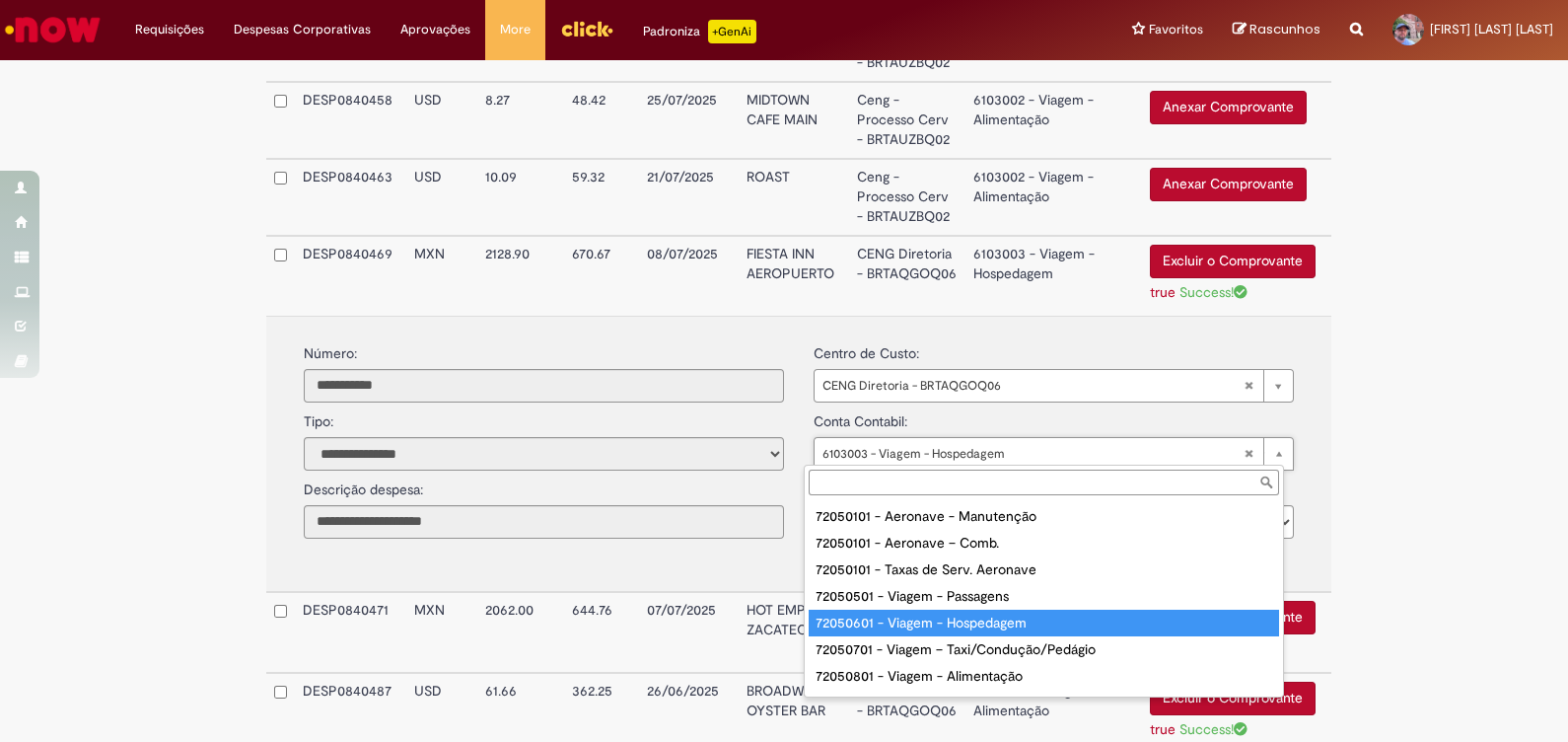 type on "**********" 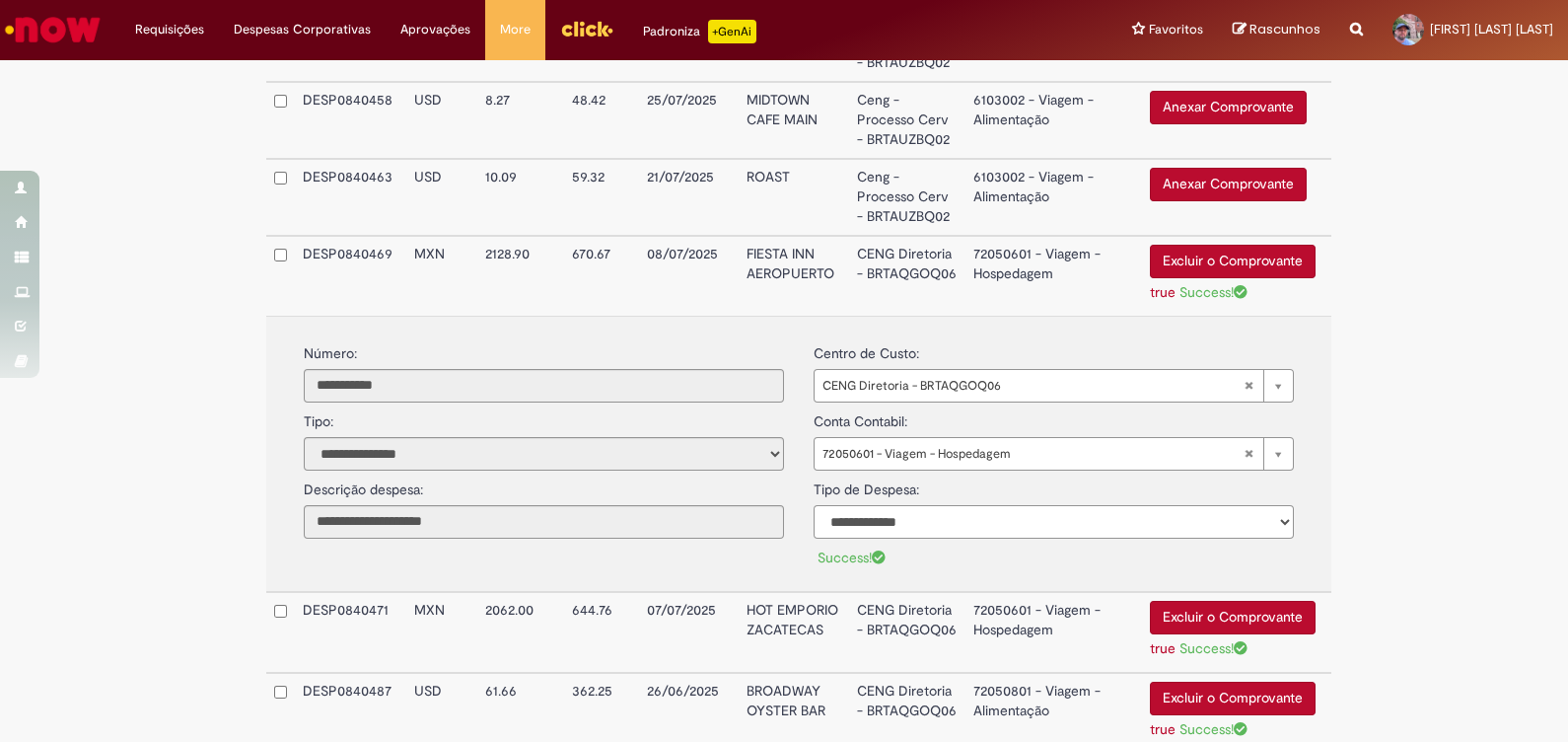 click on "**********" at bounding box center [1053, 522] 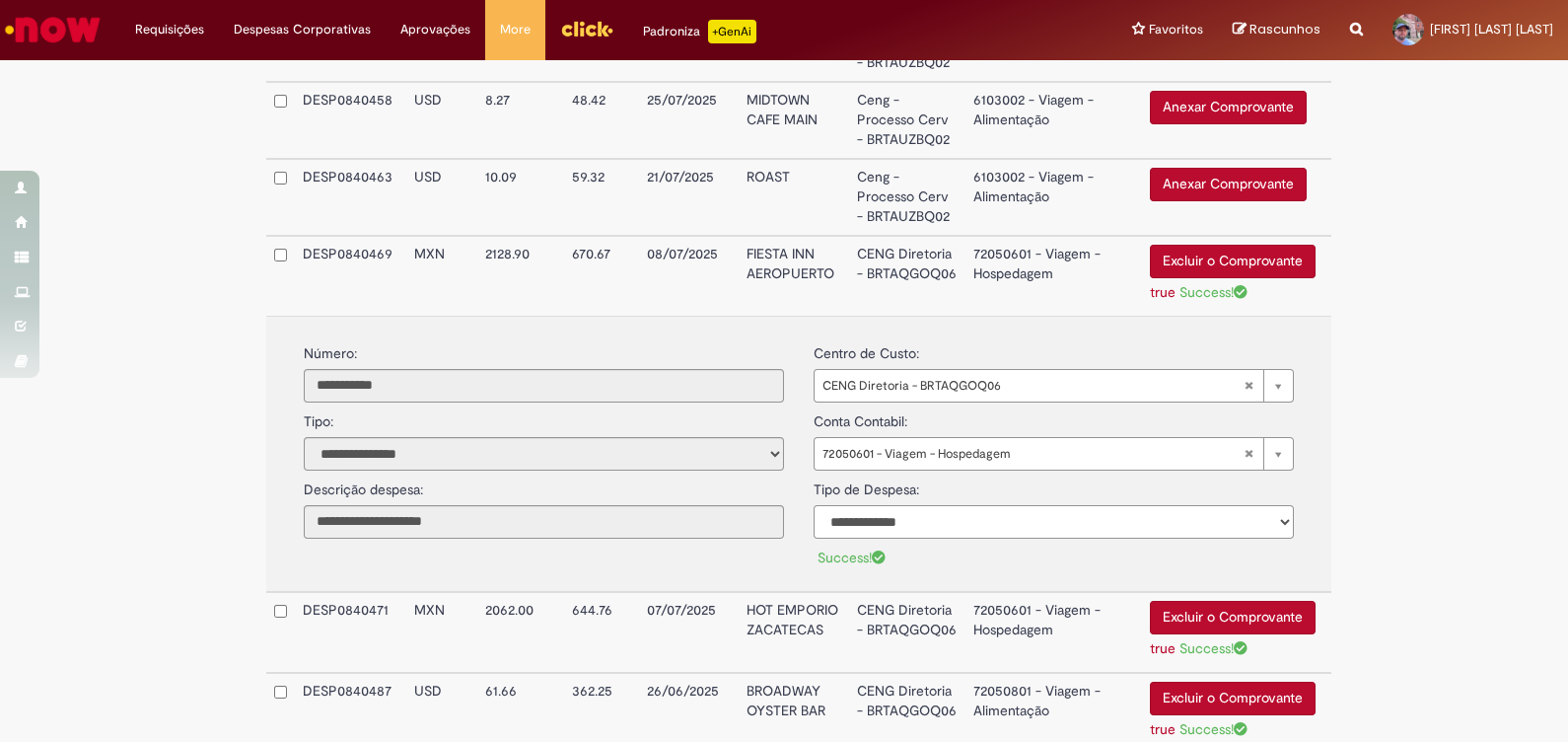 select on "*" 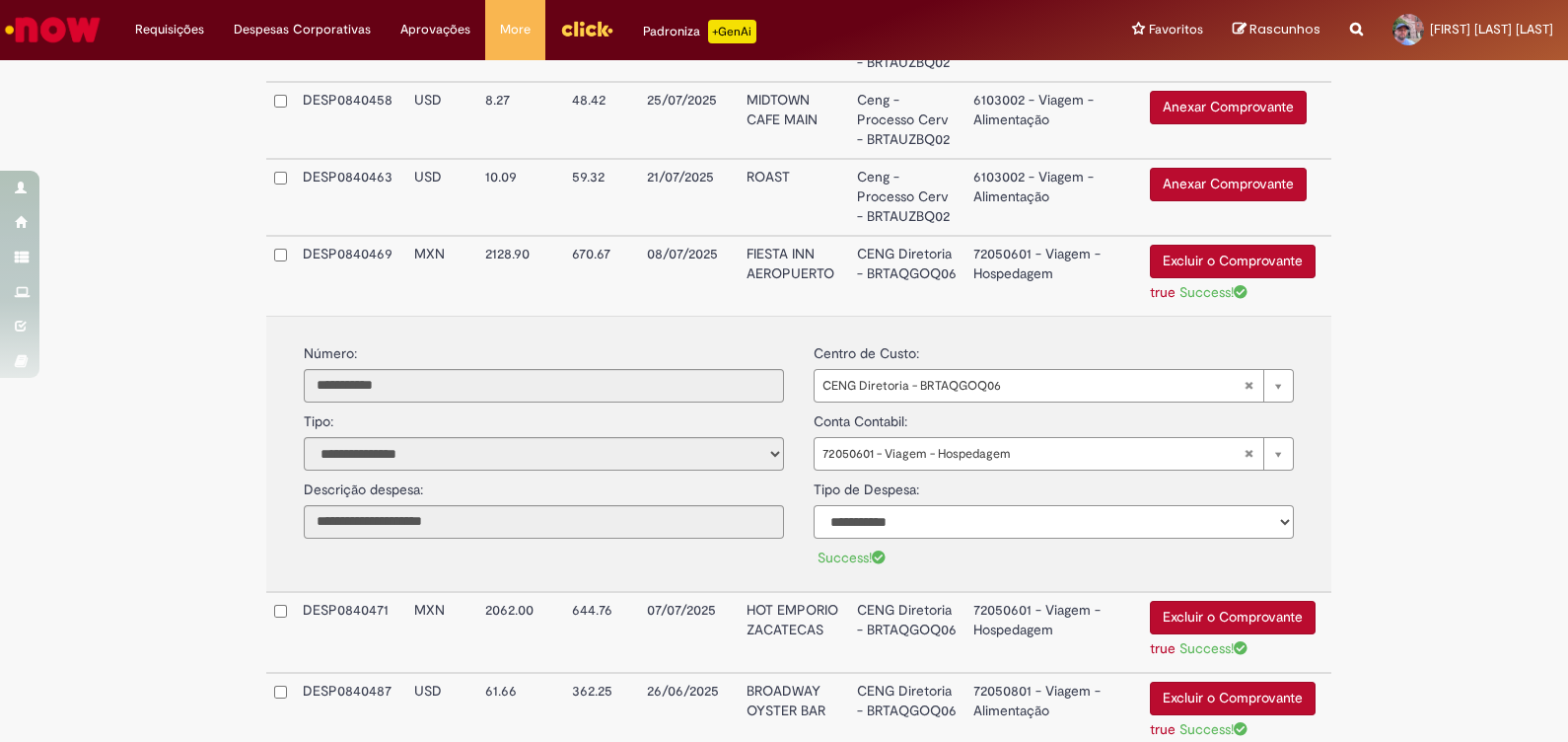 click on "**********" at bounding box center [1053, 522] 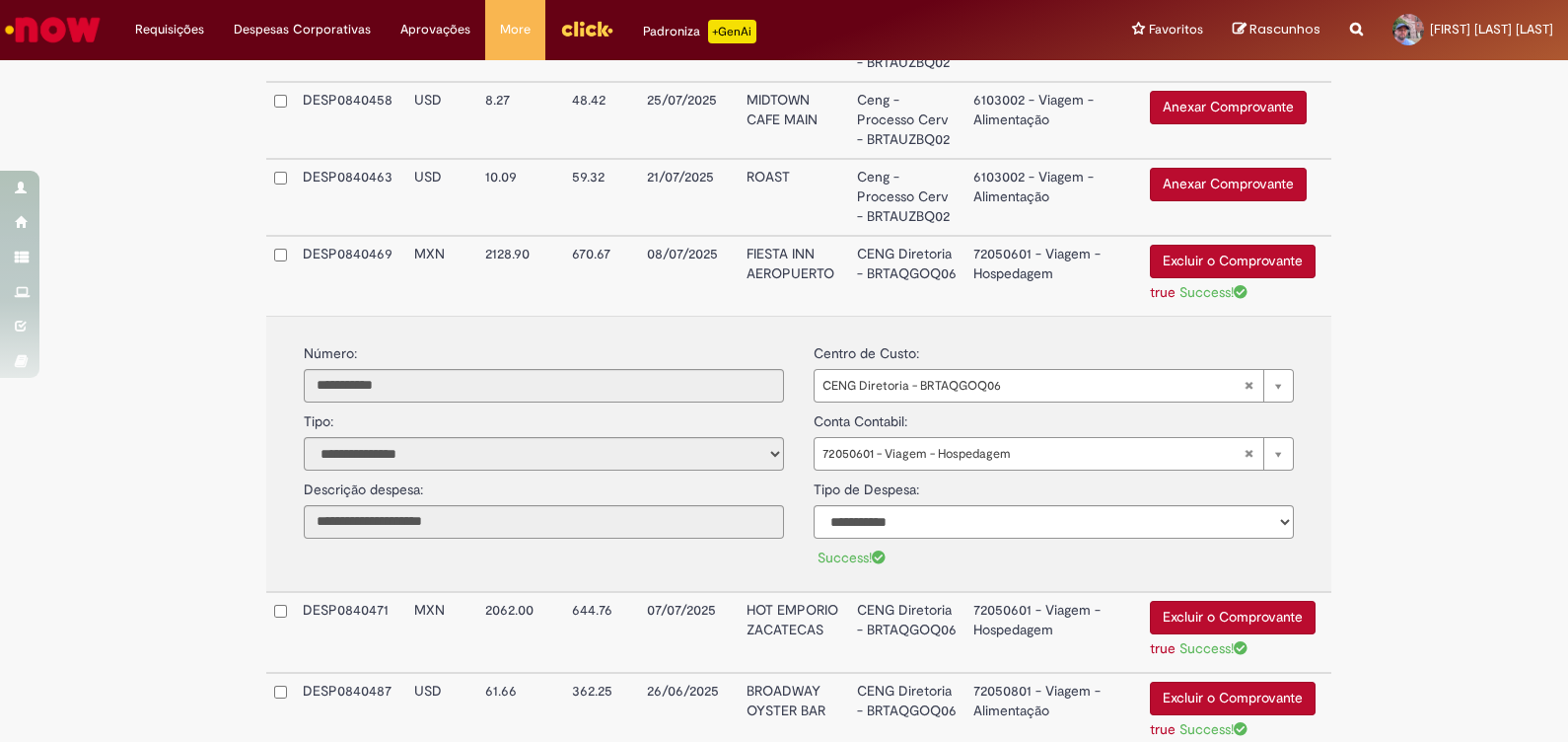 click on "FIESTA INN AEROPUERTO" at bounding box center [794, 275] 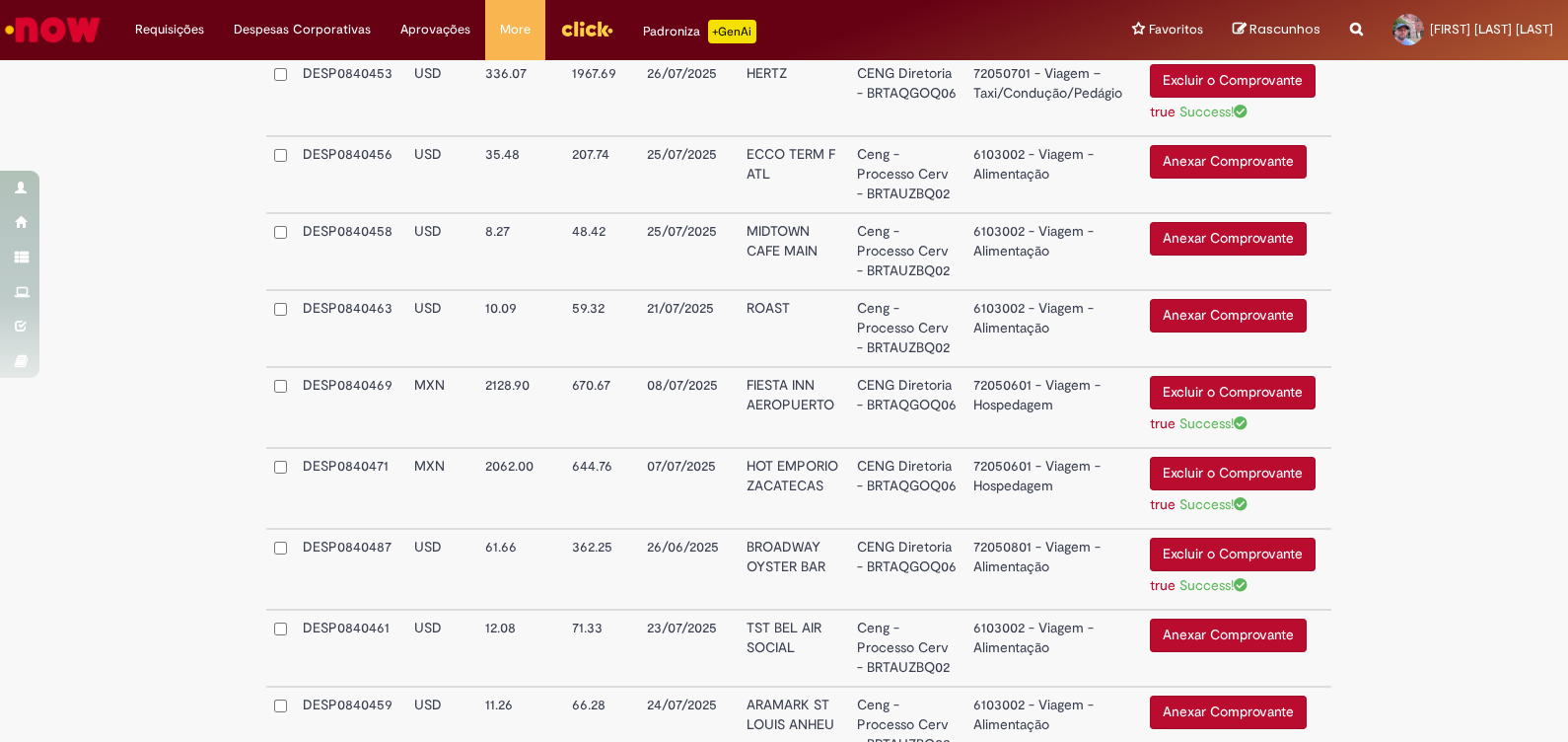scroll, scrollTop: 806, scrollLeft: 0, axis: vertical 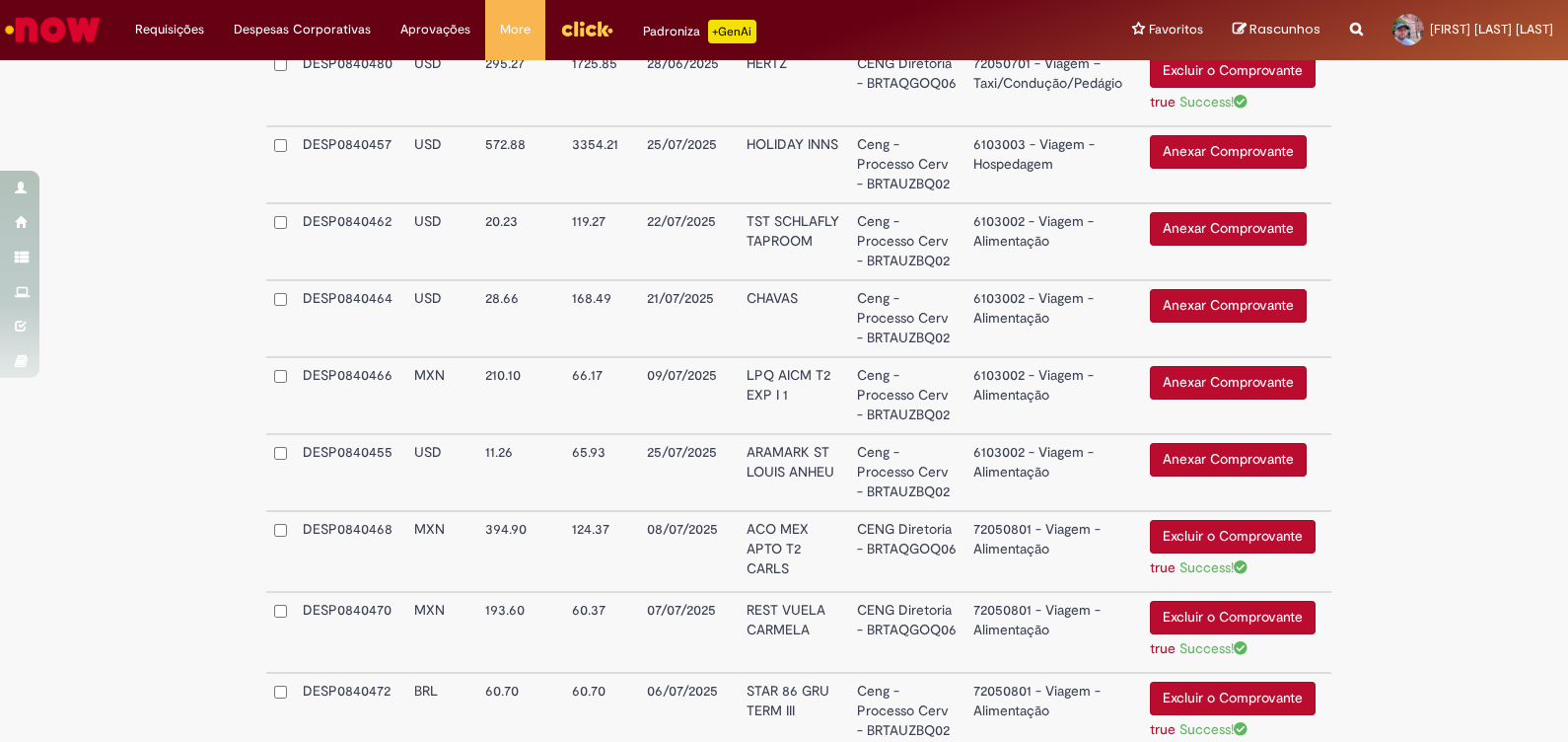 click on "Anexar Comprovante" at bounding box center [1228, 383] 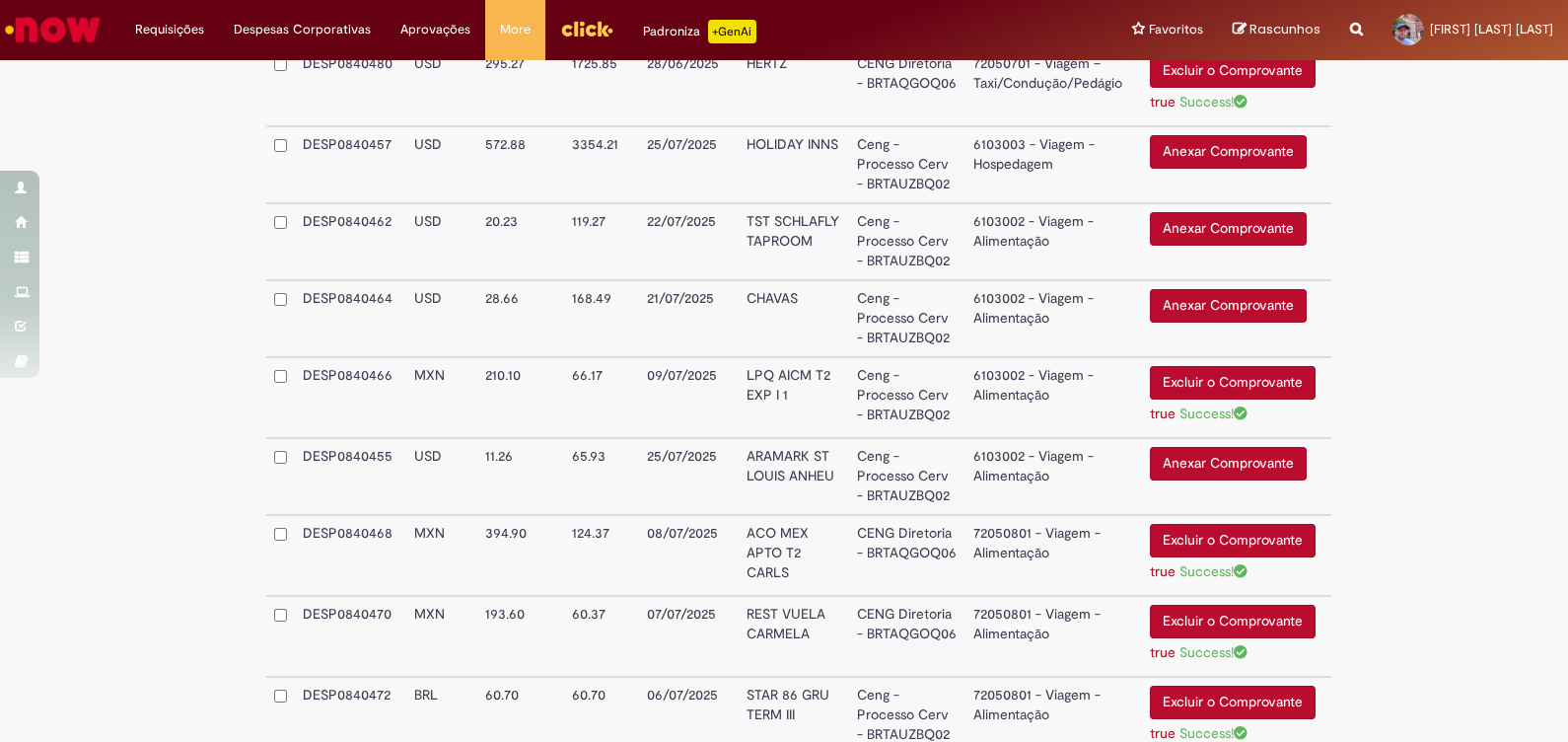 click on "Ceng - Processo Cerv - BRTAUZBQ02" at bounding box center [907, 398] 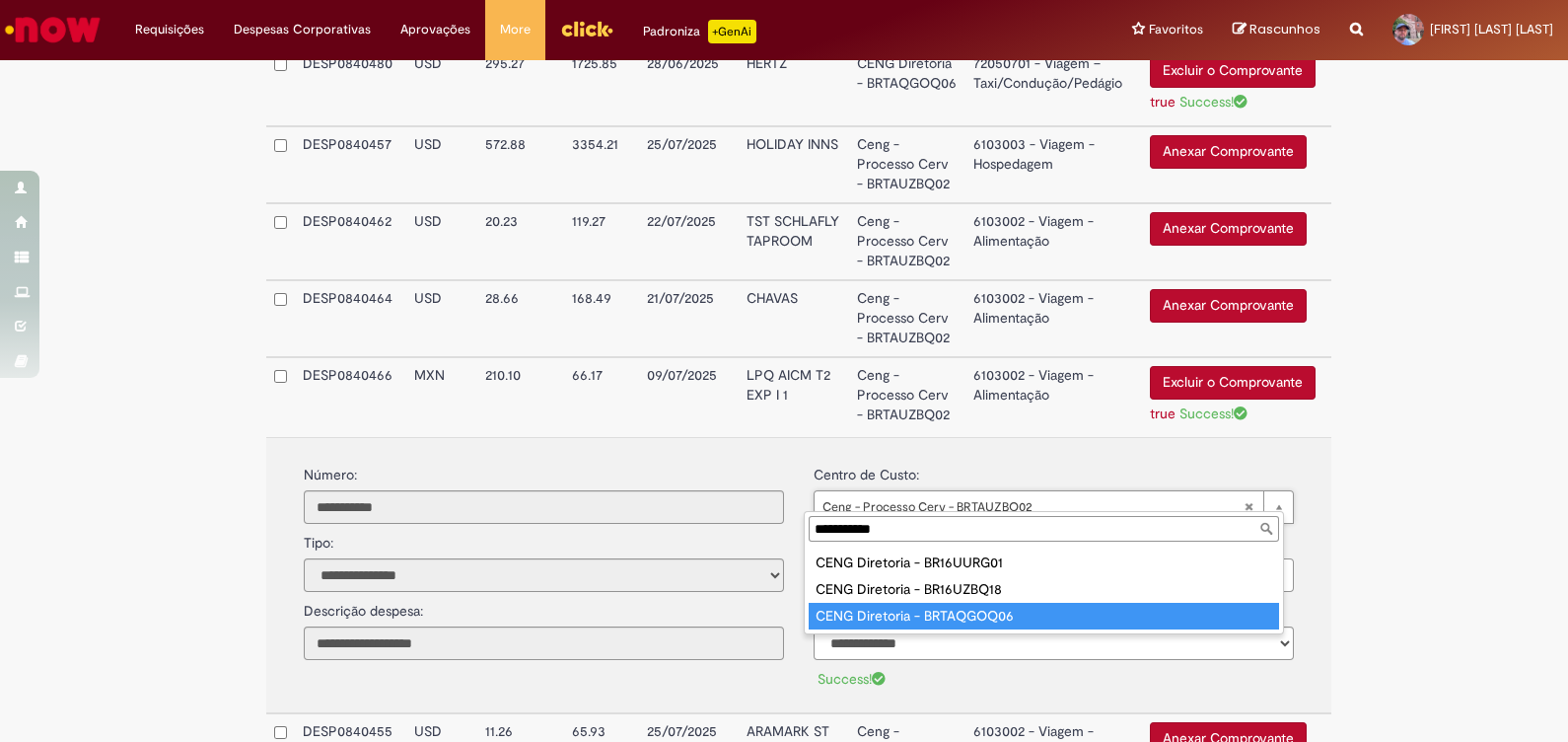 type on "**********" 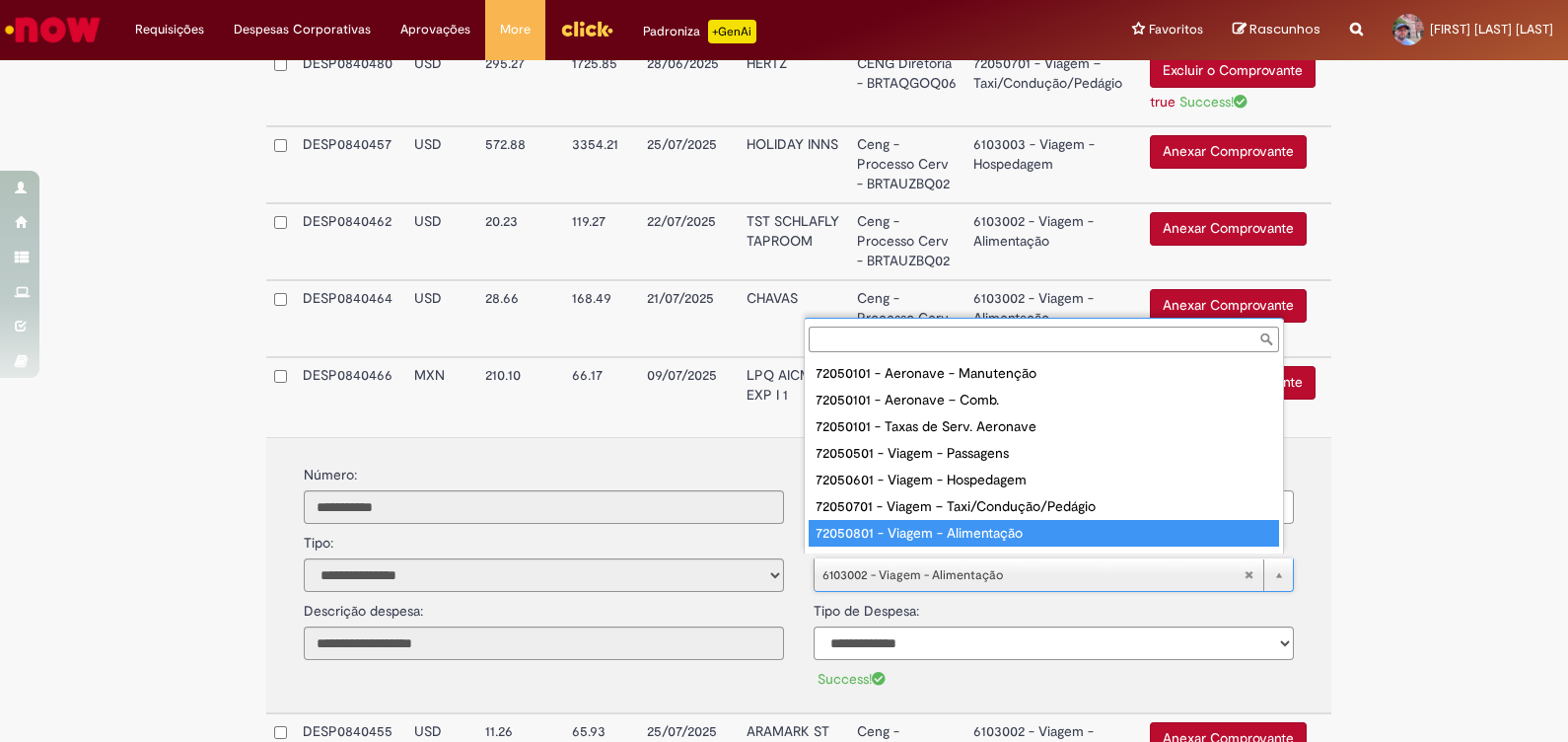 drag, startPoint x: 979, startPoint y: 525, endPoint x: 954, endPoint y: 558, distance: 41.40048 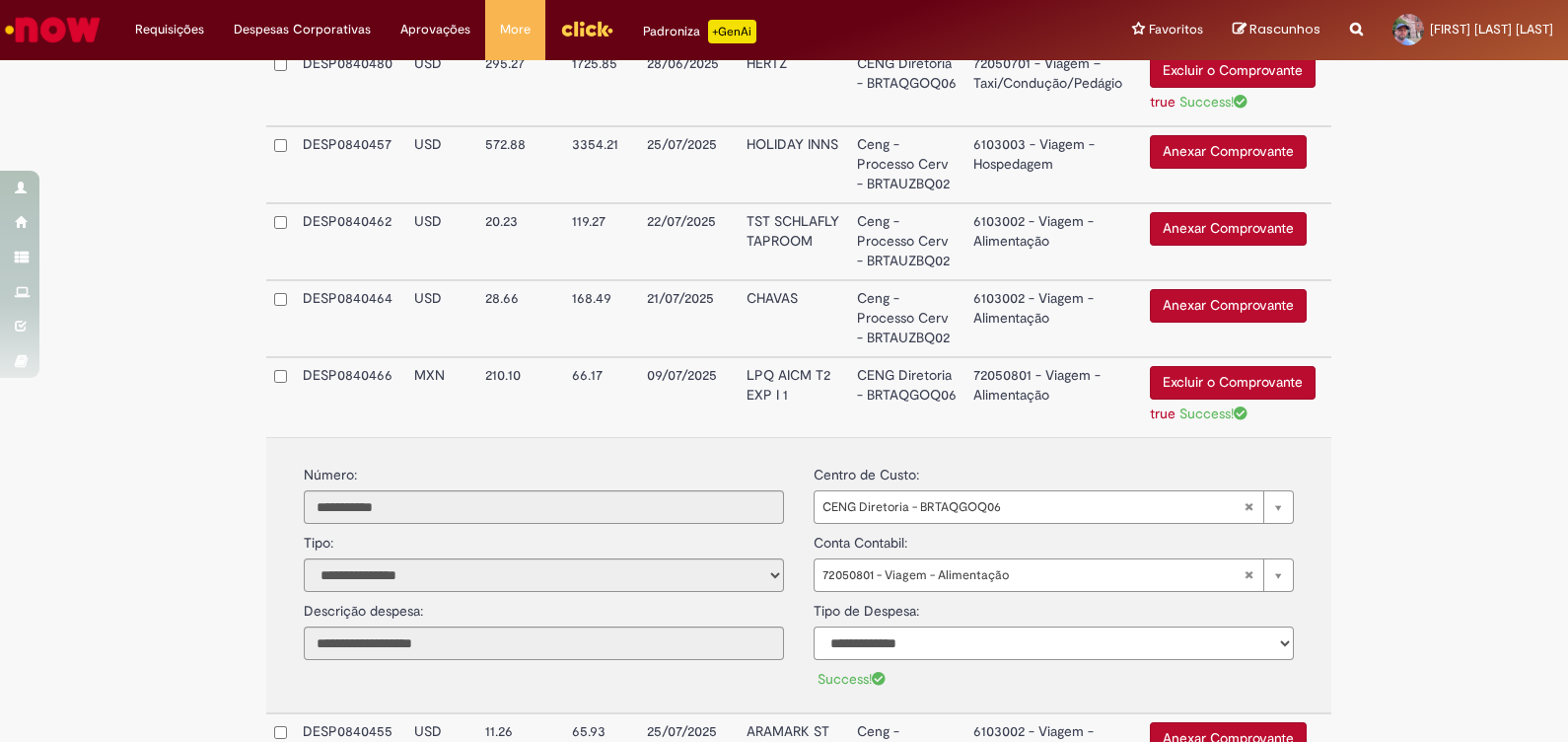 click on "**********" at bounding box center (1053, 643) 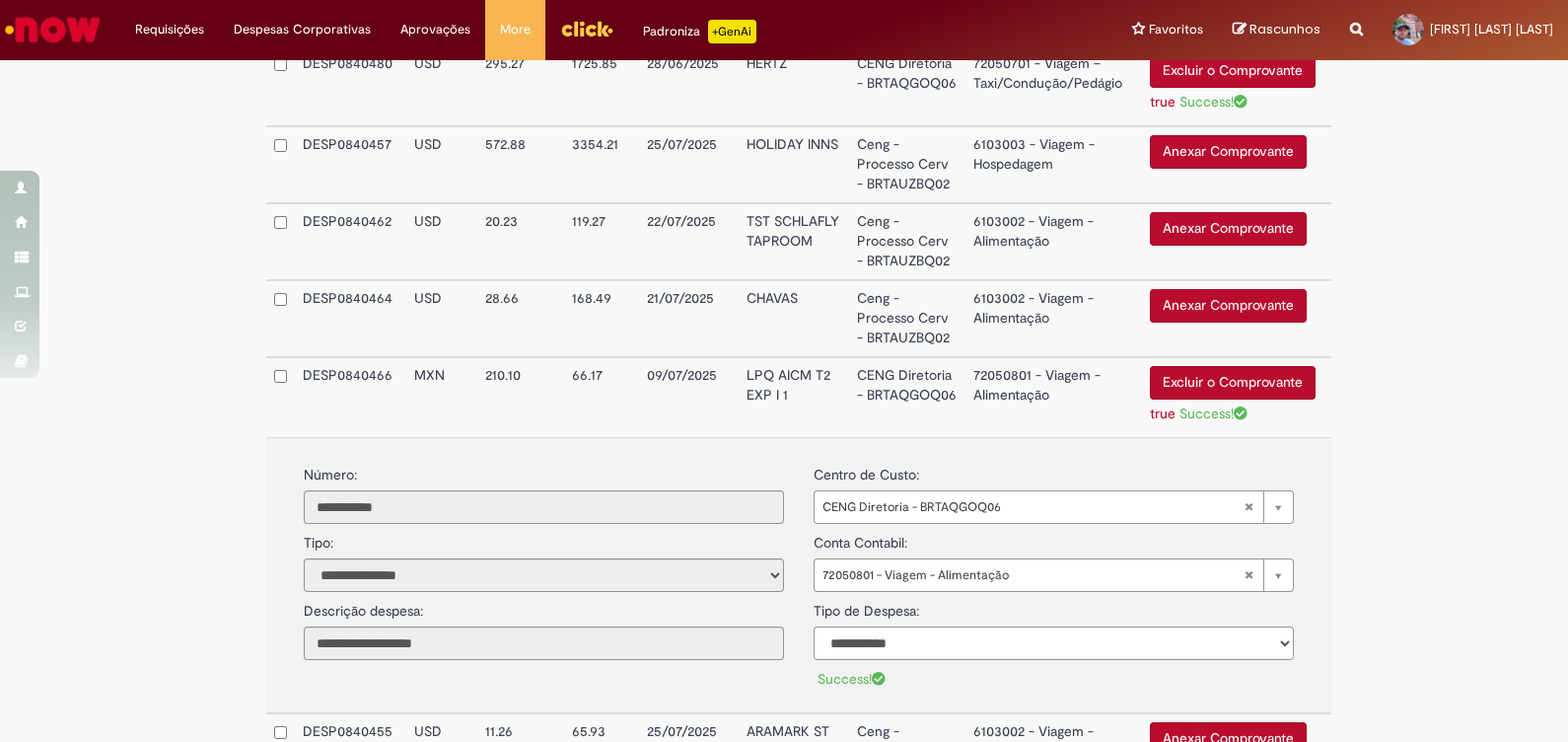 click on "**********" at bounding box center (1053, 643) 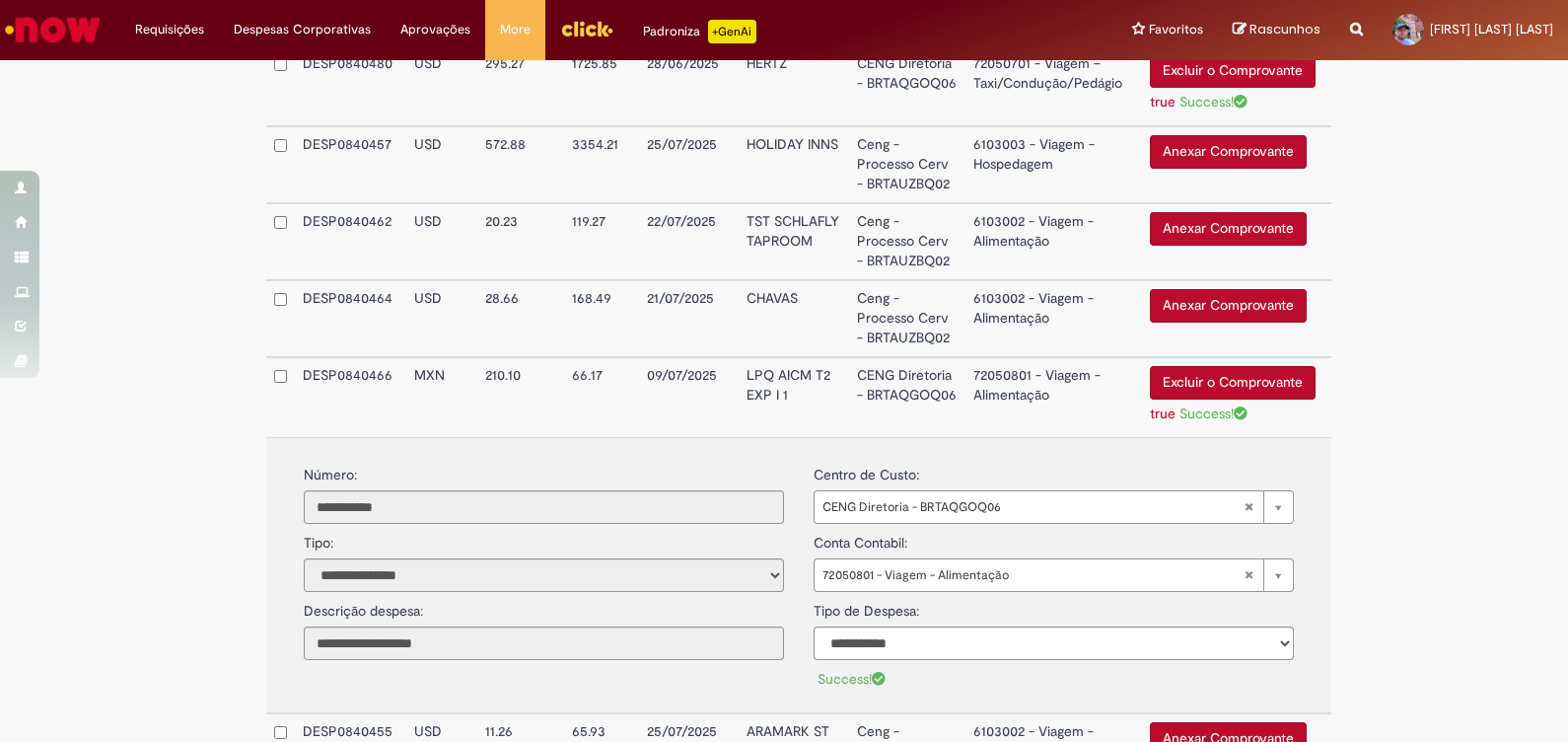 click on "CENG Diretoria - BRTAQGOQ06" at bounding box center (907, 397) 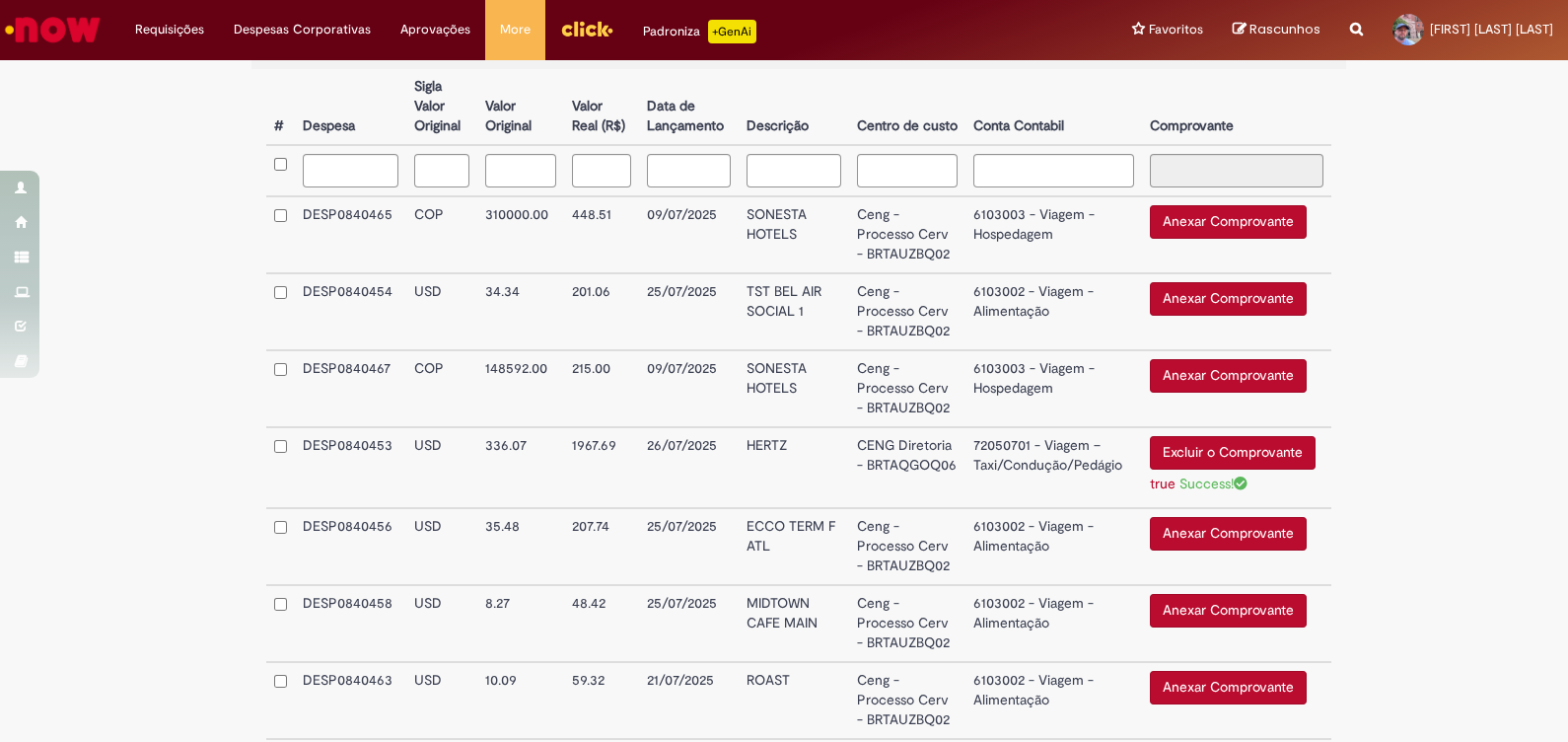 scroll, scrollTop: 443, scrollLeft: 0, axis: vertical 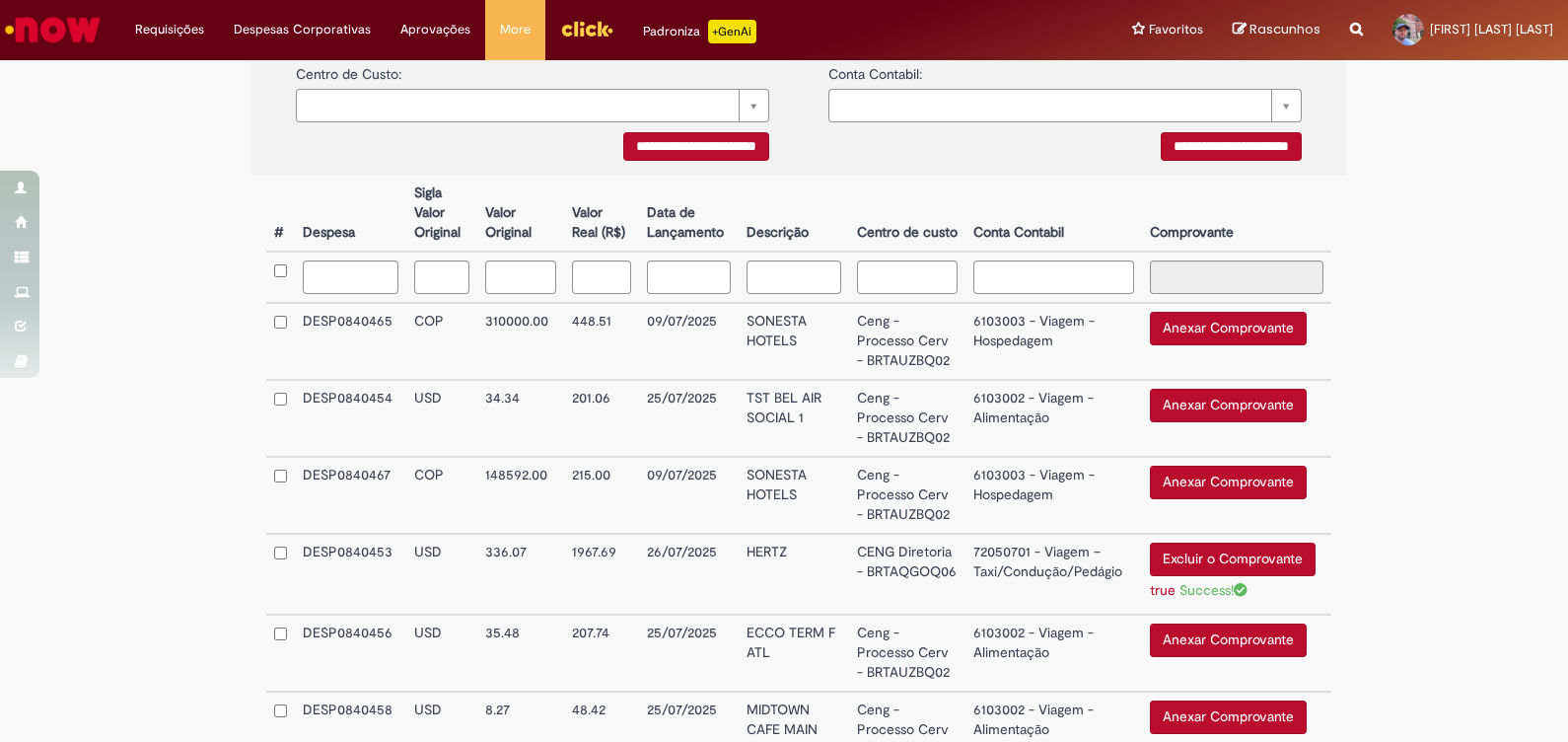 click on "Anexar Comprovante" at bounding box center (1228, 482) 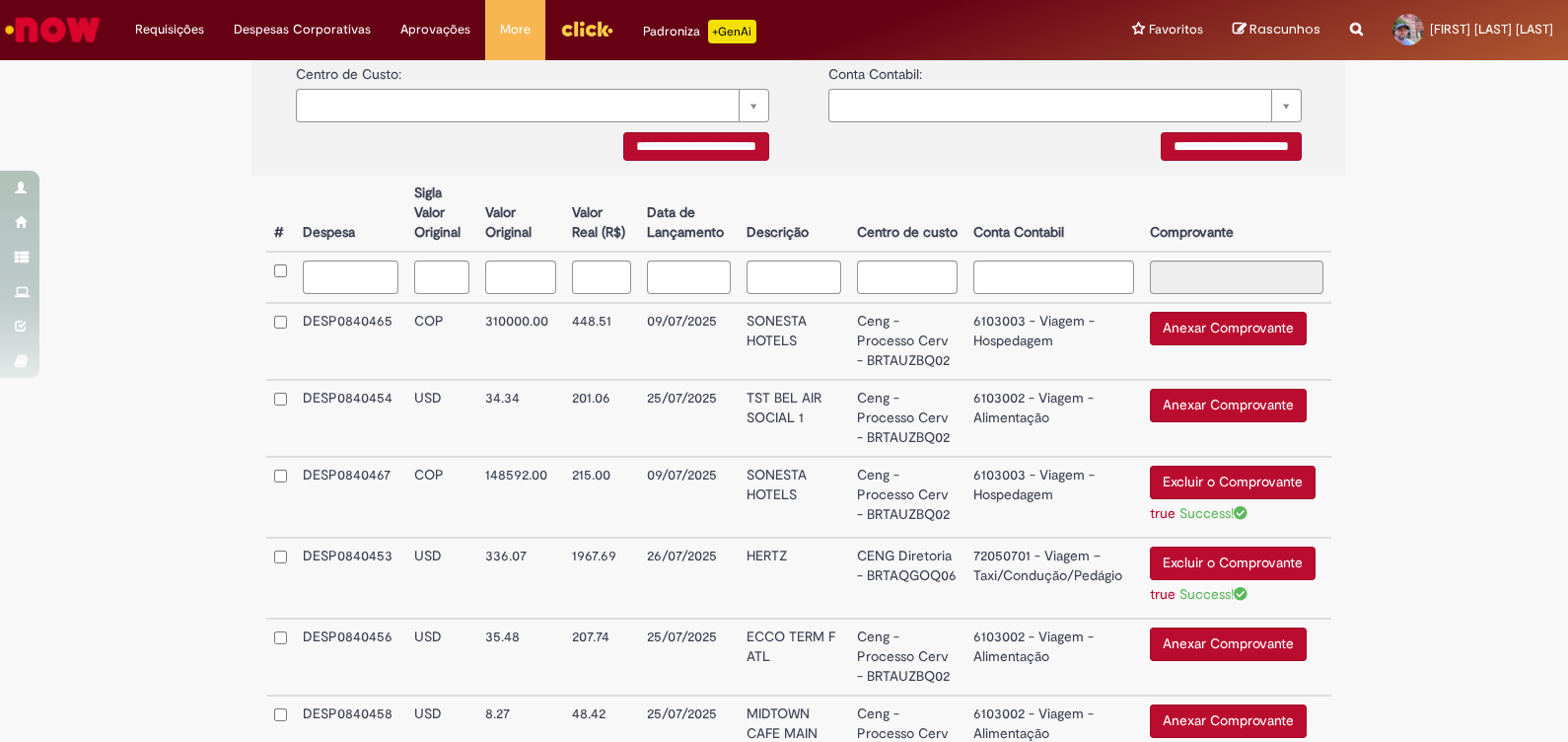 click on "09/07/2025" at bounding box center (688, 497) 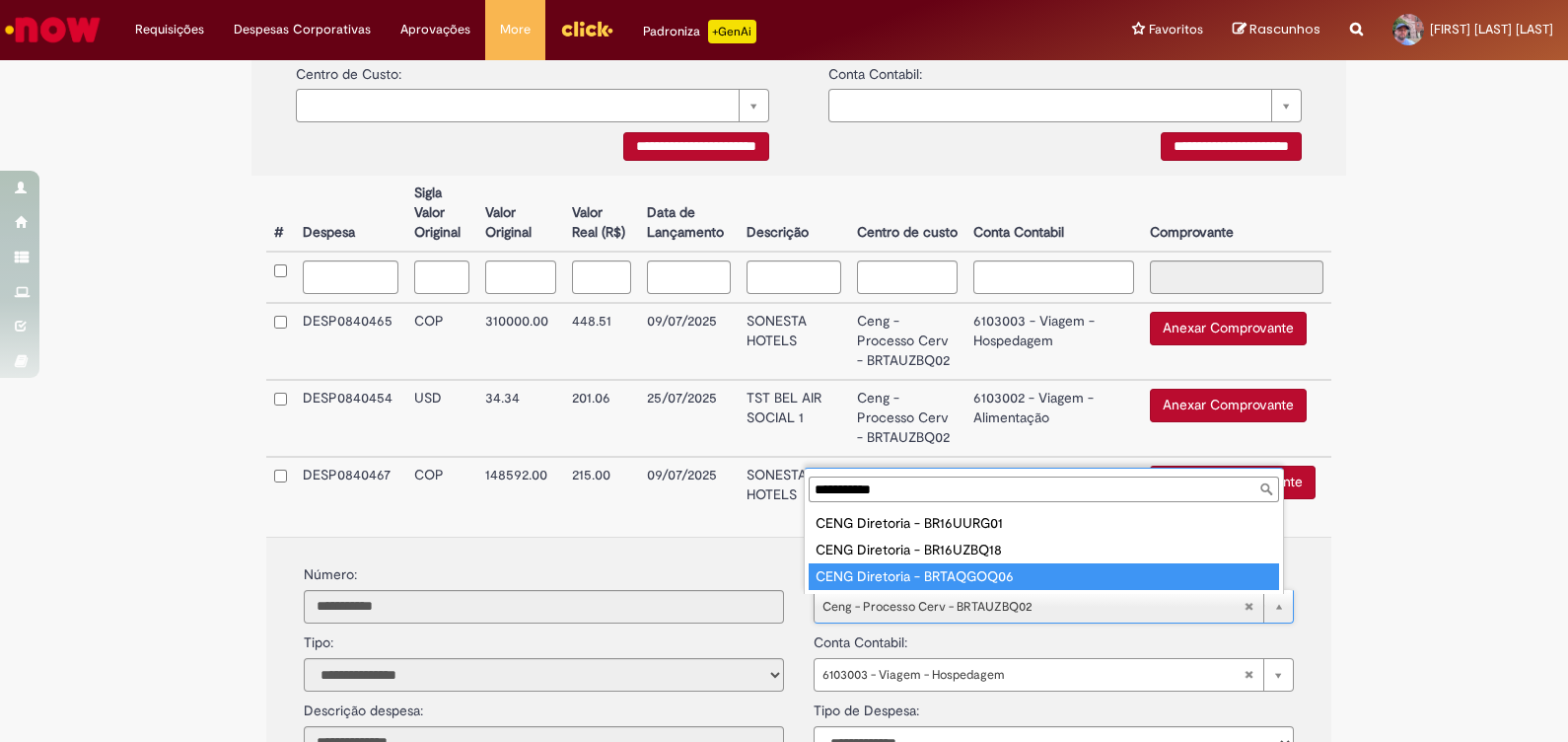 type on "**********" 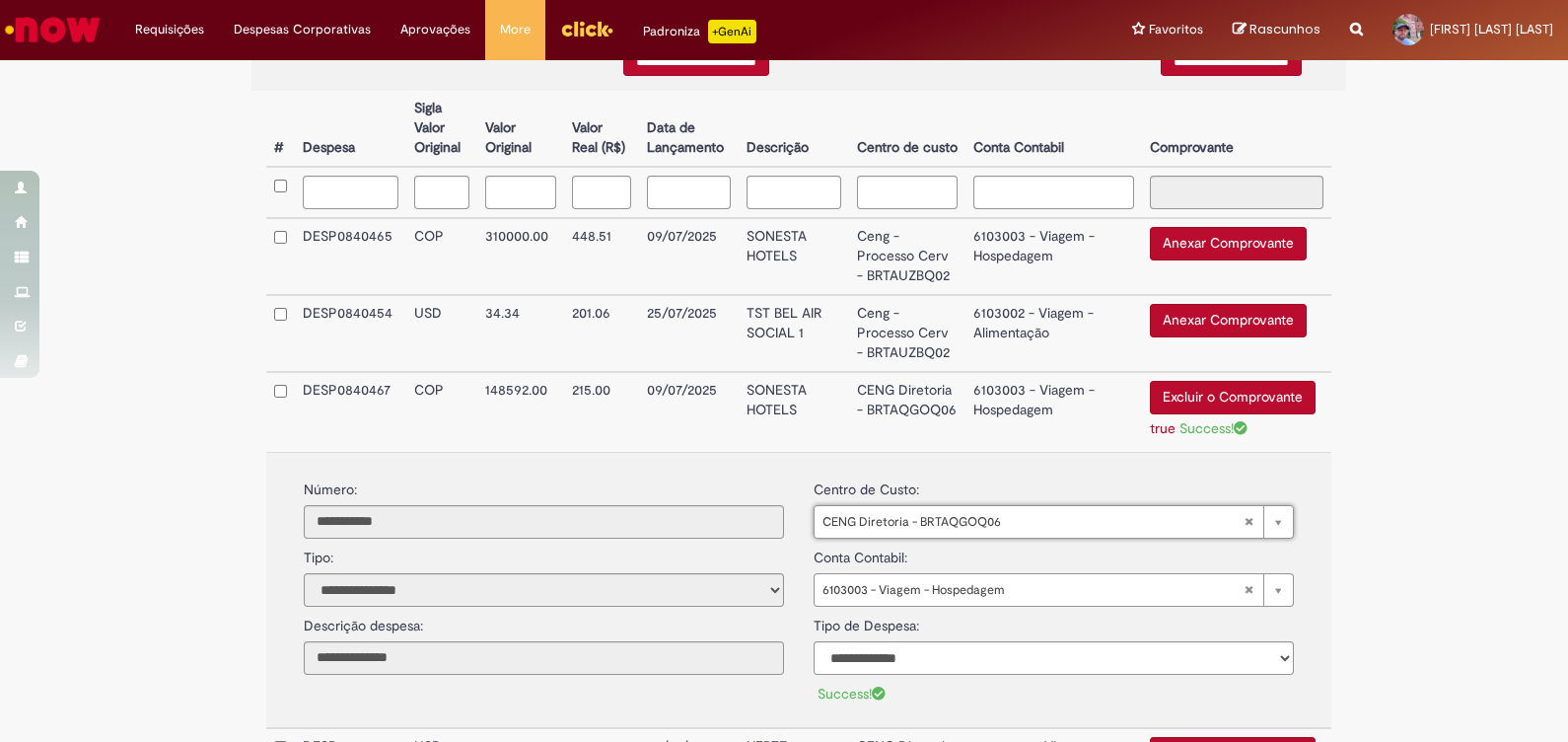 scroll, scrollTop: 567, scrollLeft: 0, axis: vertical 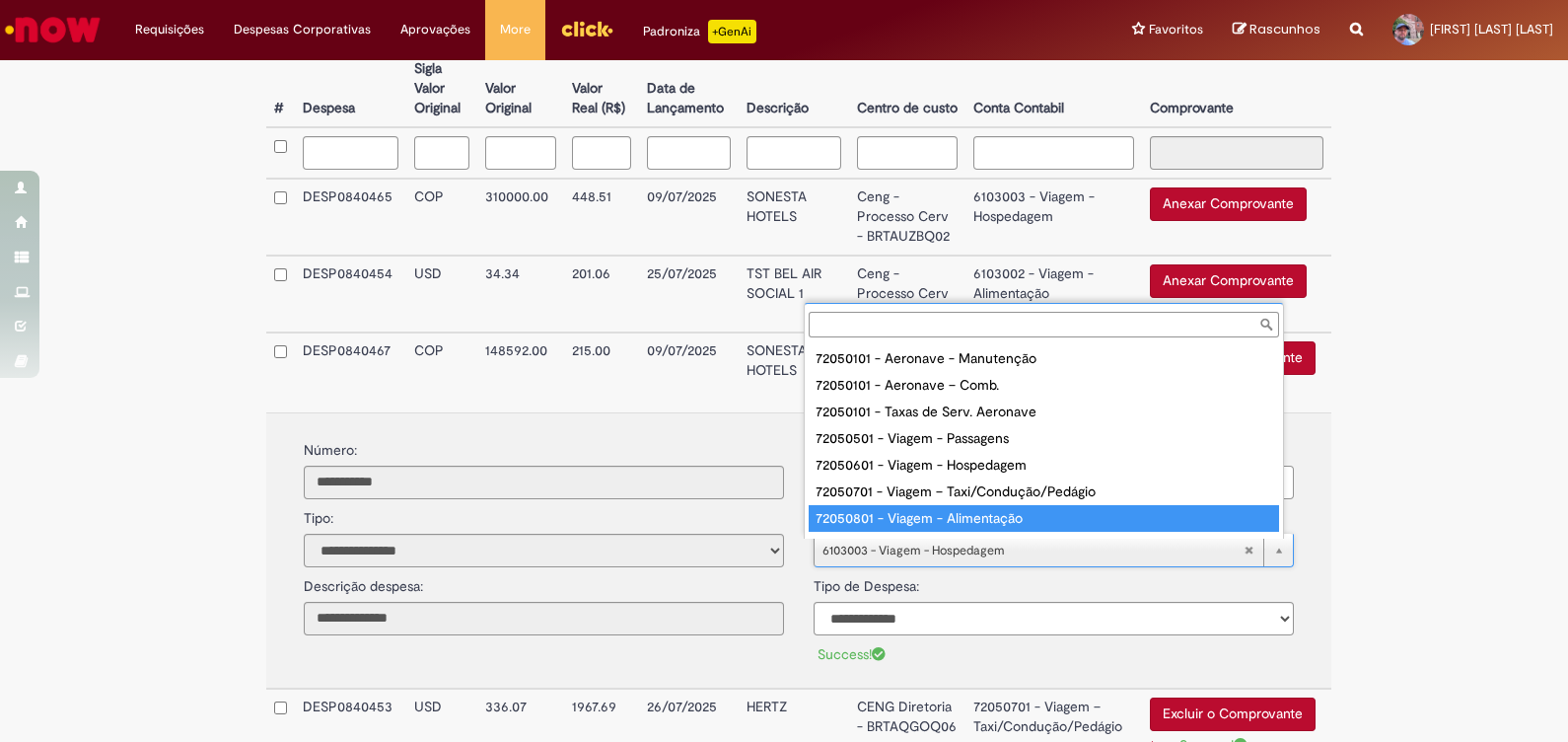 type on "**********" 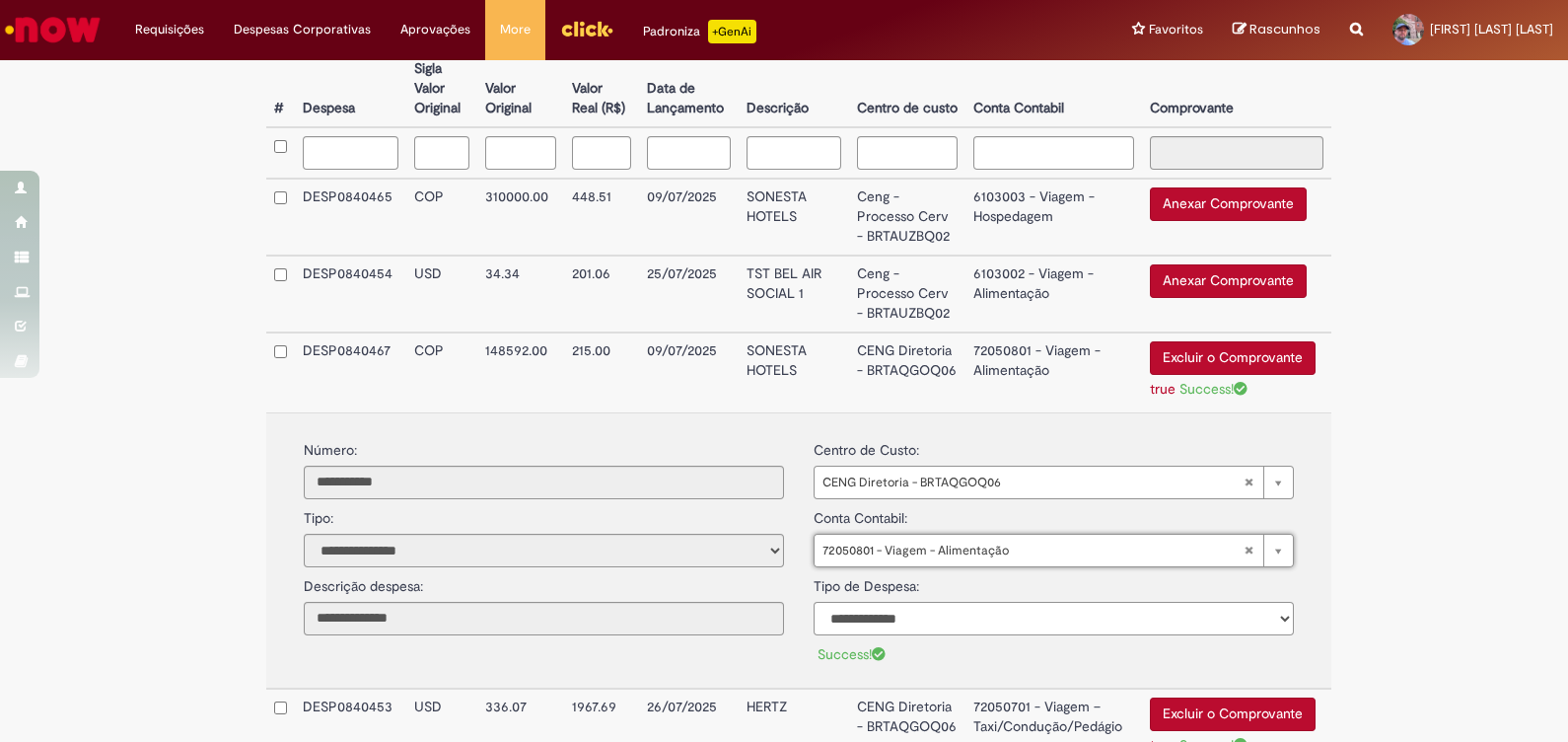 click on "**********" at bounding box center [1053, 619] 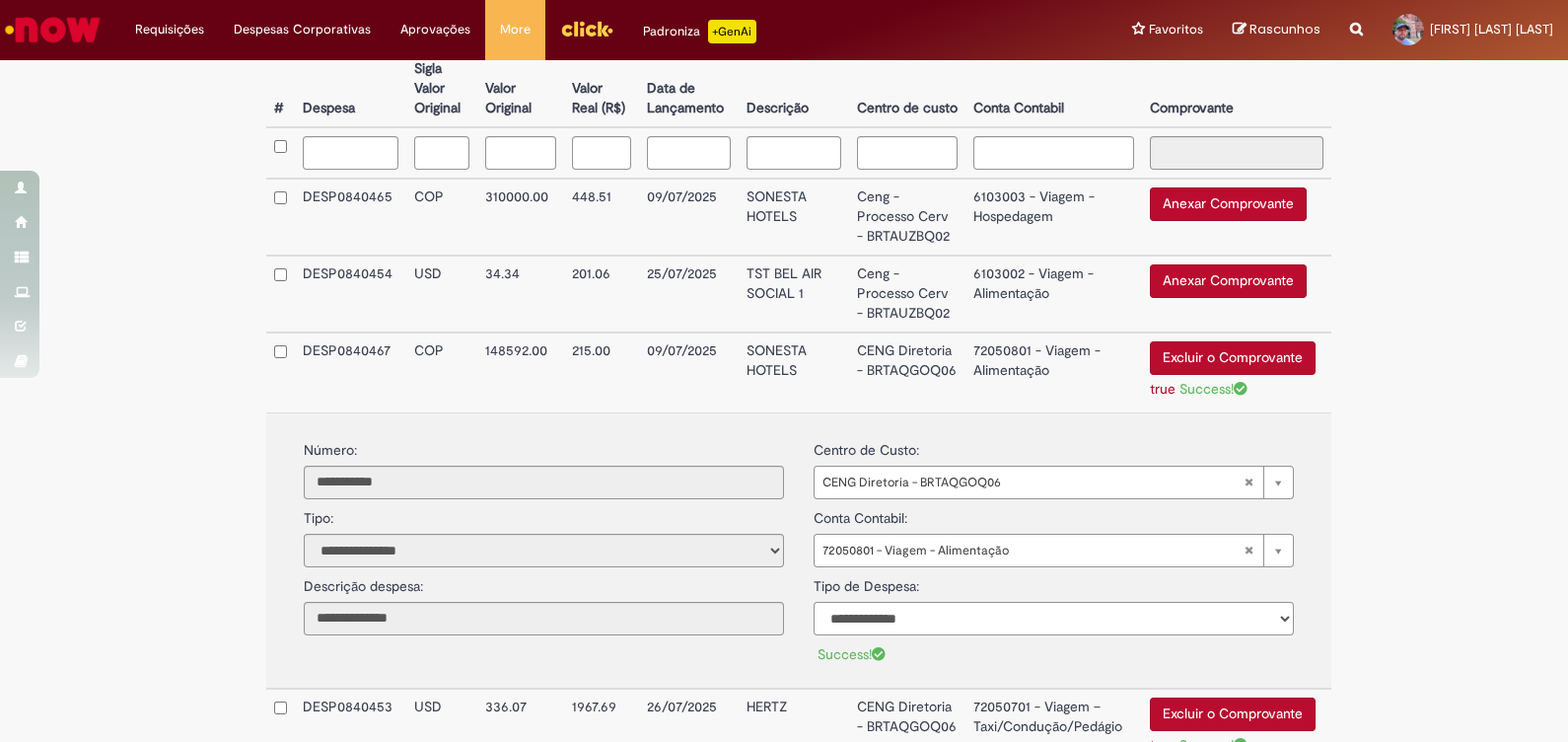 select on "*" 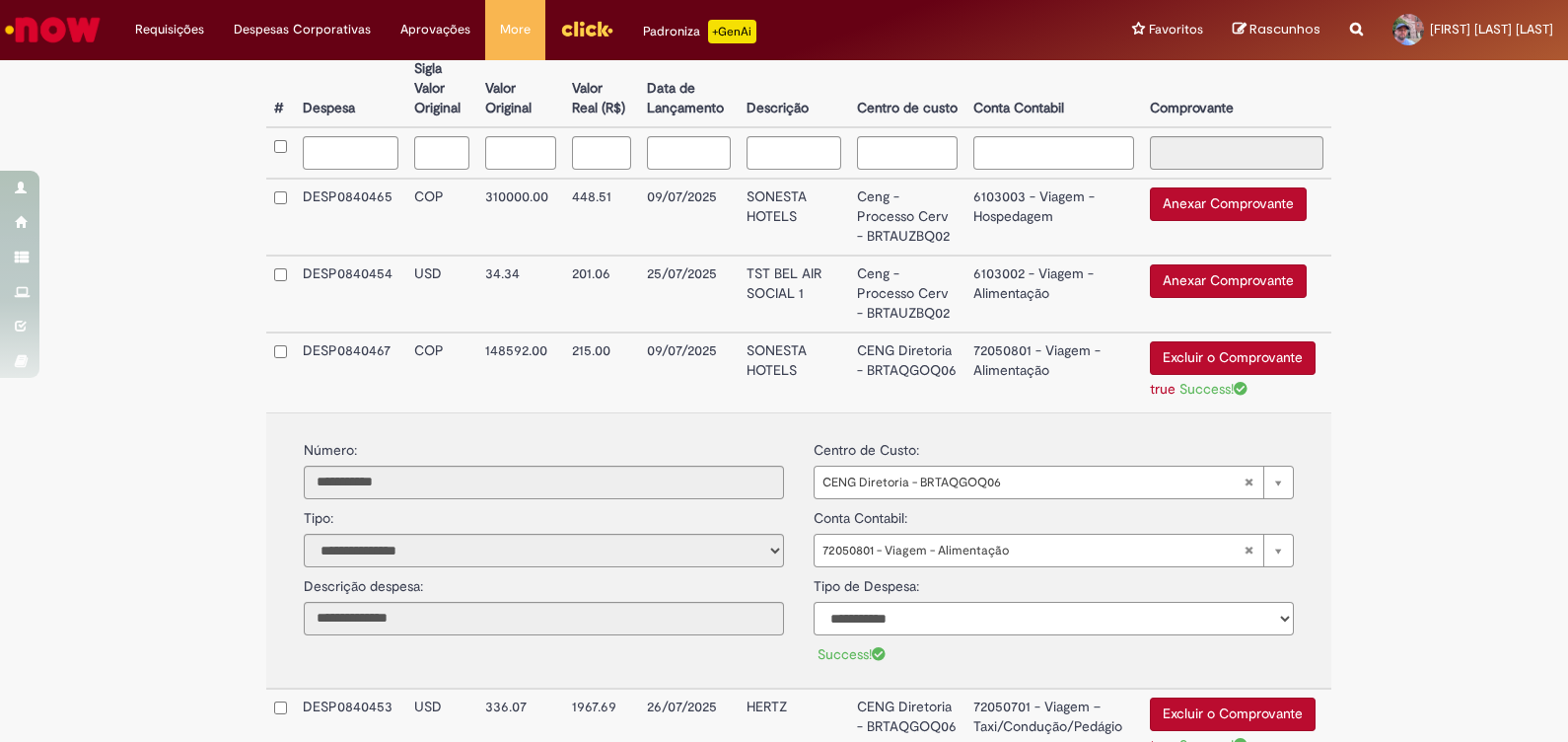 click on "**********" at bounding box center (1053, 619) 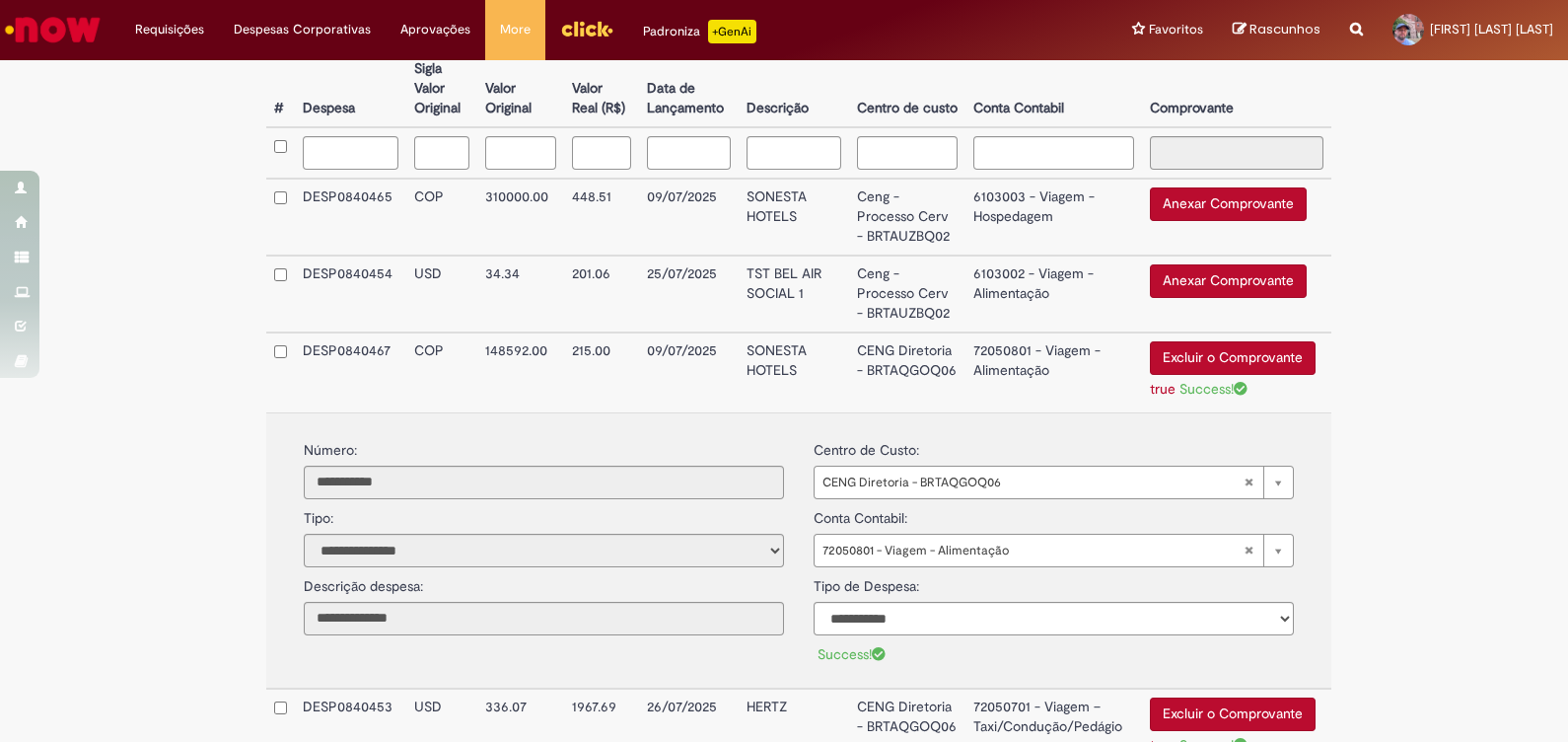 click on "SONESTA HOTELS" at bounding box center [794, 372] 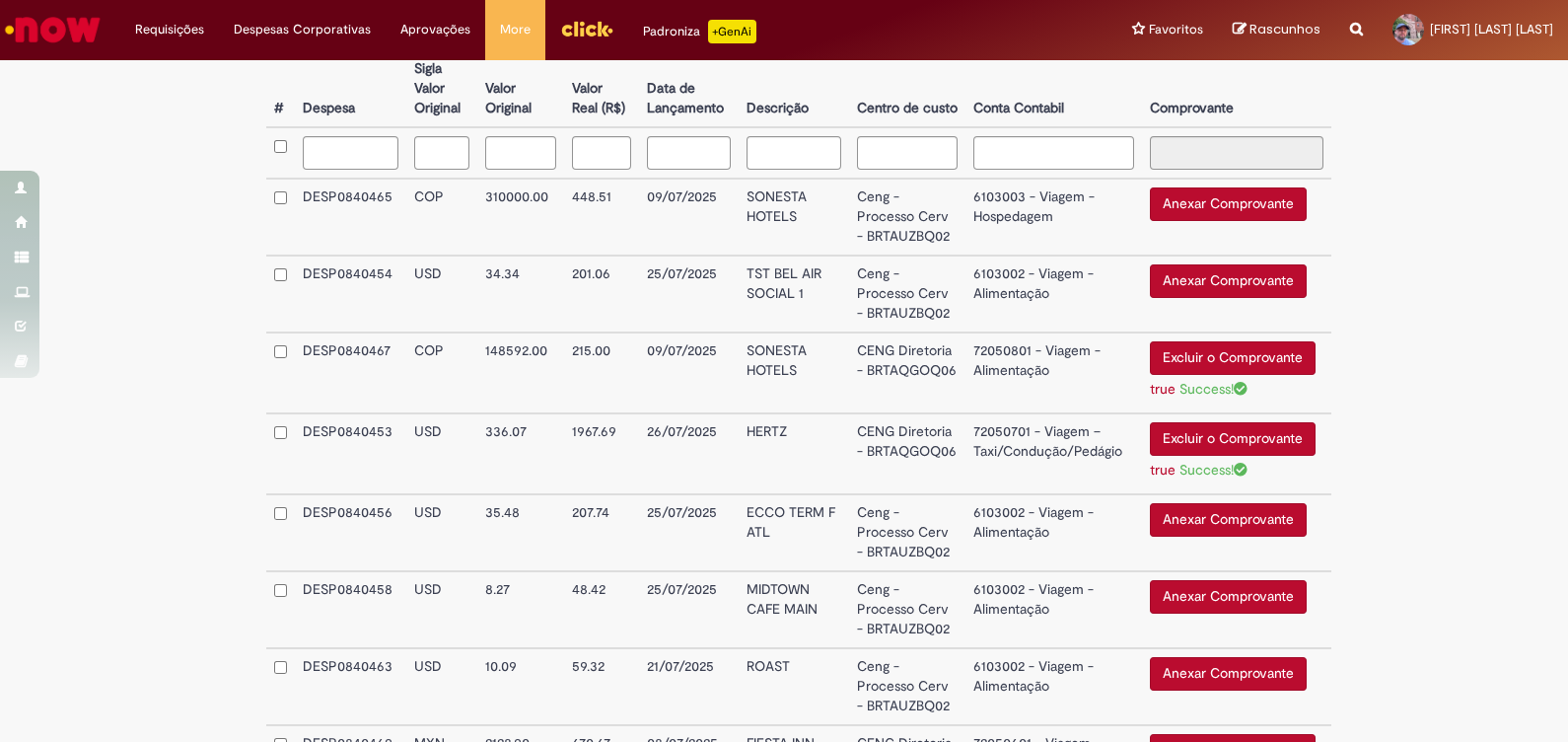 click on "Anexar Comprovante    Excluir o Comprovante" at bounding box center (1237, 217) 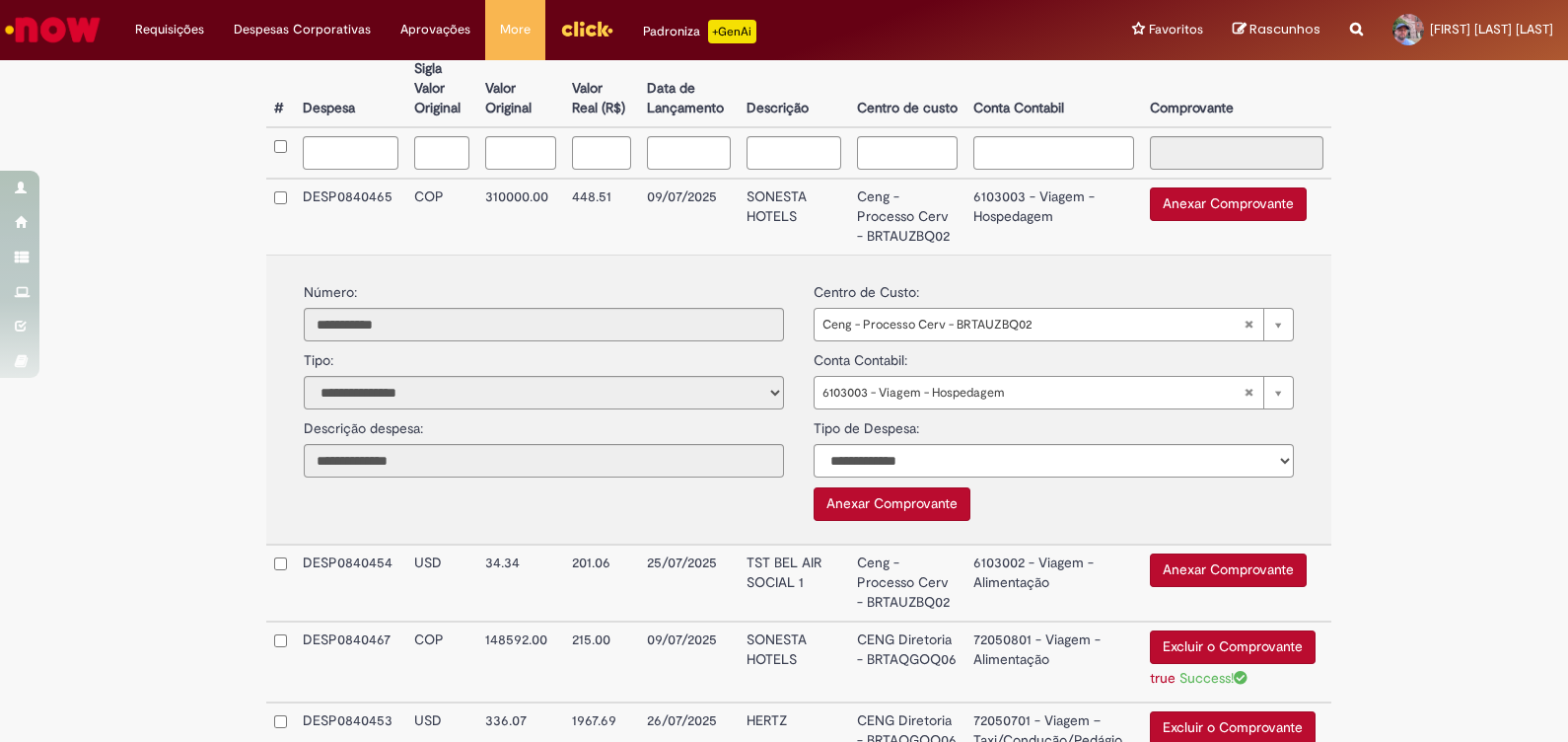 click on "Anexar Comprovante" at bounding box center (1228, 204) 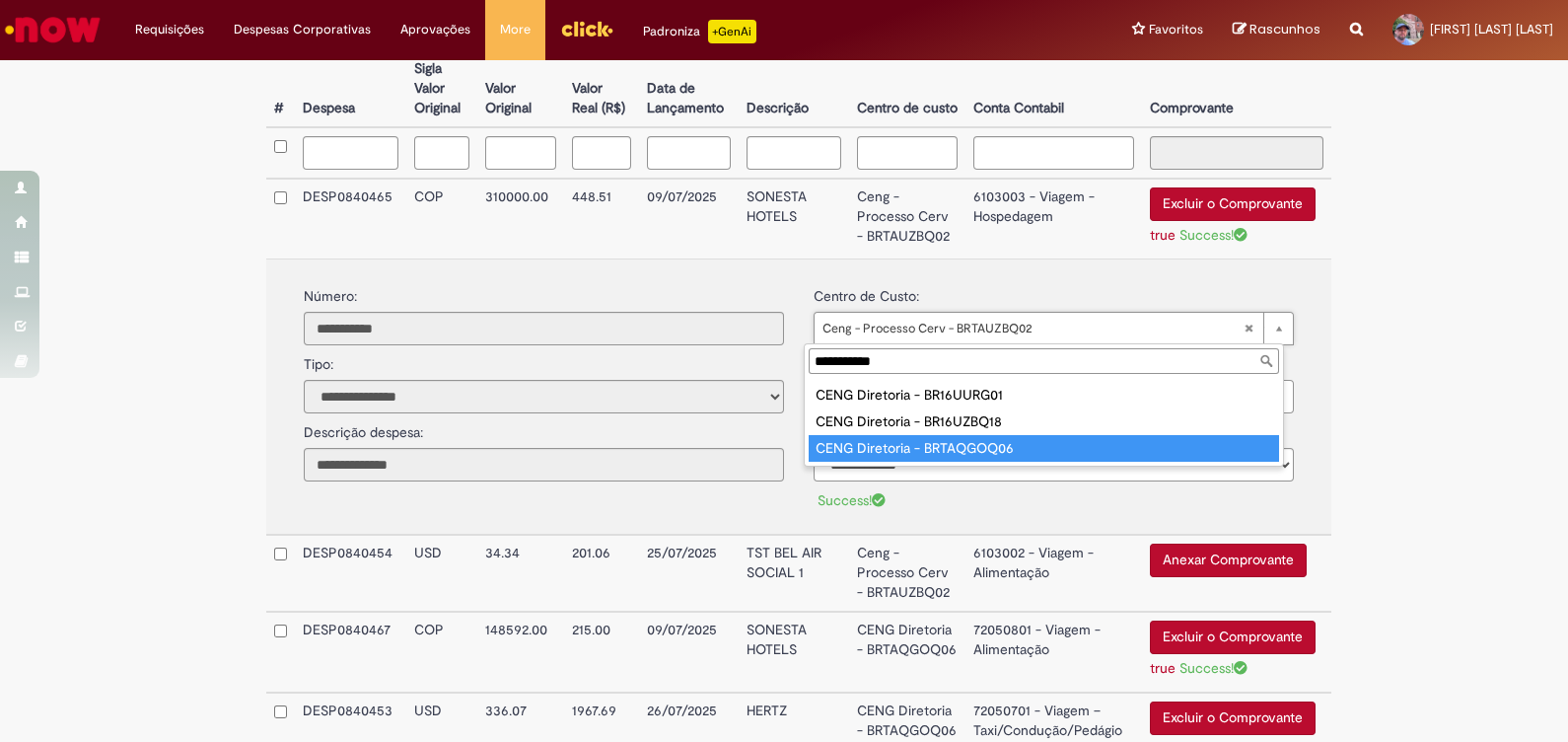 type on "**********" 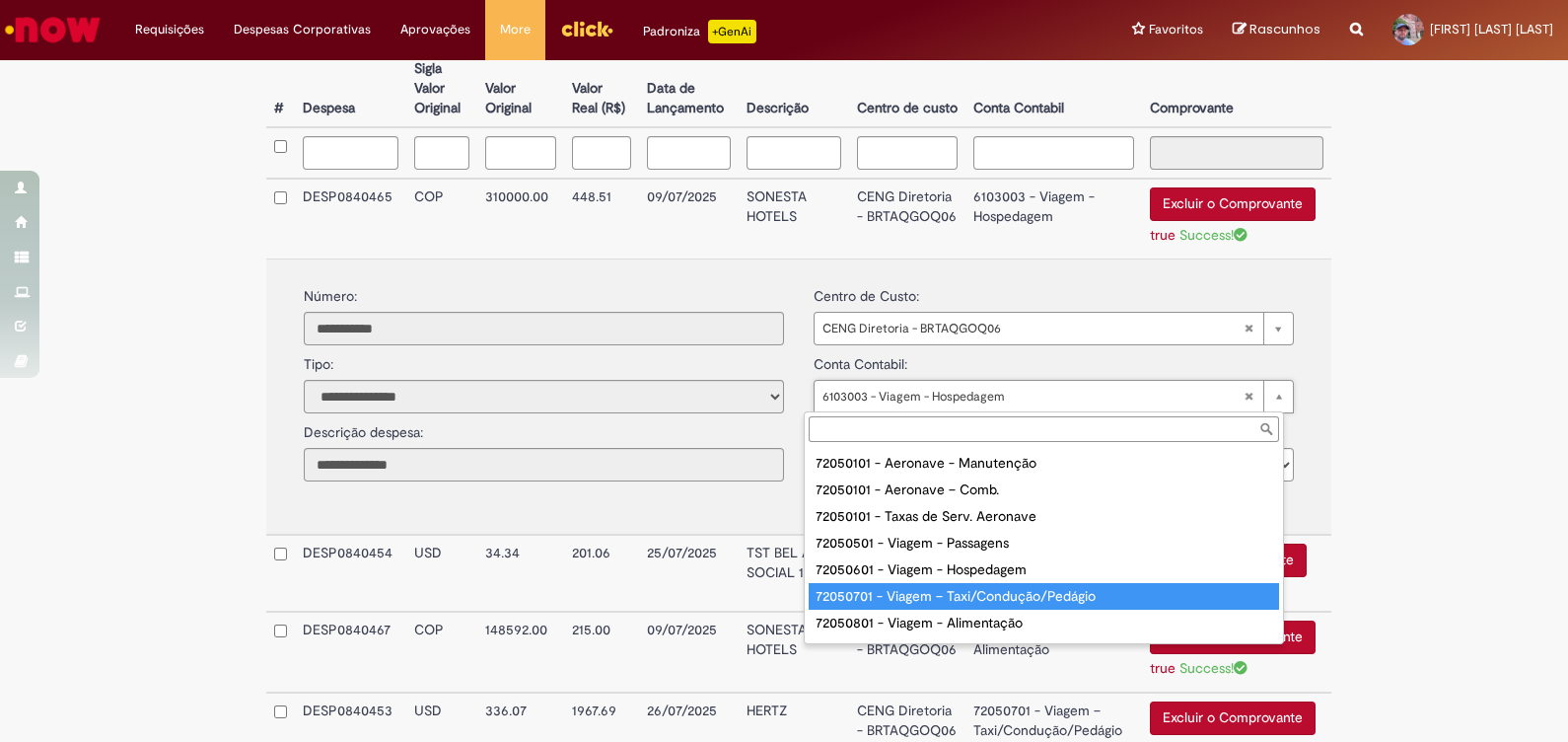 scroll, scrollTop: 15, scrollLeft: 0, axis: vertical 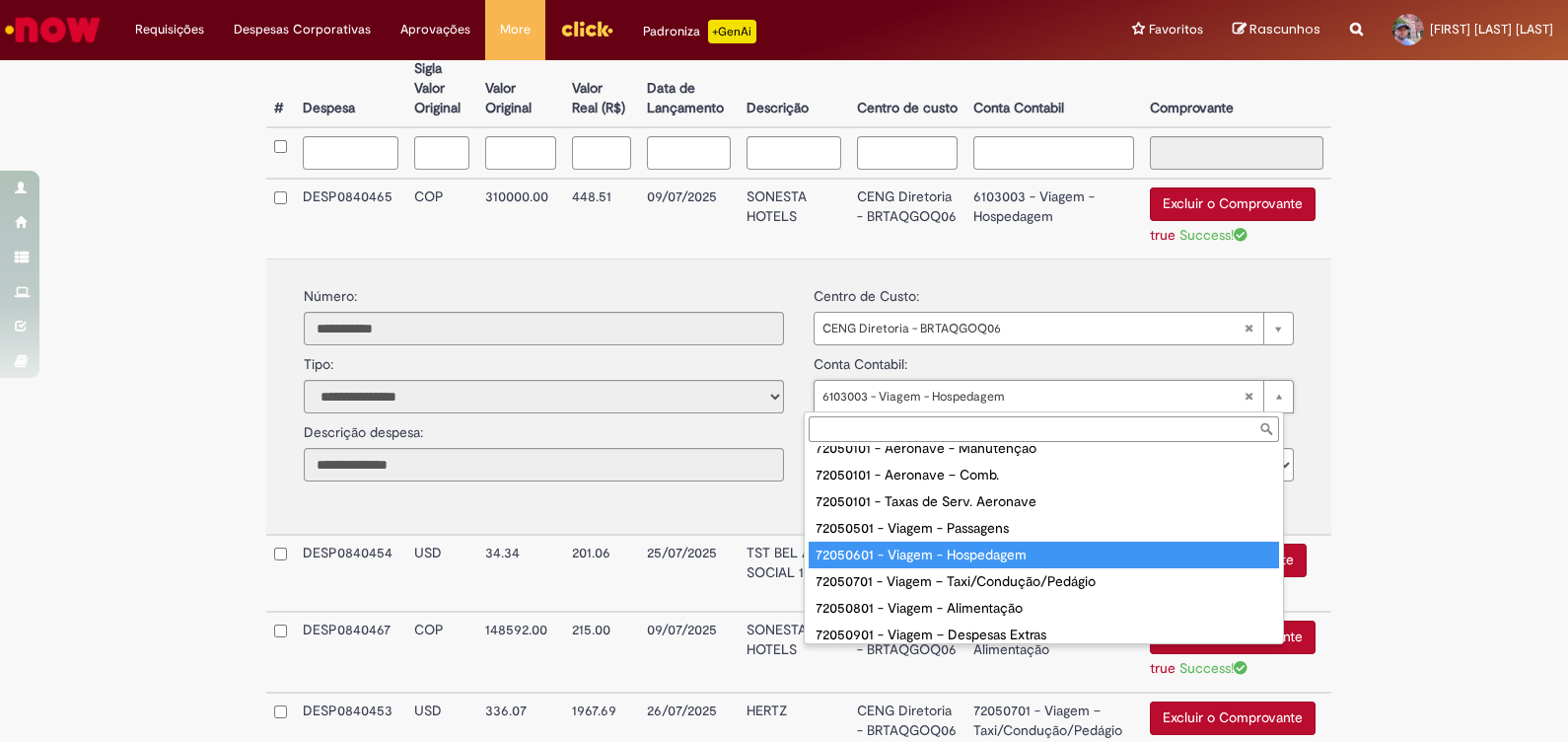 type on "**********" 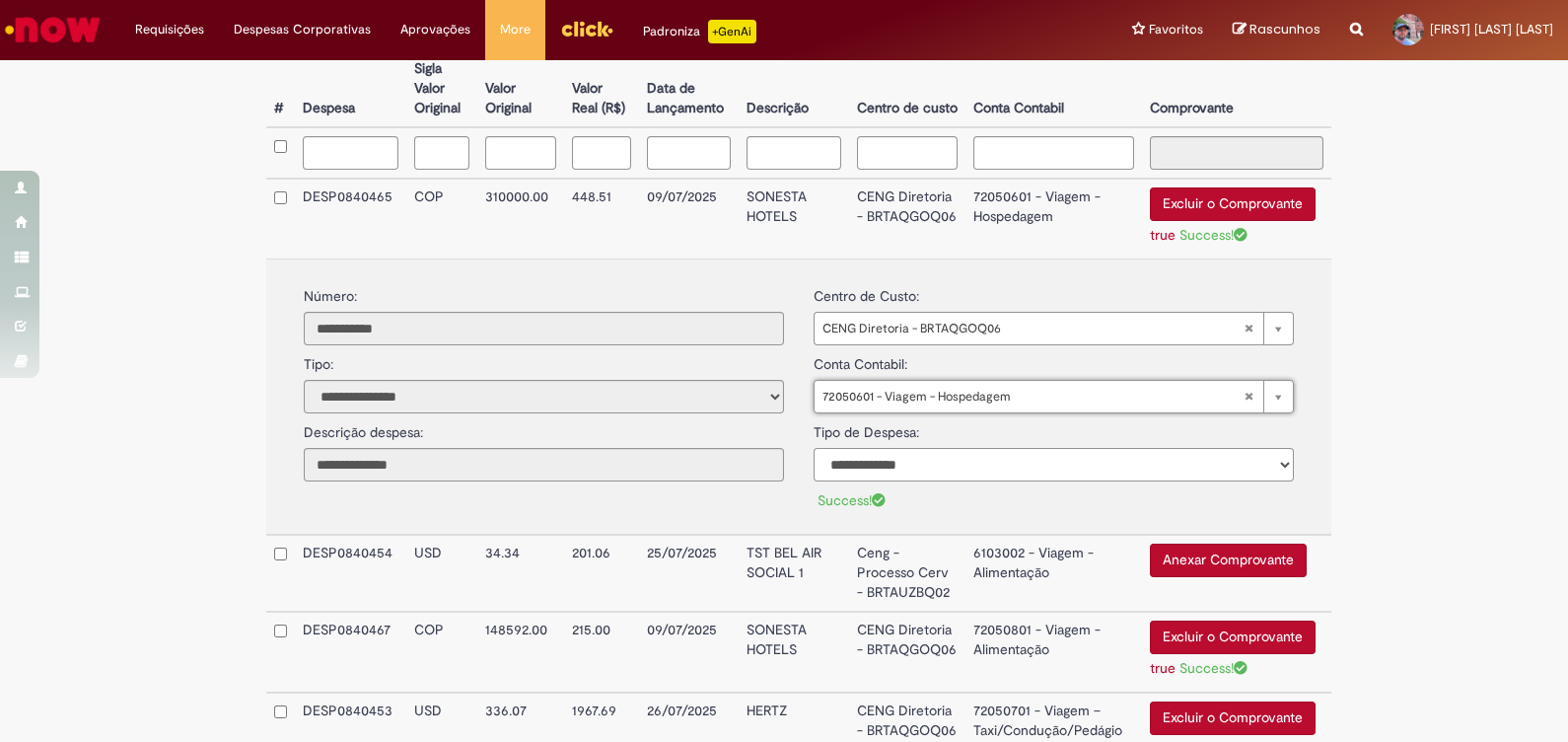 click on "**********" at bounding box center (1053, 465) 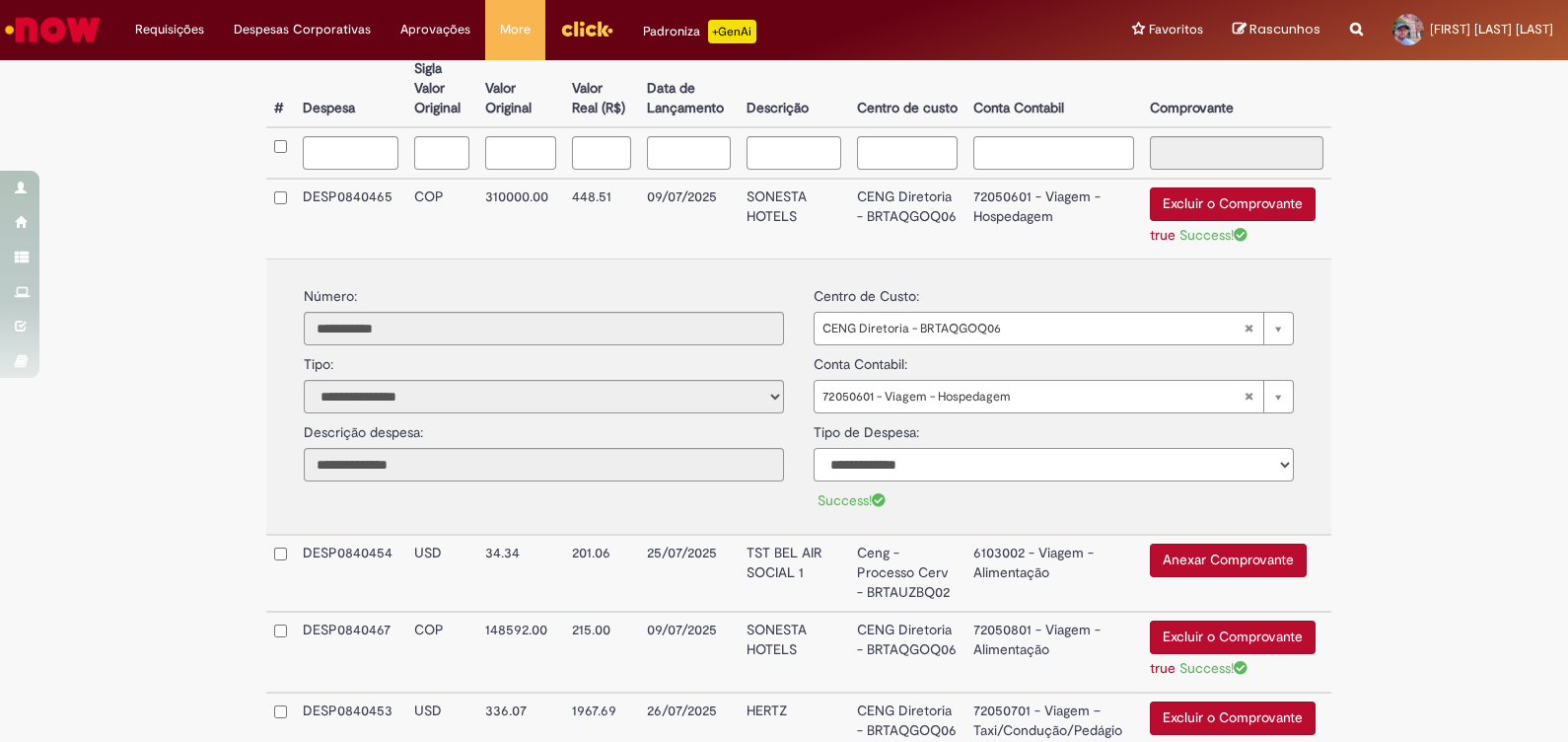 select on "*" 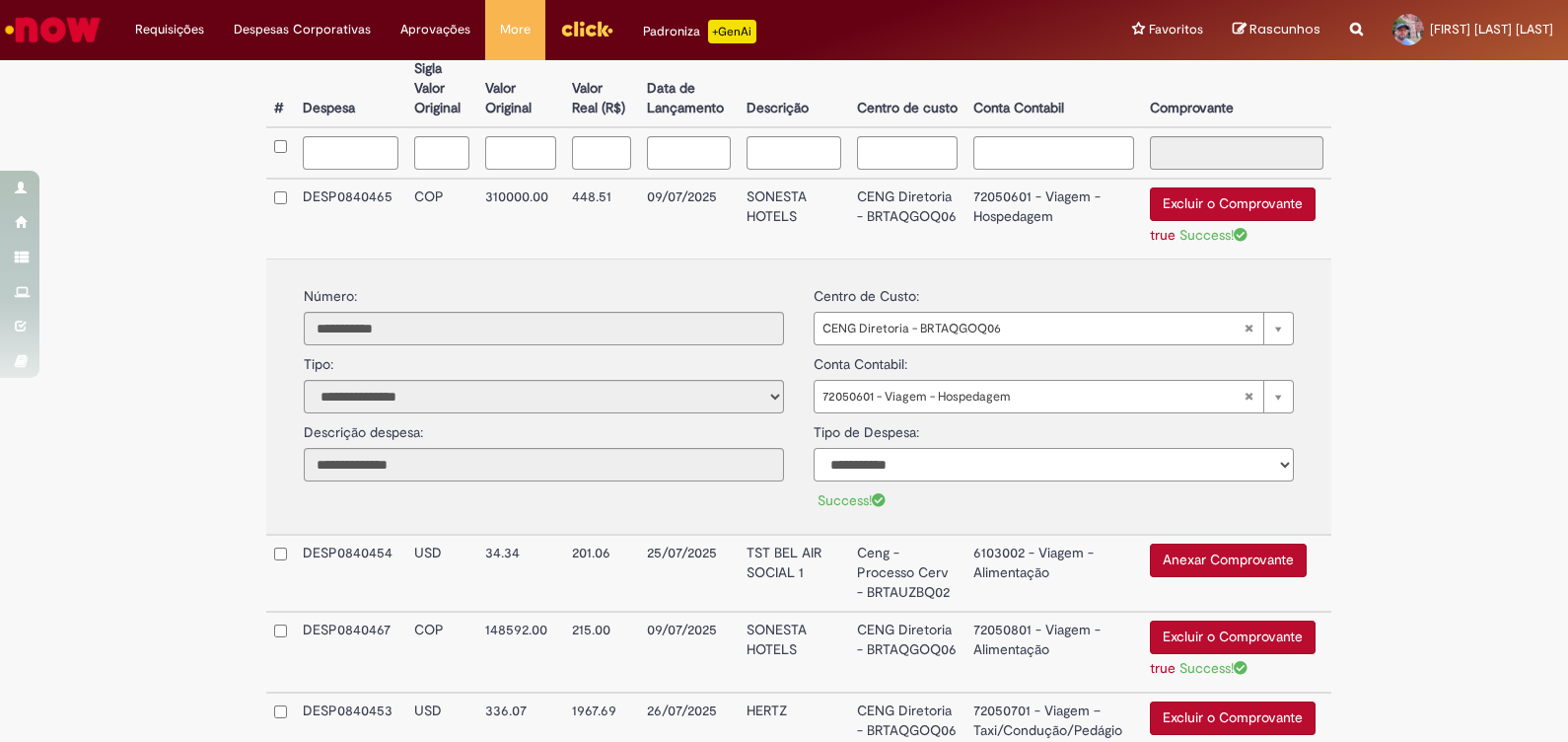 click on "**********" at bounding box center [1053, 465] 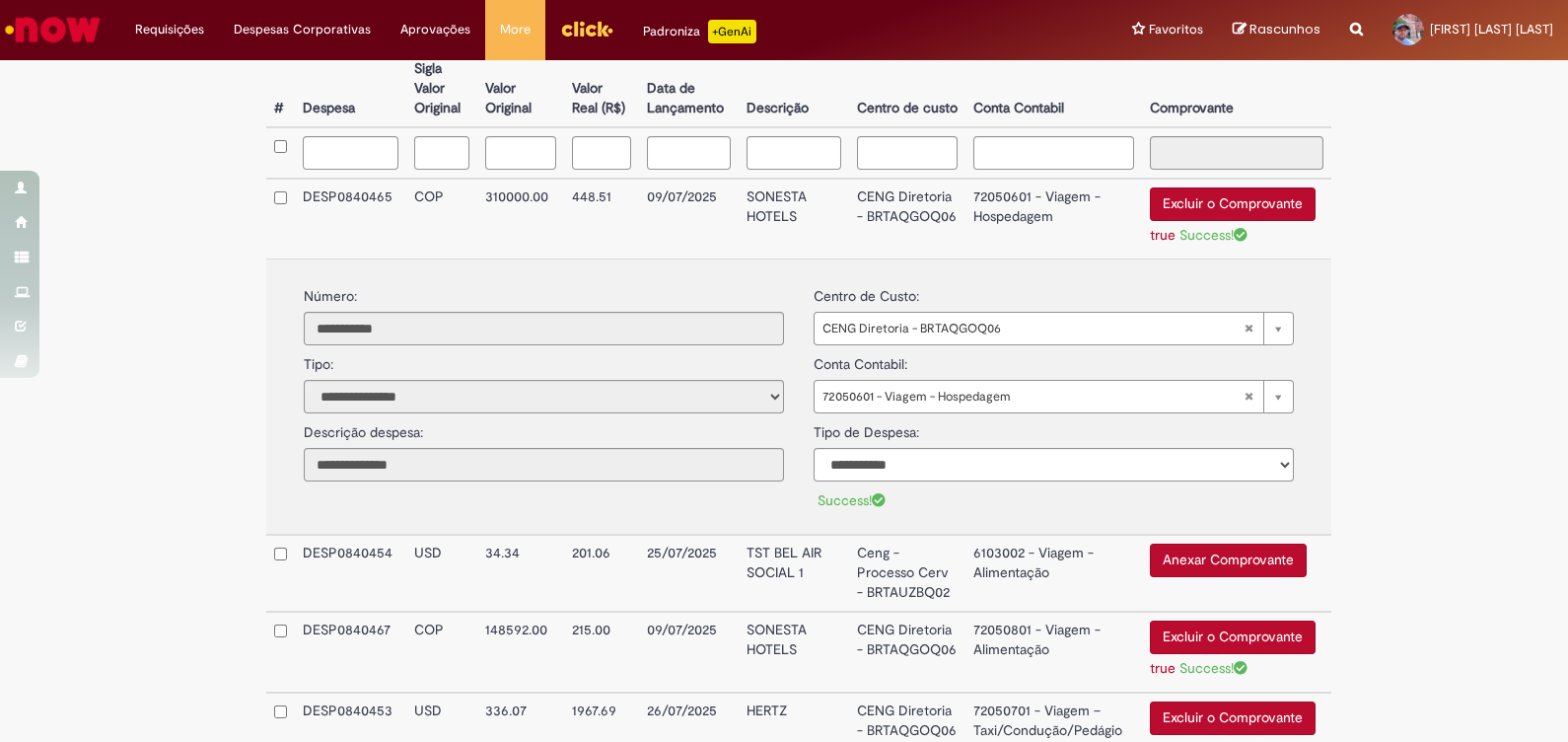 click on "CENG Diretoria - BRTAQGOQ06" at bounding box center [907, 218] 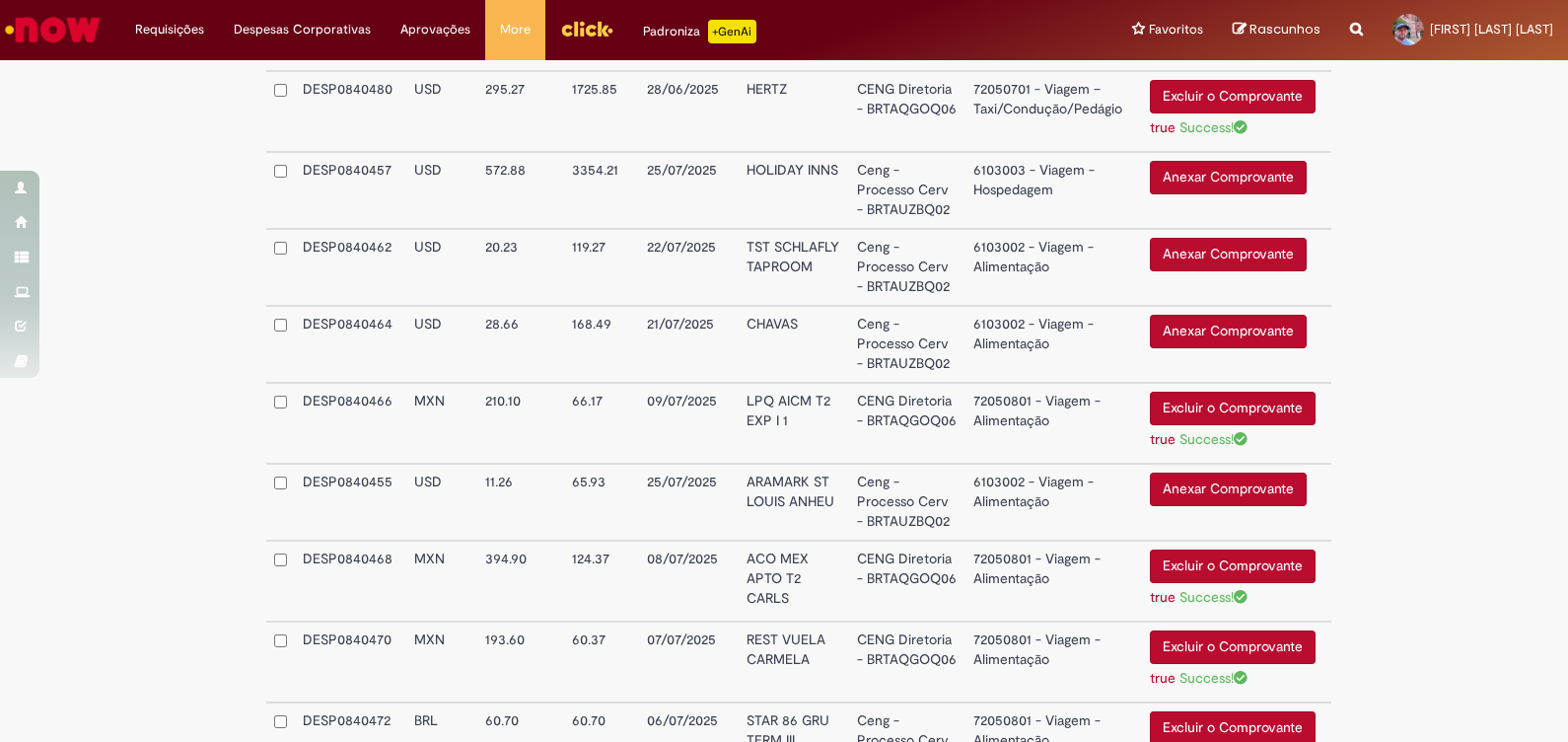 scroll, scrollTop: 2047, scrollLeft: 0, axis: vertical 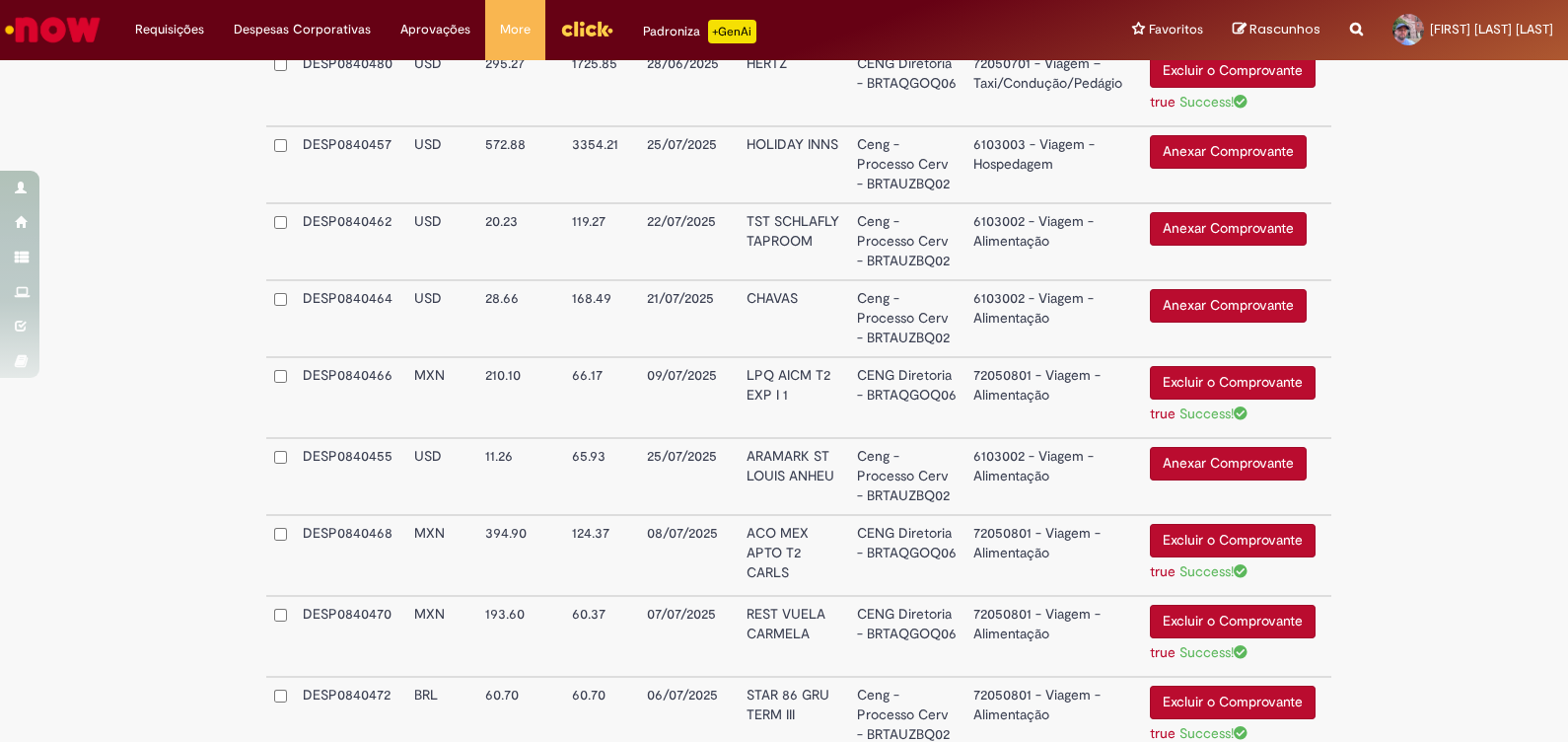 click on "Anexar Comprovante" at bounding box center (1228, 306) 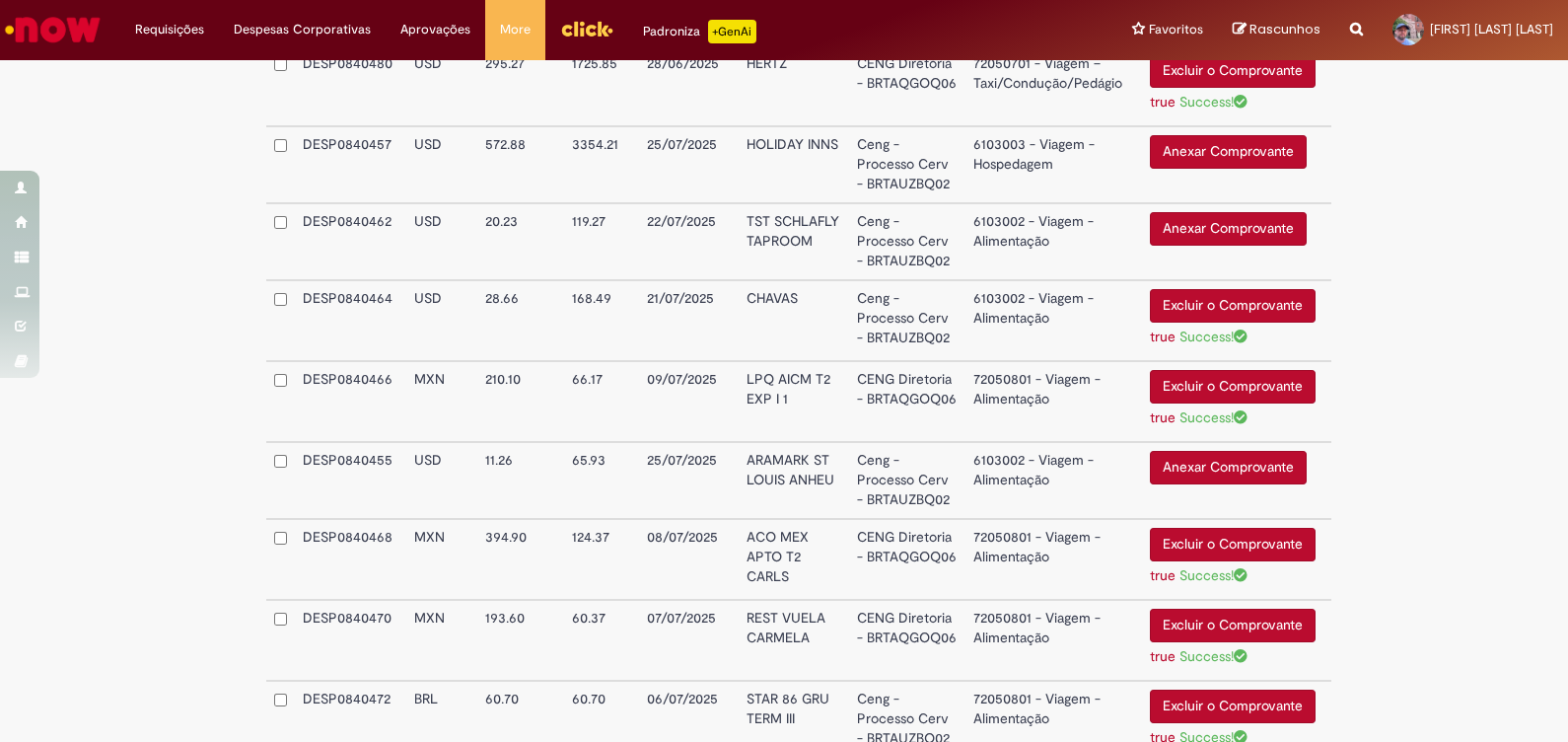 click on "6103002 - Viagem - Alimentação" at bounding box center [1053, 321] 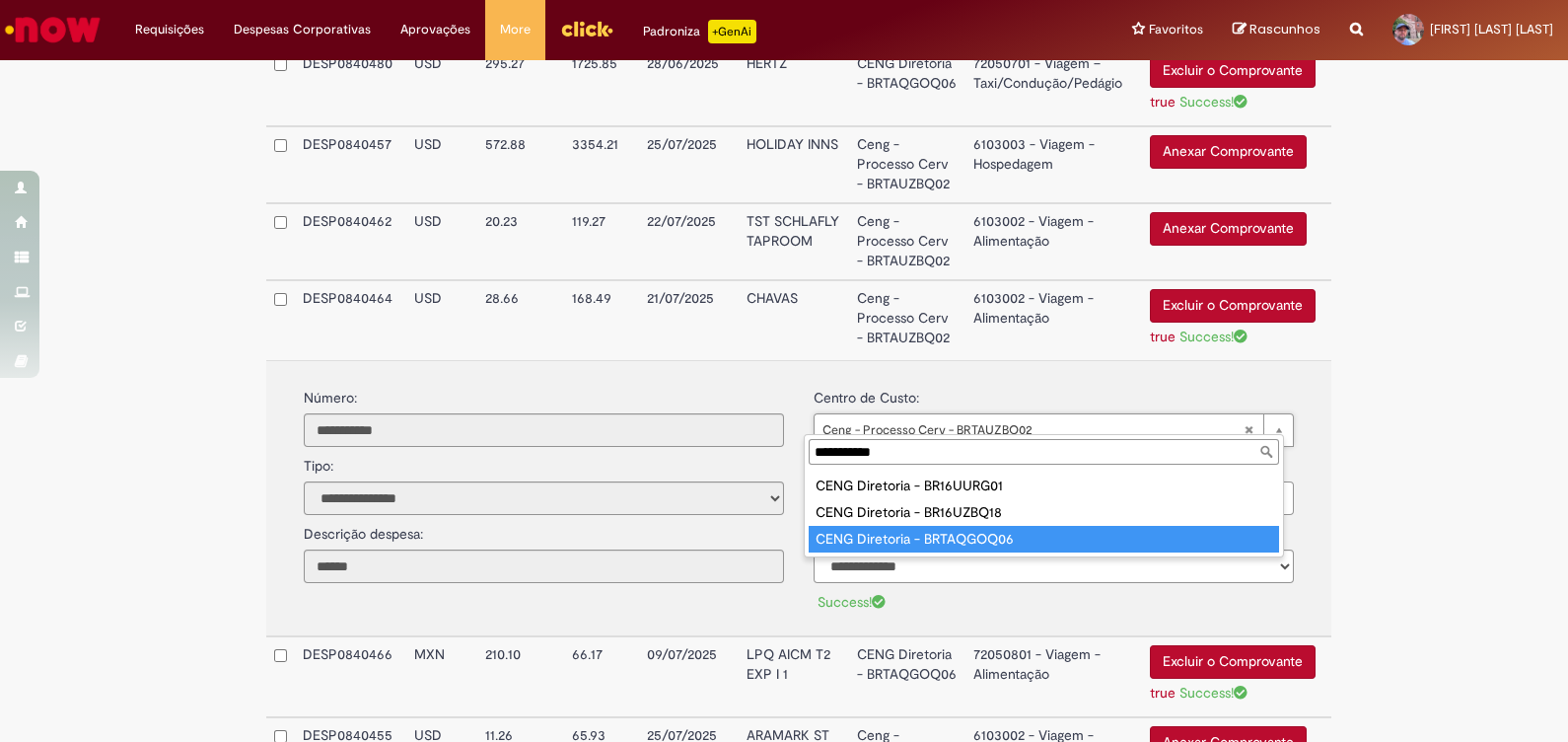 type on "**********" 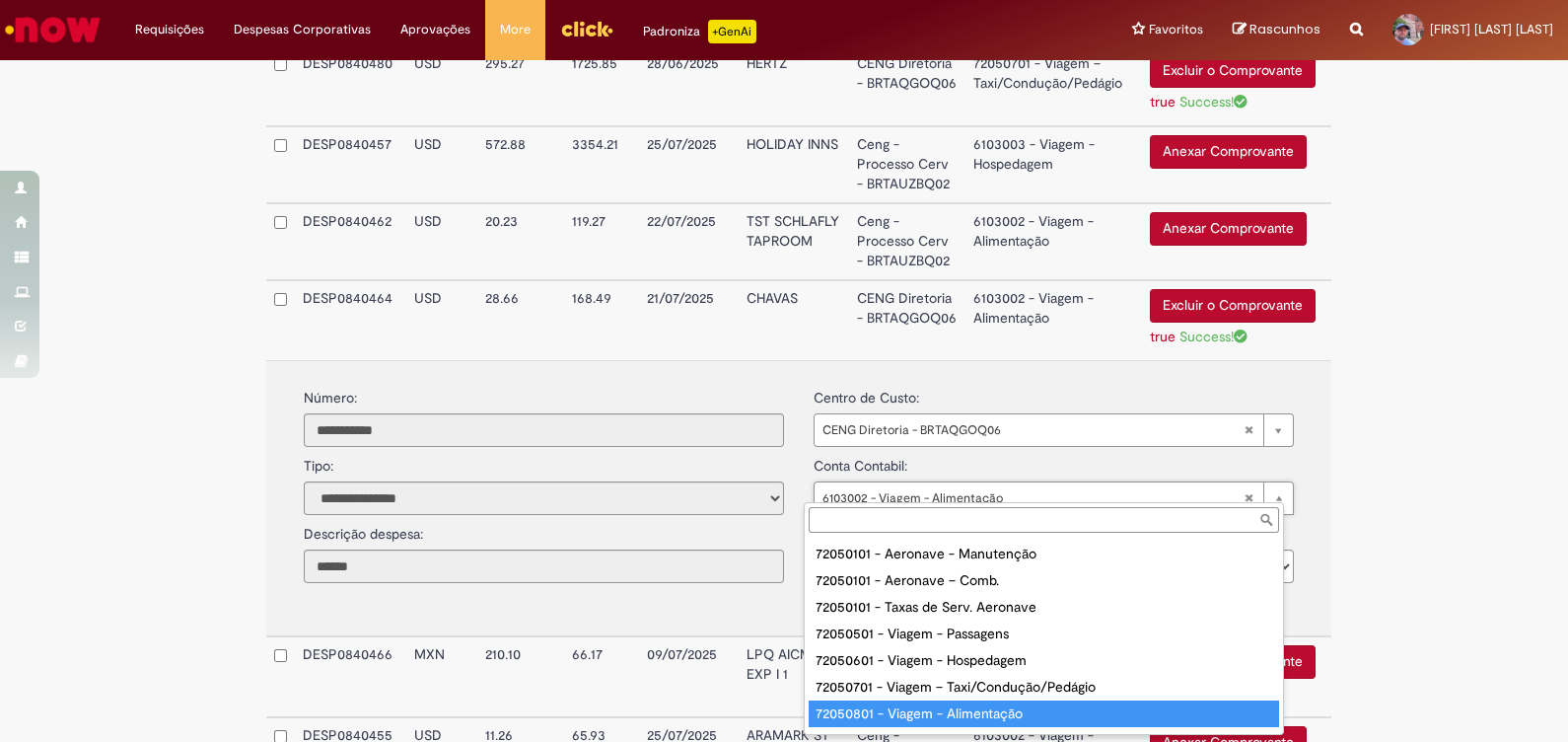 type on "**********" 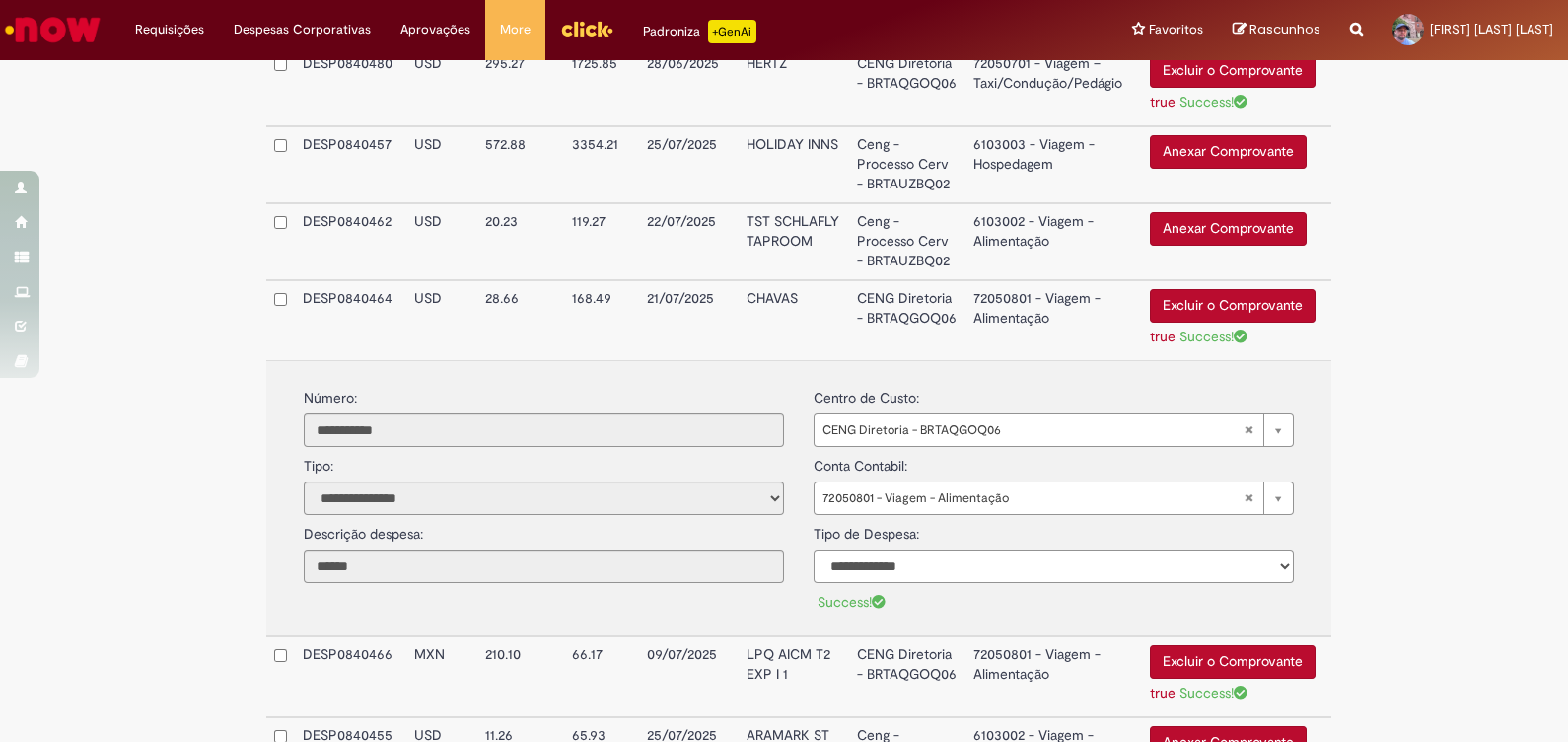 click on "**********" at bounding box center (1053, 566) 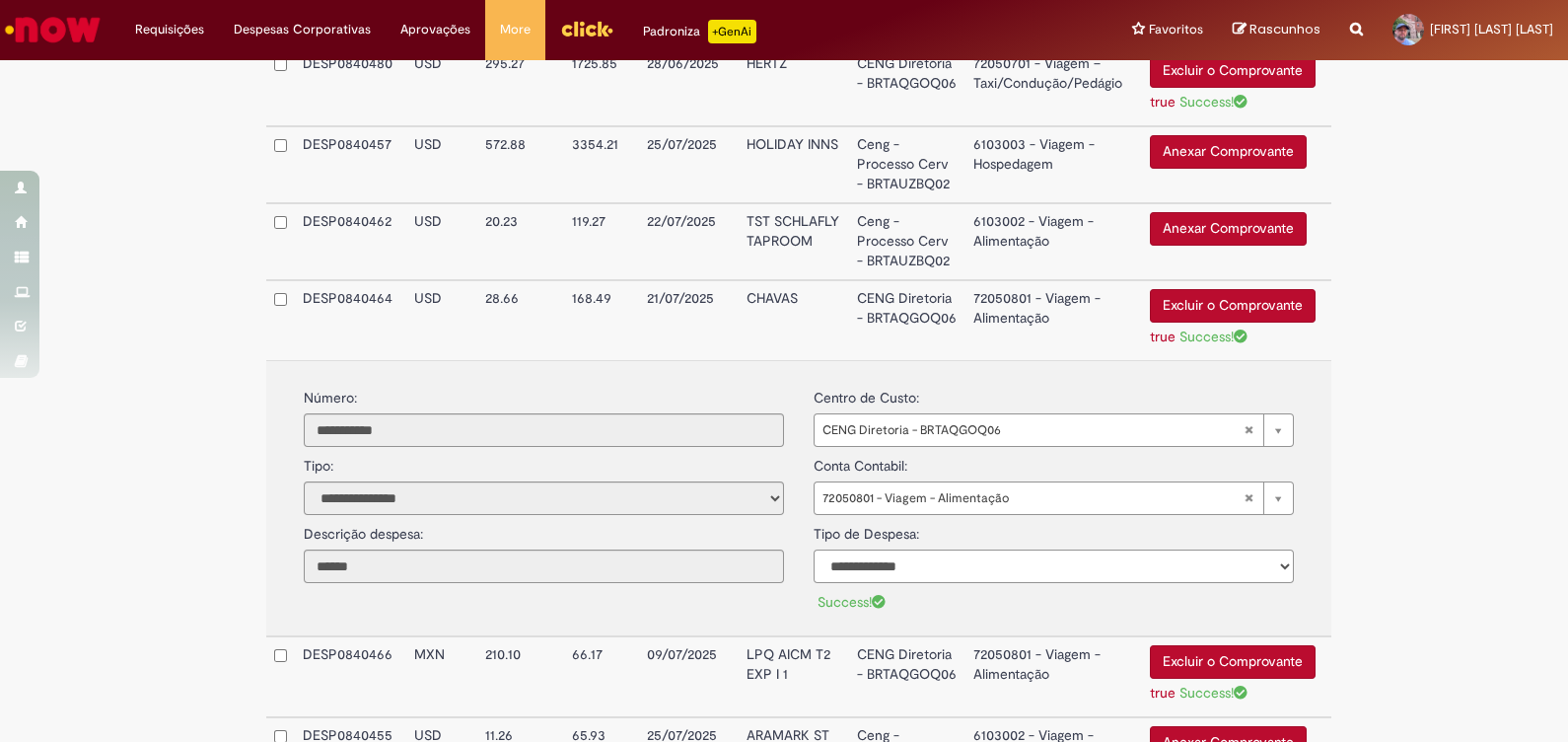 select on "*" 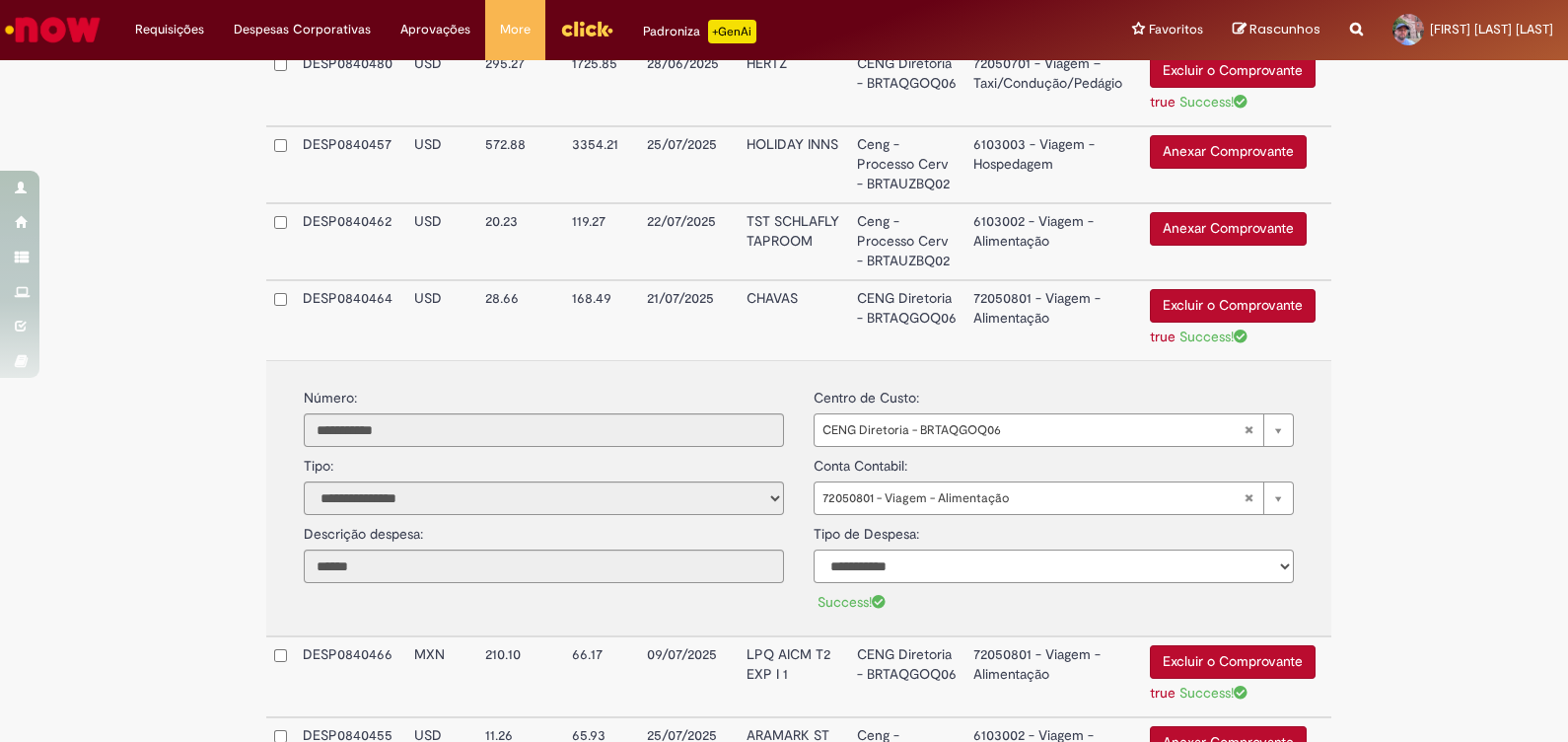 click on "**********" at bounding box center (1053, 566) 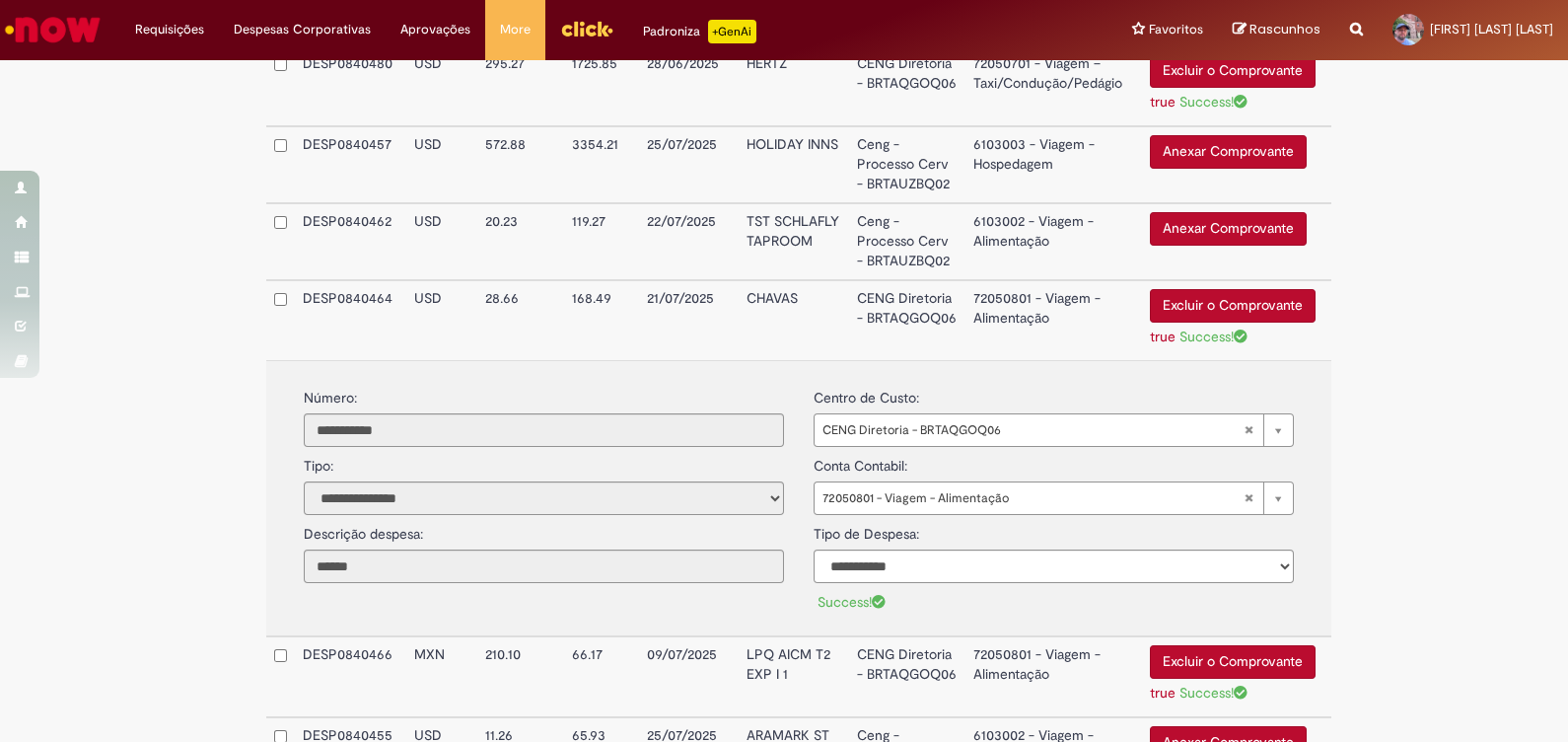 click on "CENG Diretoria - BRTAQGOQ06" at bounding box center (907, 320) 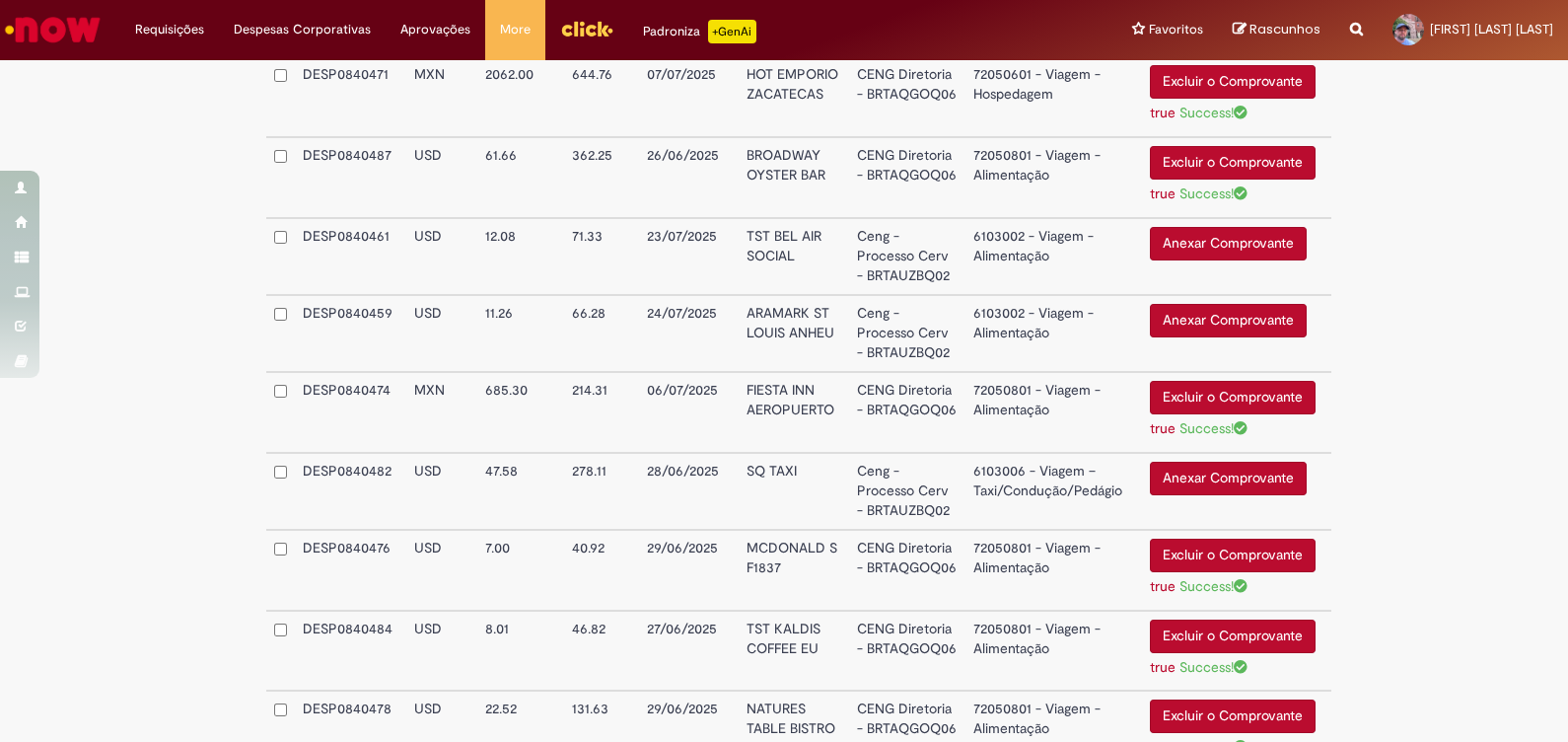 scroll, scrollTop: 1307, scrollLeft: 0, axis: vertical 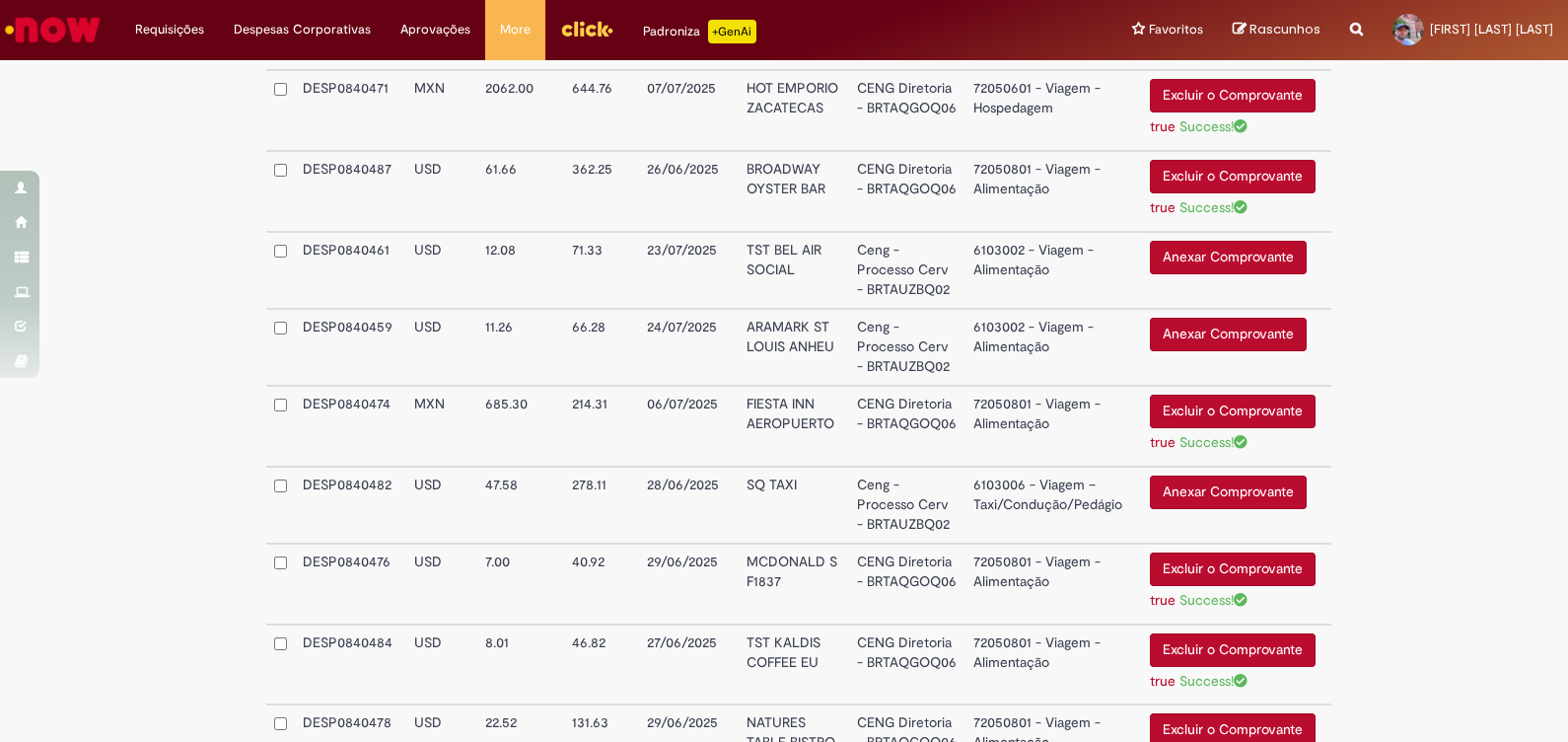 click on "Anexar Comprovante" at bounding box center (1228, 258) 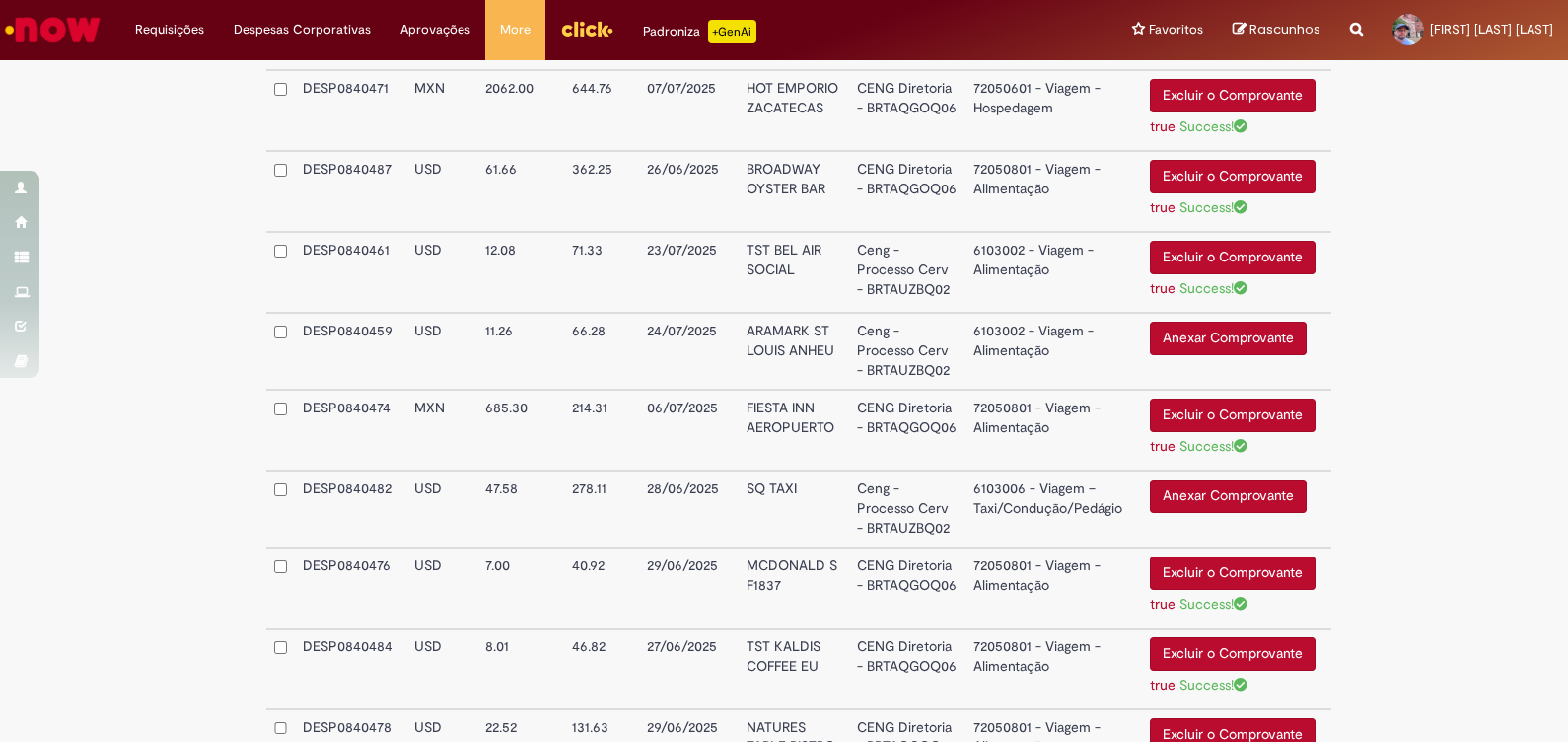 click on "TST  BEL AIR SOCIAL" at bounding box center (794, 272) 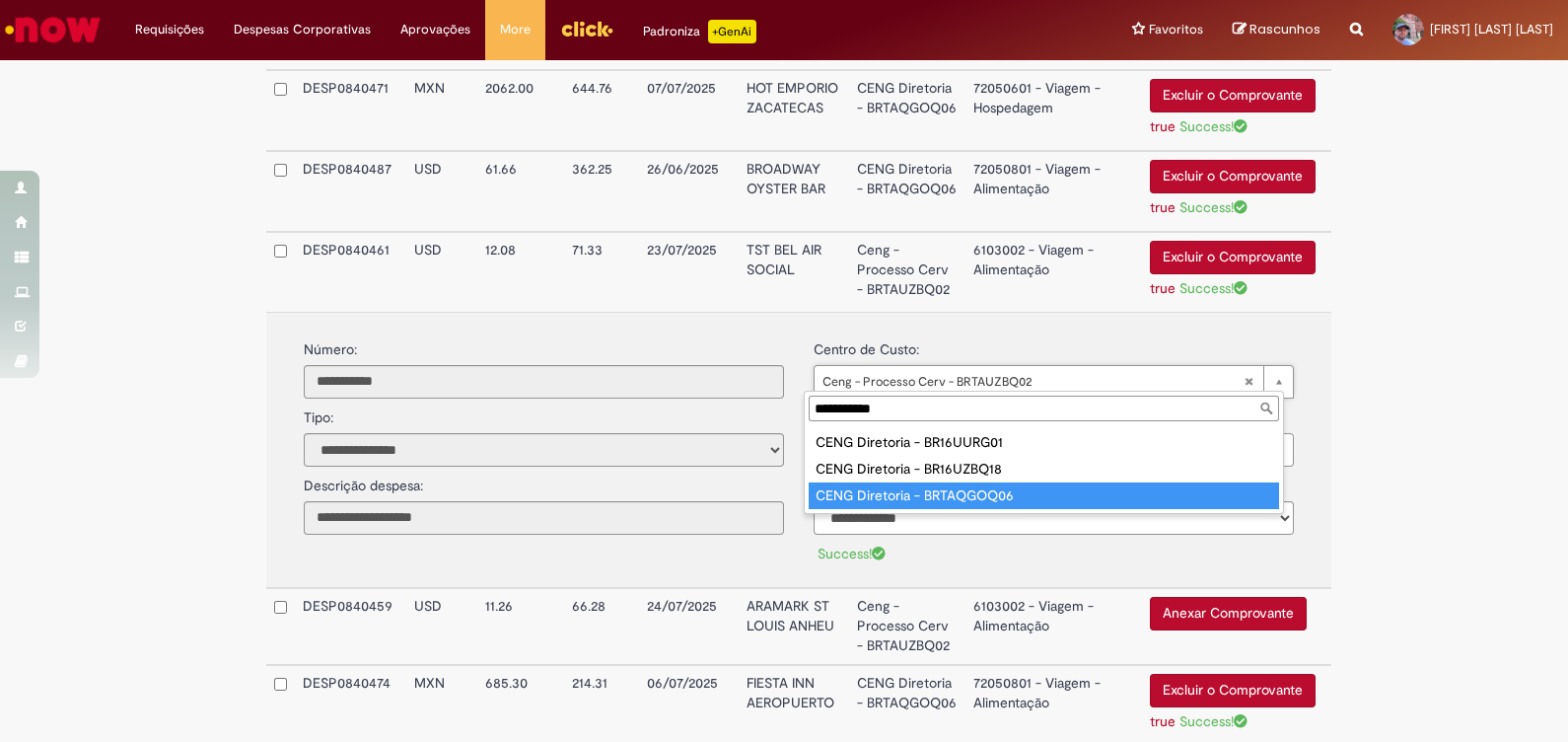 type on "**********" 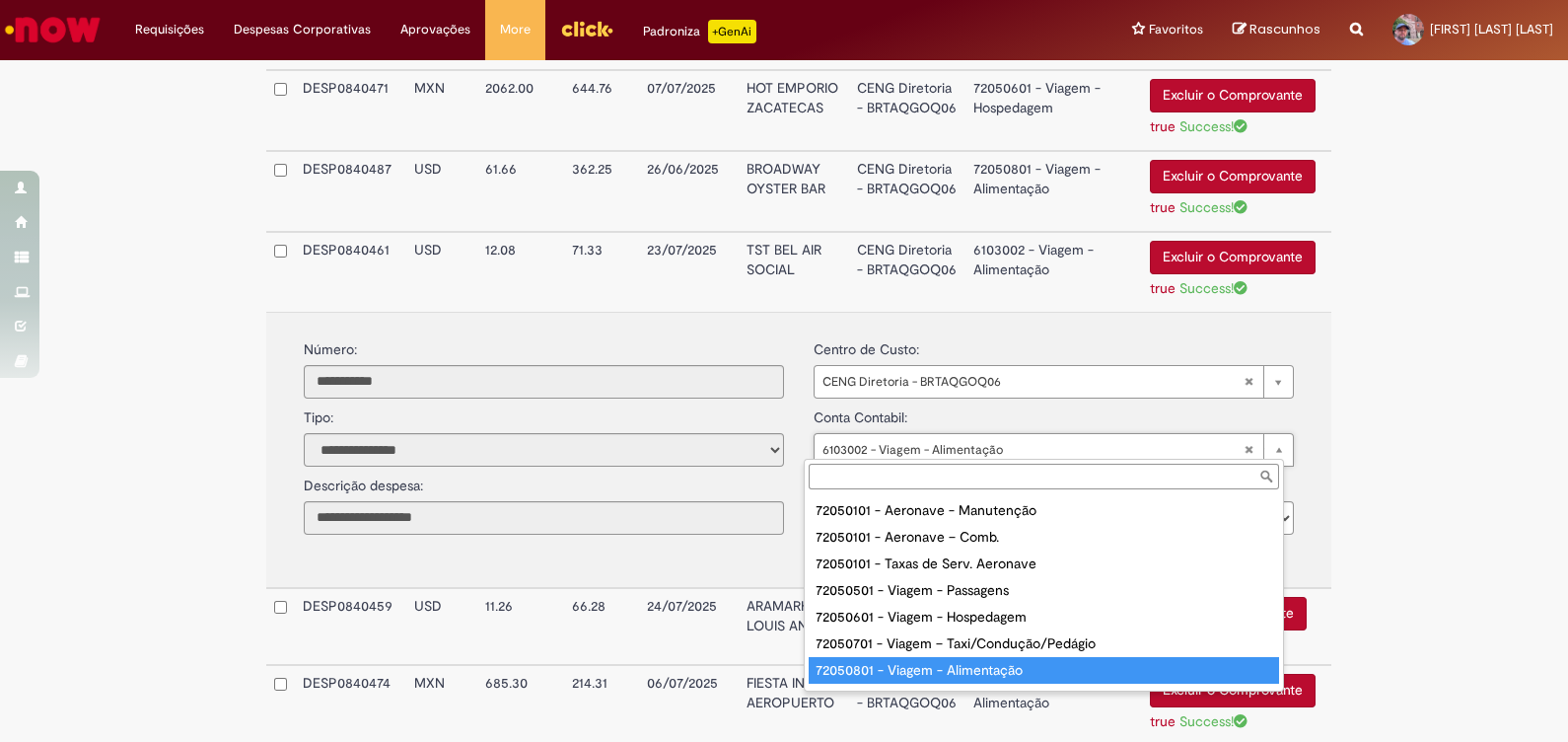 type on "**********" 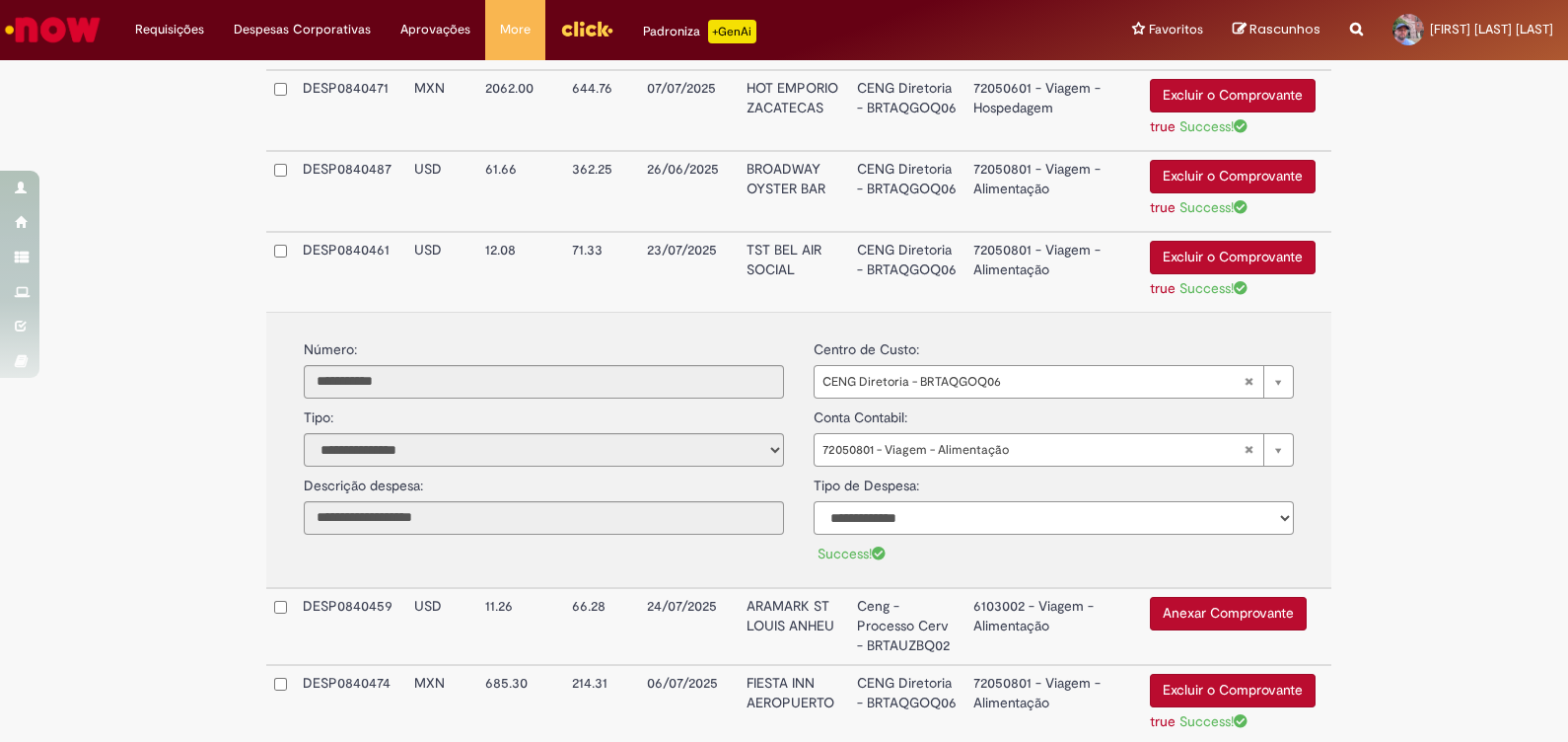 click on "**********" at bounding box center [1053, 518] 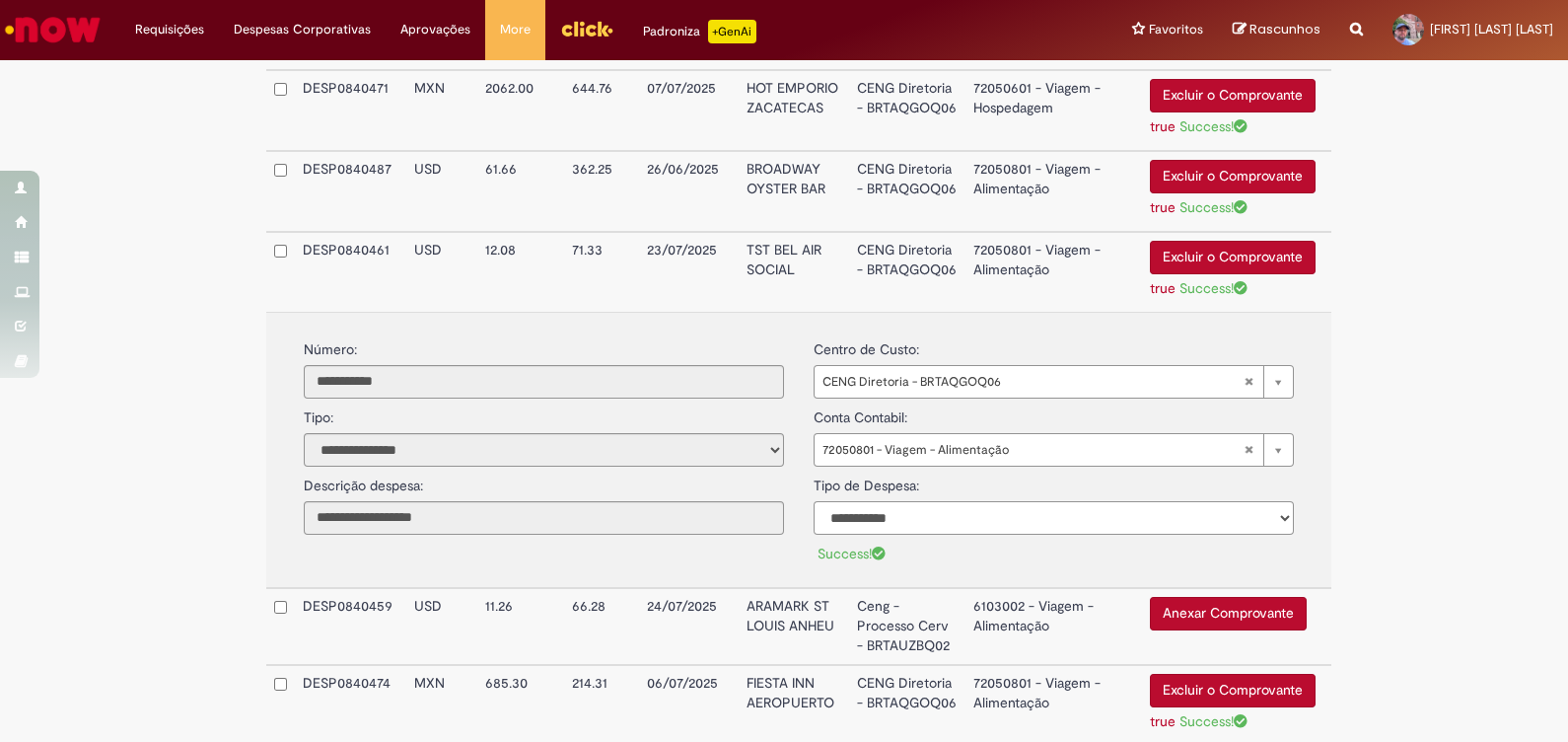 click on "**********" at bounding box center (1053, 518) 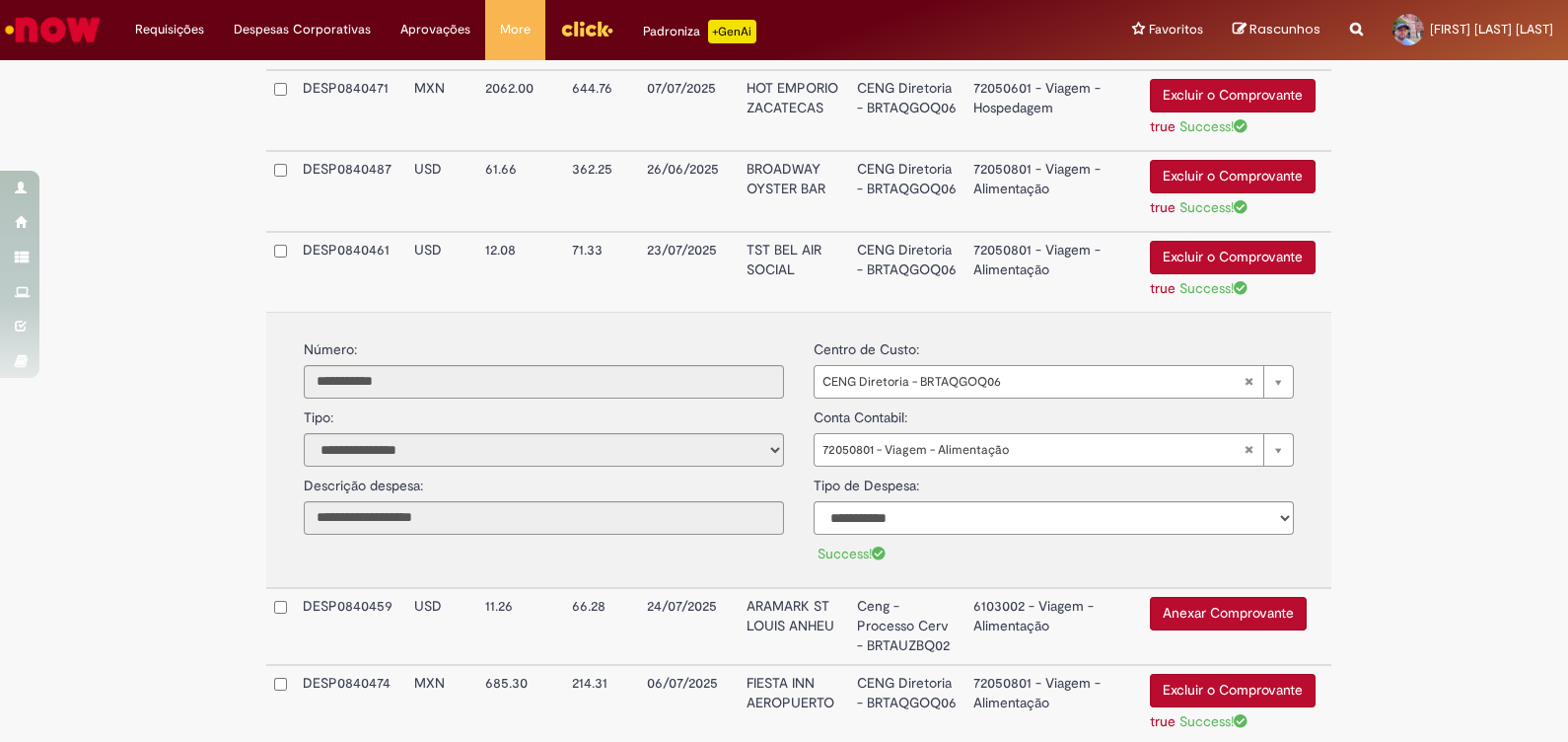 click on "23/07/2025" at bounding box center (688, 271) 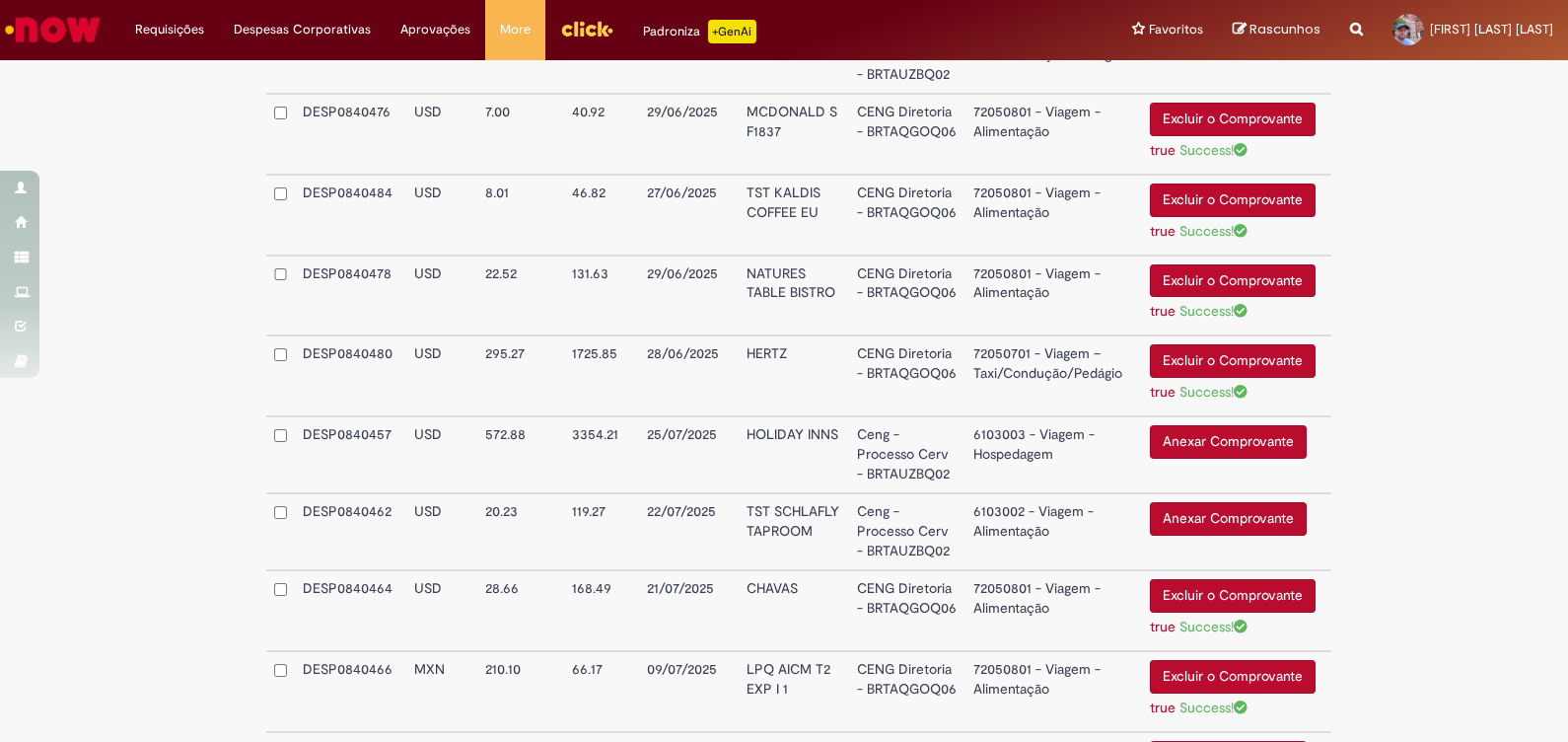 scroll, scrollTop: 1800, scrollLeft: 0, axis: vertical 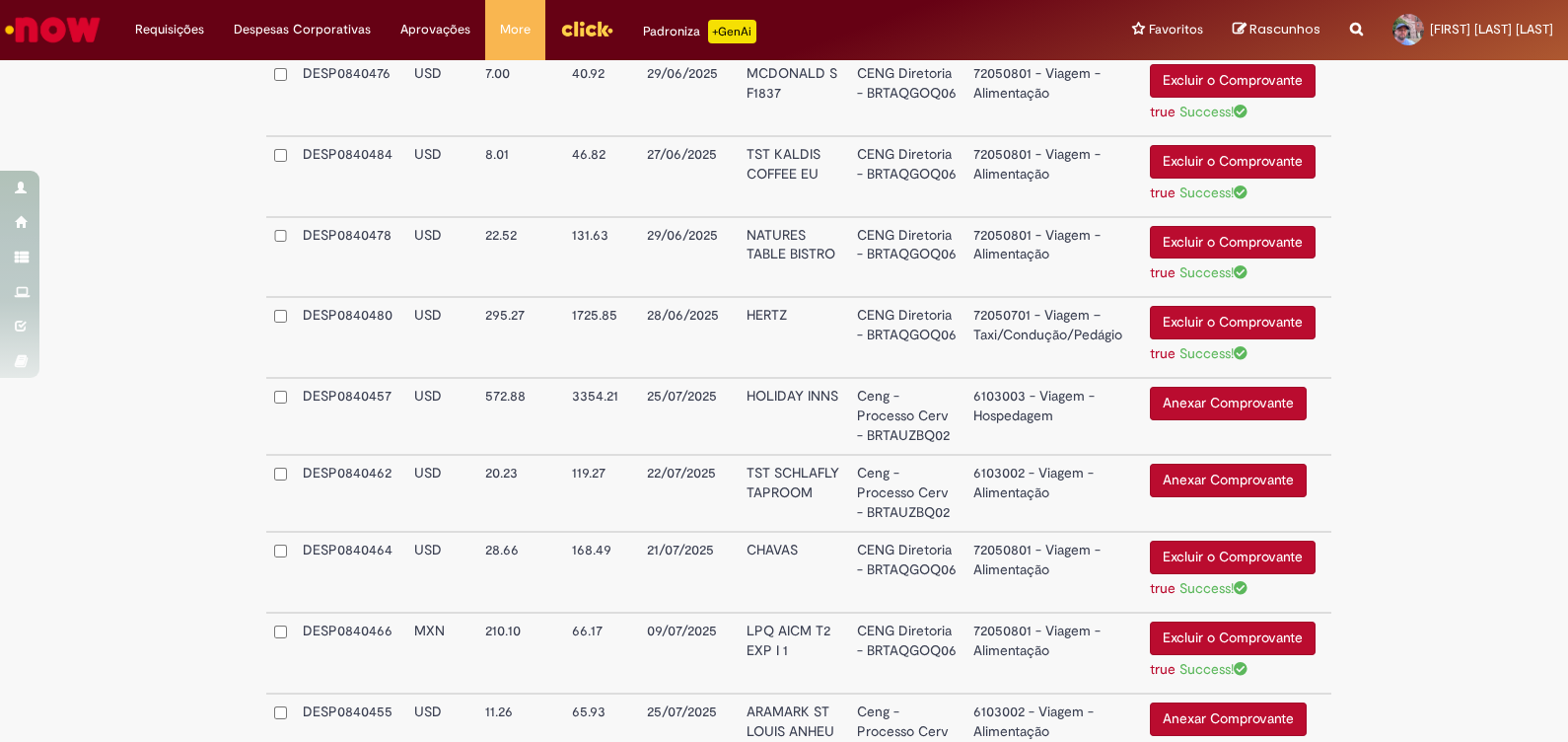 click on "Anexar Comprovante" at bounding box center (1228, 481) 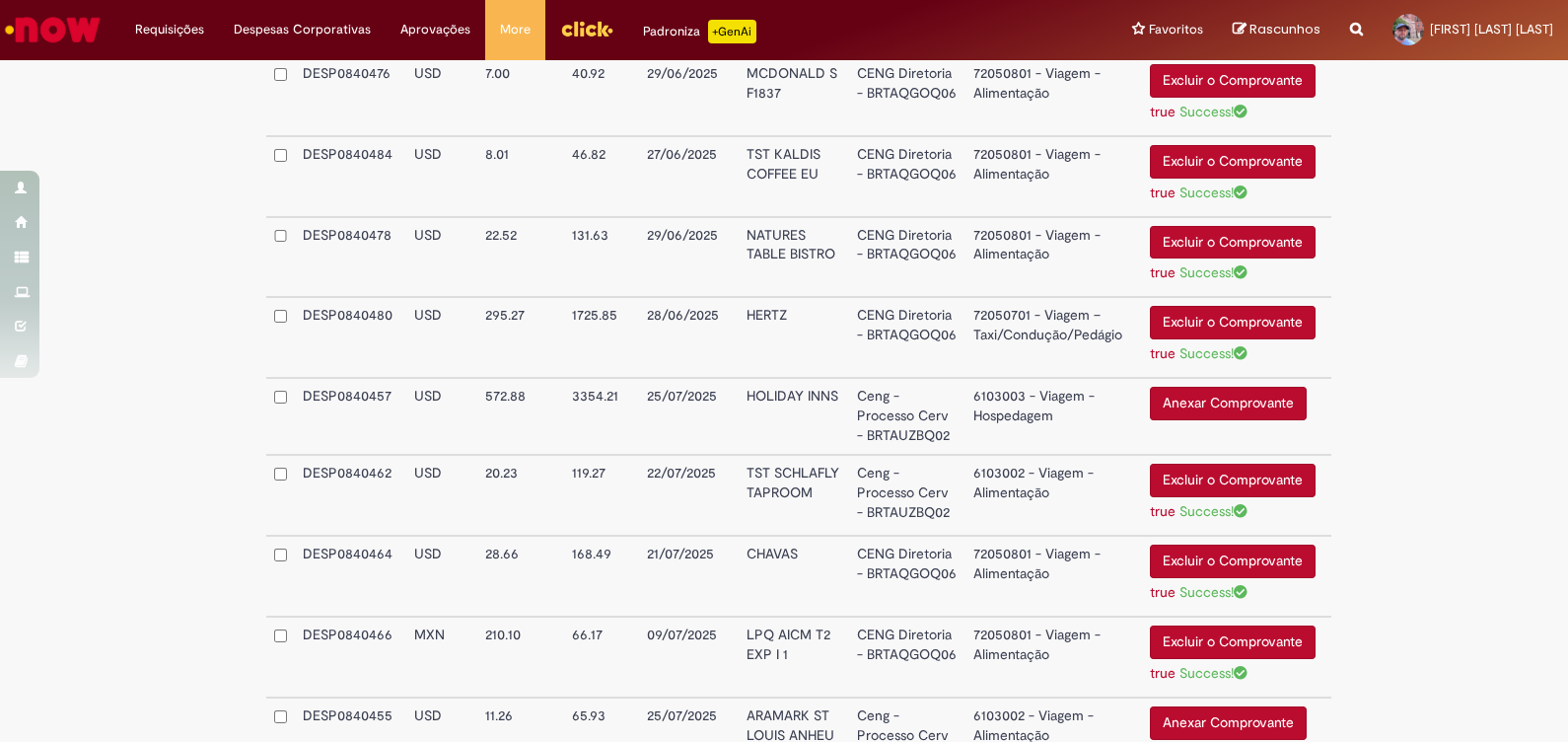 click on "22/07/2025" at bounding box center [688, 495] 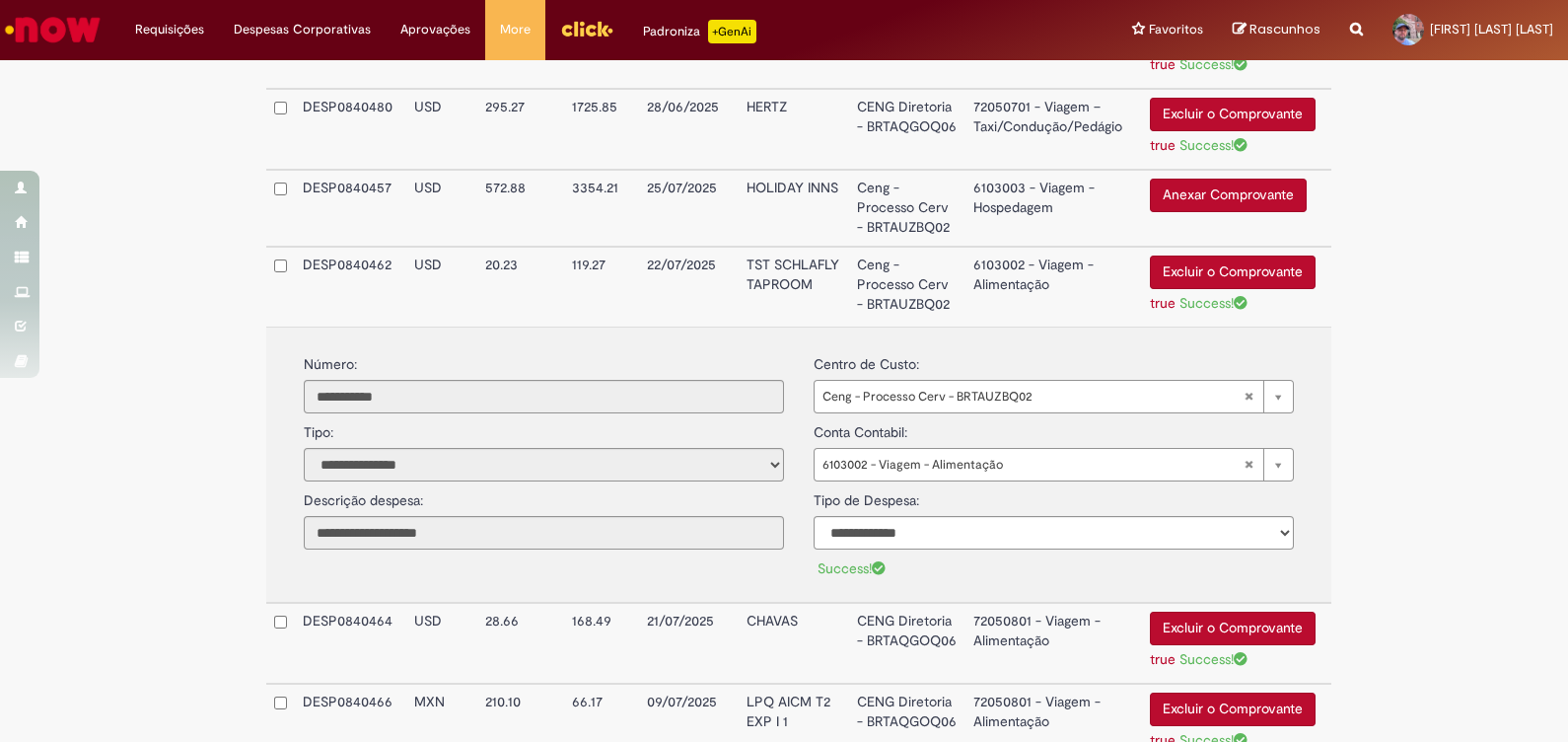 scroll, scrollTop: 2047, scrollLeft: 0, axis: vertical 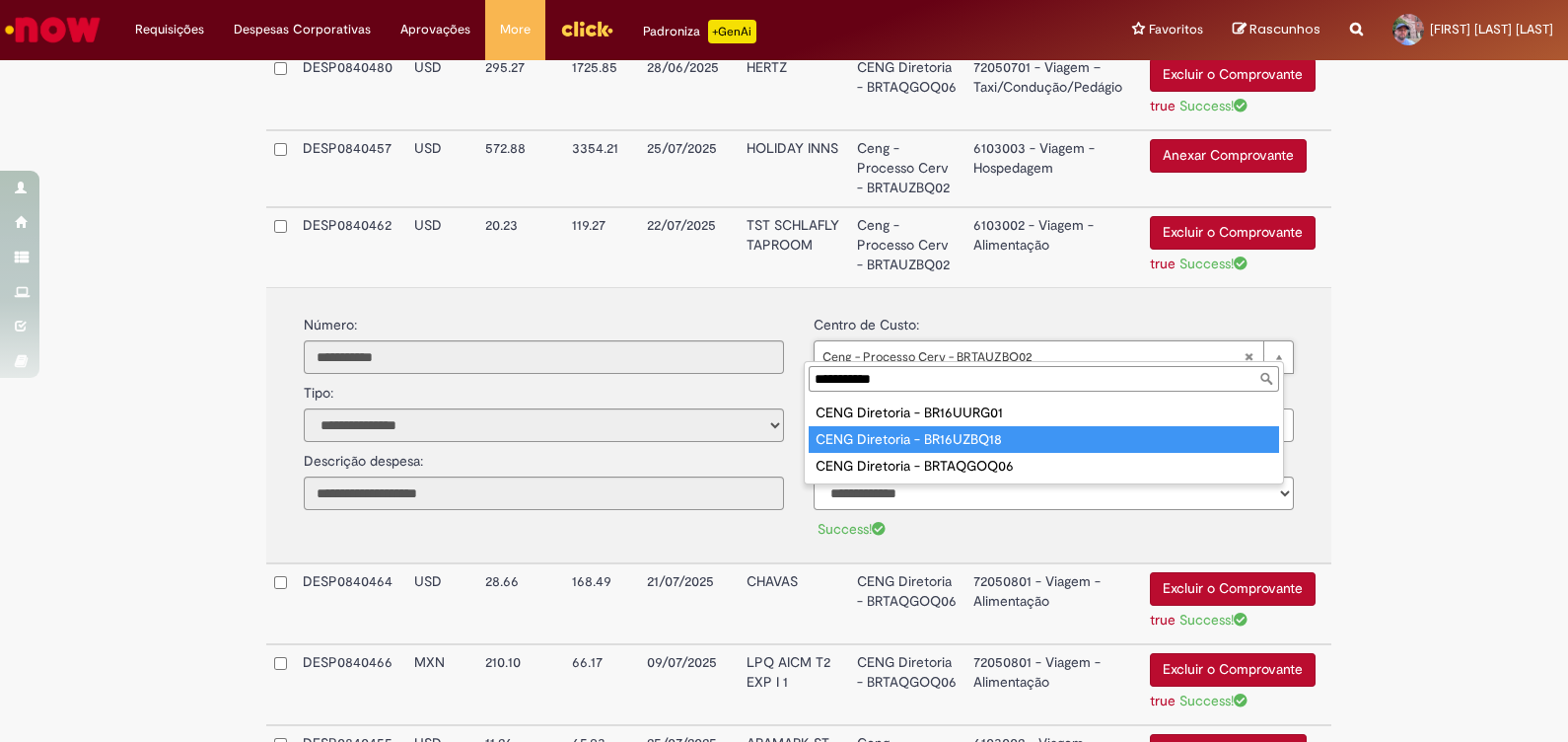 type on "**********" 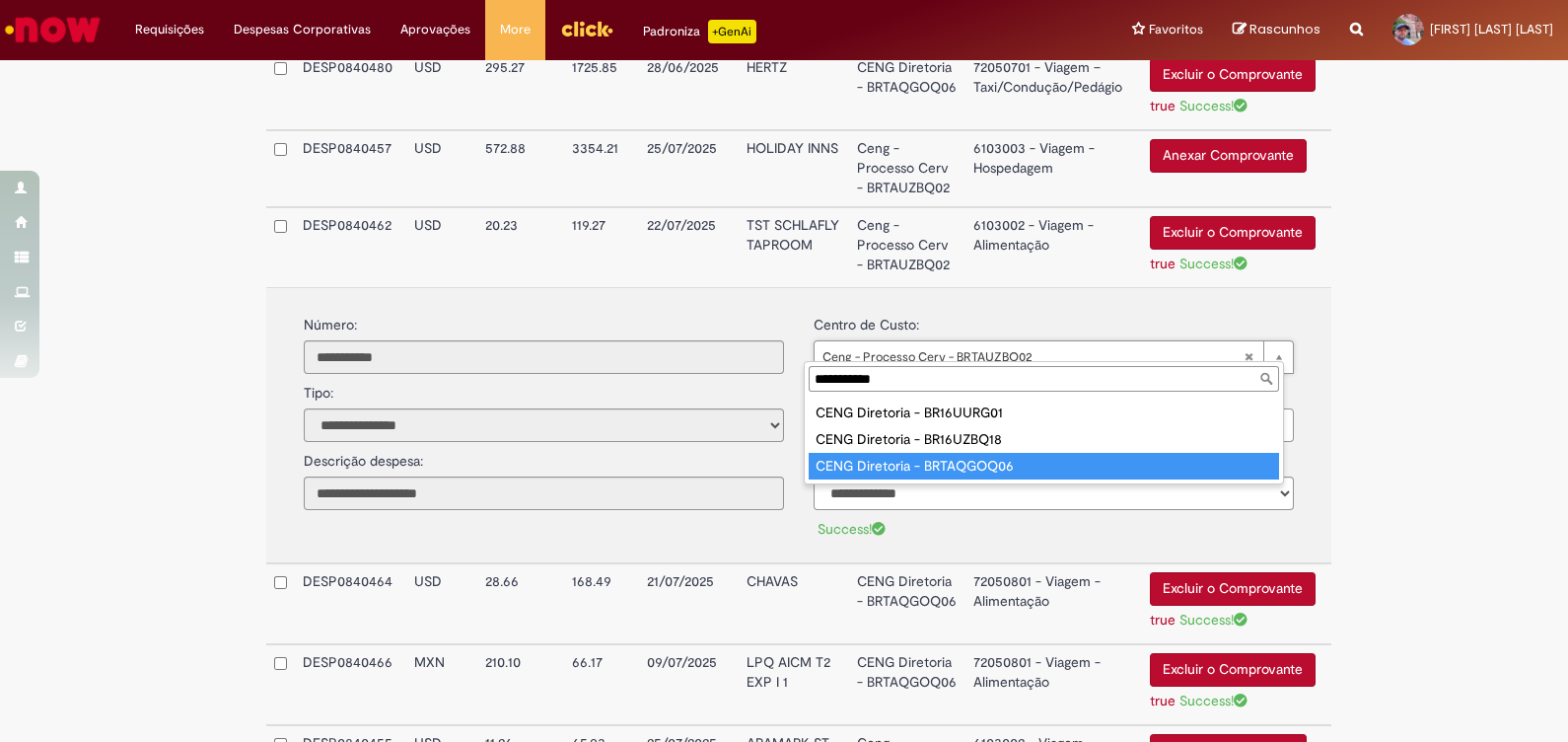 type on "**********" 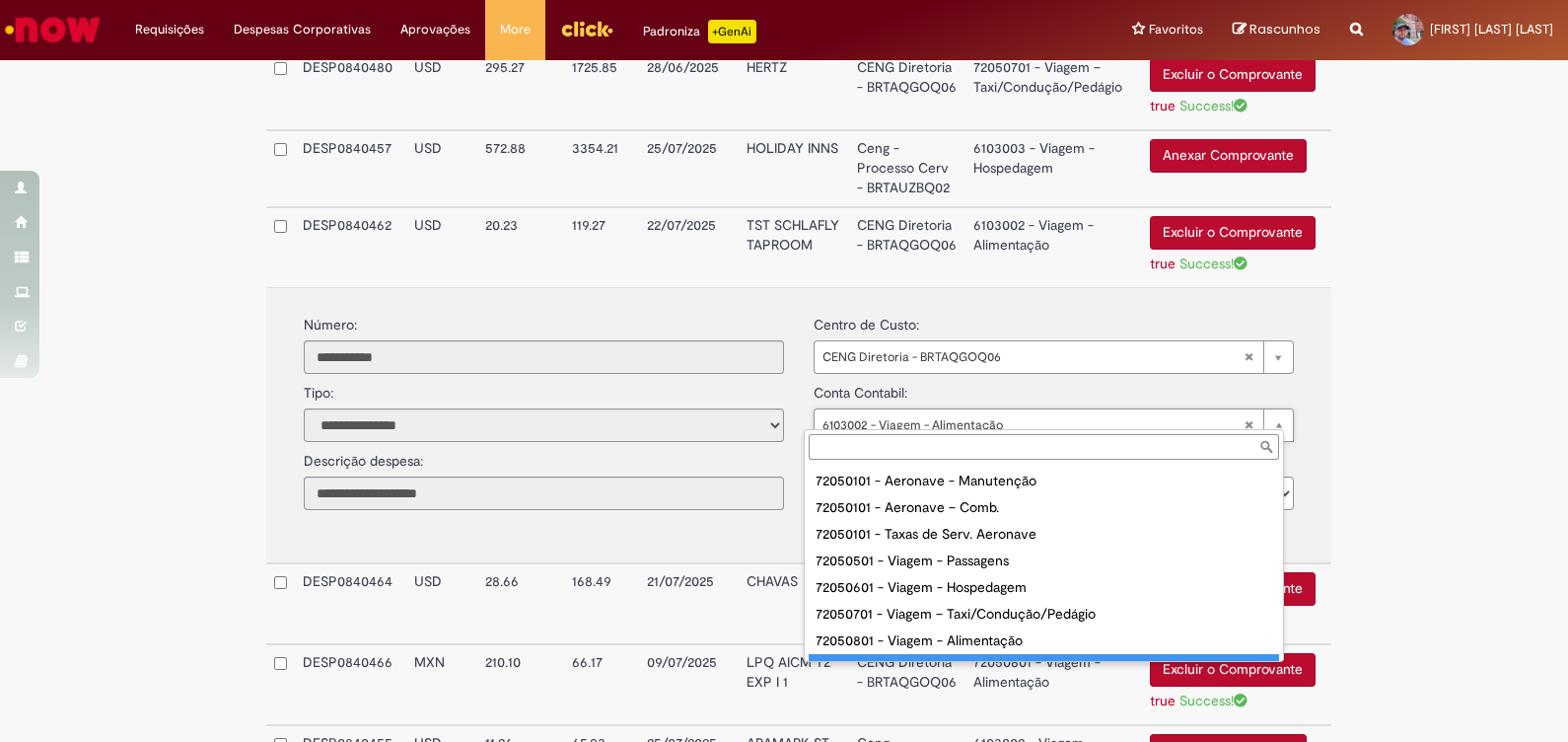 scroll, scrollTop: 15, scrollLeft: 0, axis: vertical 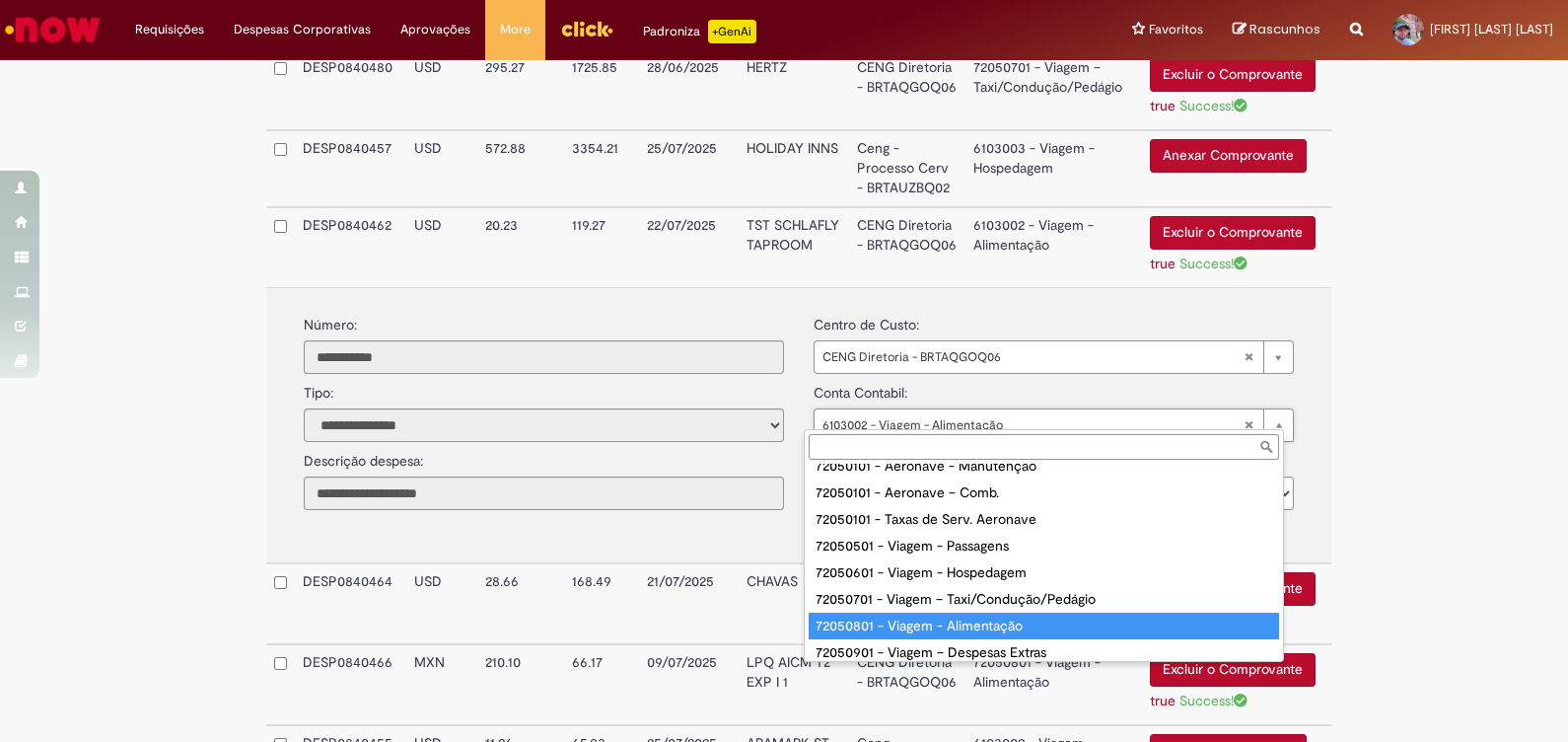type on "**********" 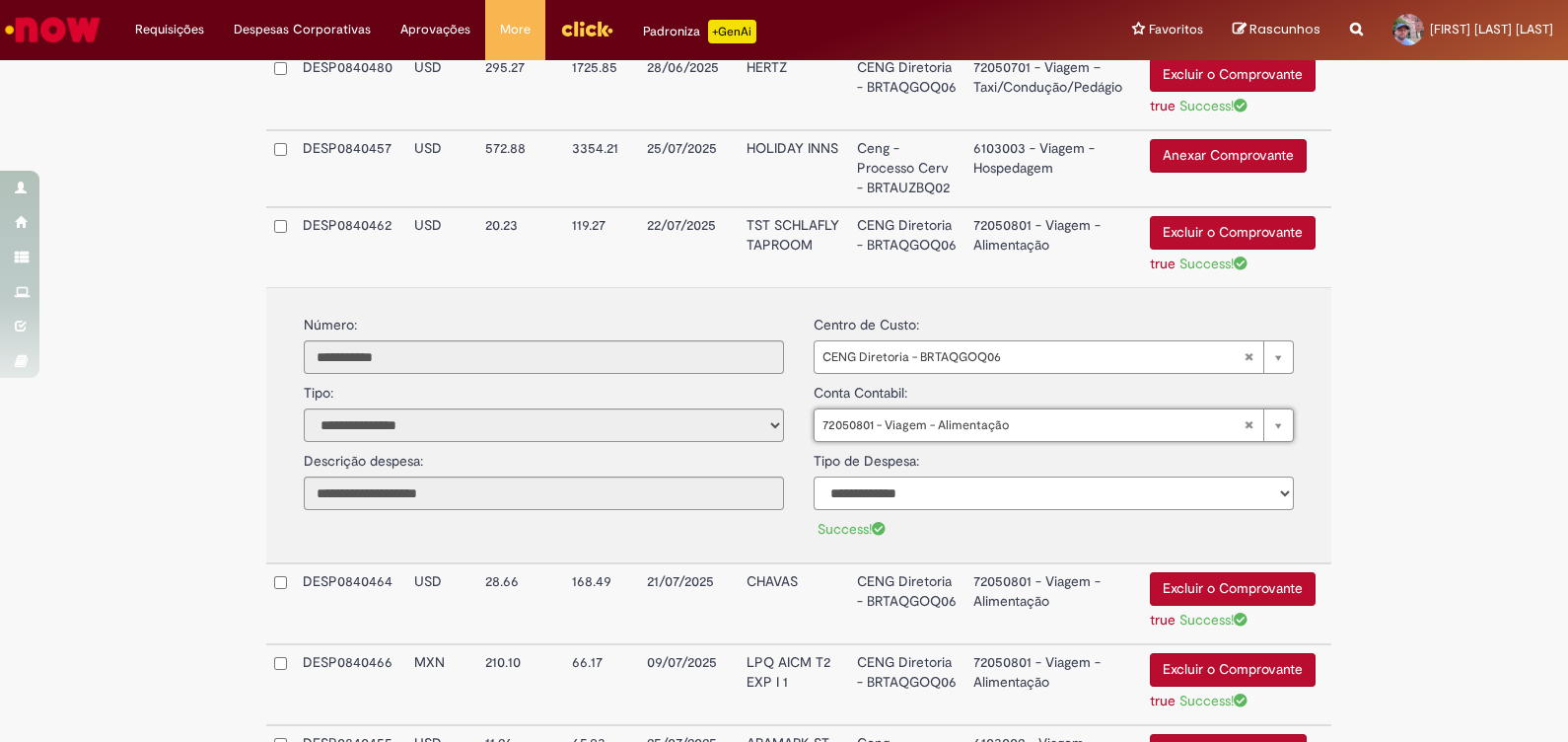 click on "**********" at bounding box center (1053, 493) 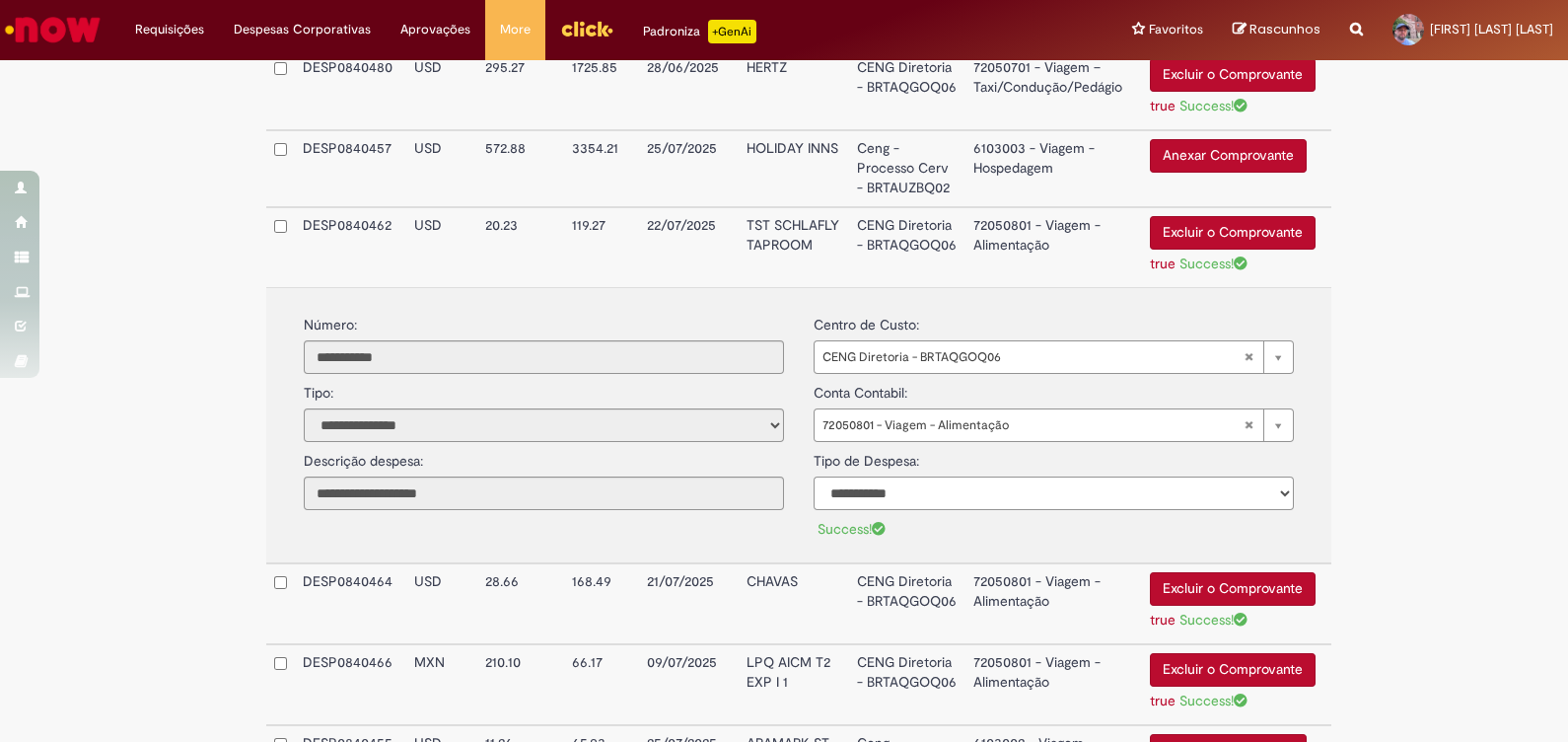 click on "**********" at bounding box center [1053, 493] 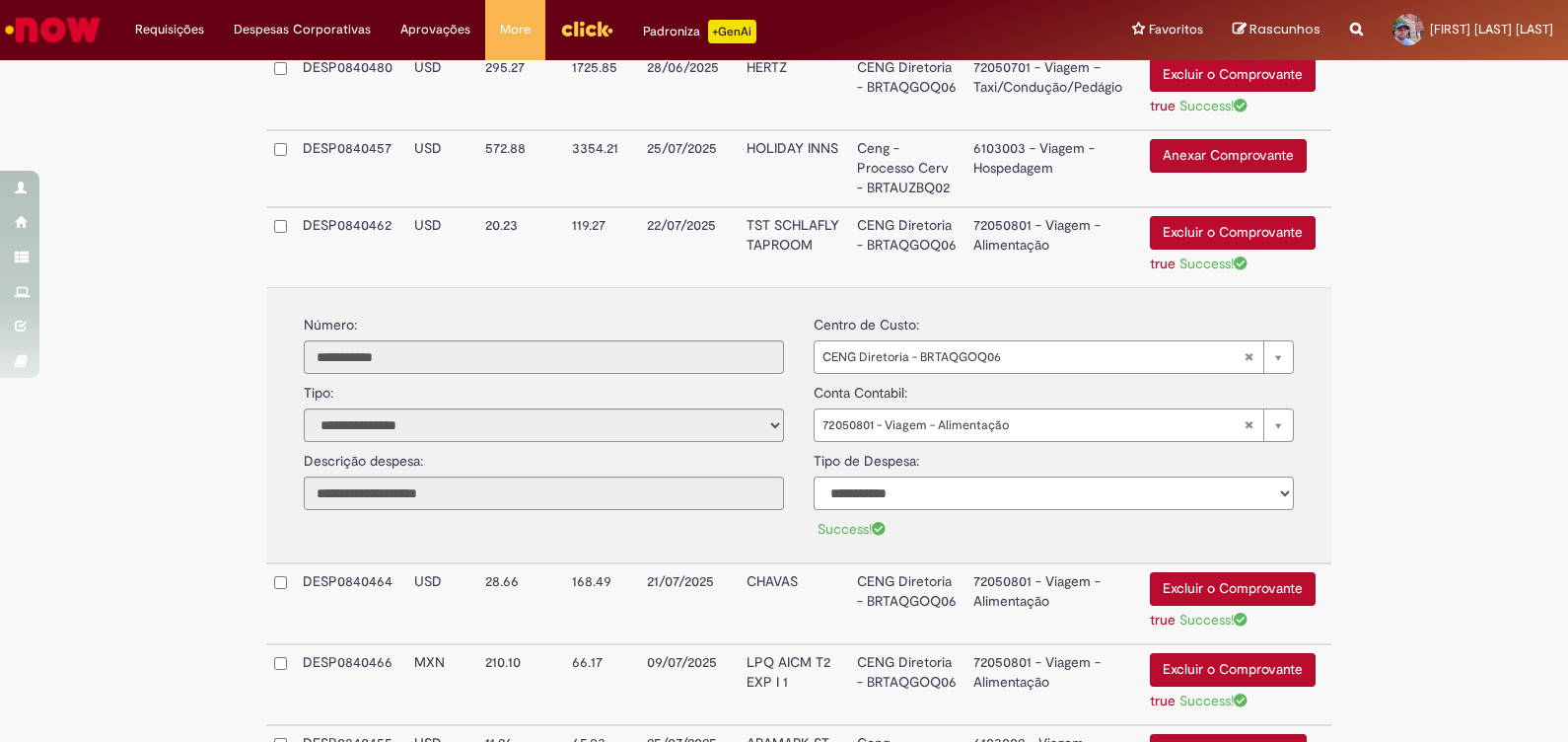 select on "*" 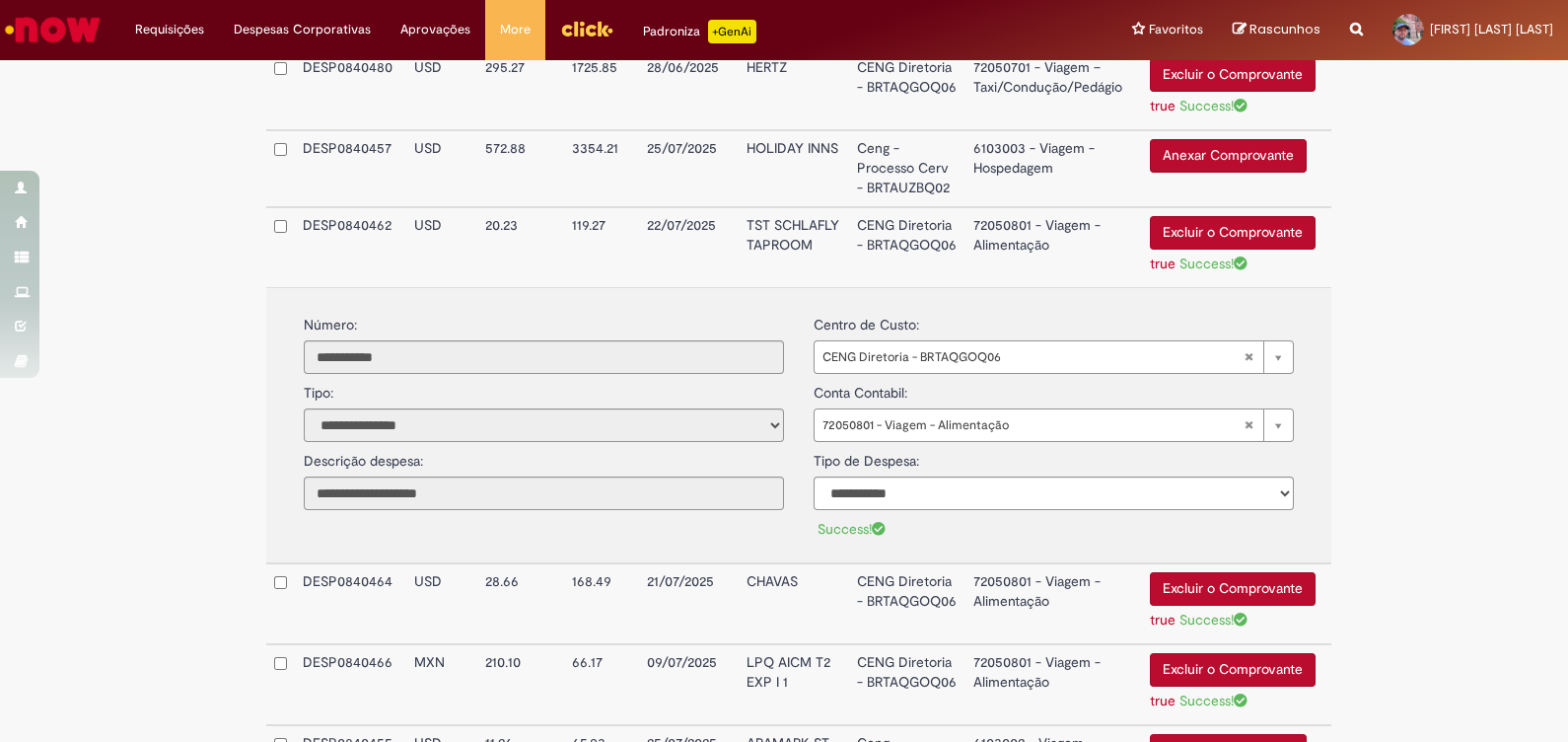 click on "TST SCHLAFLY TAPROOM" at bounding box center (794, 247) 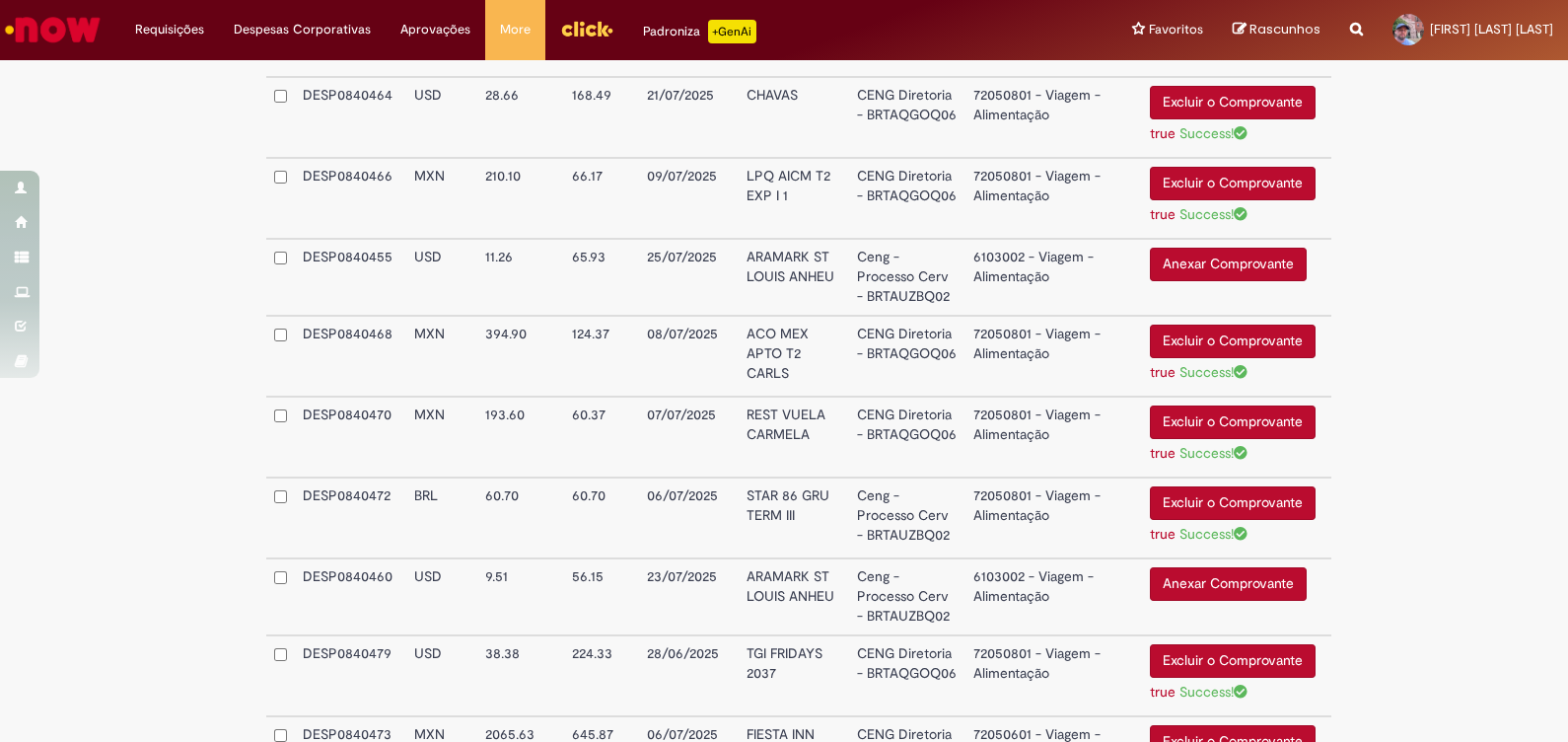 scroll, scrollTop: 2417, scrollLeft: 0, axis: vertical 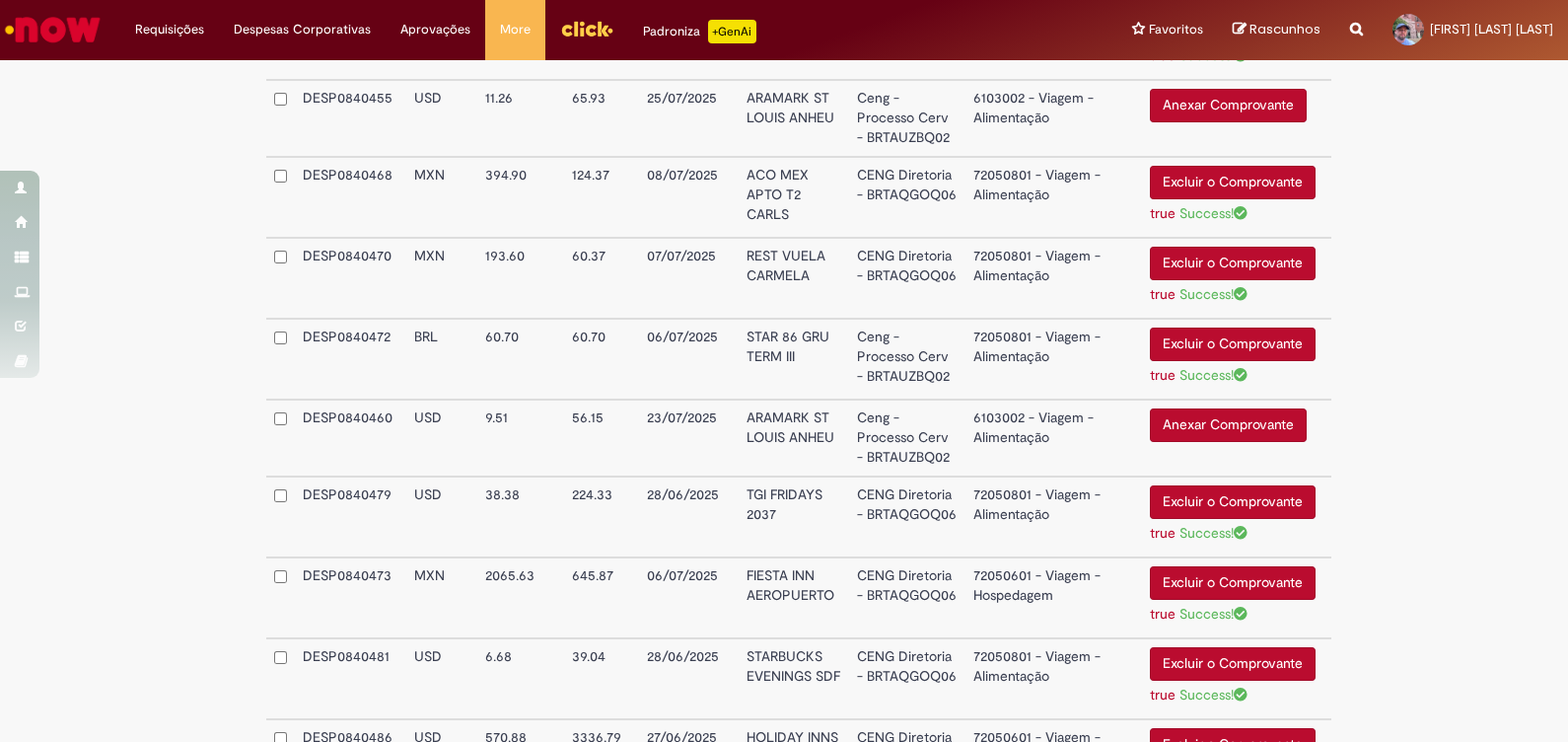click on "Anexar Comprovante" at bounding box center (1228, 425) 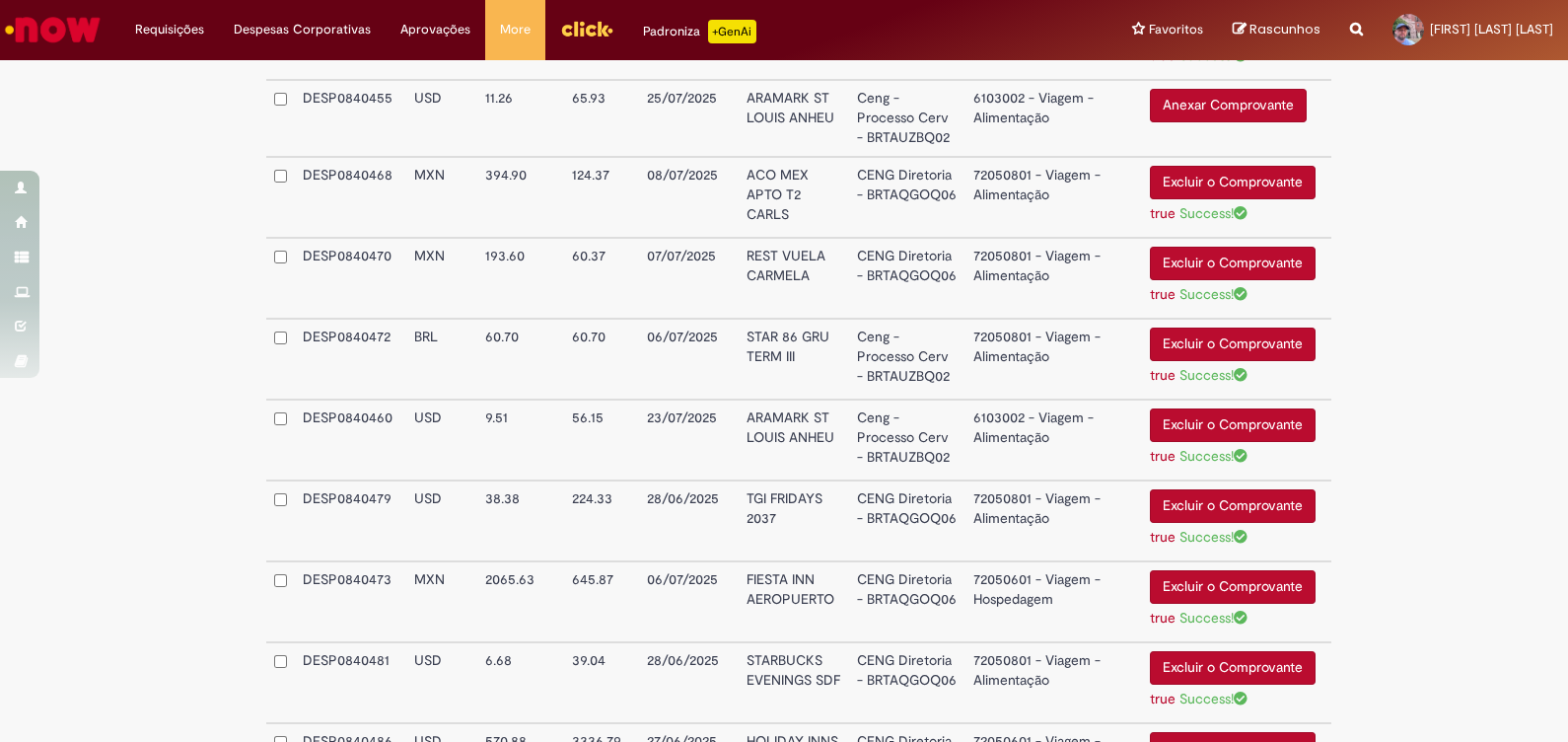 click on "ARAMARK ST LOUIS ANHEU" at bounding box center (794, 440) 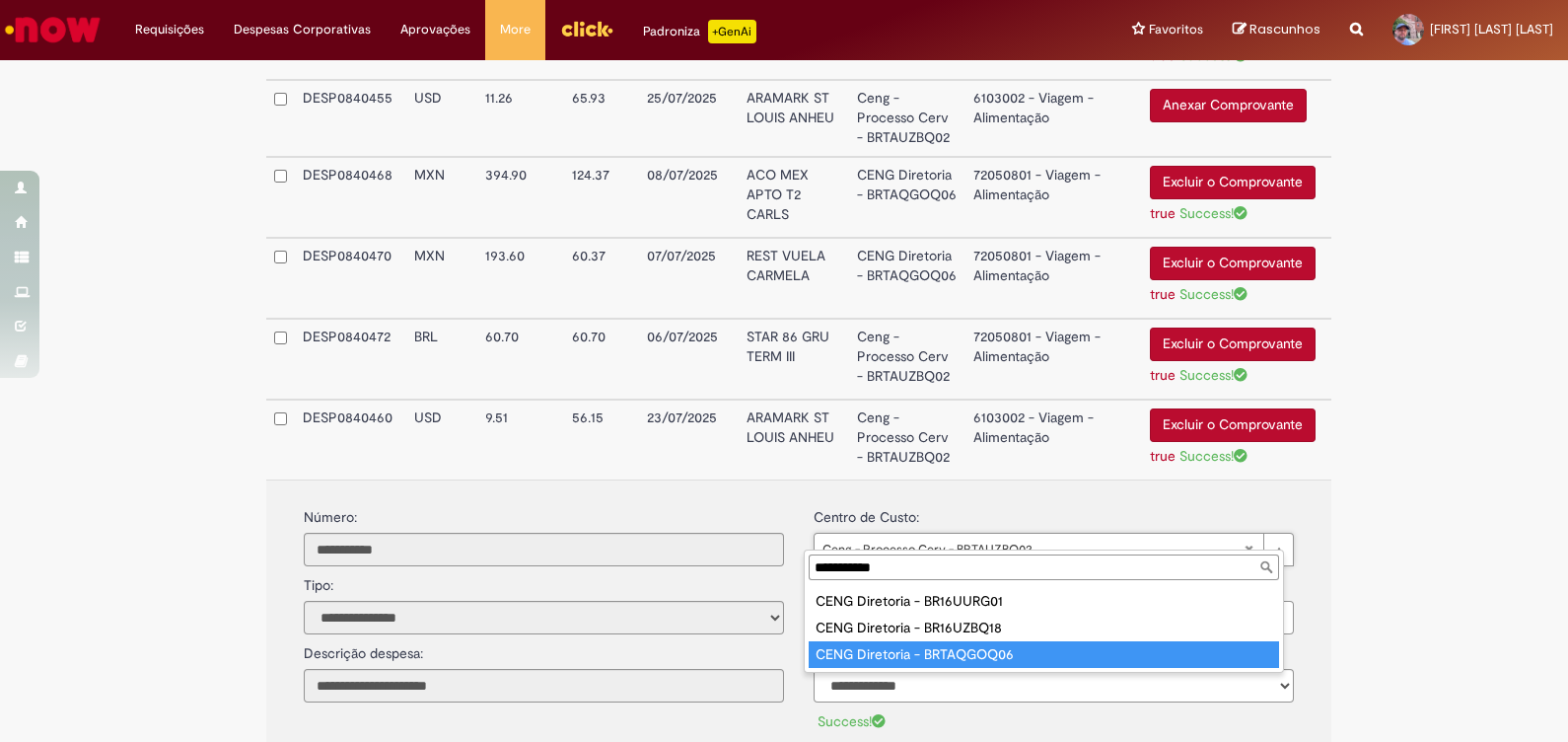 type on "**********" 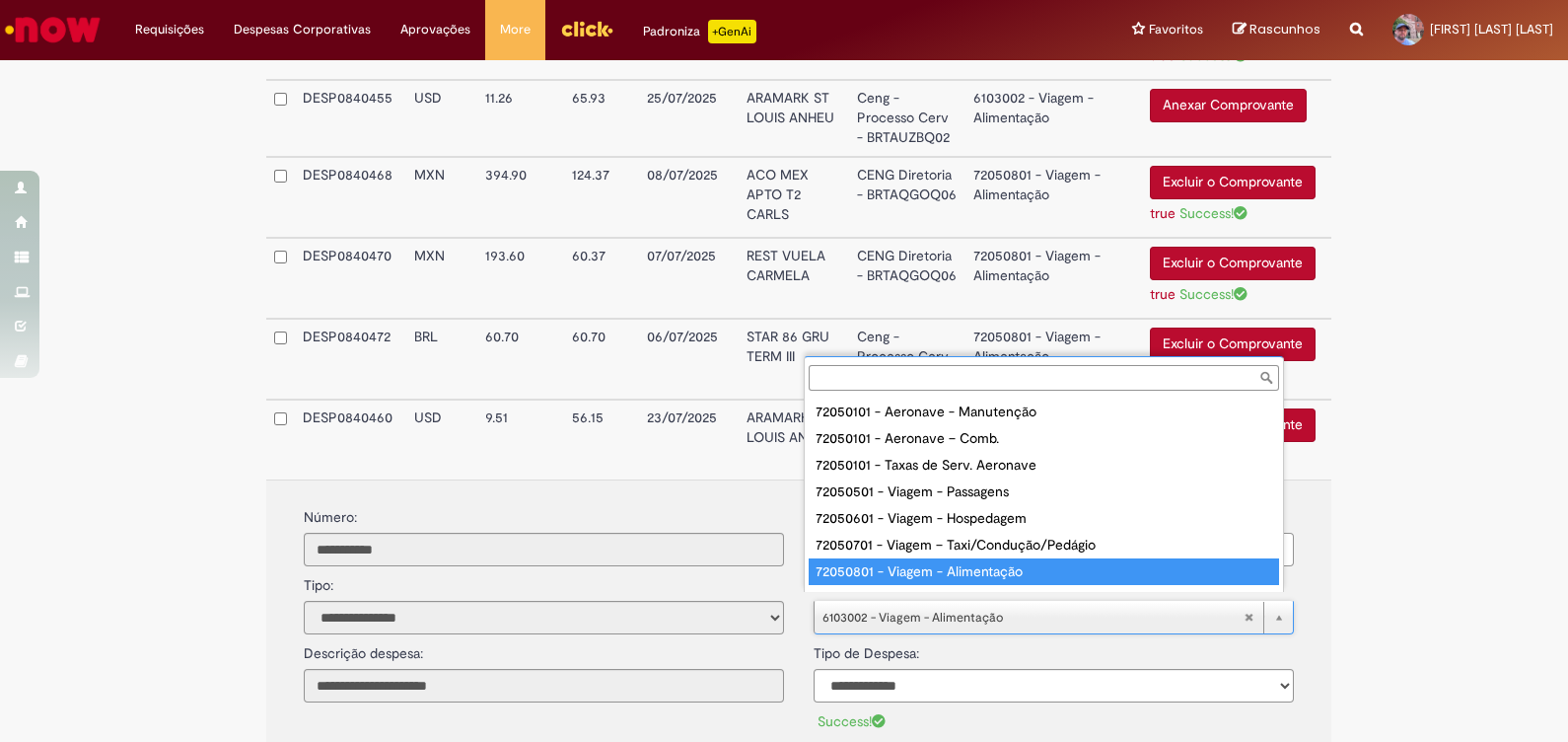 type on "**********" 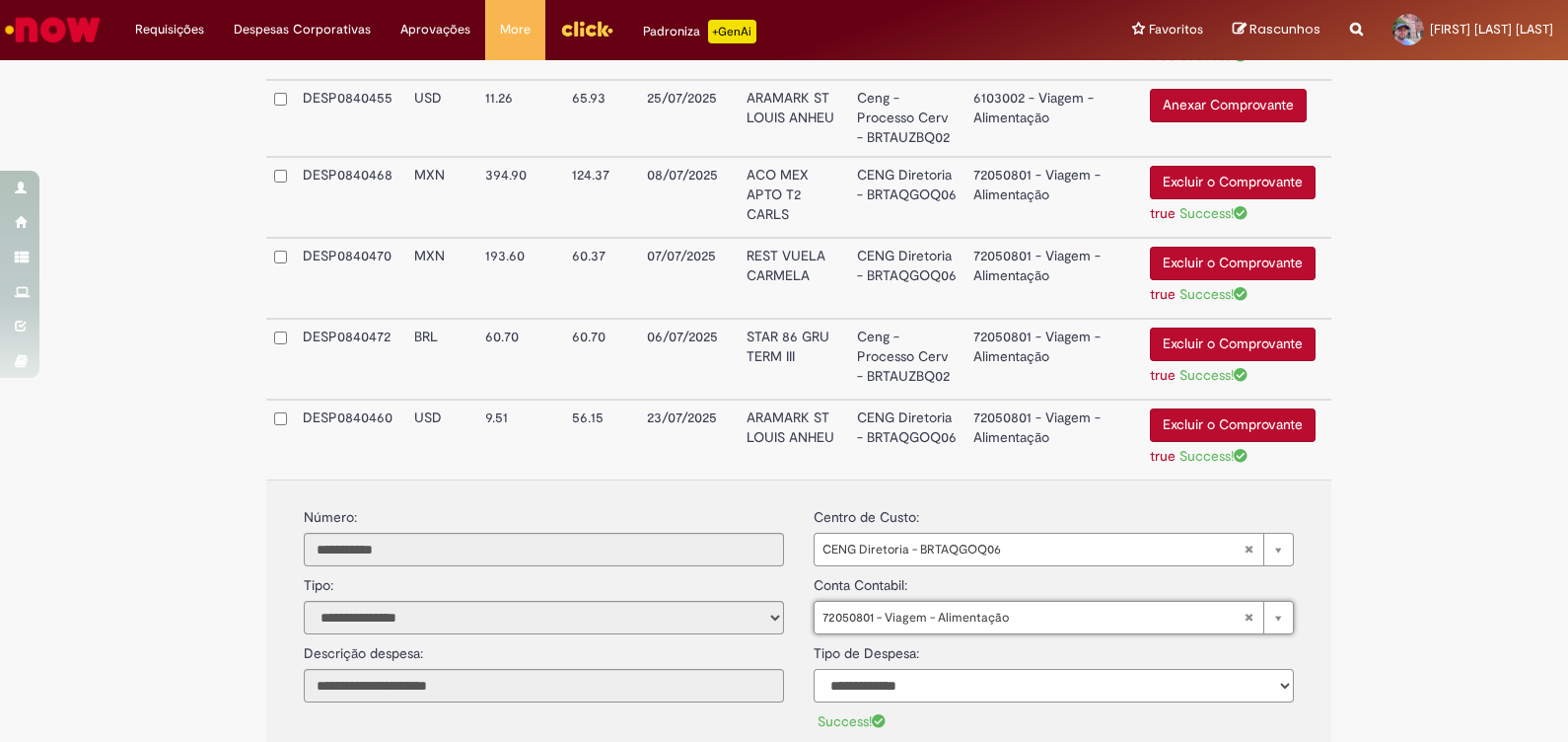 click on "**********" at bounding box center [1053, 686] 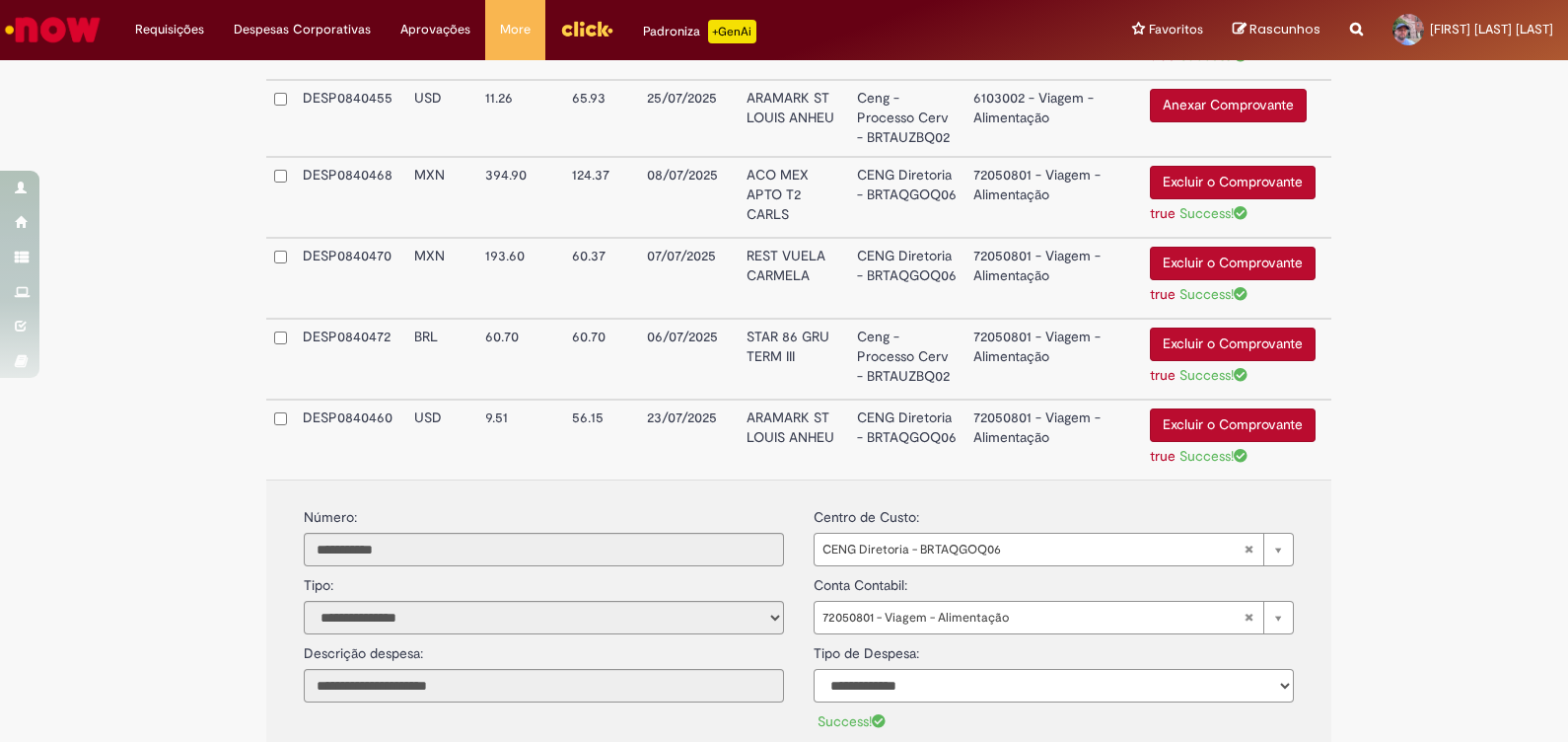 select on "*" 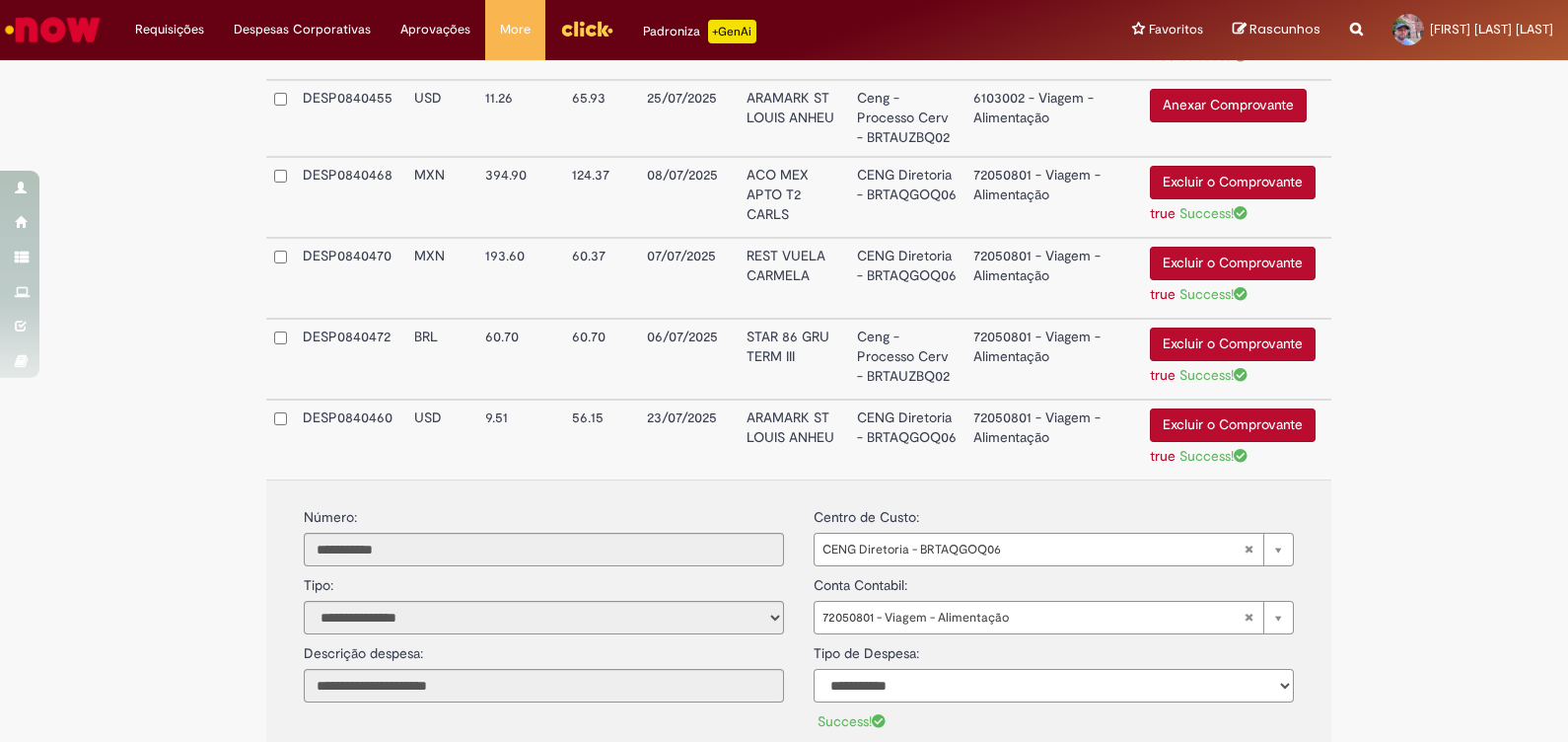 click on "**********" at bounding box center [1053, 686] 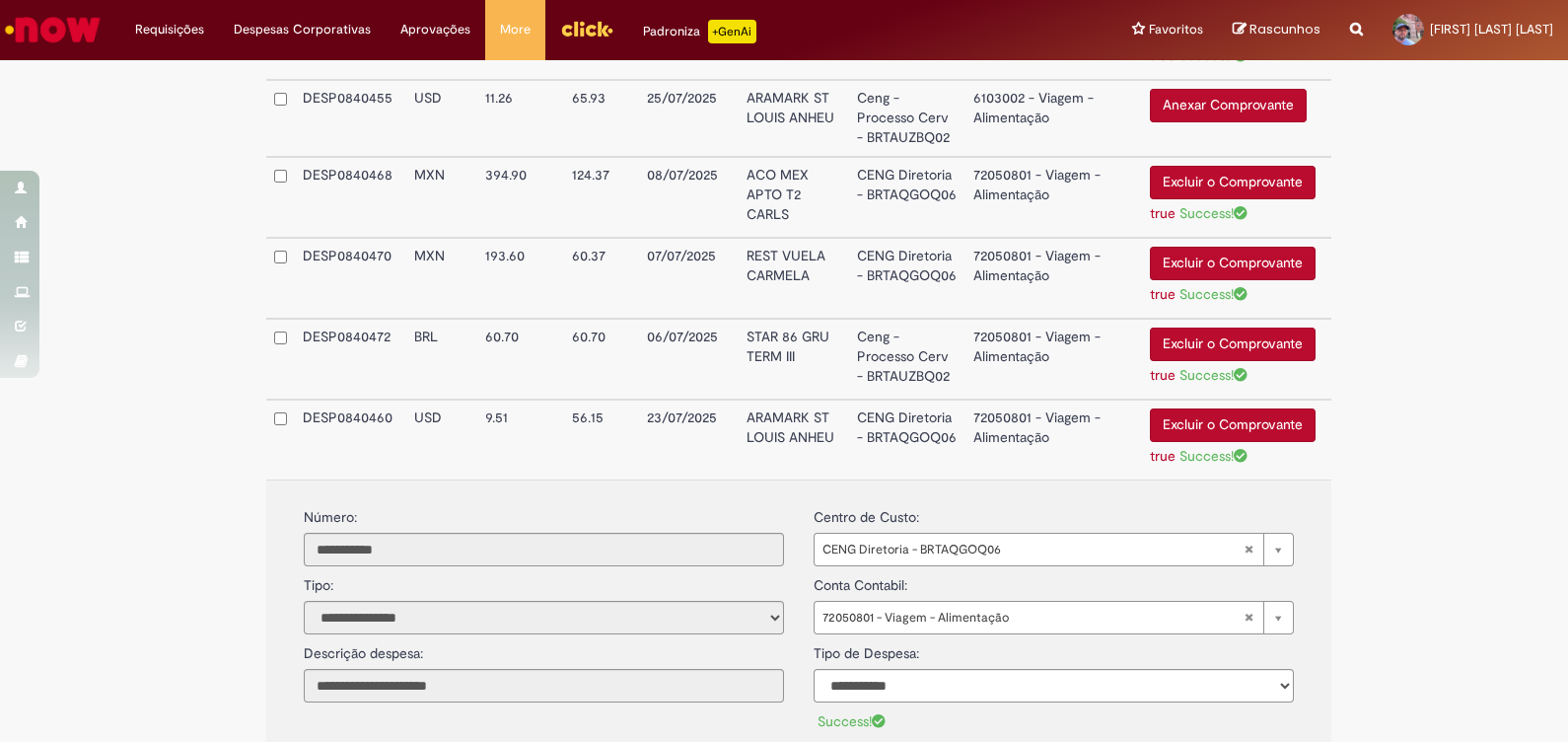 click on "CENG Diretoria - BRTAQGOQ06" at bounding box center [907, 439] 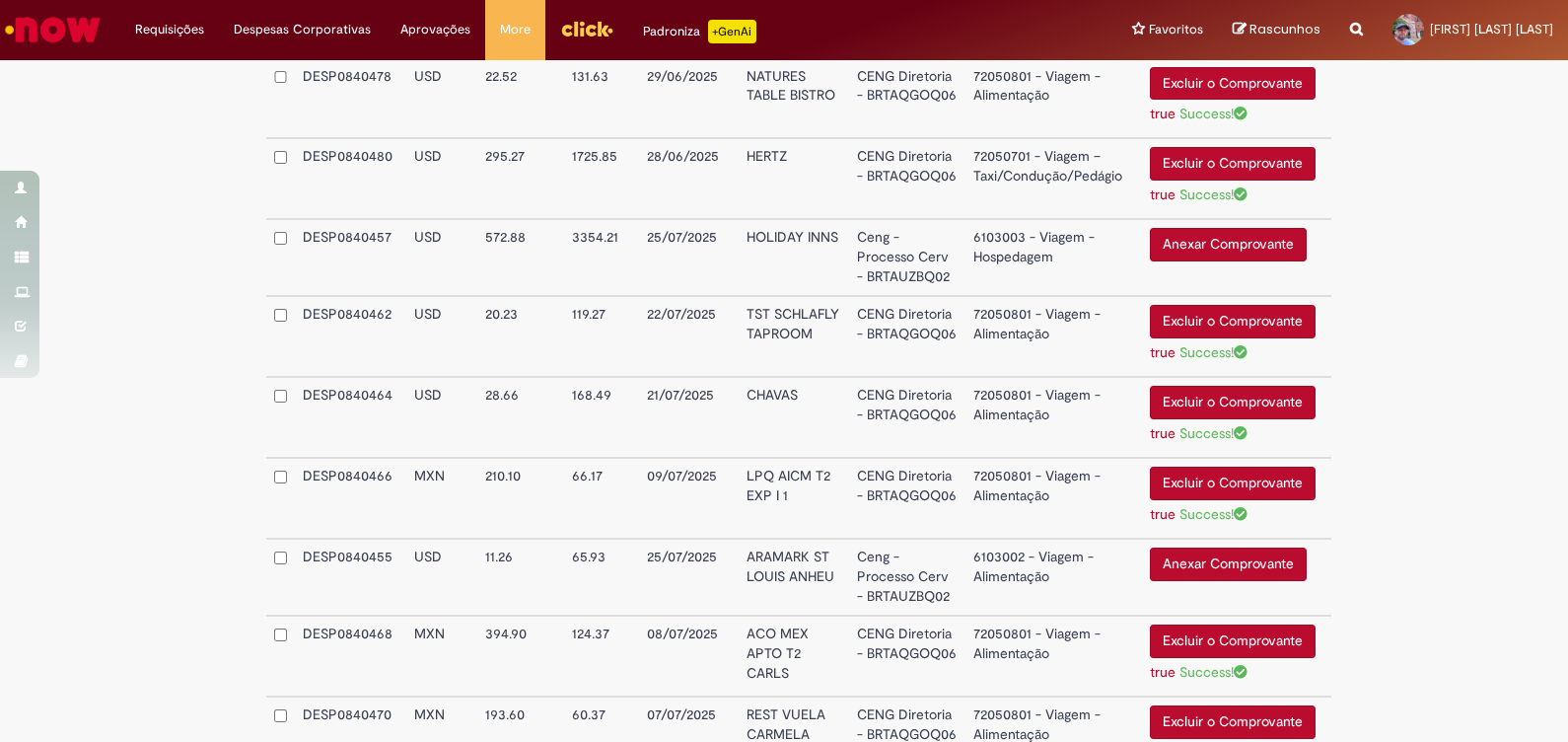 scroll, scrollTop: 1945, scrollLeft: 0, axis: vertical 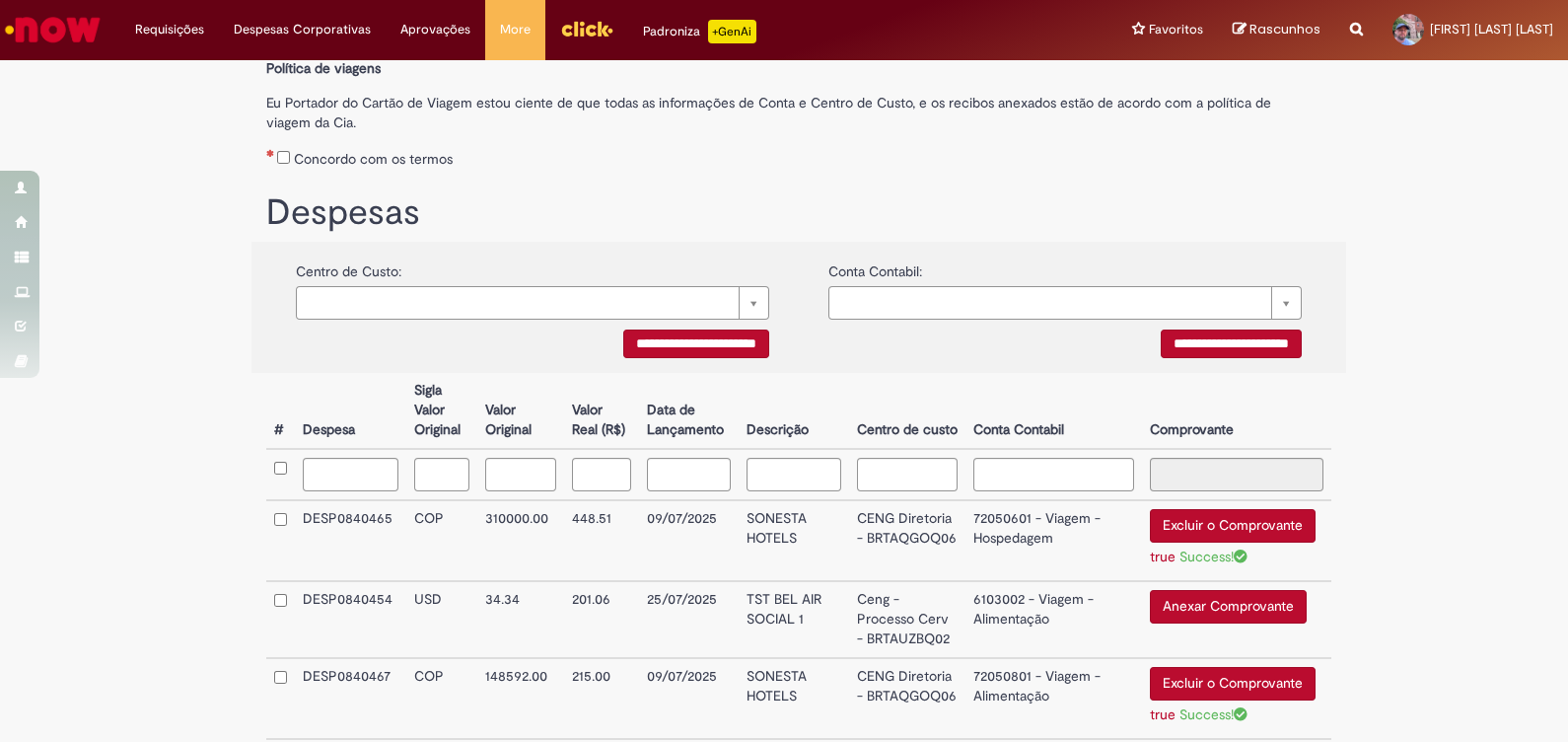 click on "Anexar Comprovante" at bounding box center (1228, 607) 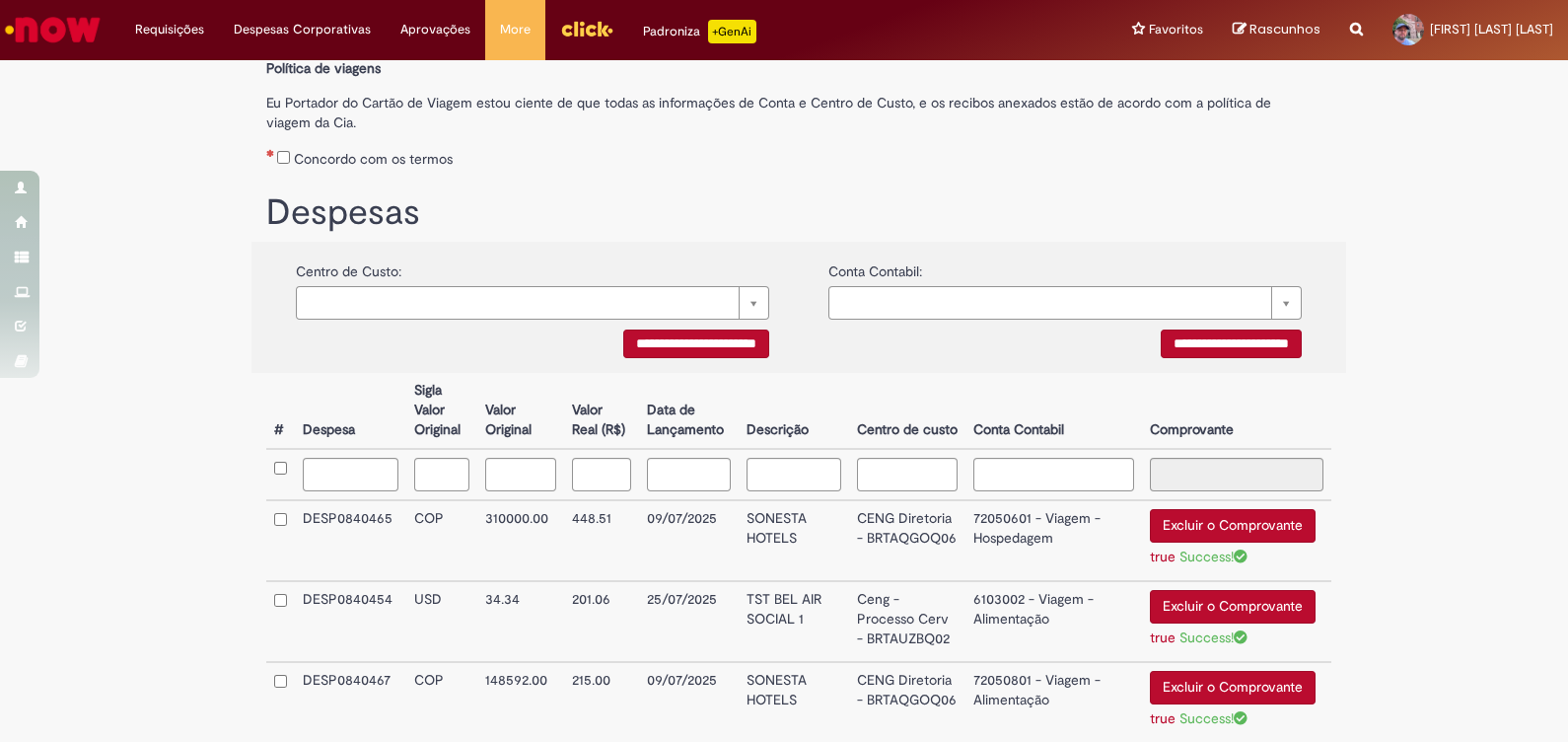 click on "Ceng - Processo Cerv - BRTAUZBQ02" at bounding box center [907, 622] 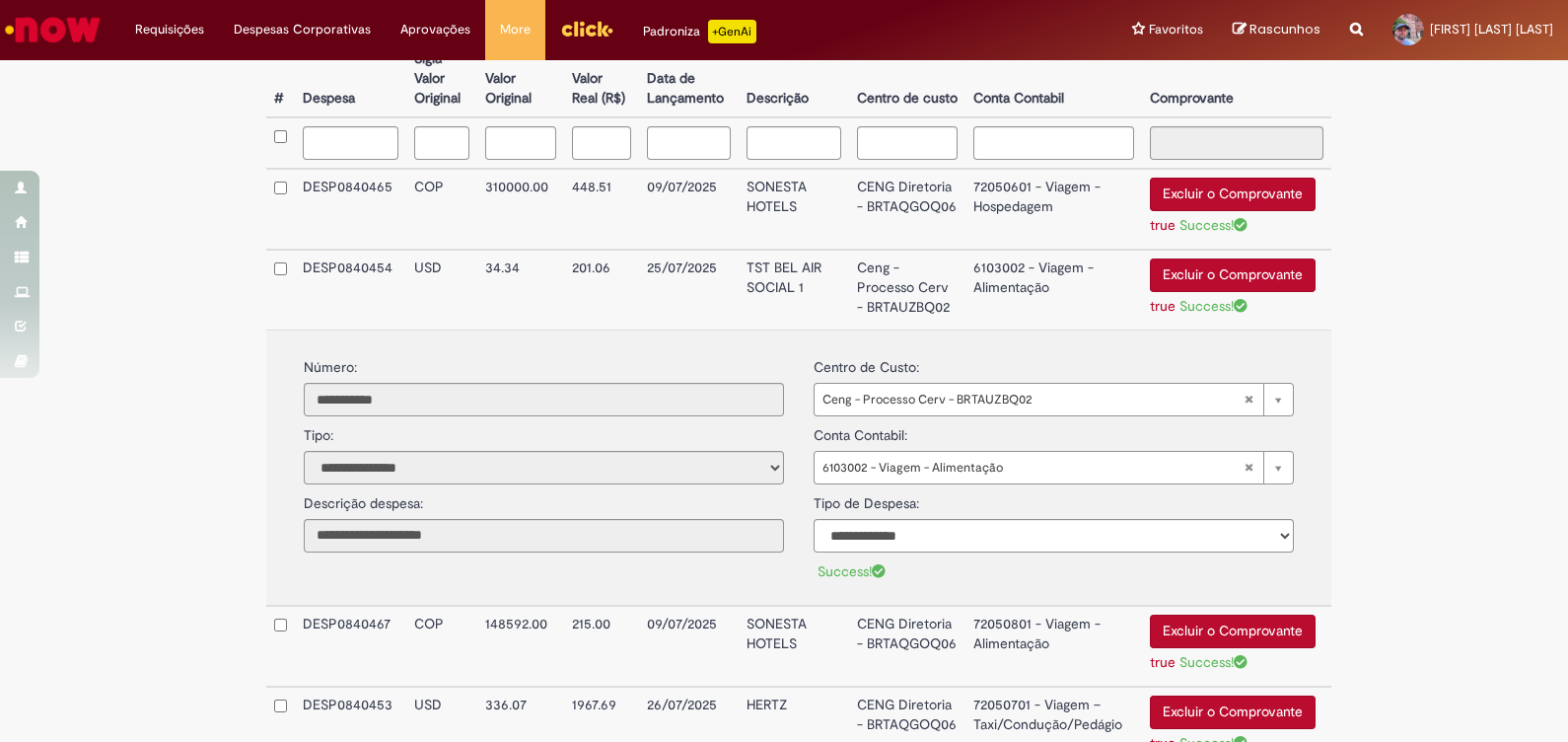 scroll, scrollTop: 617, scrollLeft: 0, axis: vertical 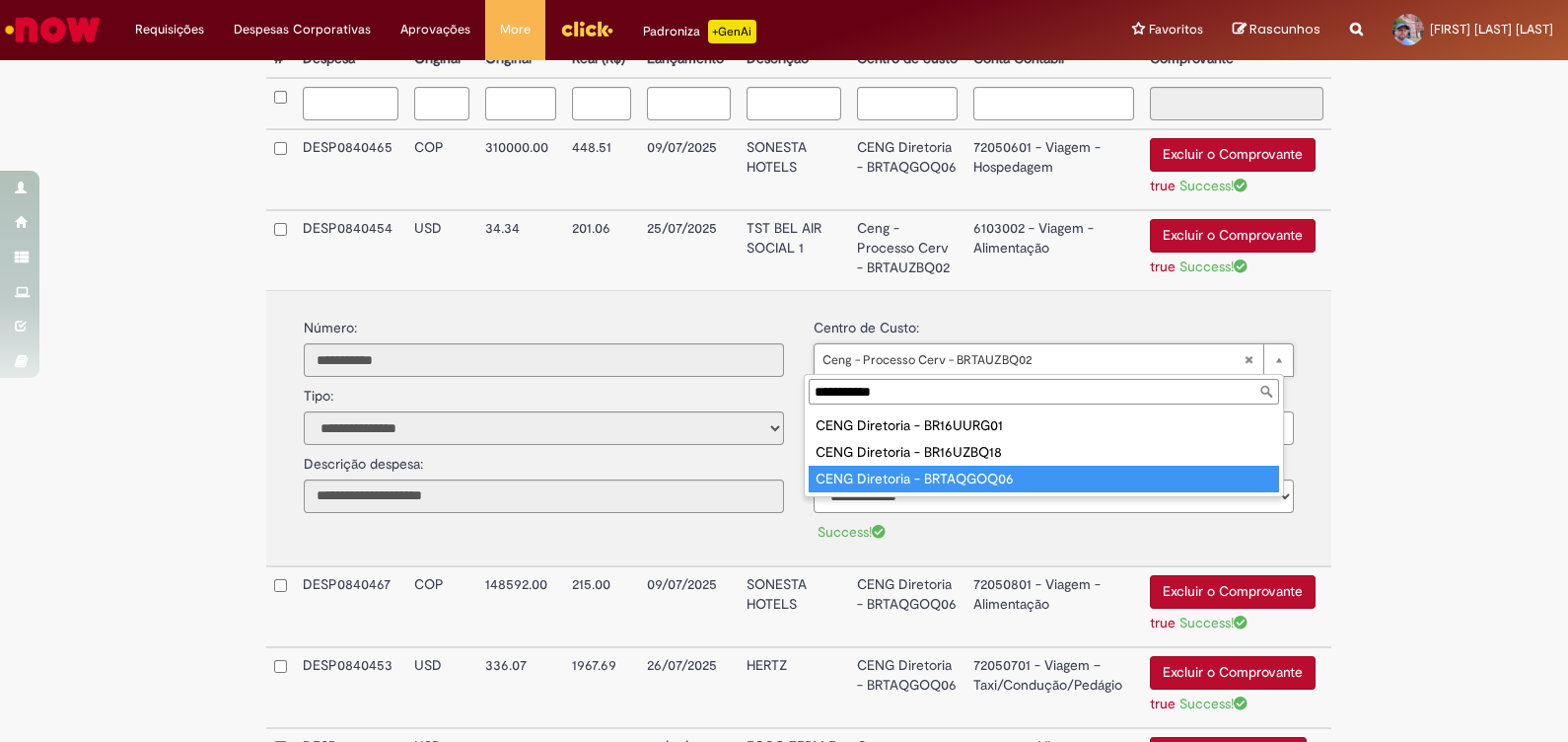 type on "**********" 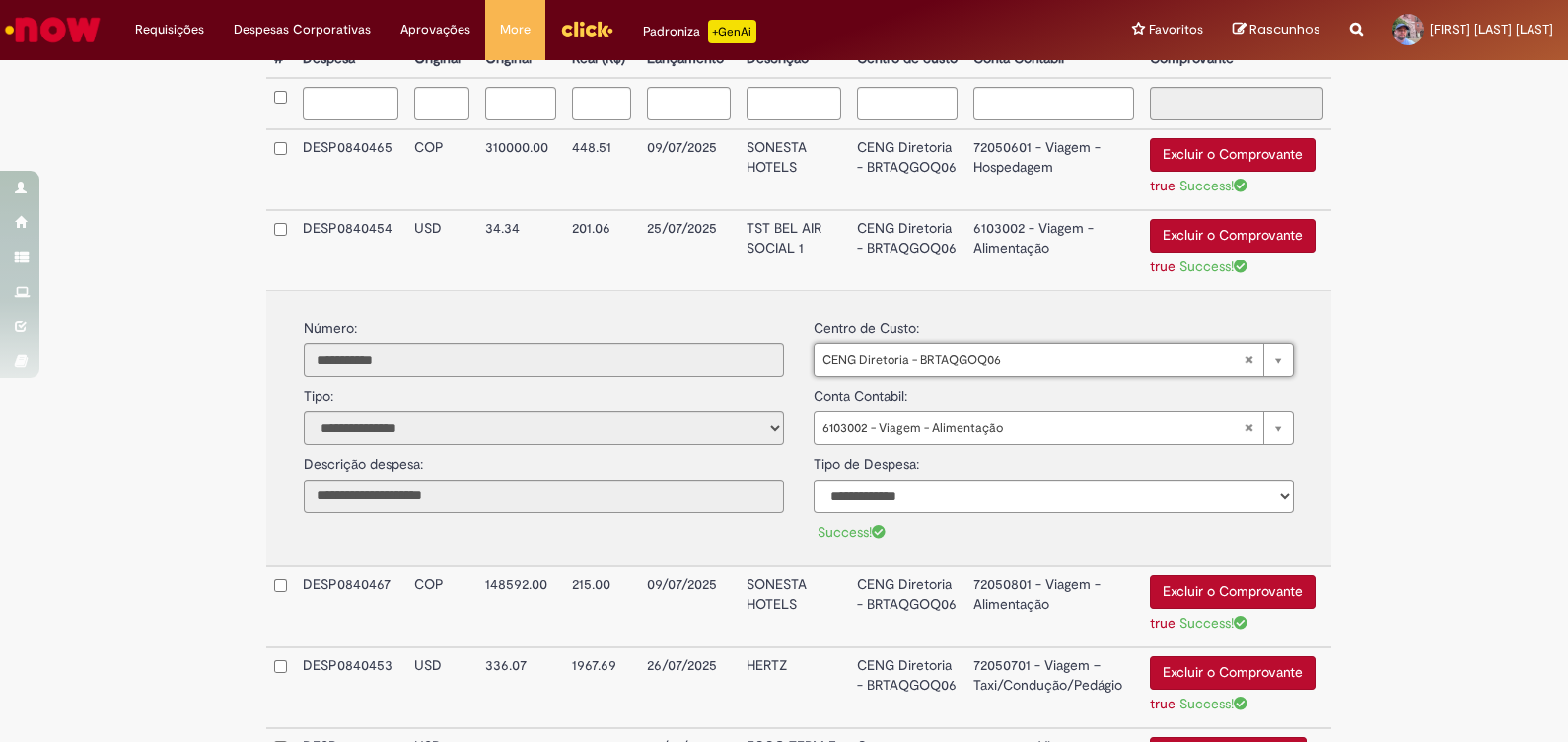 click on "**********" at bounding box center [1053, 410] 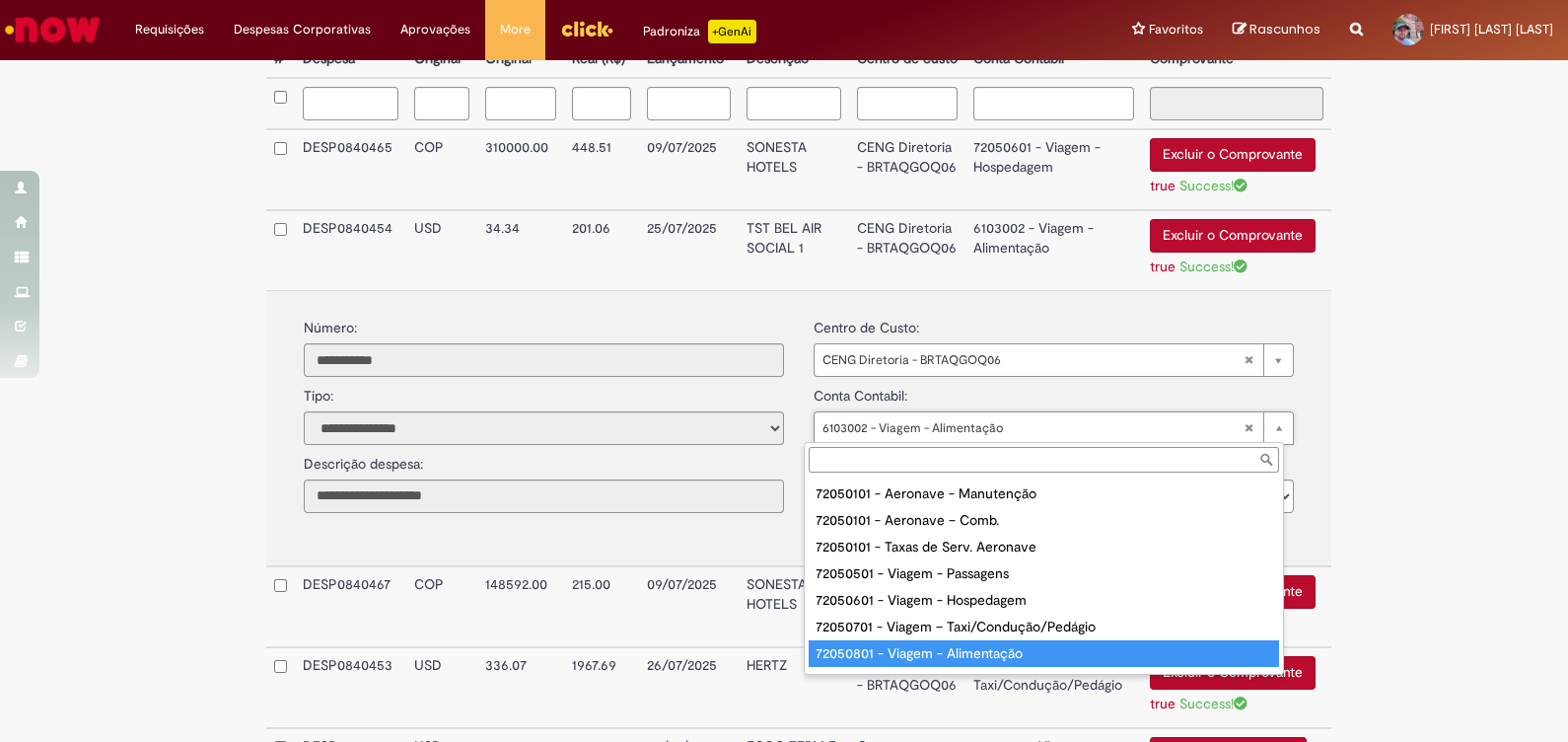 type on "**********" 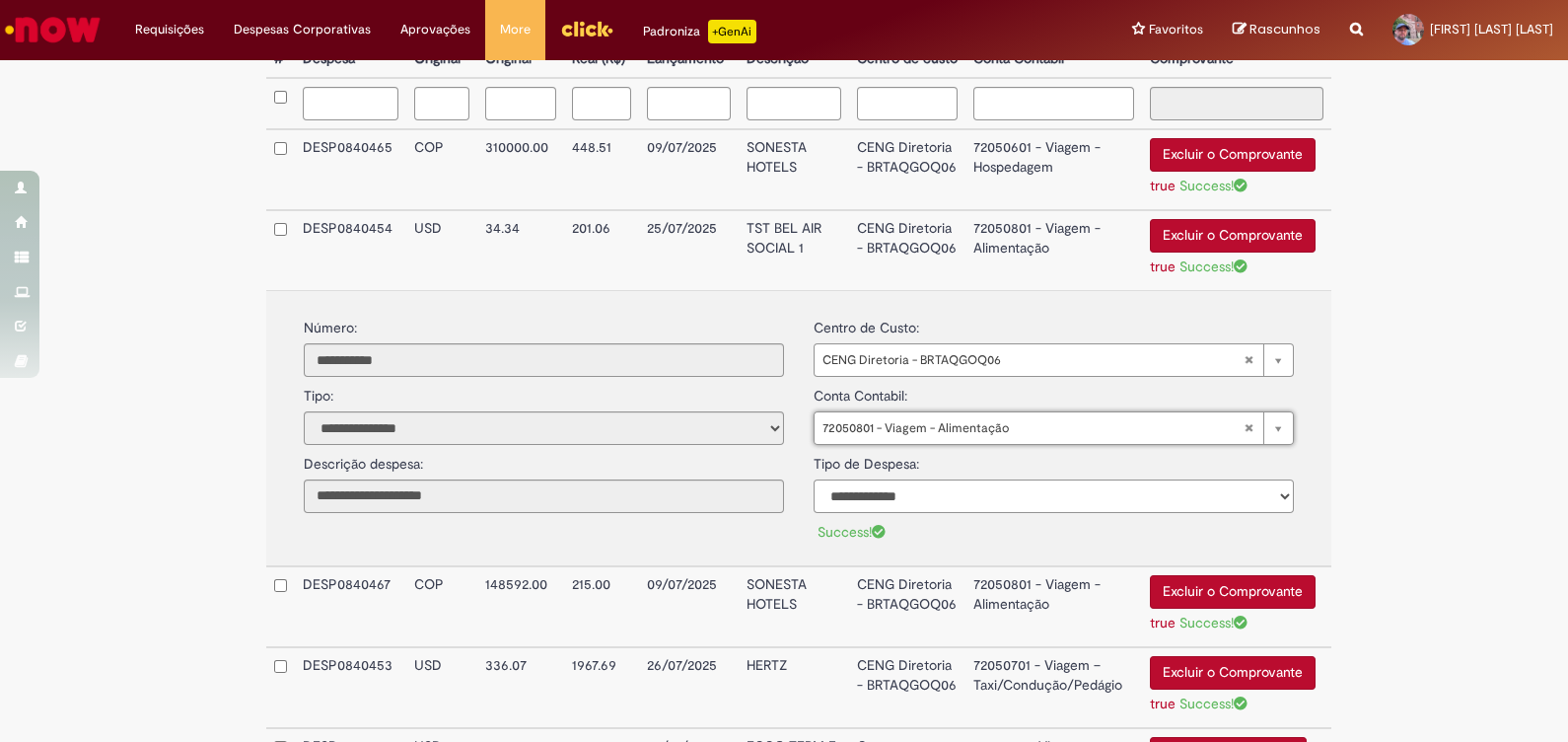 click on "**********" at bounding box center [1053, 496] 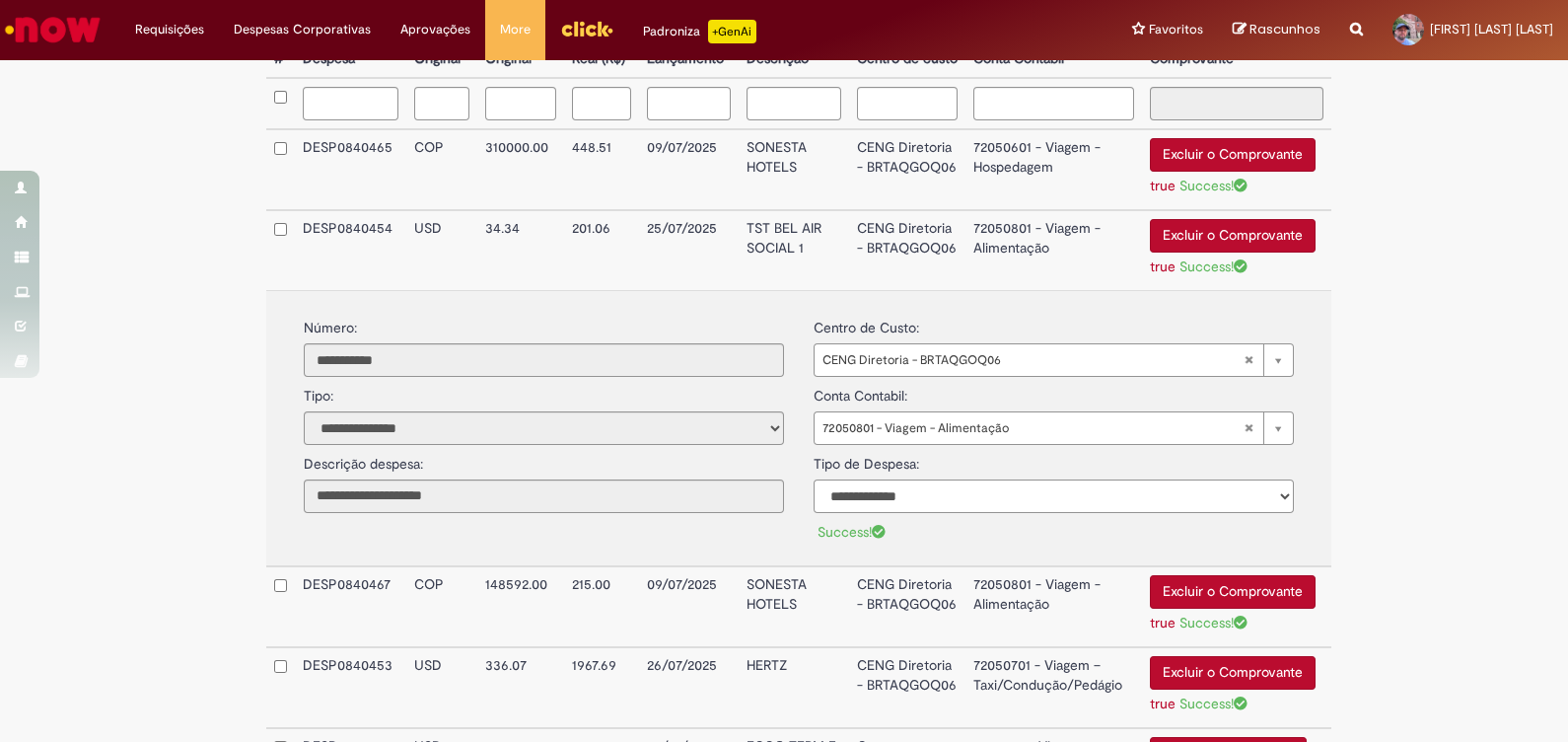 select on "*" 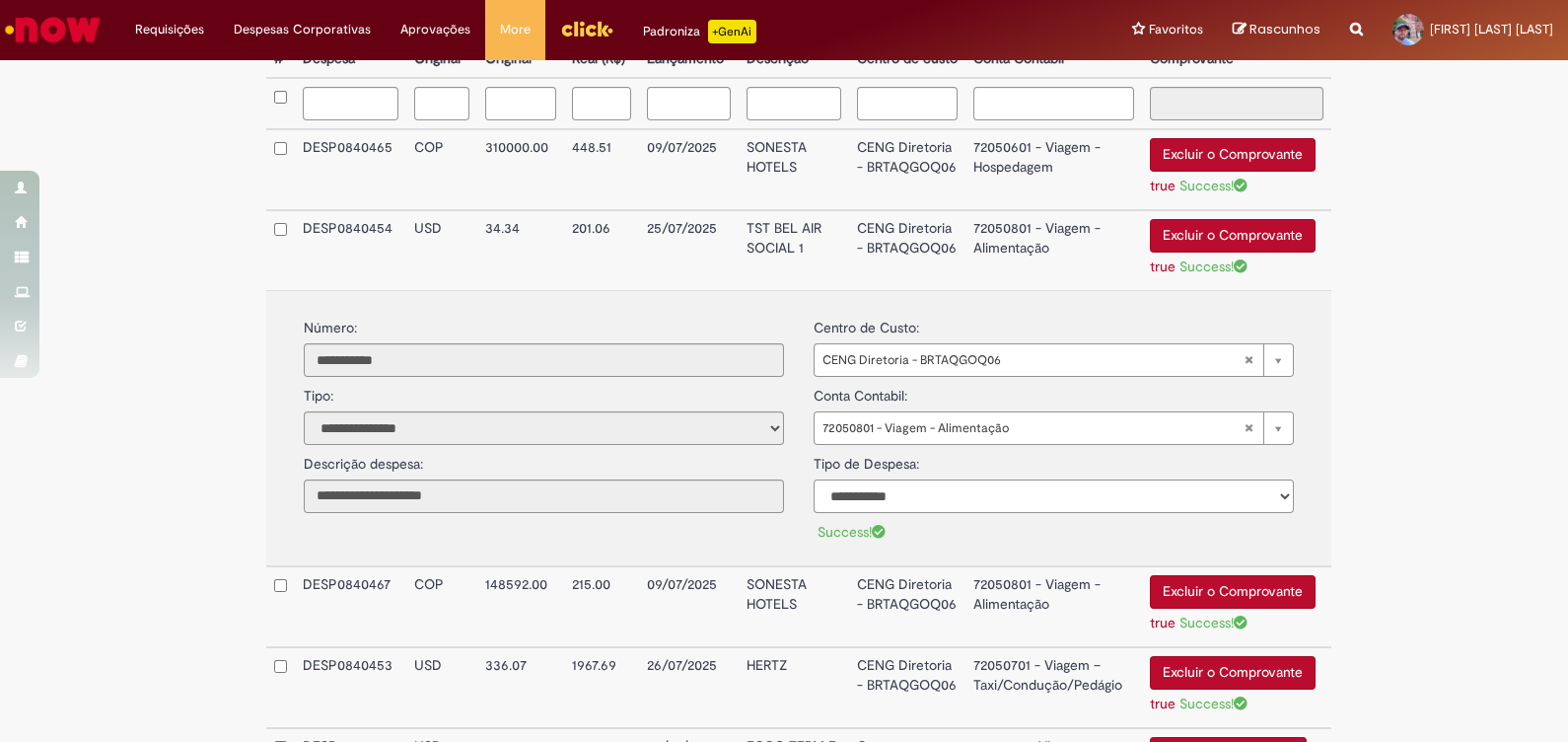 click on "**********" at bounding box center (1053, 496) 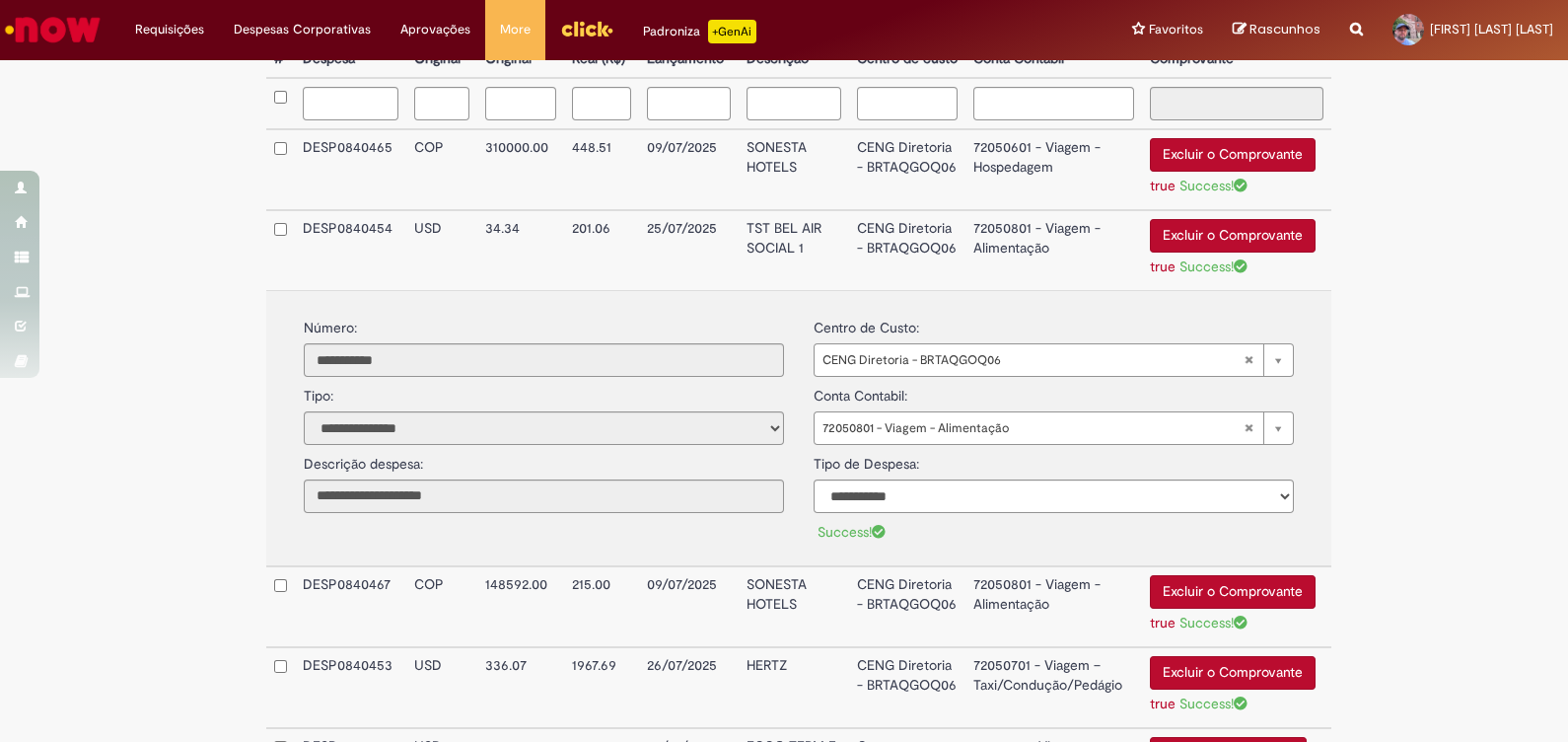 click on "TST  BEL AIR SOCIAL 1" at bounding box center [794, 250] 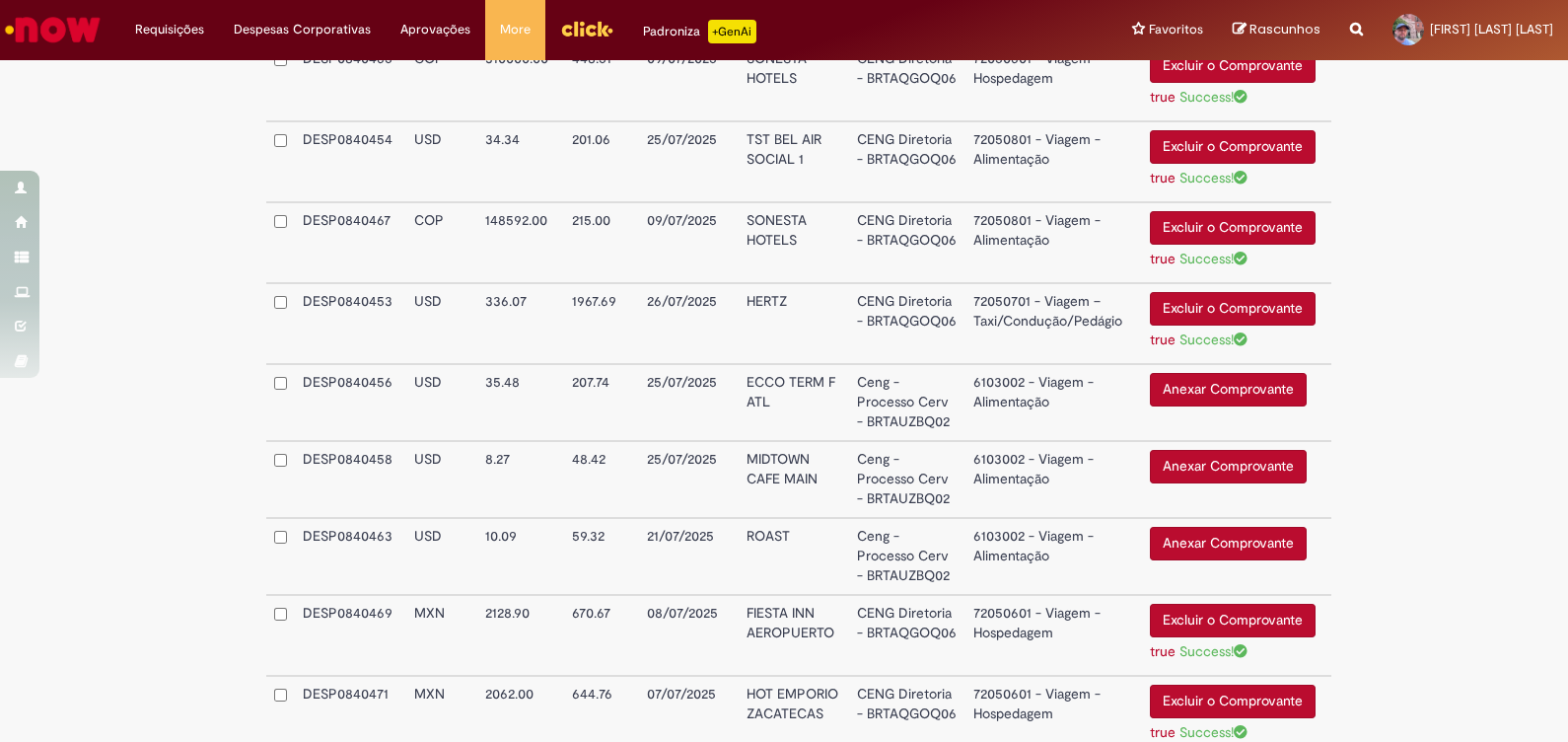 scroll, scrollTop: 740, scrollLeft: 0, axis: vertical 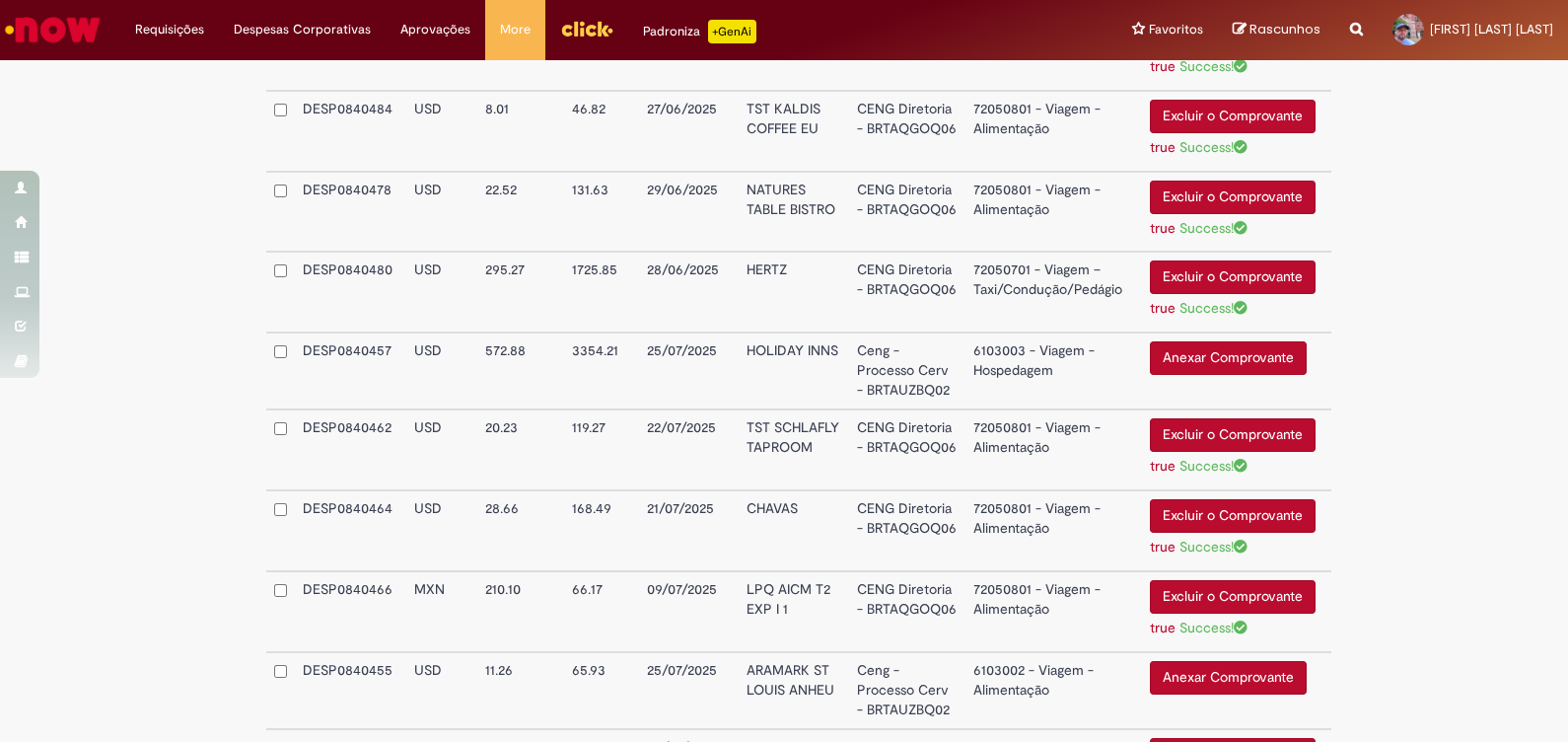 click on "Anexar Comprovante" at bounding box center [1228, 358] 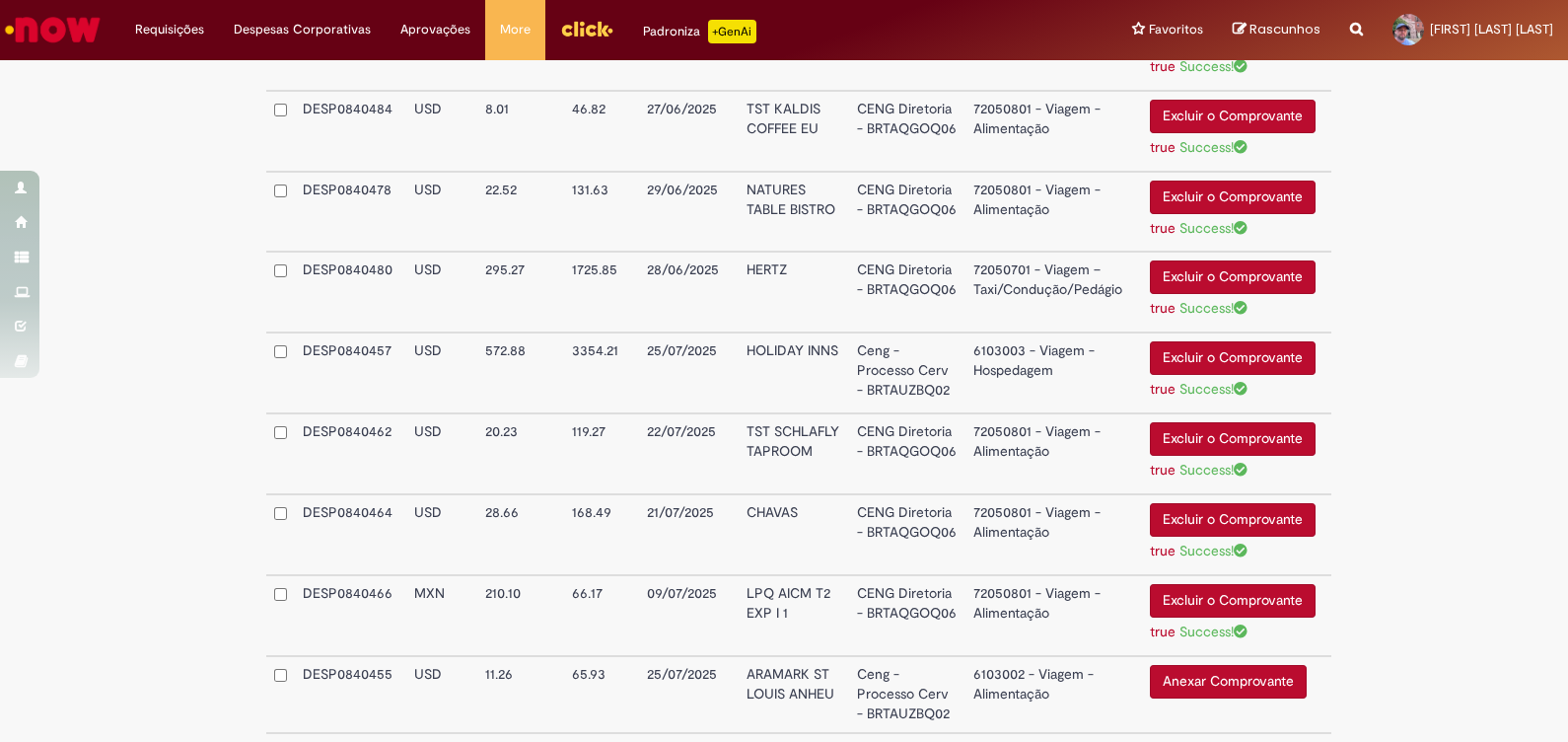 click on "6103003 - Viagem - Hospedagem" at bounding box center [1053, 373] 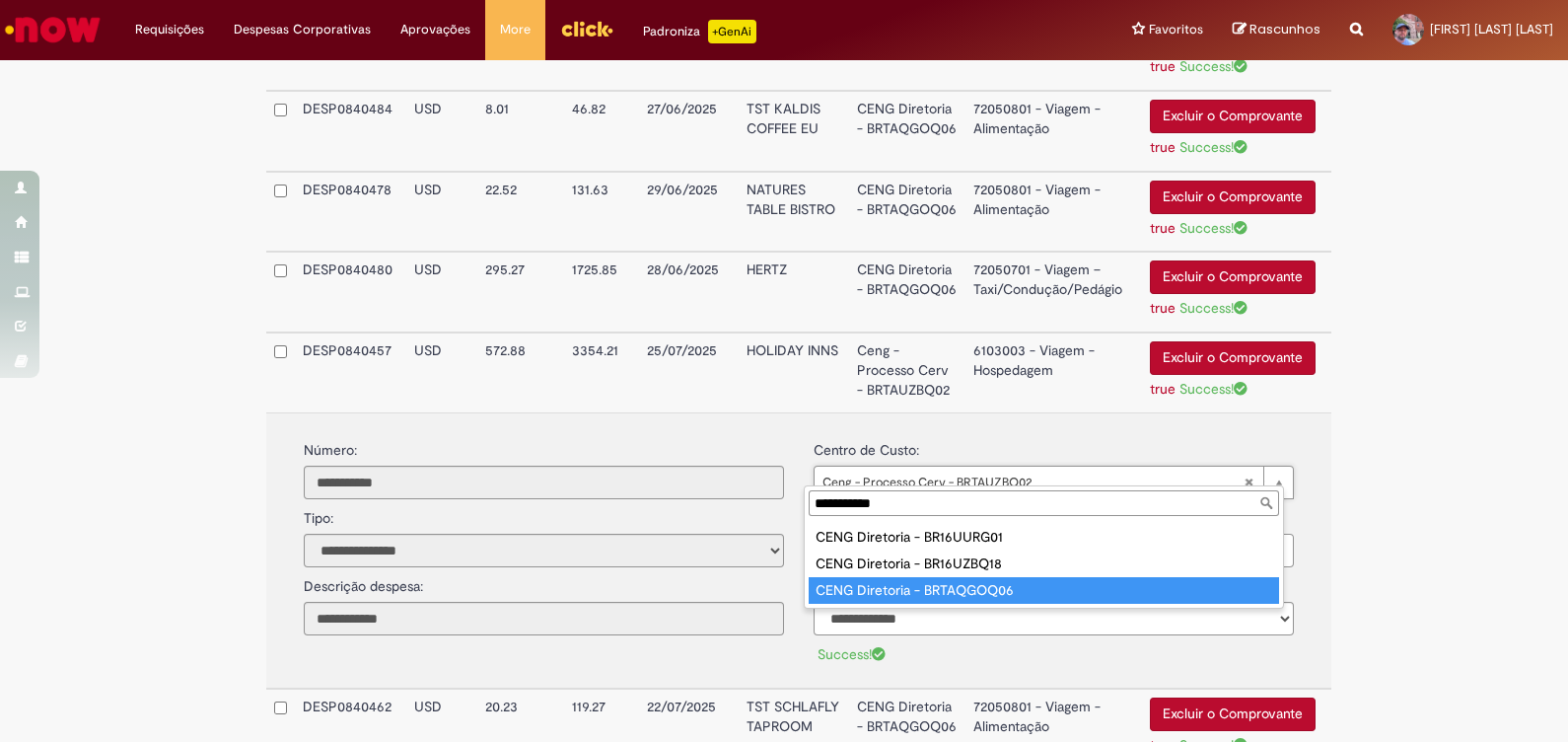 type on "**********" 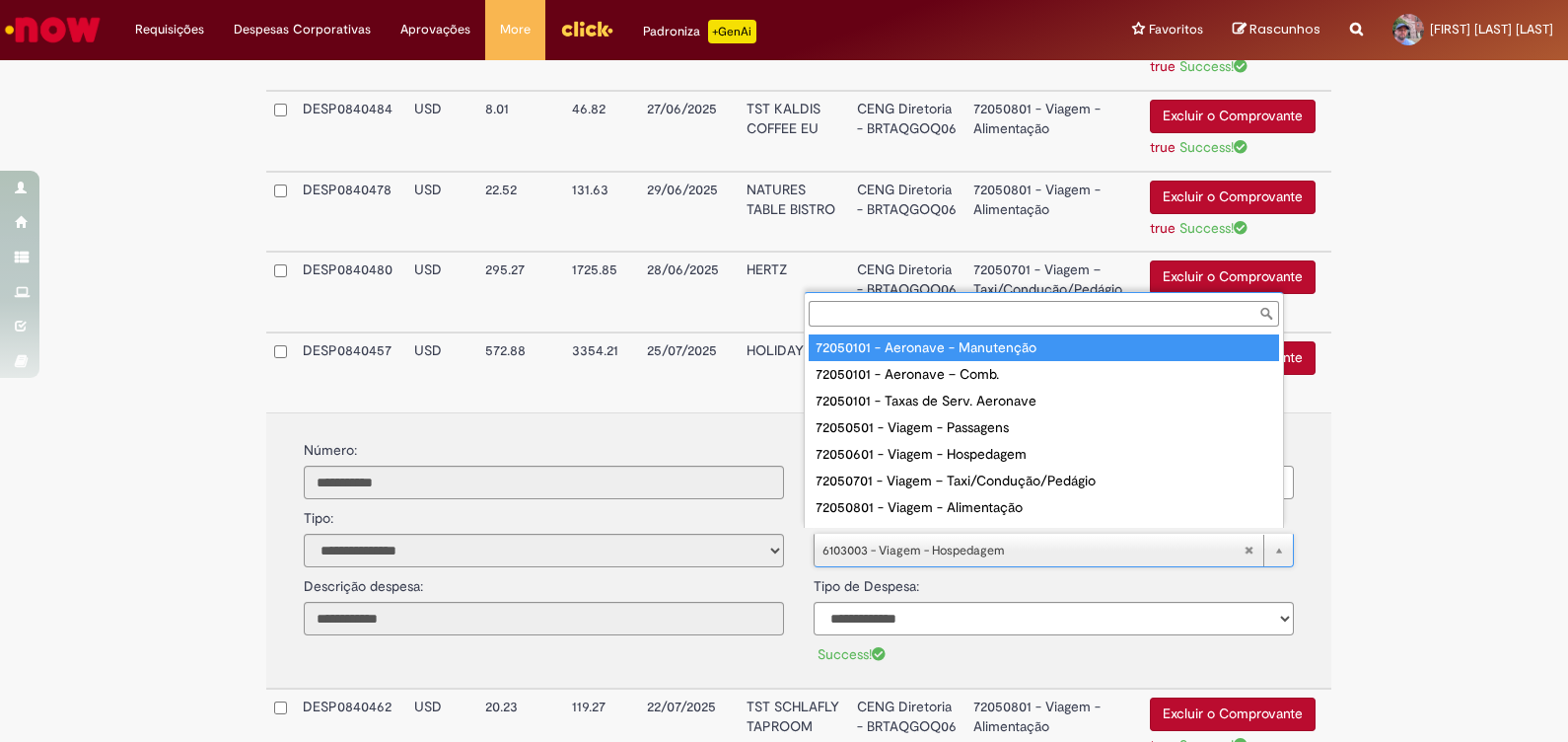 scroll, scrollTop: 15, scrollLeft: 0, axis: vertical 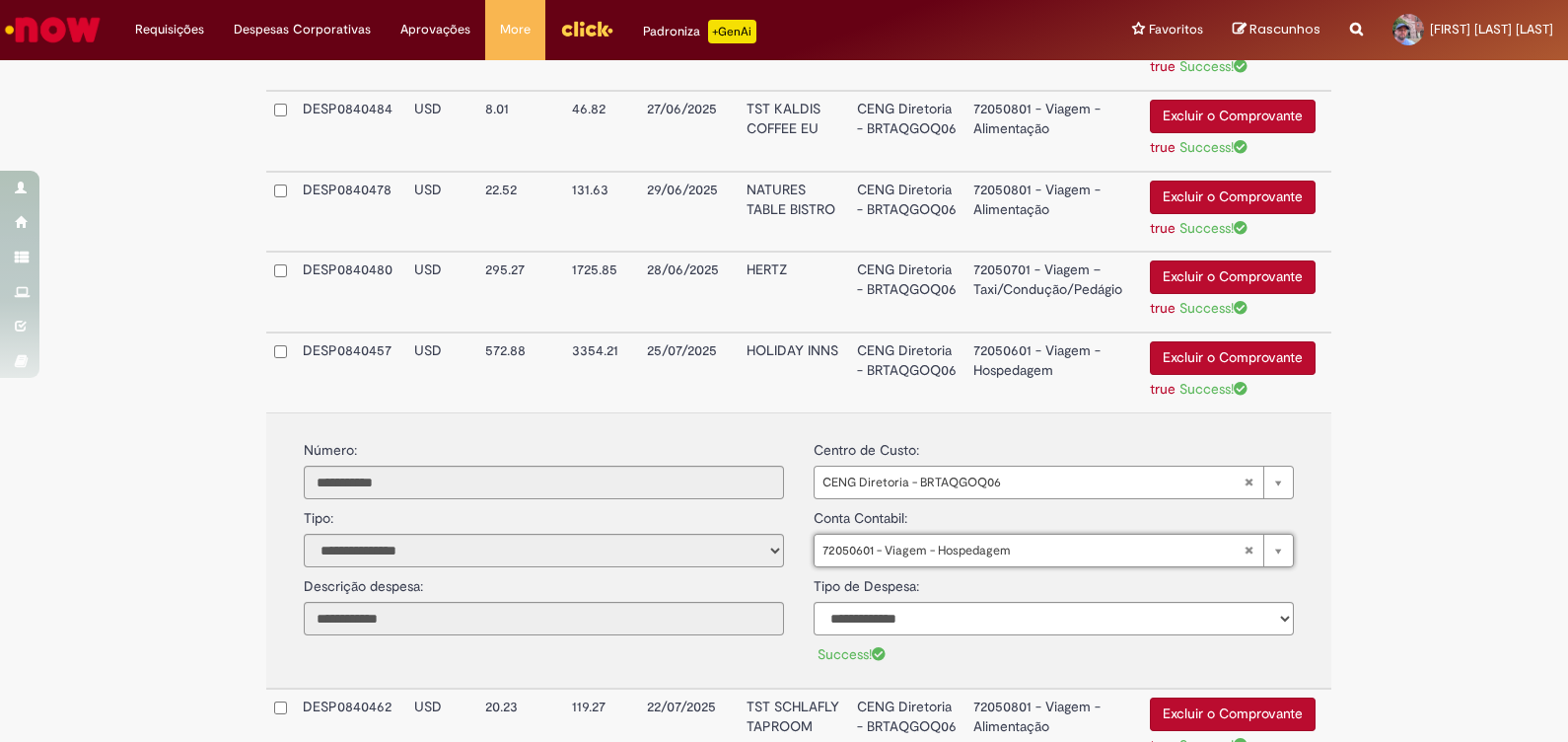 type on "**********" 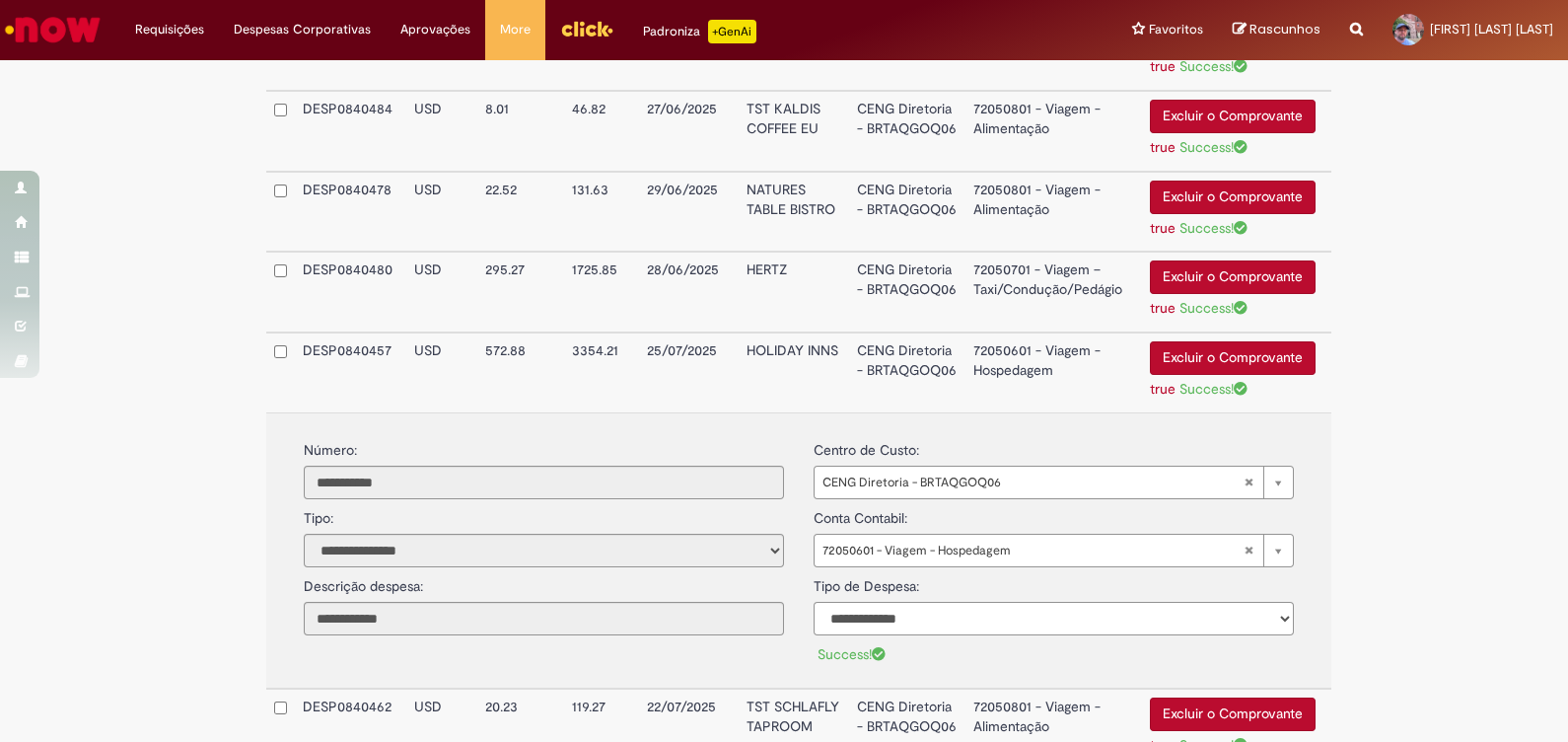 click on "**********" at bounding box center (1053, 619) 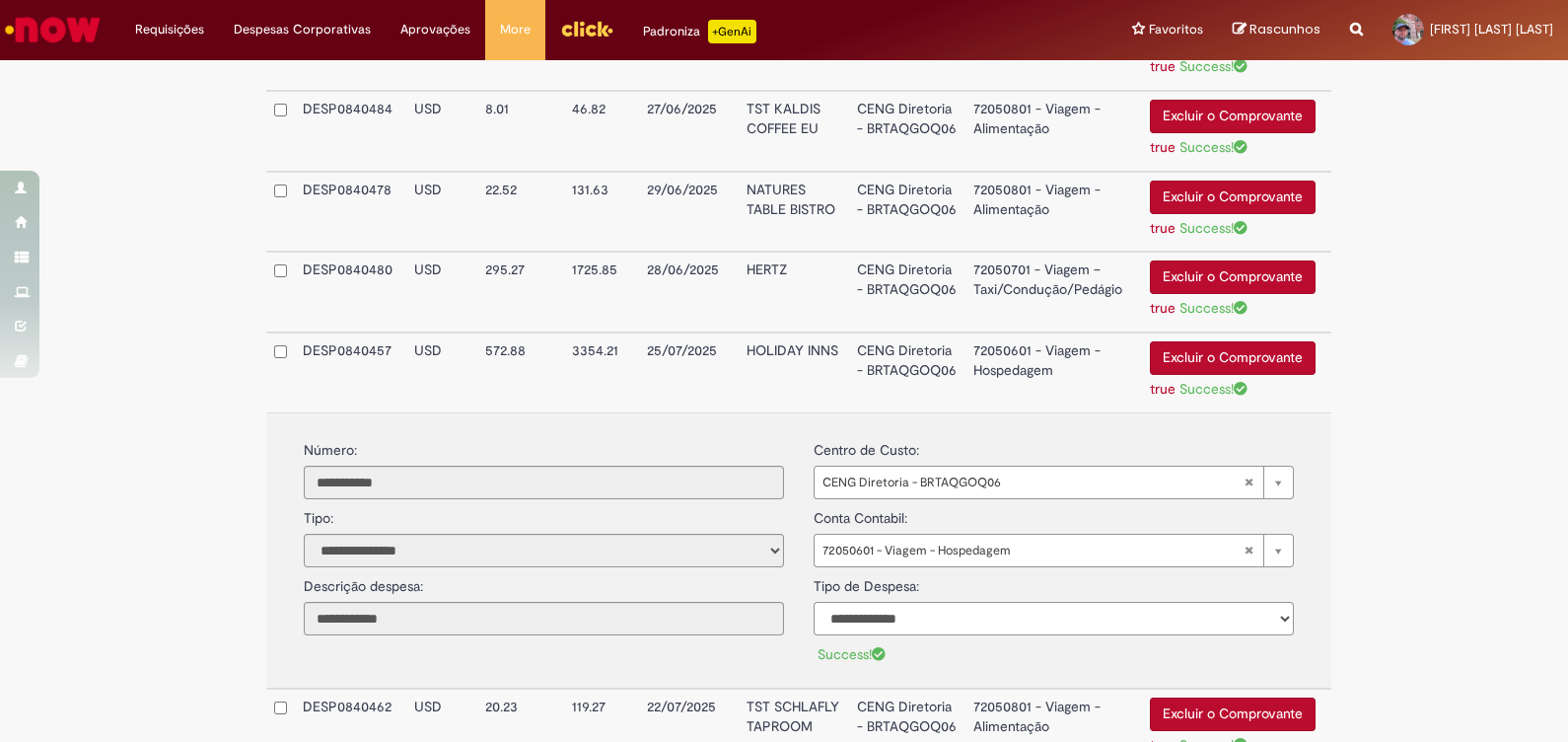 select on "*" 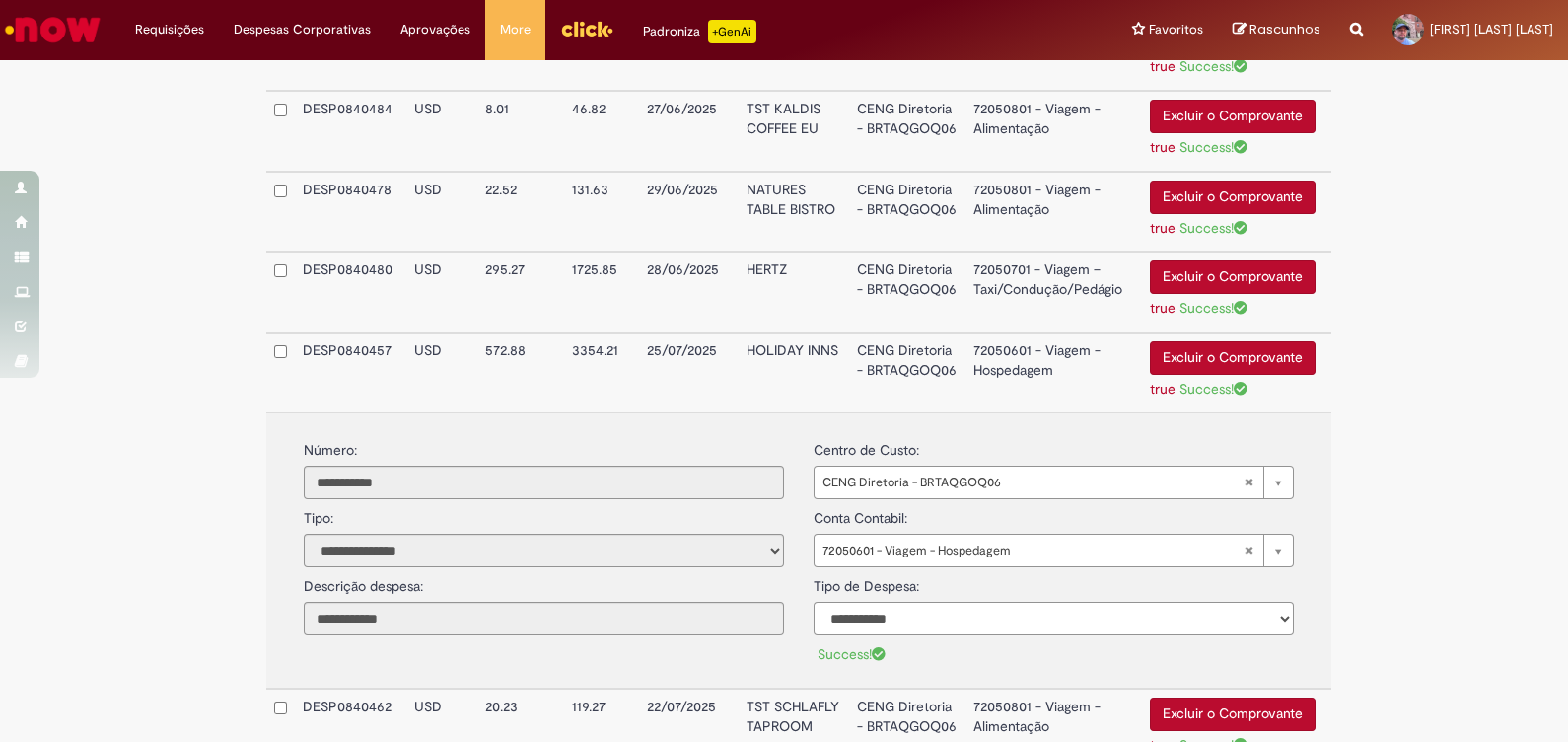 click on "**********" at bounding box center [1053, 619] 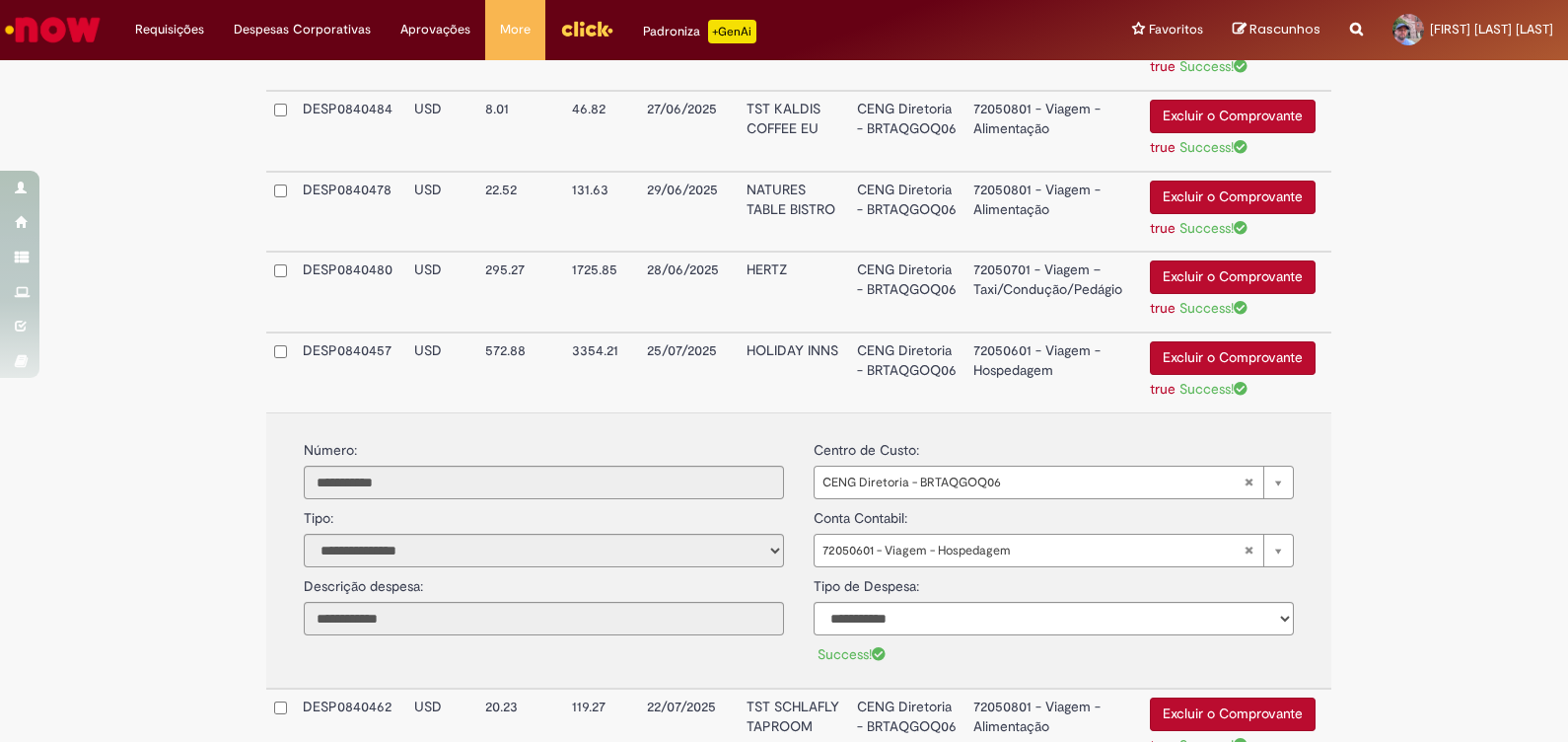 click on "CENG Diretoria - BRTAQGOQ06" at bounding box center (907, 372) 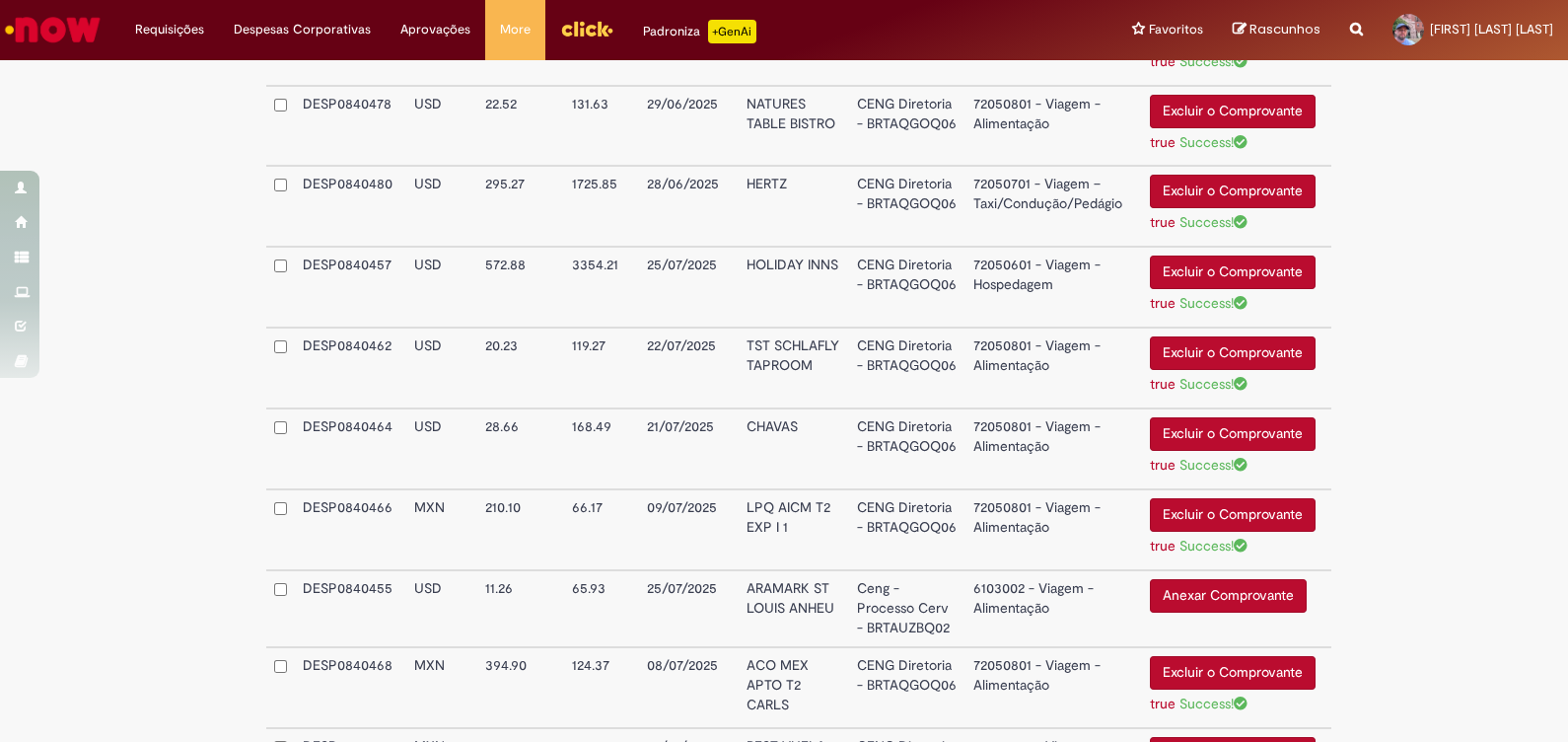 scroll, scrollTop: 1972, scrollLeft: 0, axis: vertical 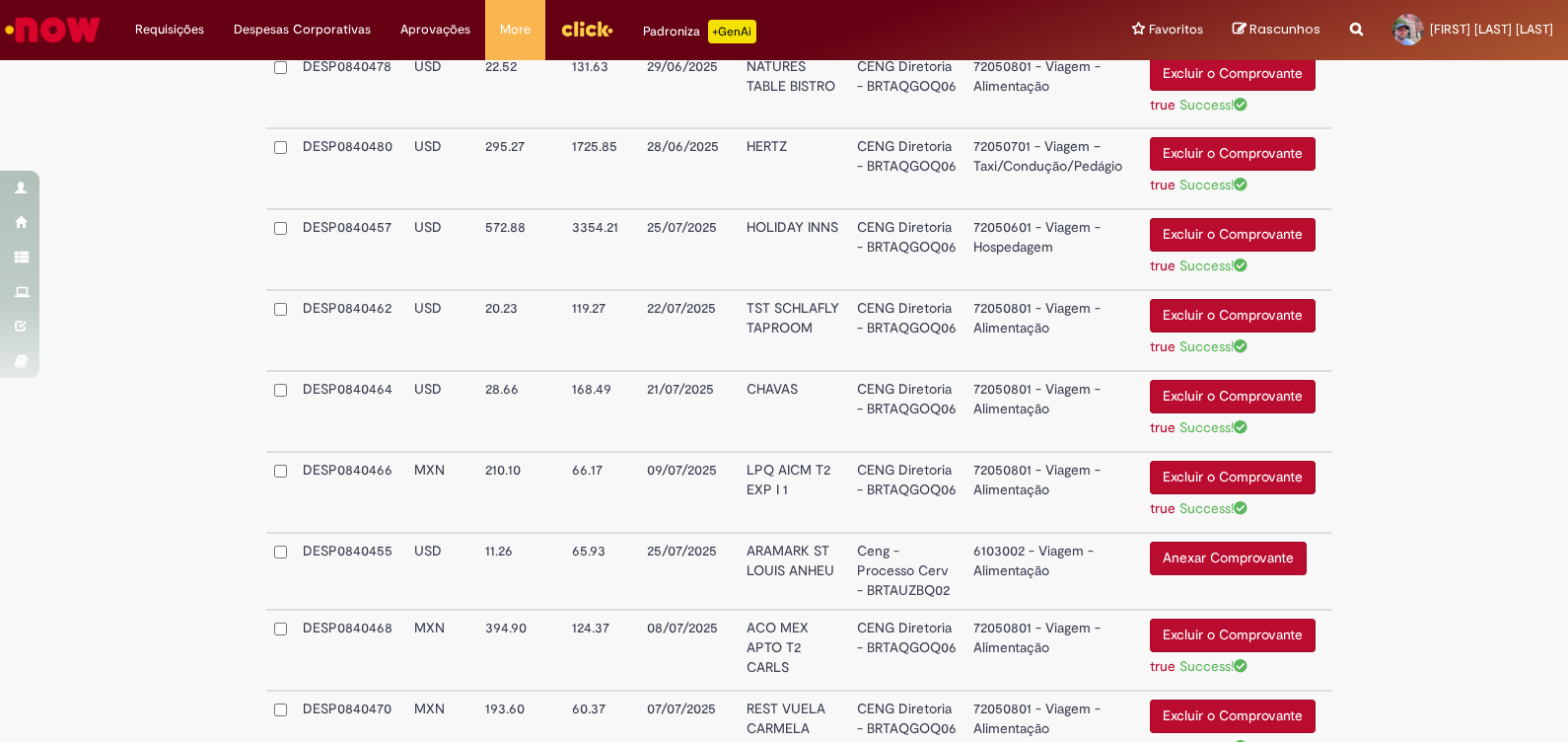 click on "Anexar Comprovante" at bounding box center [1228, 558] 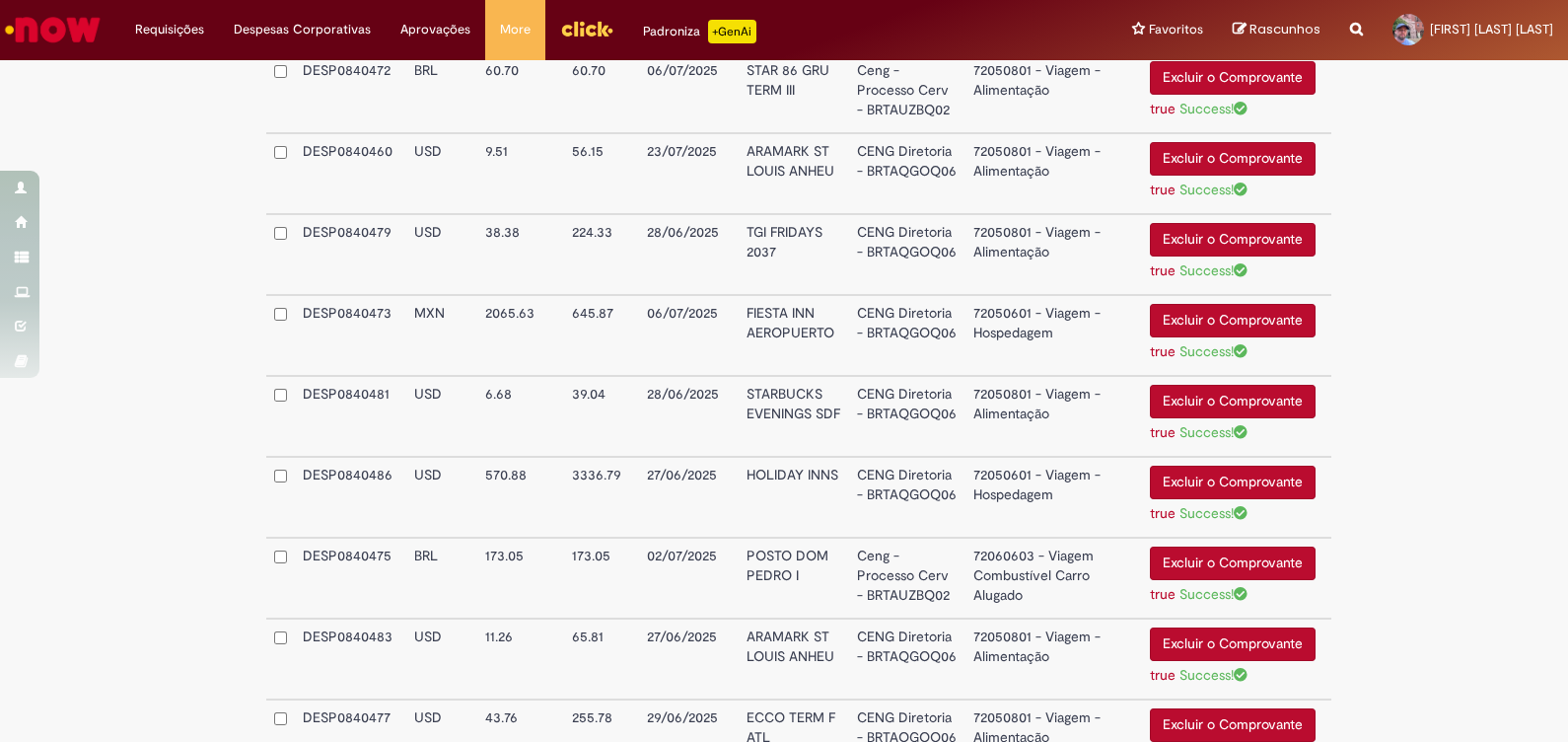 scroll, scrollTop: 2942, scrollLeft: 0, axis: vertical 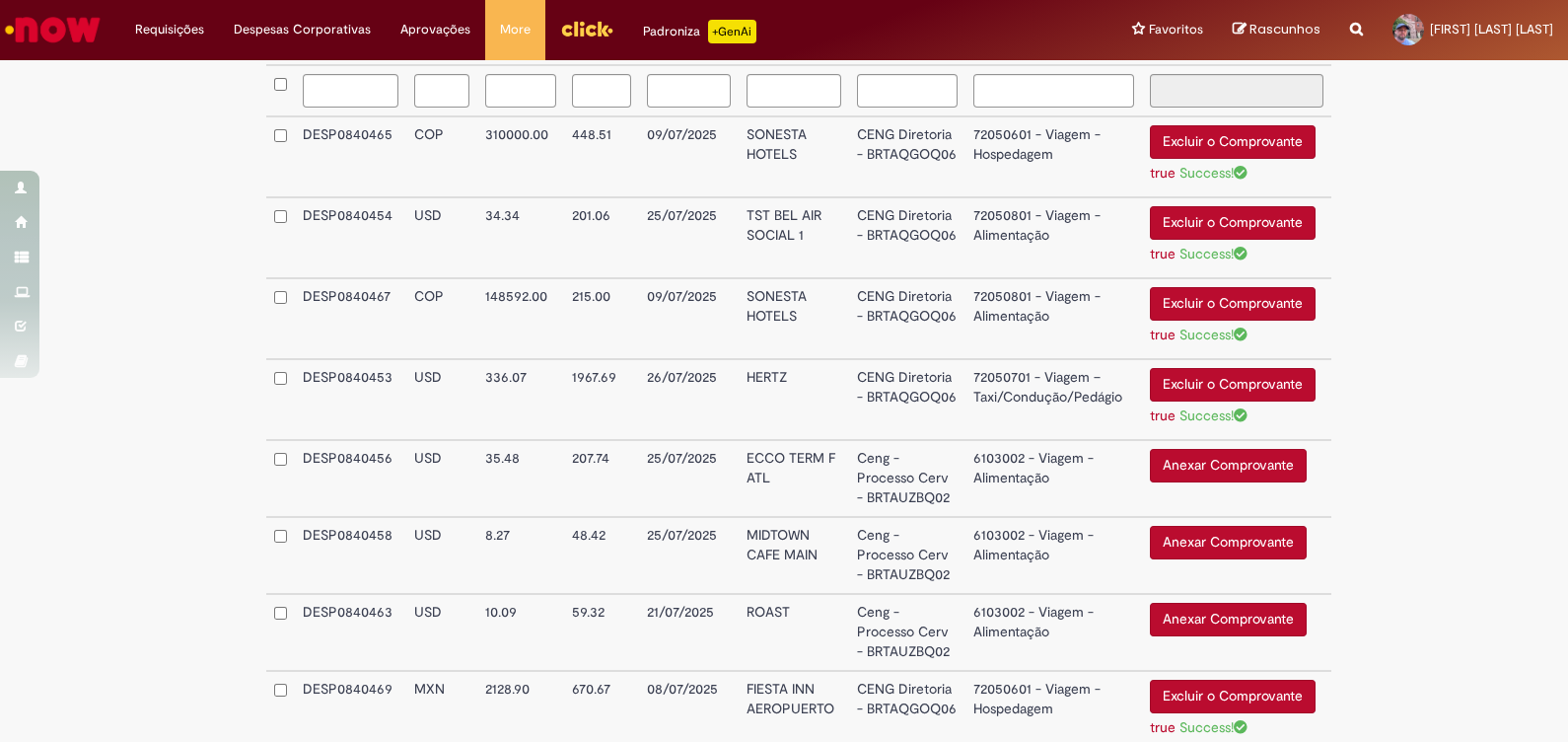 click on "Anexar Comprovante" at bounding box center (1228, 543) 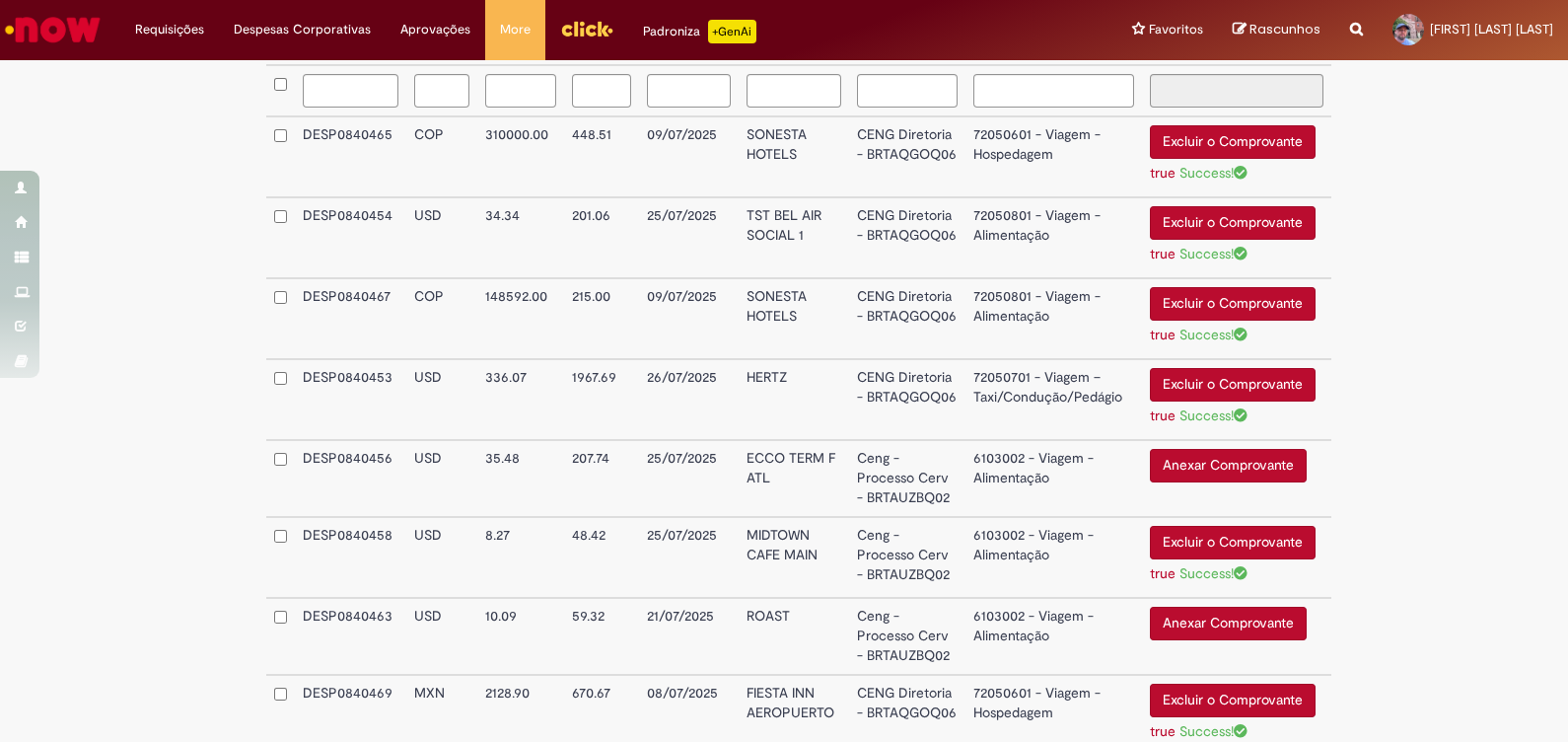 click on "Ceng - Processo Cerv - BRTAUZBQ02" at bounding box center (907, 479) 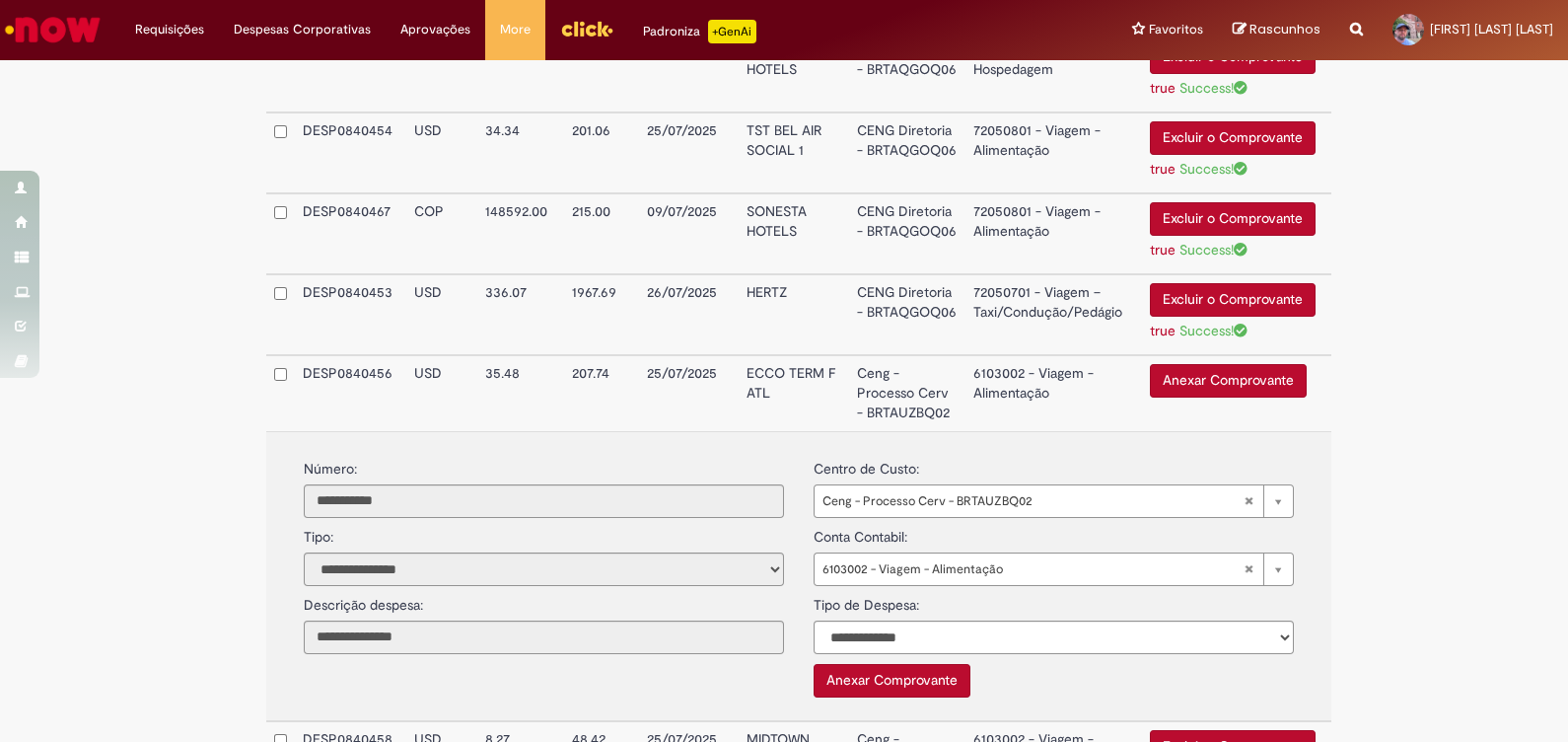 scroll, scrollTop: 753, scrollLeft: 0, axis: vertical 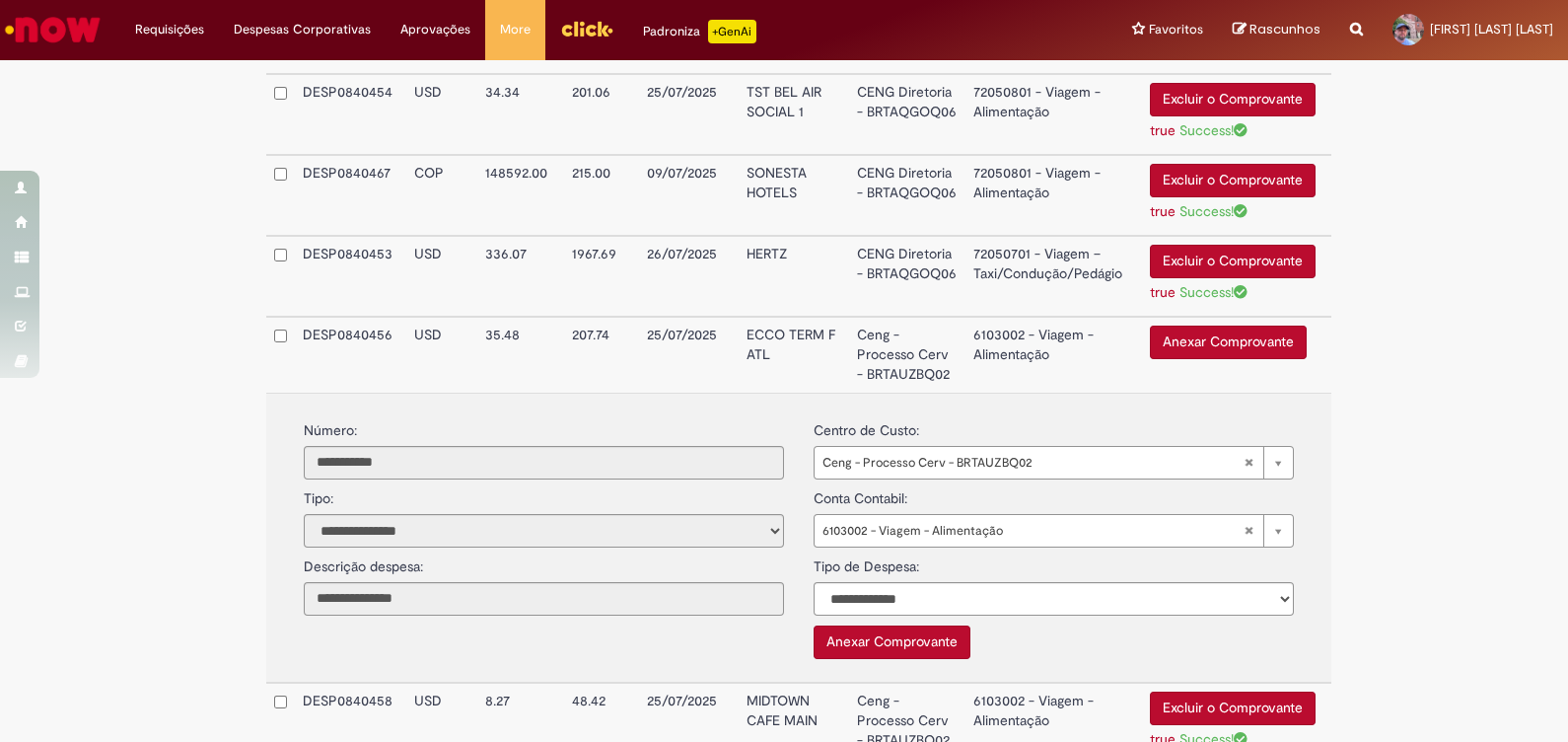 click on "6103002 - Viagem - Alimentação" at bounding box center (1053, 354) 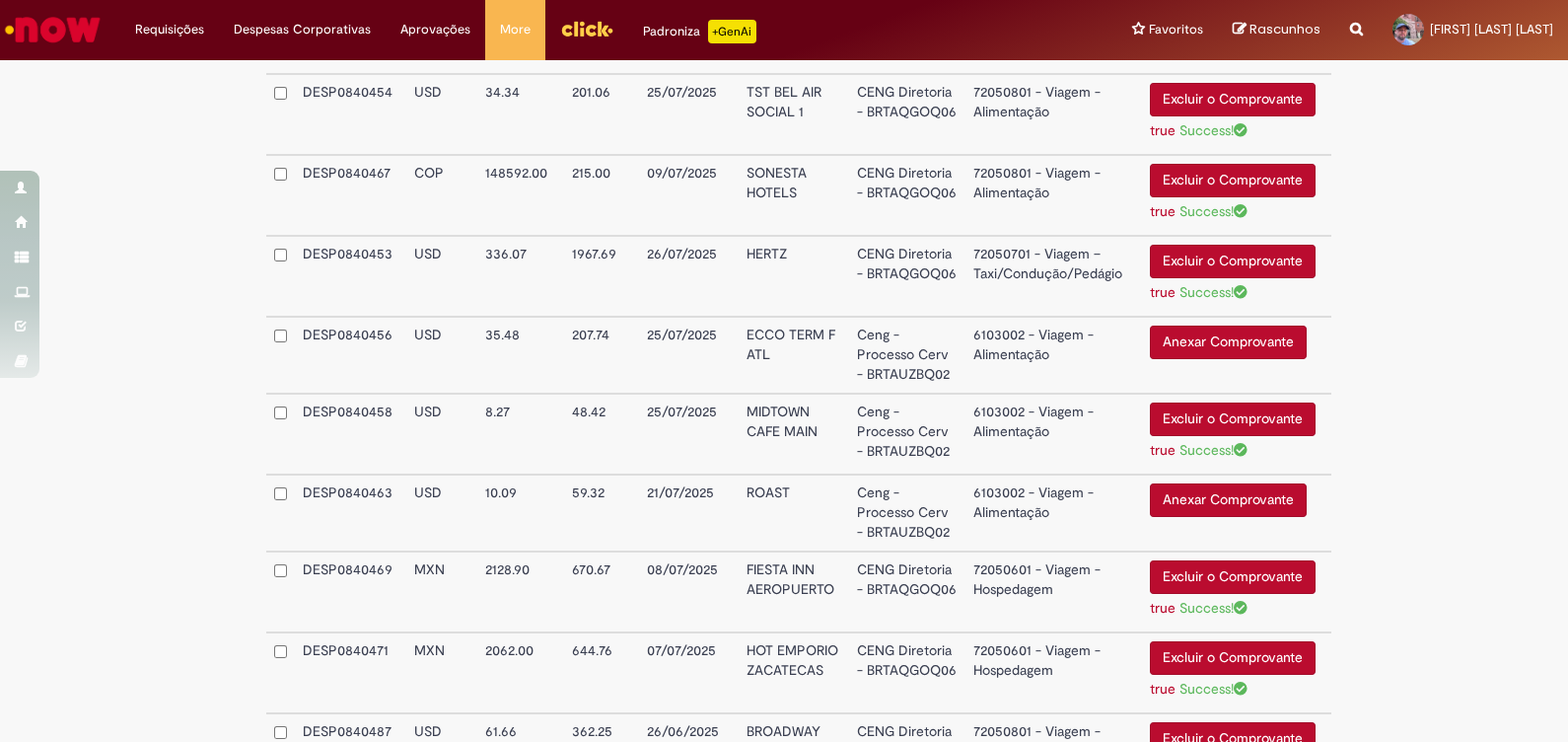click on "6103002 - Viagem - Alimentação" at bounding box center (1053, 434) 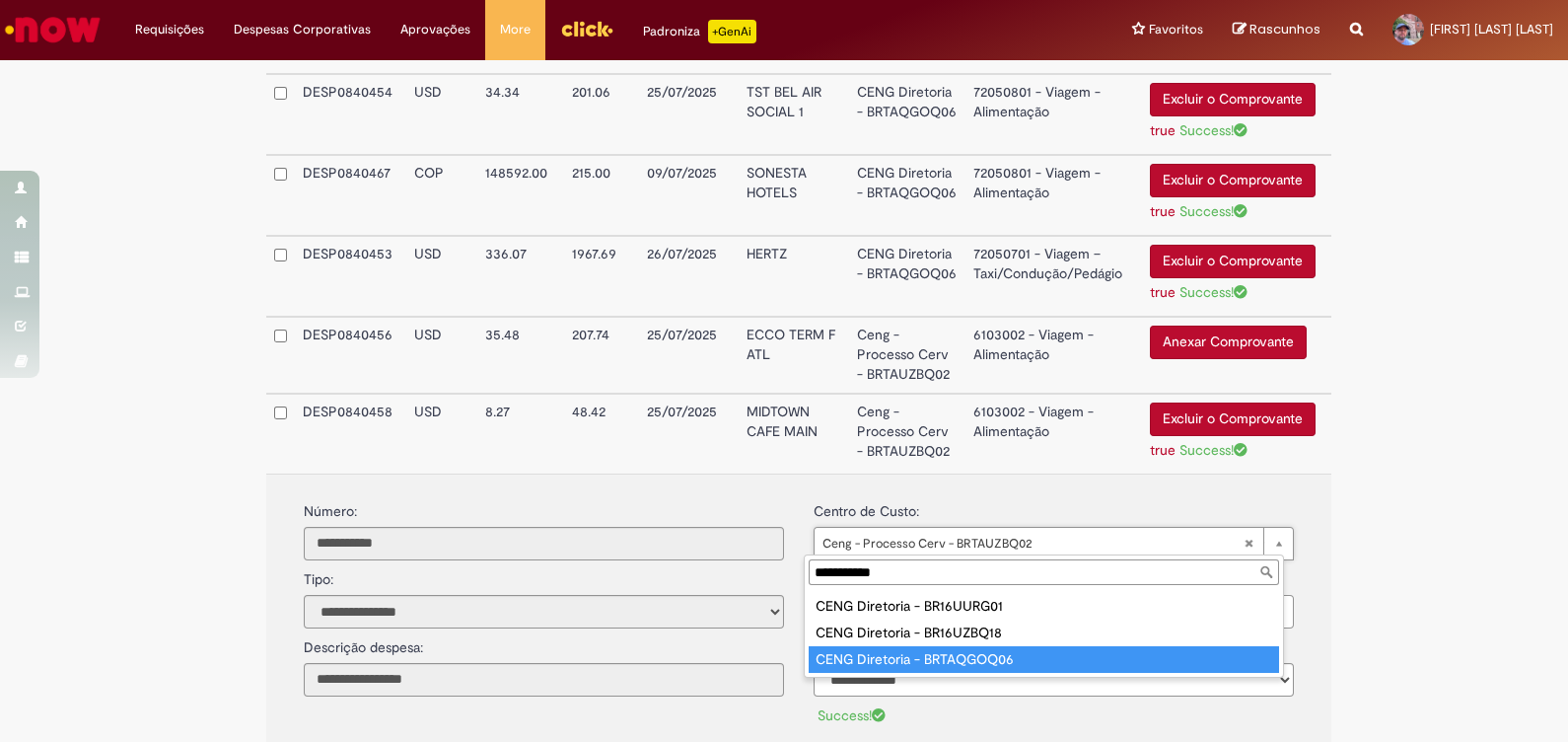 type on "**********" 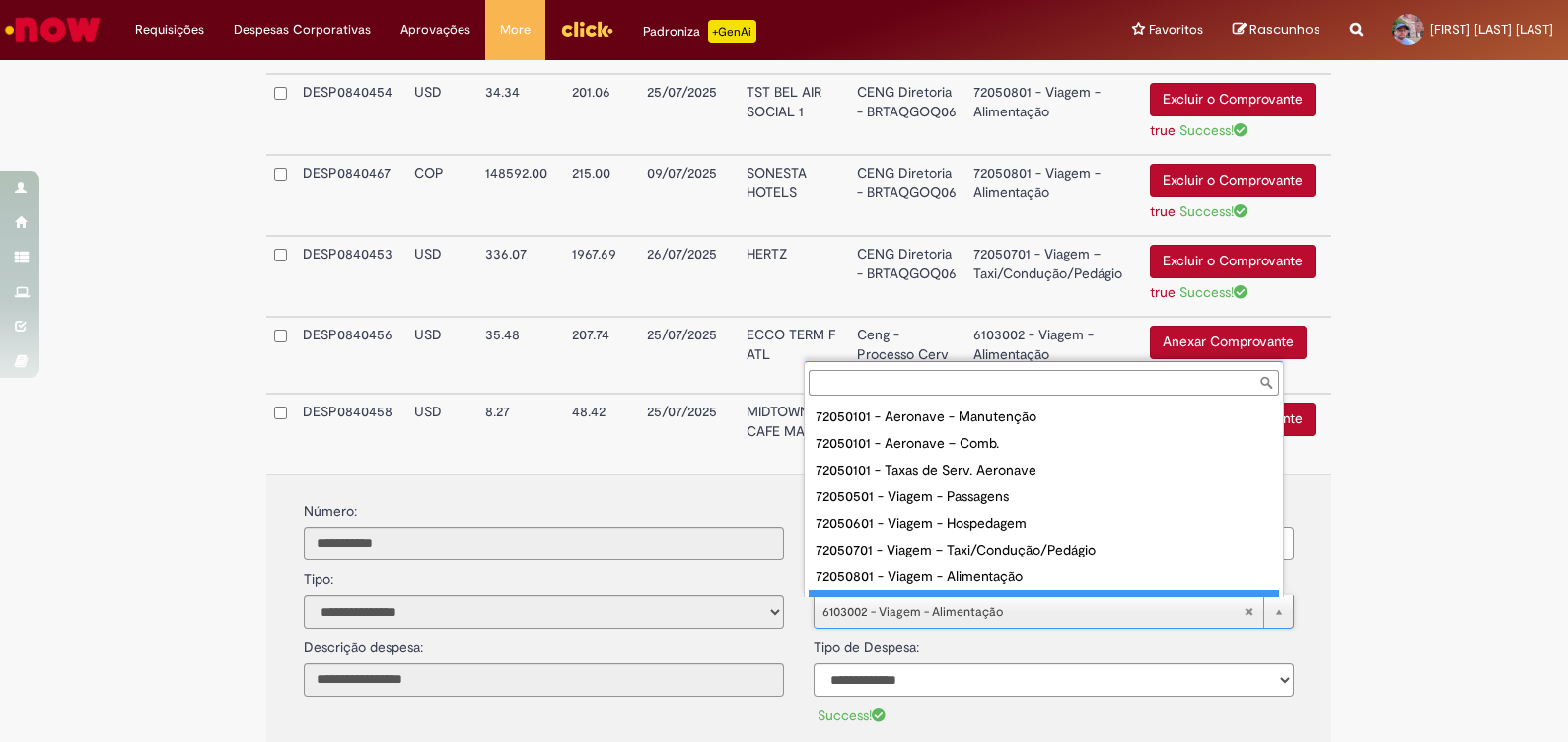 scroll, scrollTop: 15, scrollLeft: 0, axis: vertical 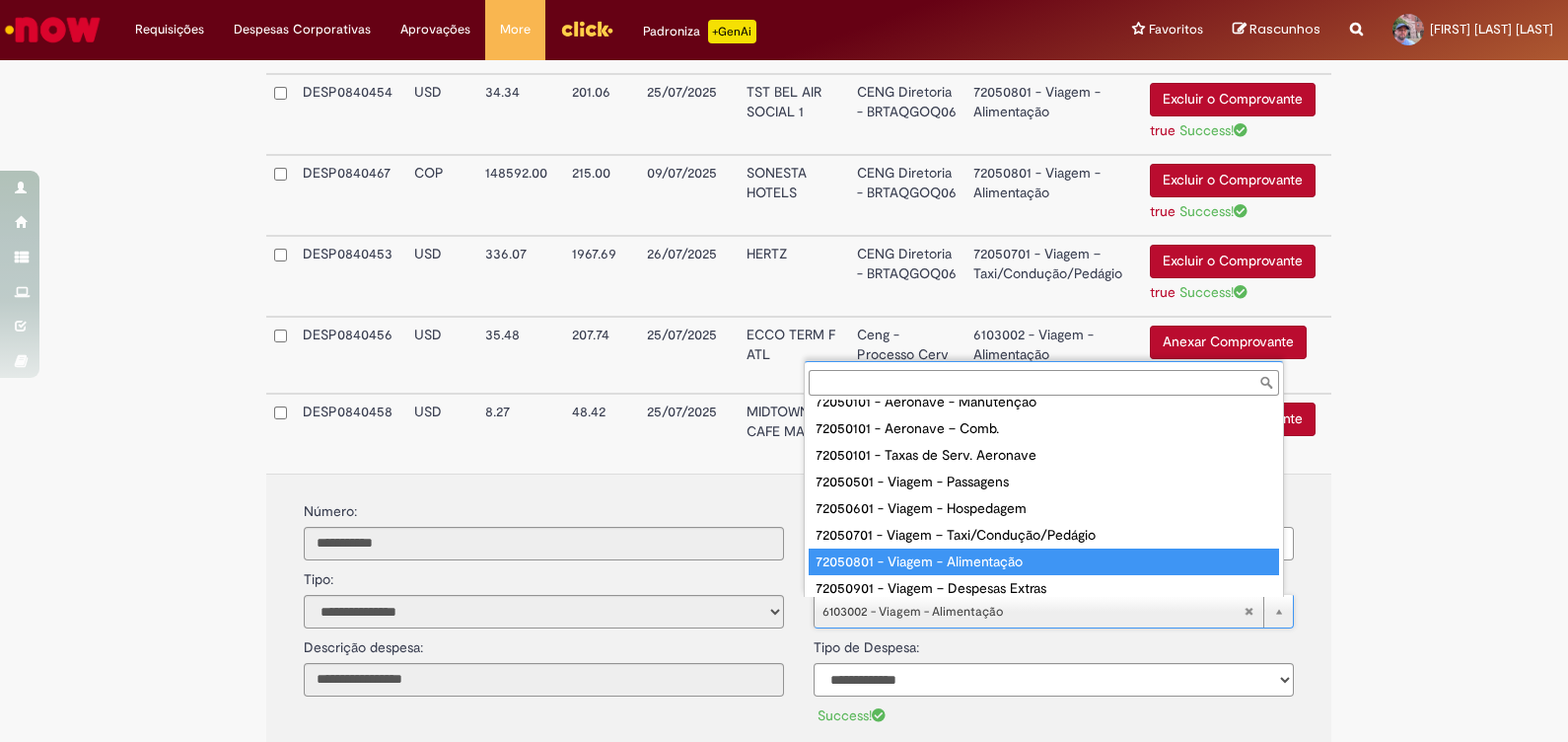 drag, startPoint x: 952, startPoint y: 565, endPoint x: 930, endPoint y: 637, distance: 75.286121 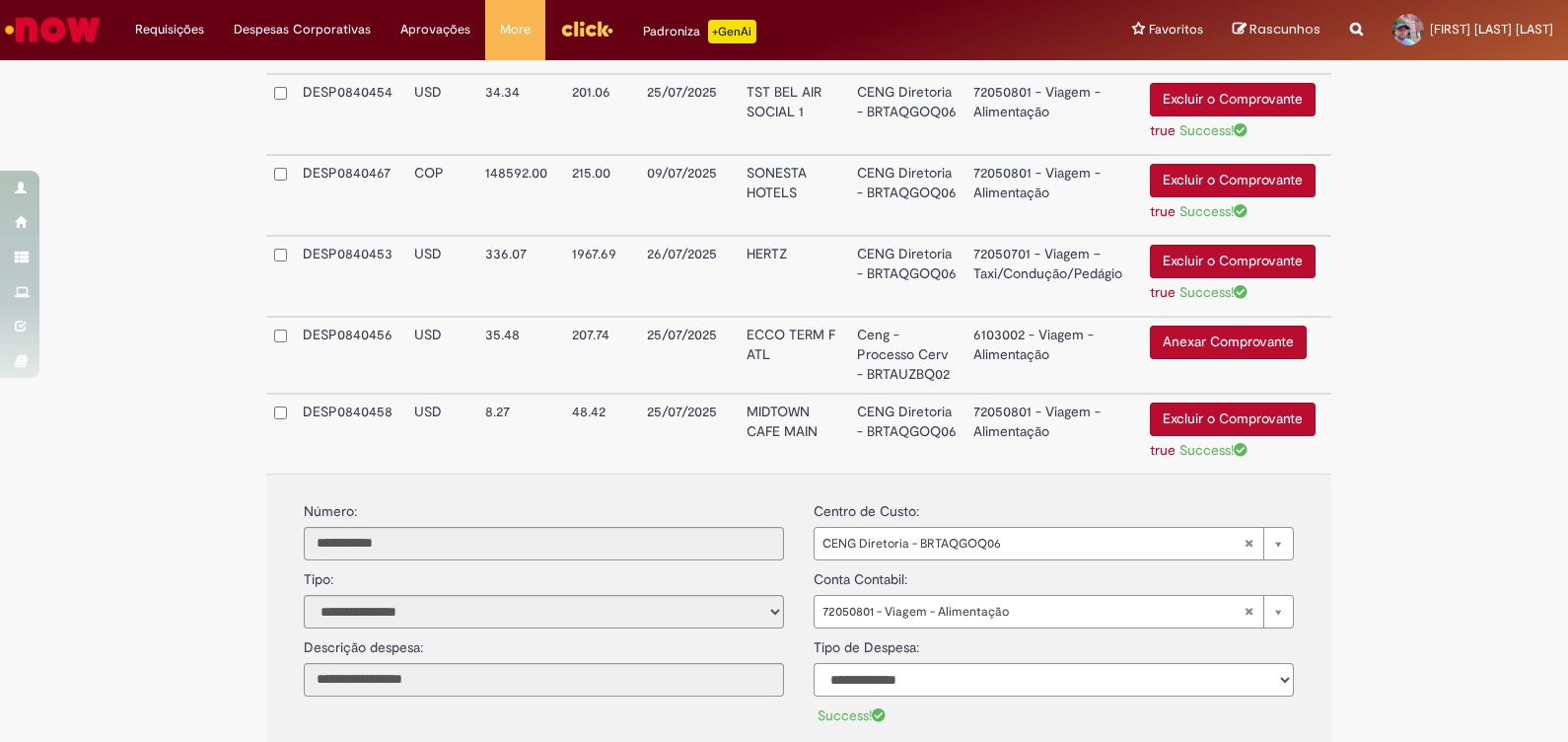 click on "**********" at bounding box center (1053, 680) 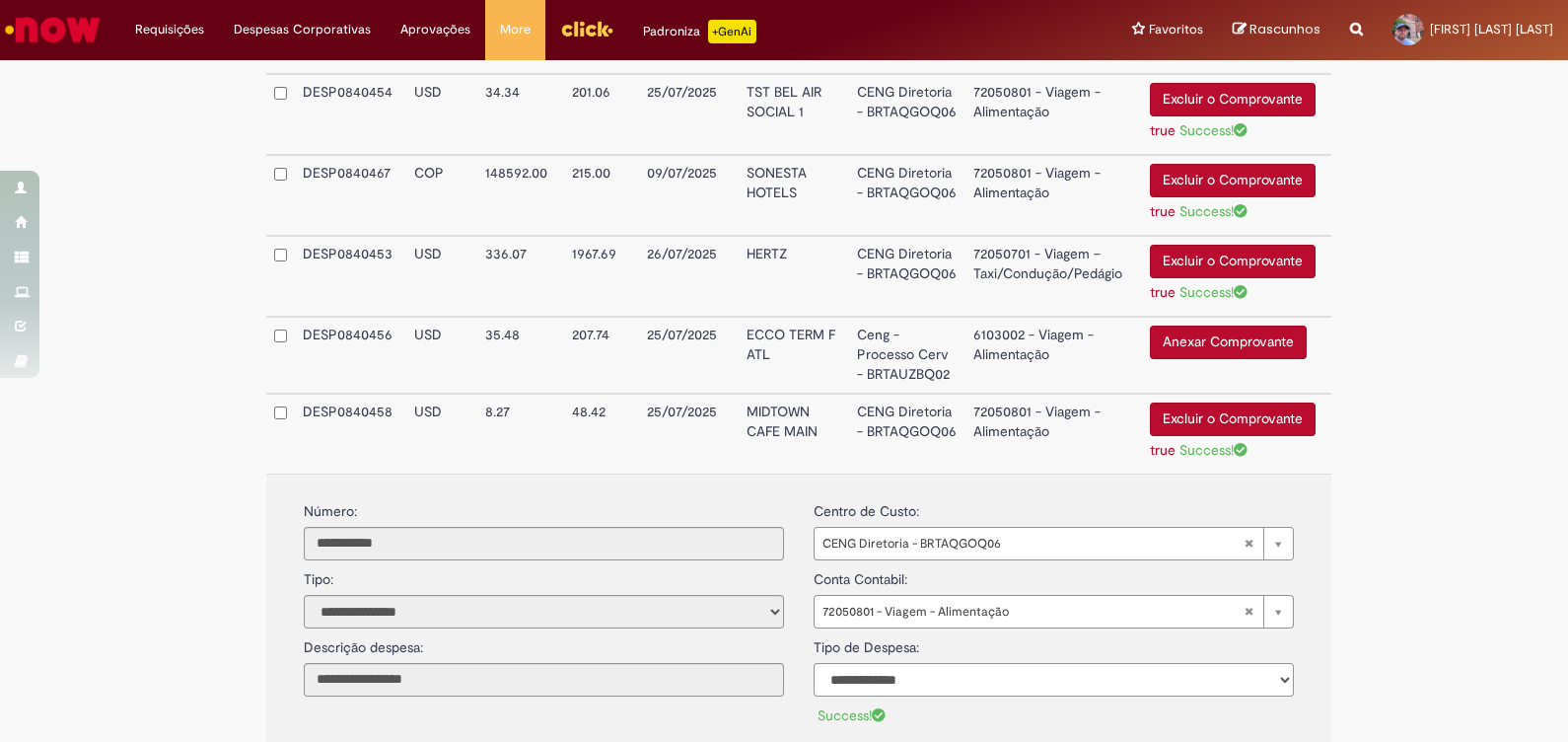 select on "*" 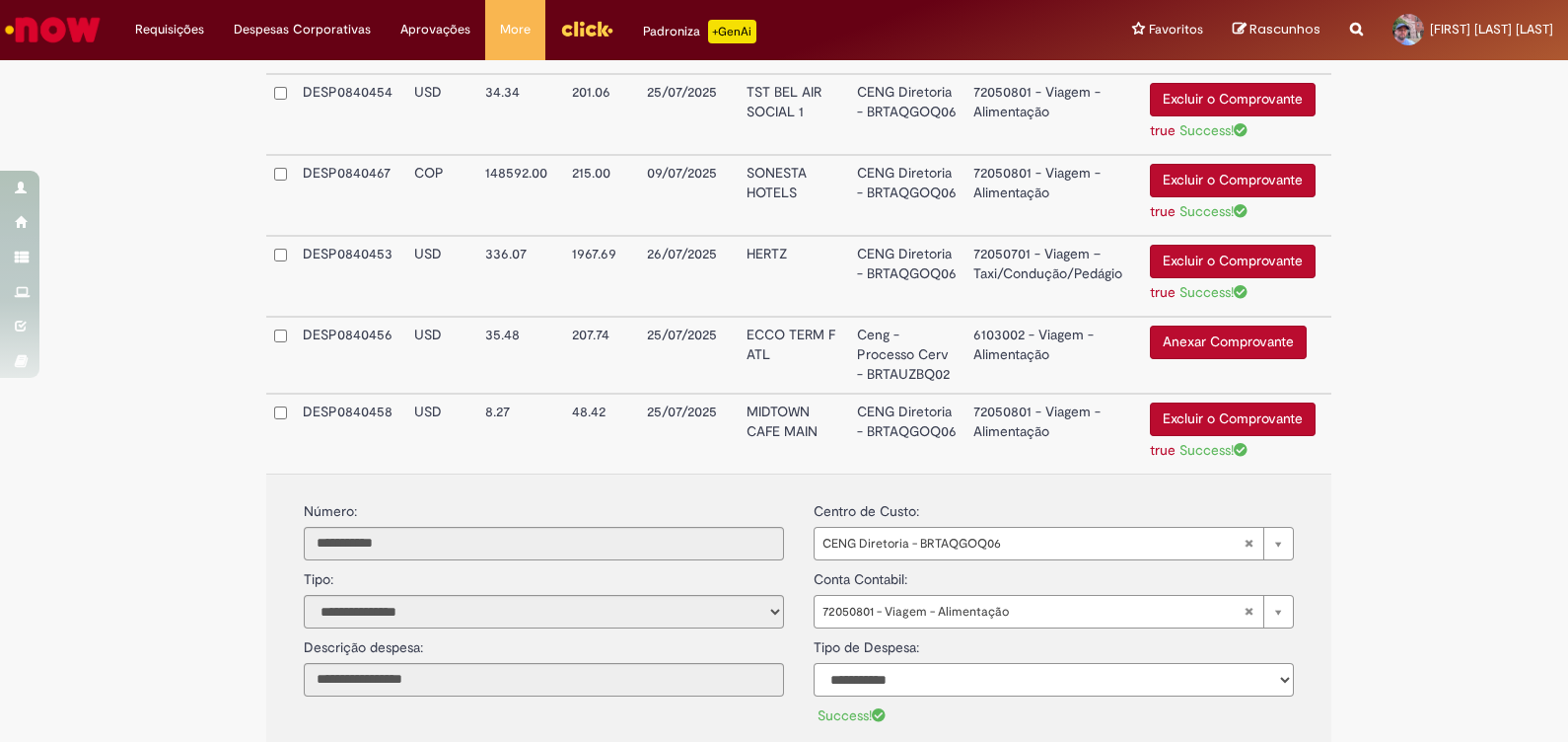 click on "**********" at bounding box center [1053, 680] 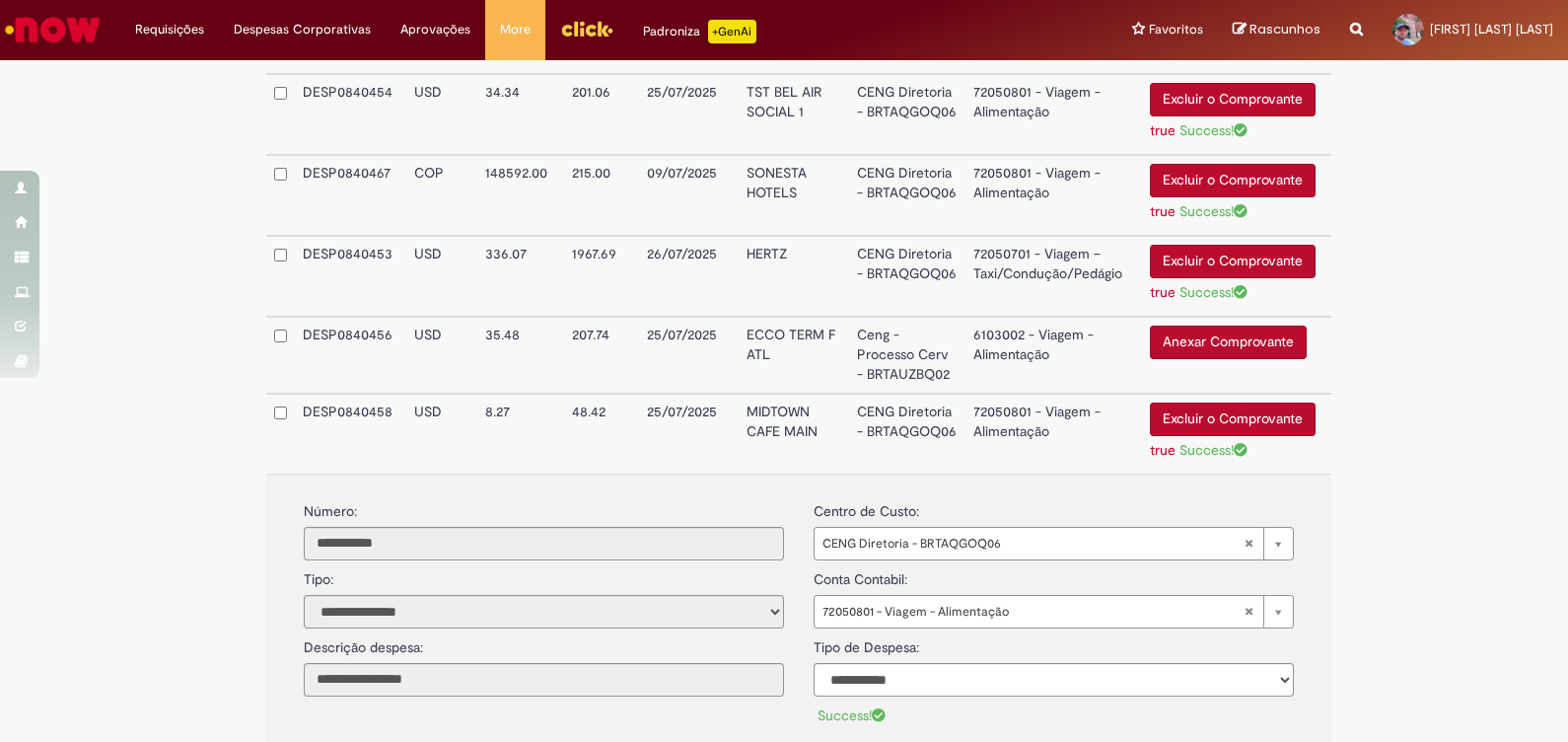 click on "72050801 -  Viagem  -  Alimentação" at bounding box center (1053, 433) 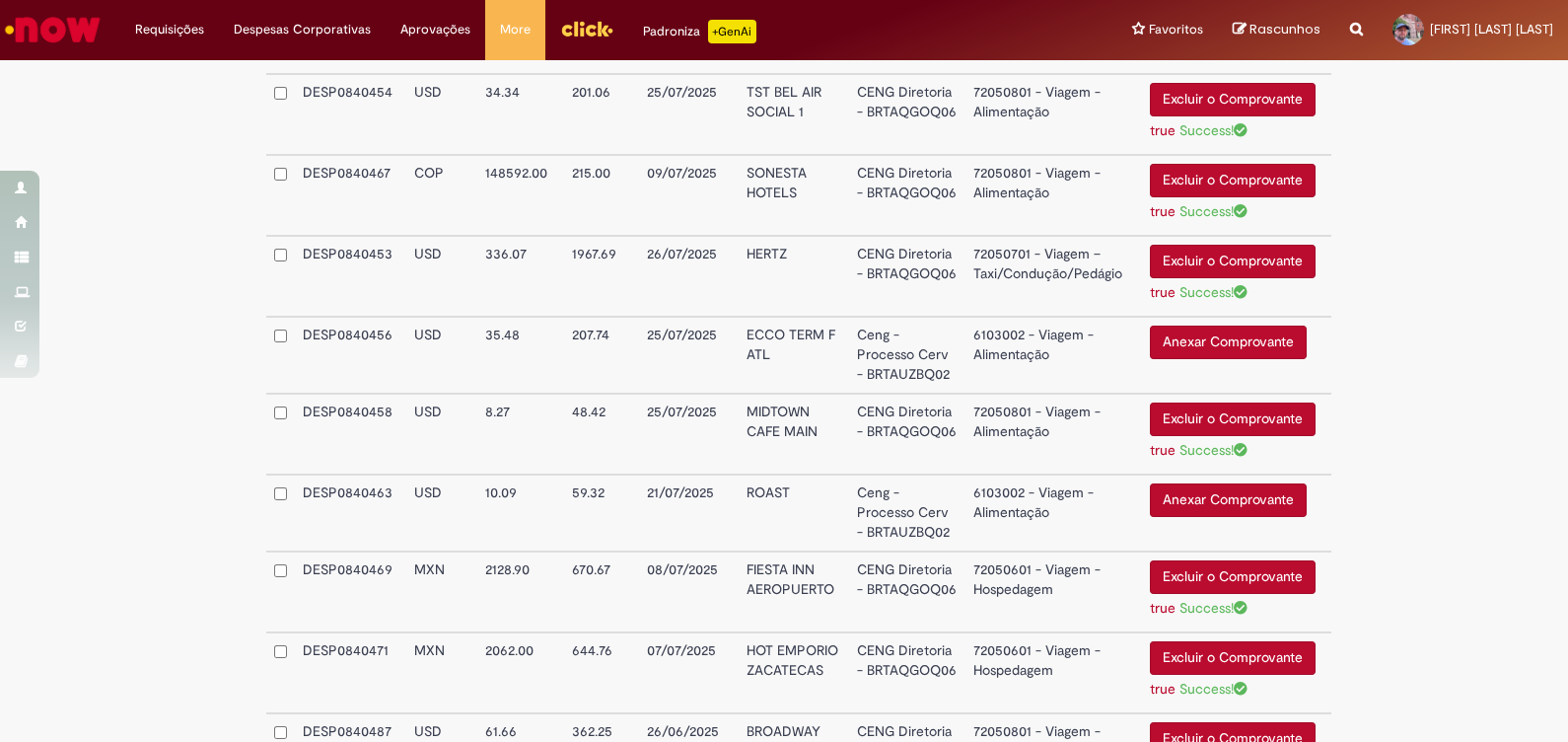 click on "Anexar Comprovante" at bounding box center [1228, 342] 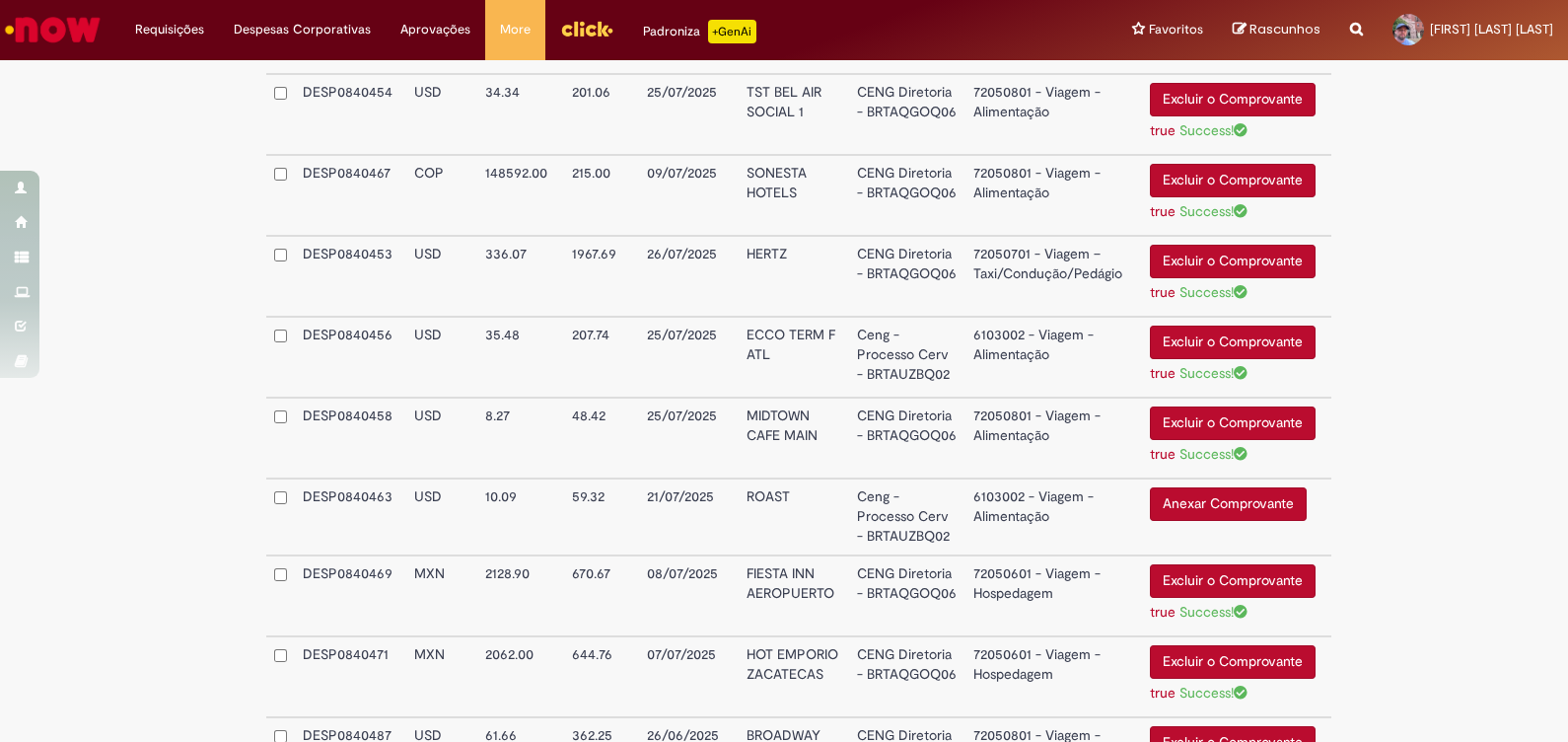 click on "ECCO TERM F ATL" at bounding box center [794, 357] 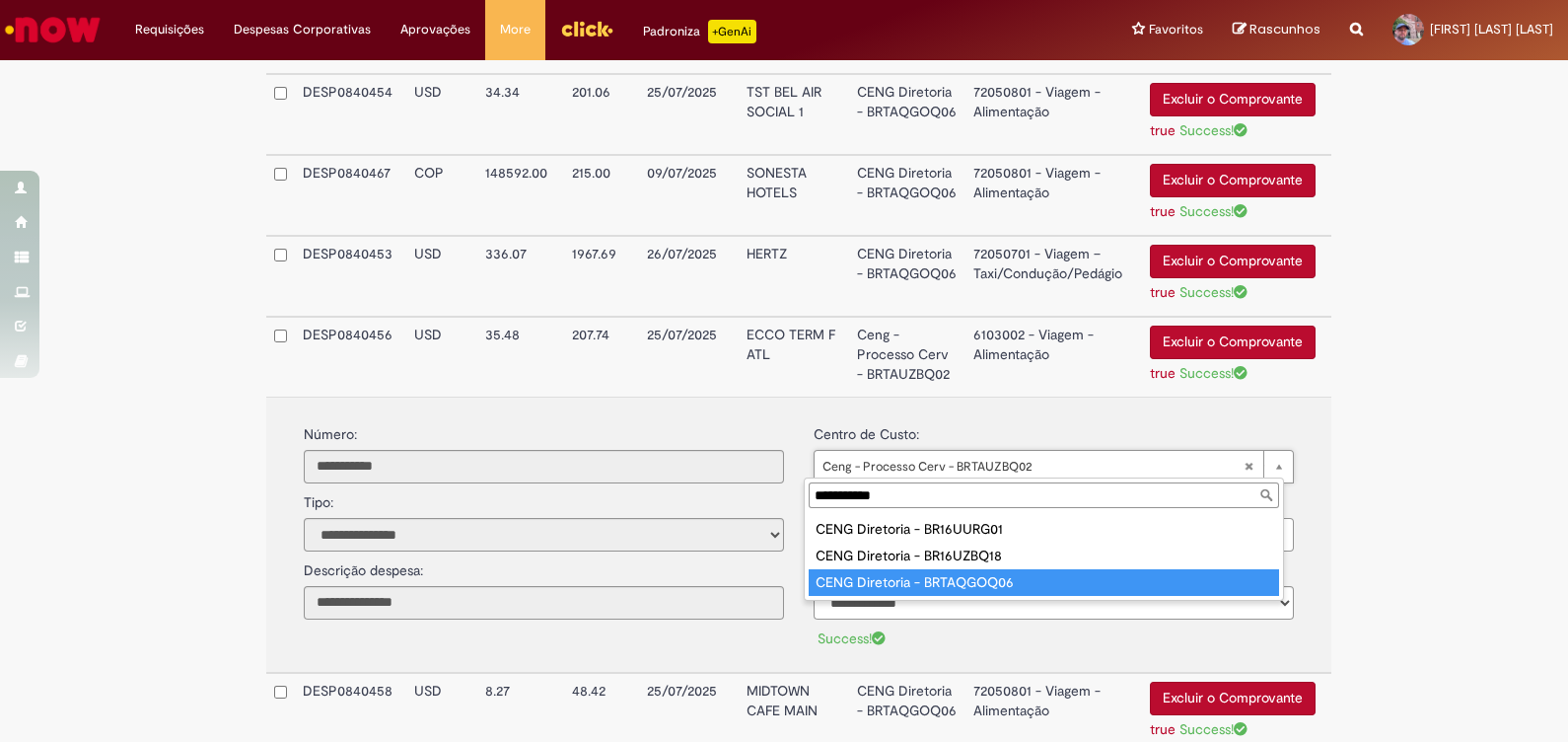 type on "**********" 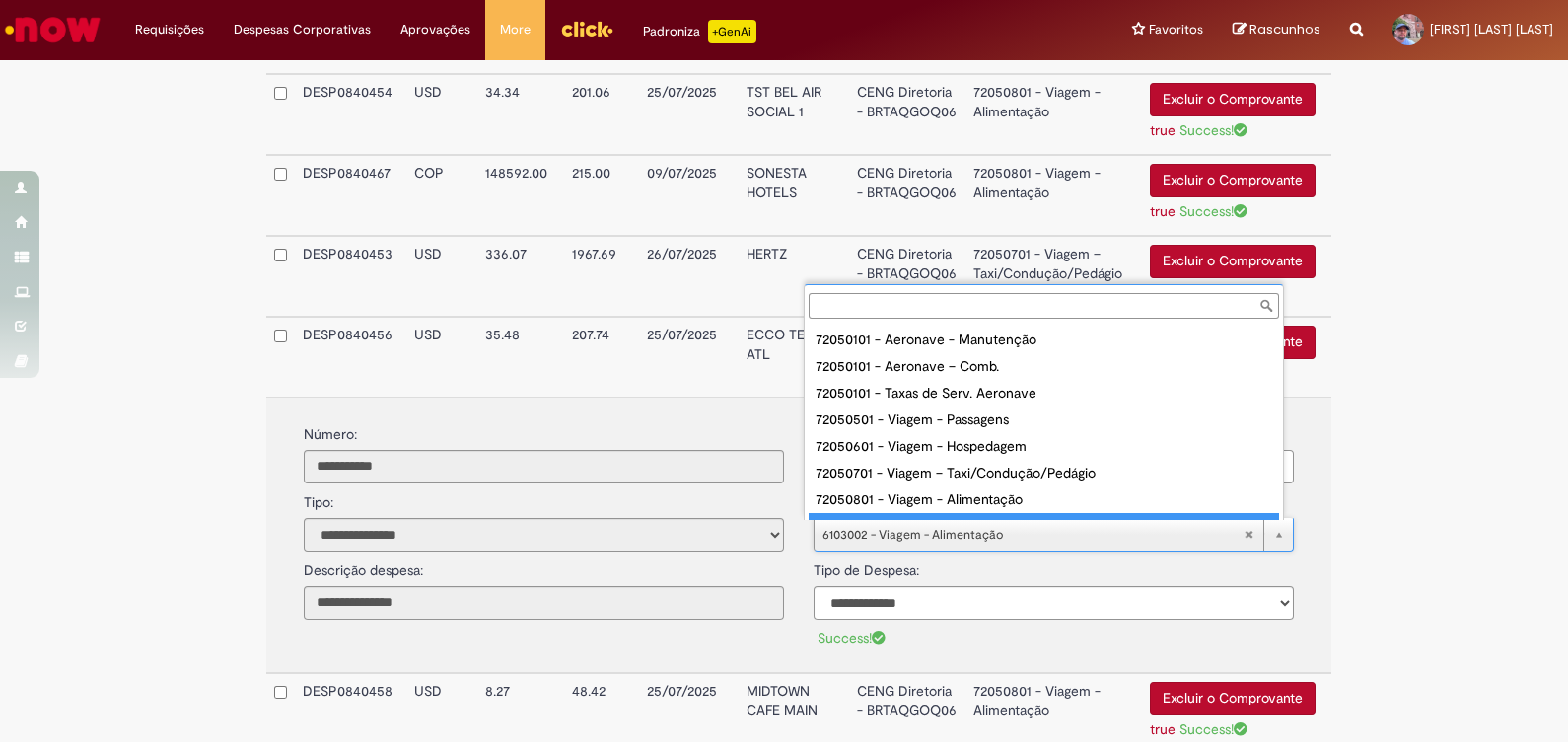 scroll, scrollTop: 15, scrollLeft: 0, axis: vertical 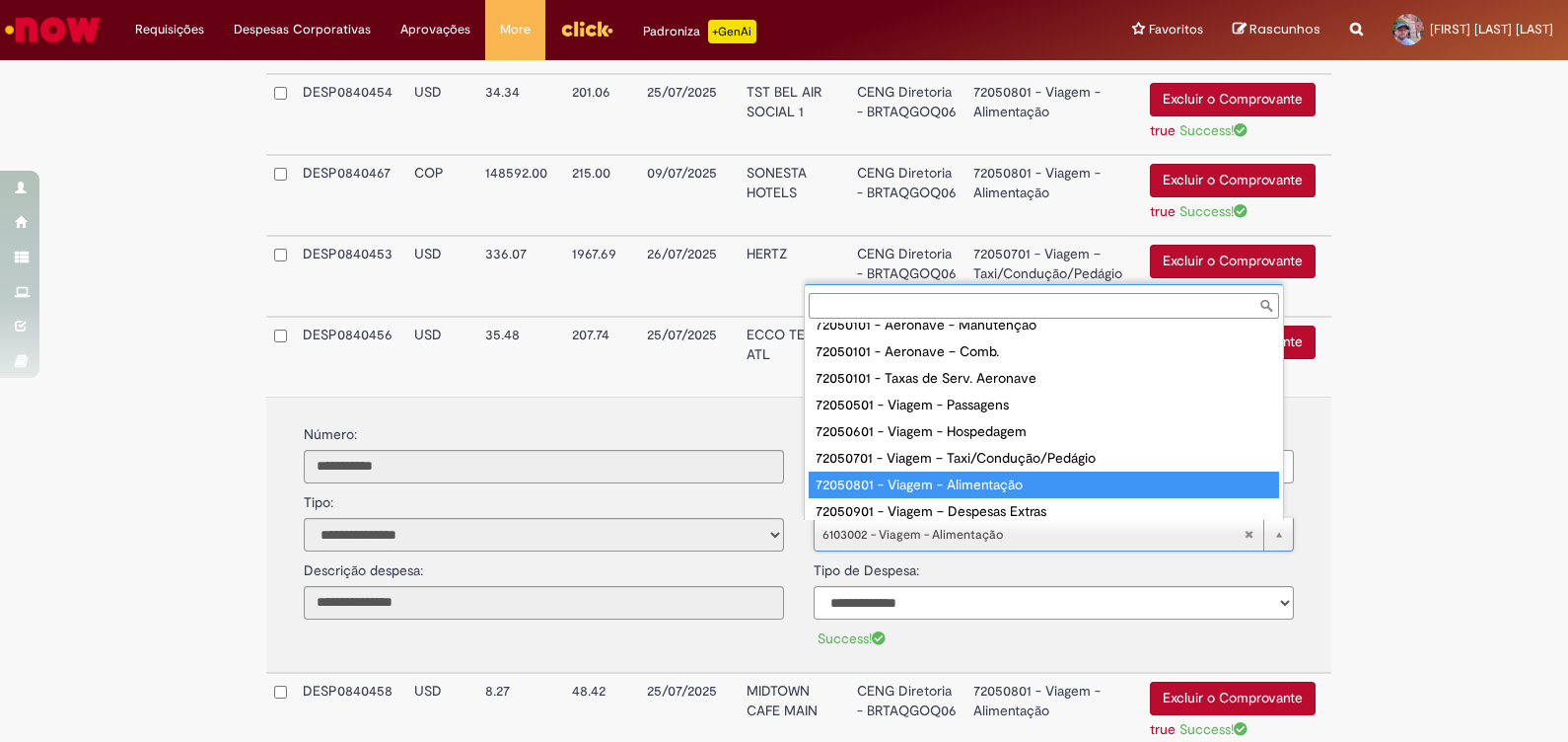 type on "**********" 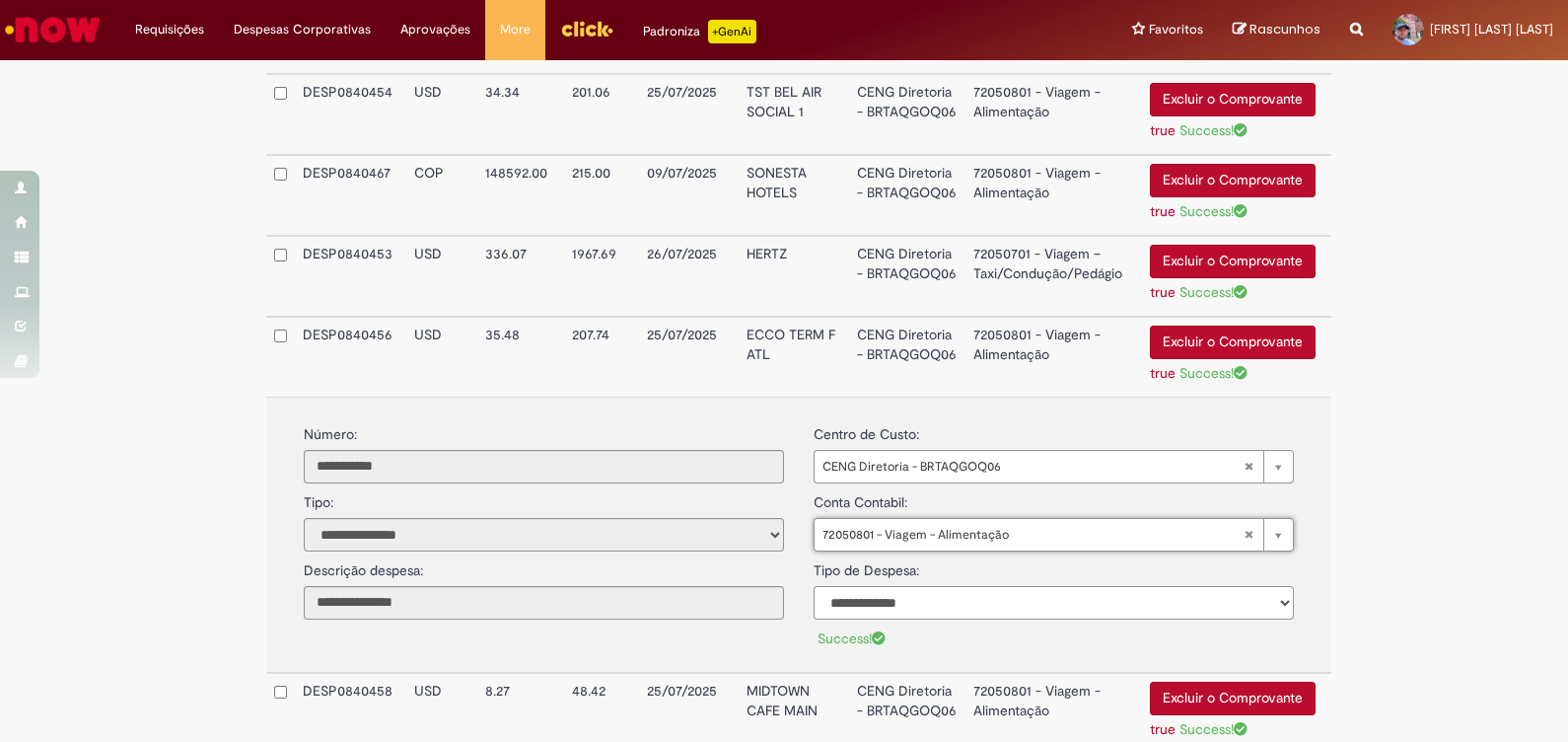 click on "**********" at bounding box center [1053, 603] 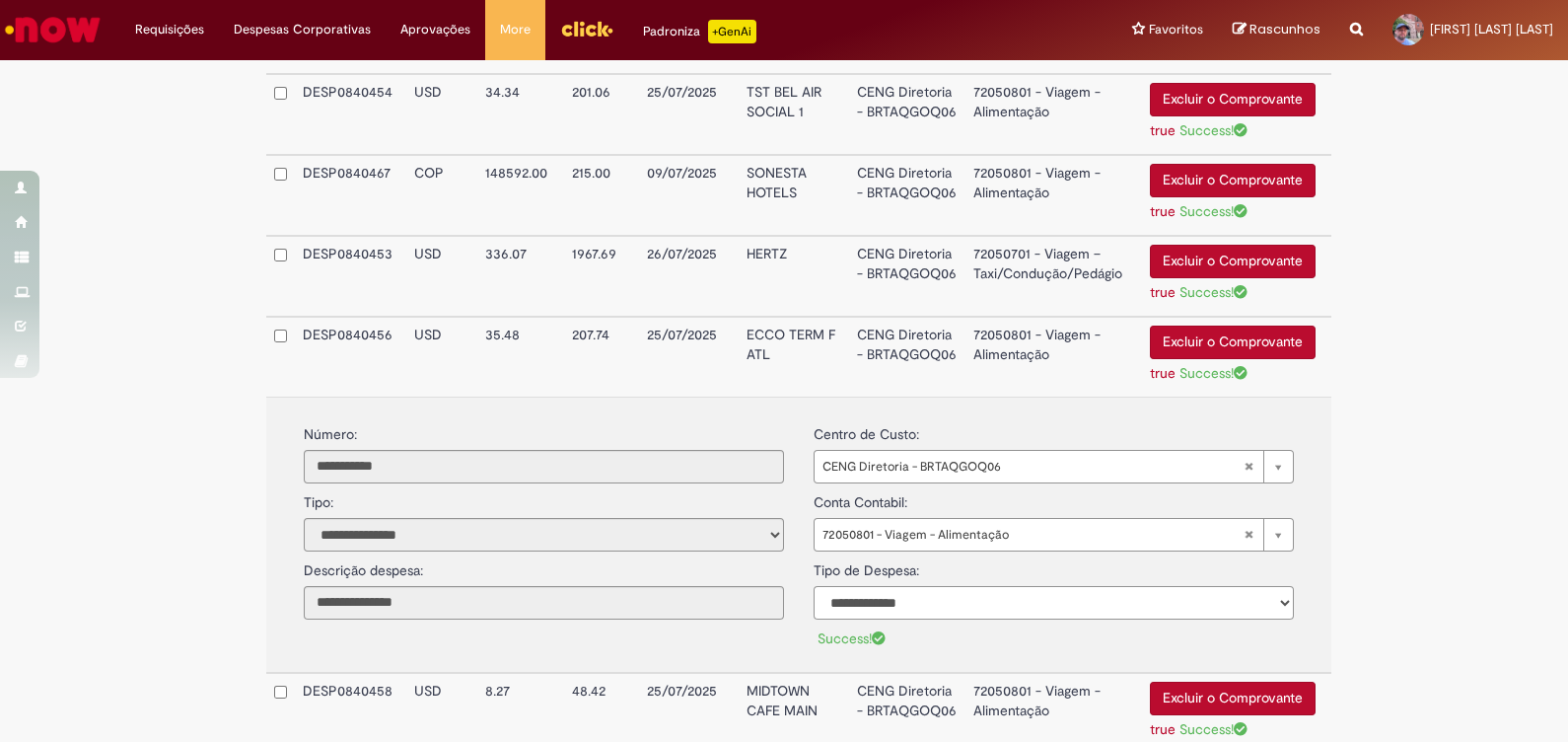 select on "*" 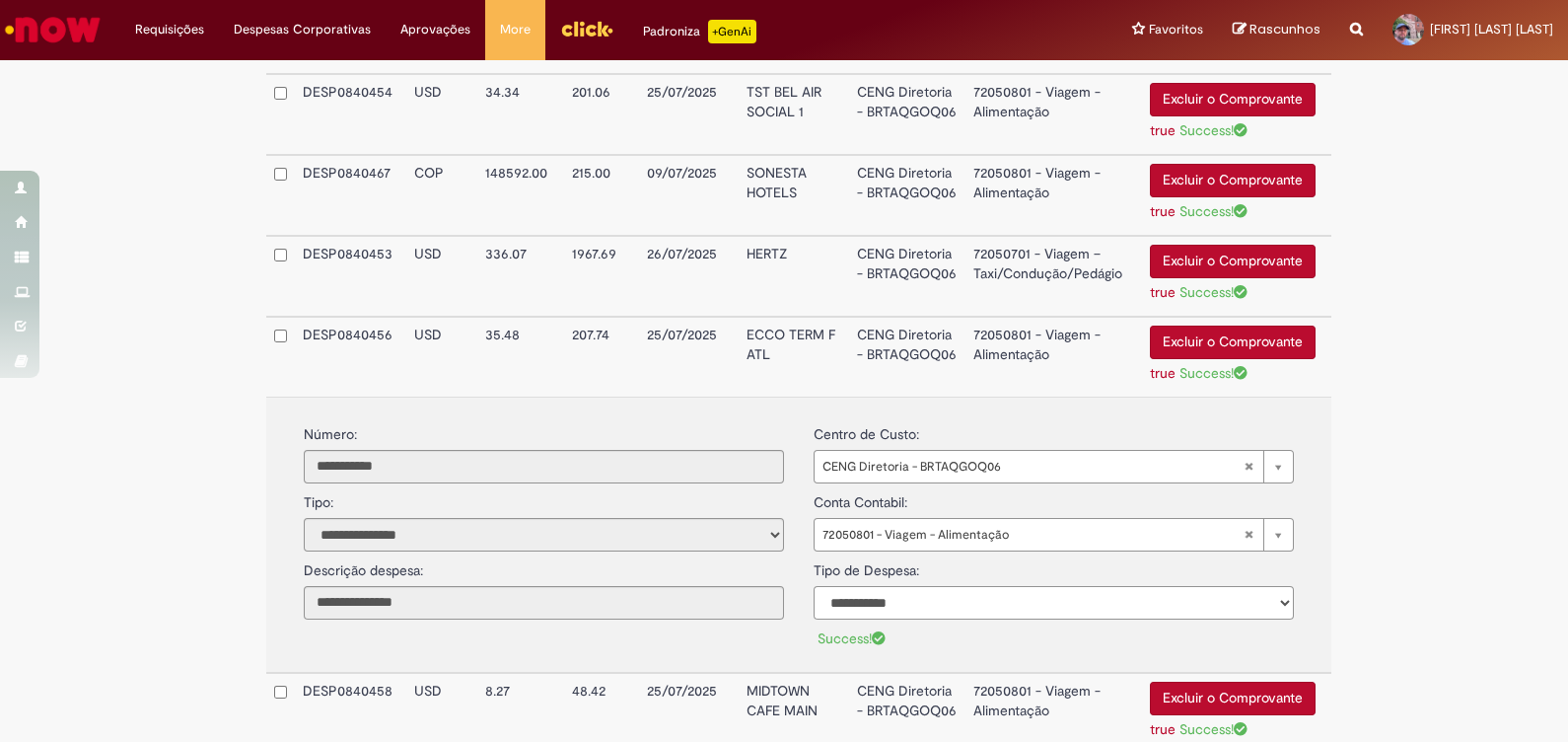 click on "**********" at bounding box center [1053, 603] 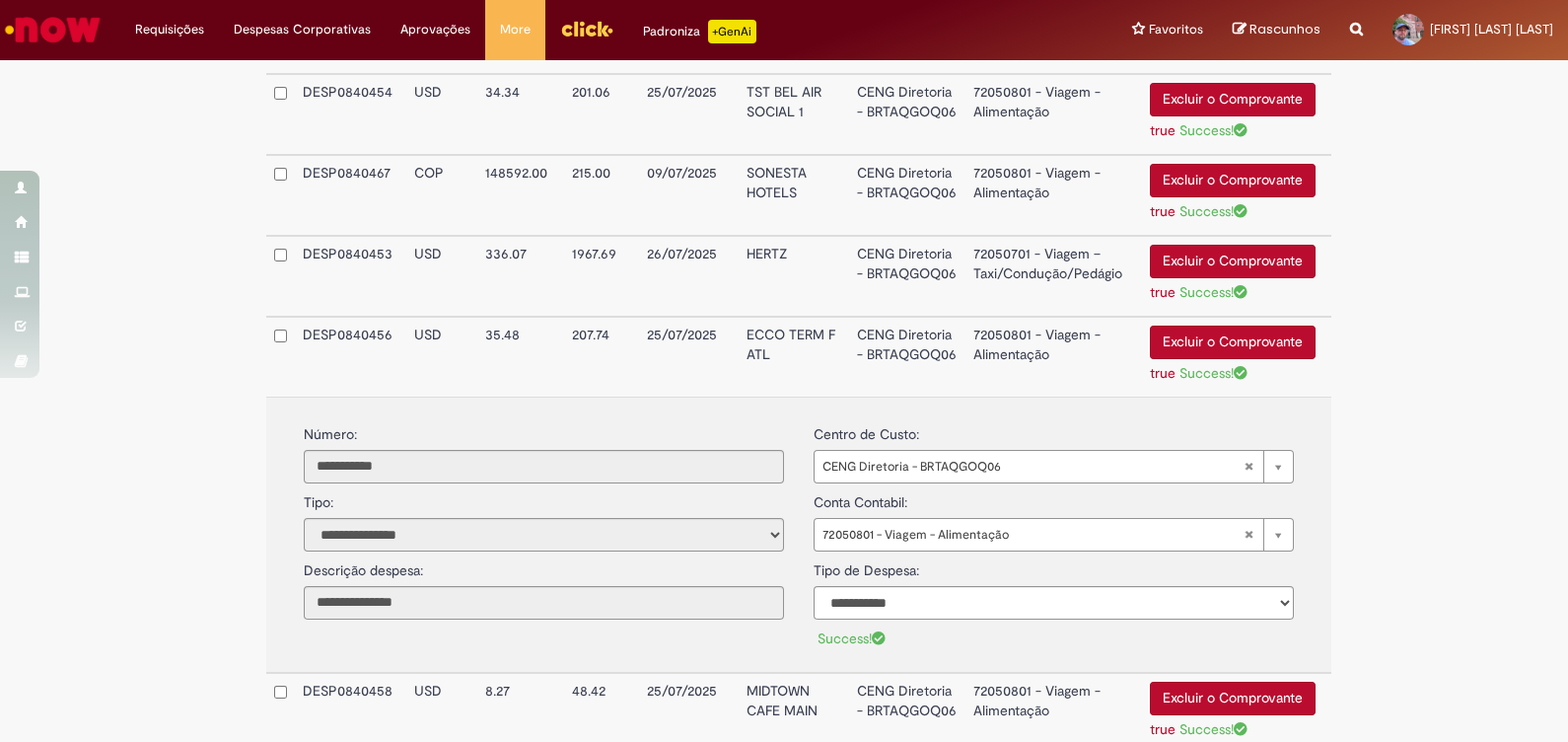 click on "ECCO TERM F ATL" at bounding box center [794, 356] 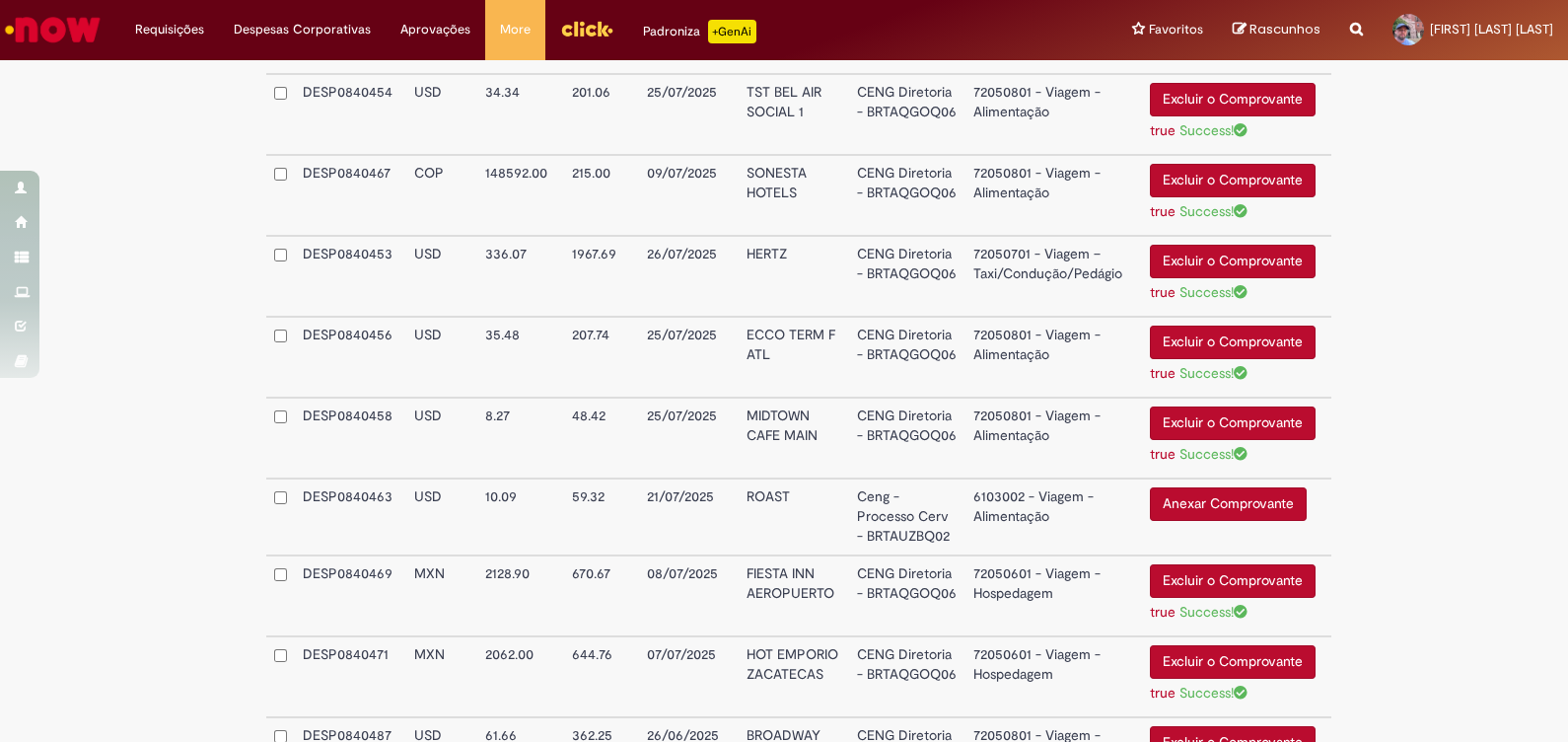 click on "**********" at bounding box center [784, 1138] 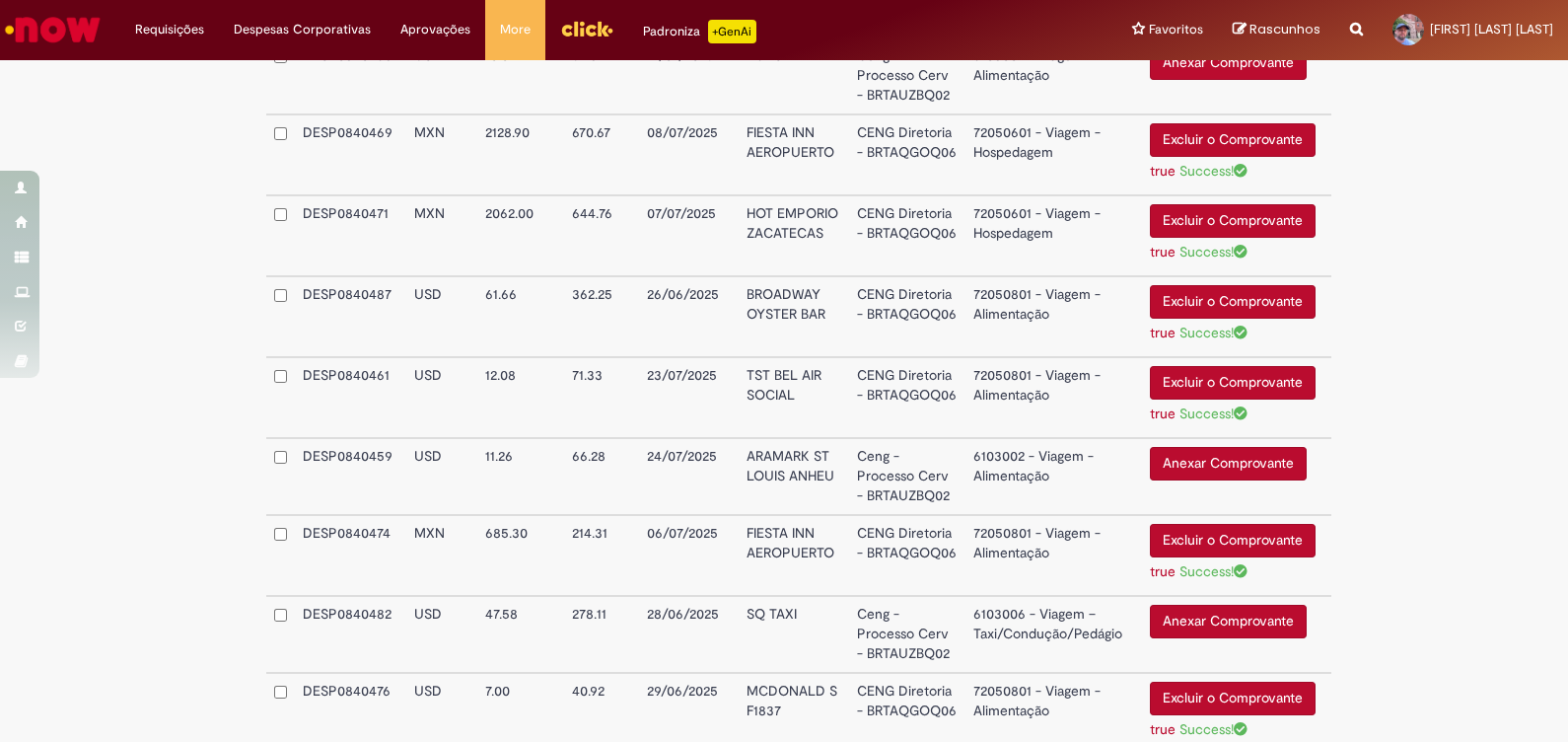 scroll, scrollTop: 1246, scrollLeft: 0, axis: vertical 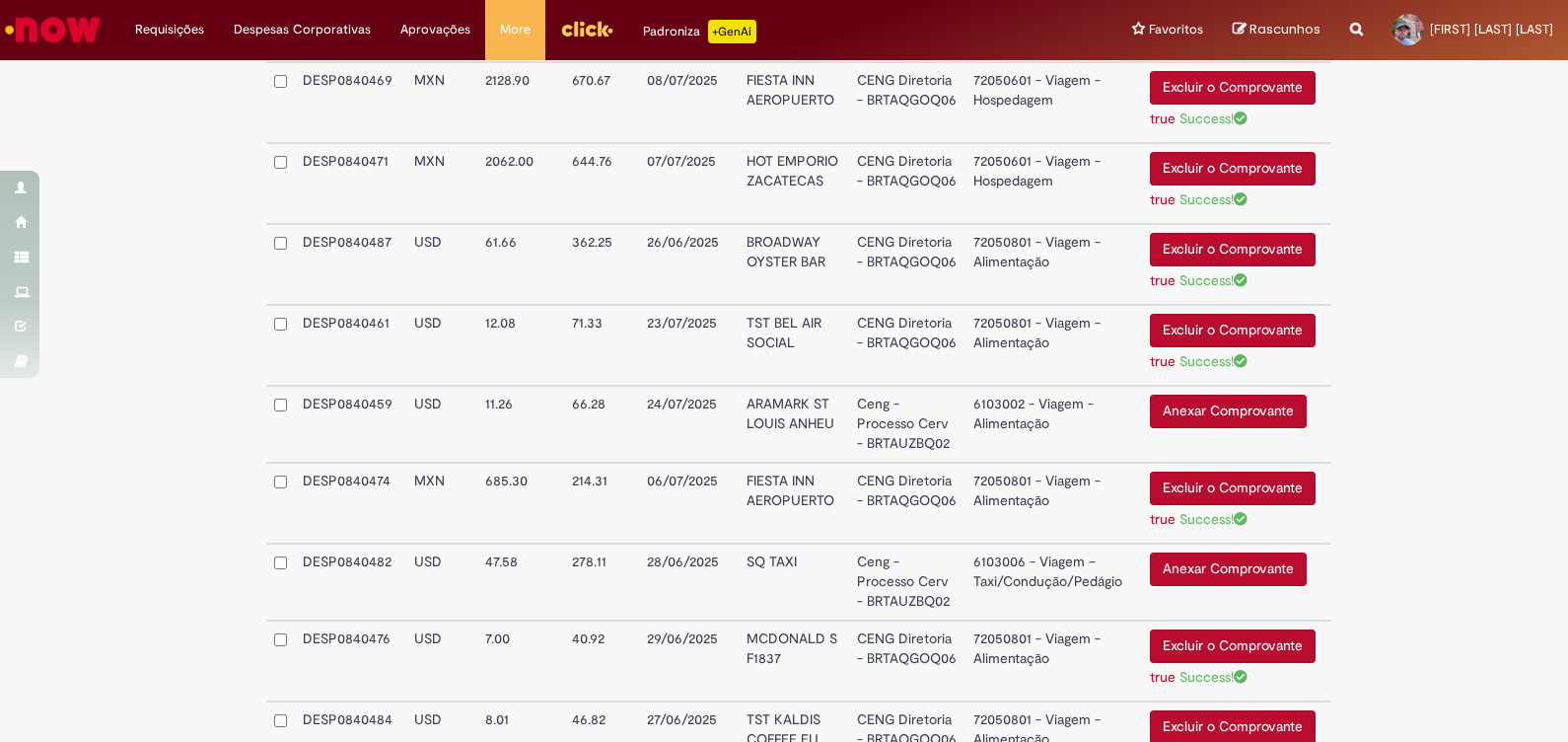 drag, startPoint x: -5, startPoint y: 418, endPoint x: 6, endPoint y: 422, distance: 11.7046999 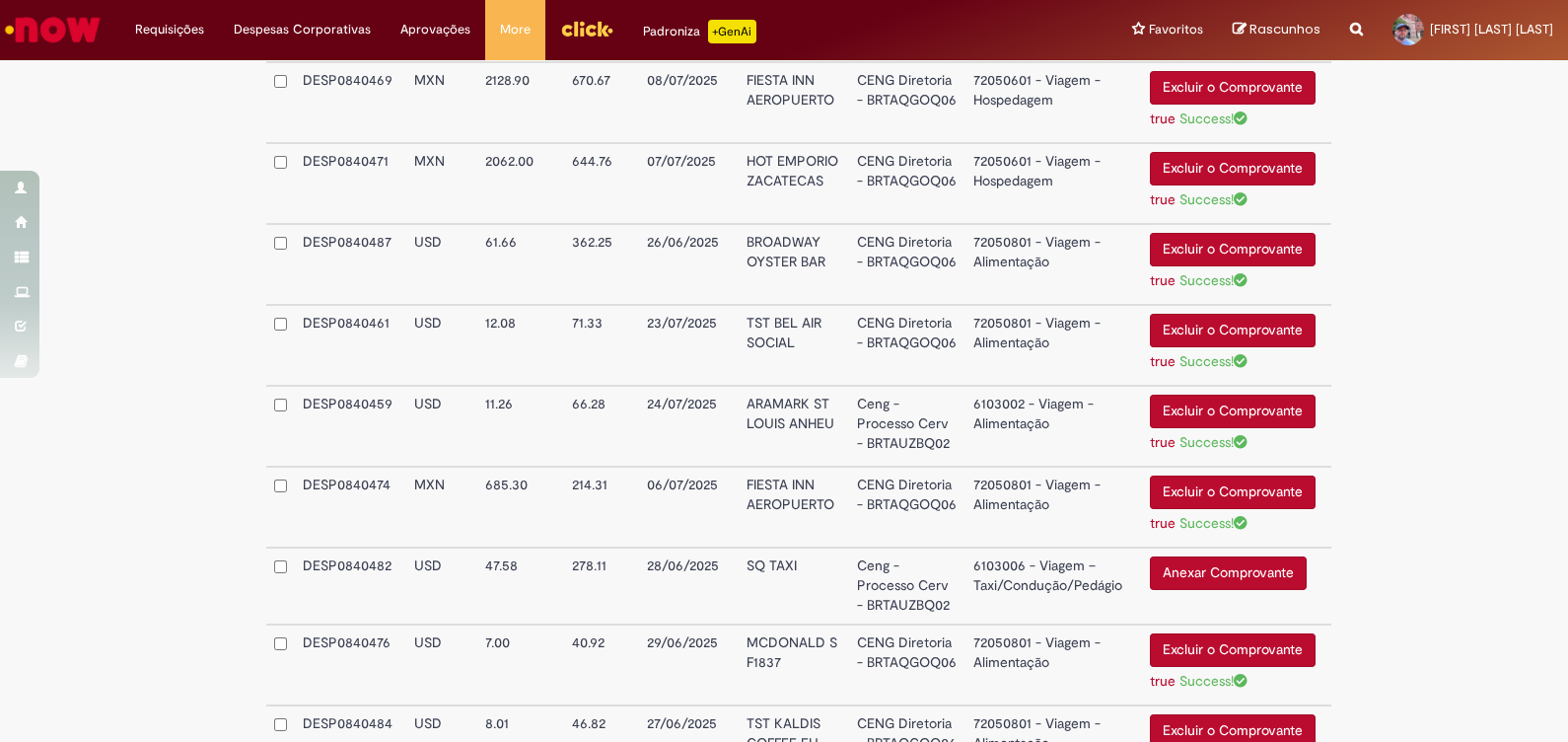 click on "24/07/2025" at bounding box center (688, 426) 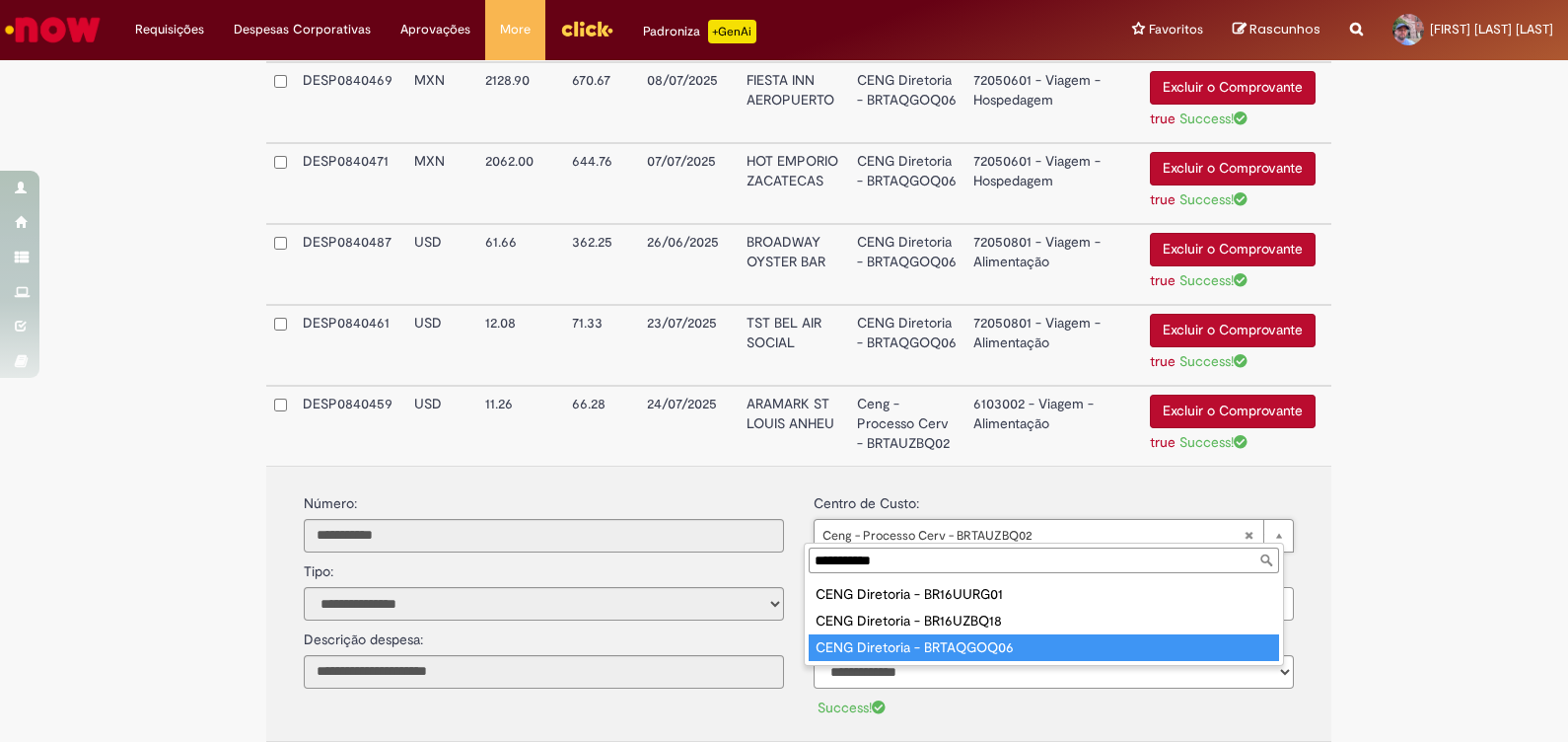 type on "**********" 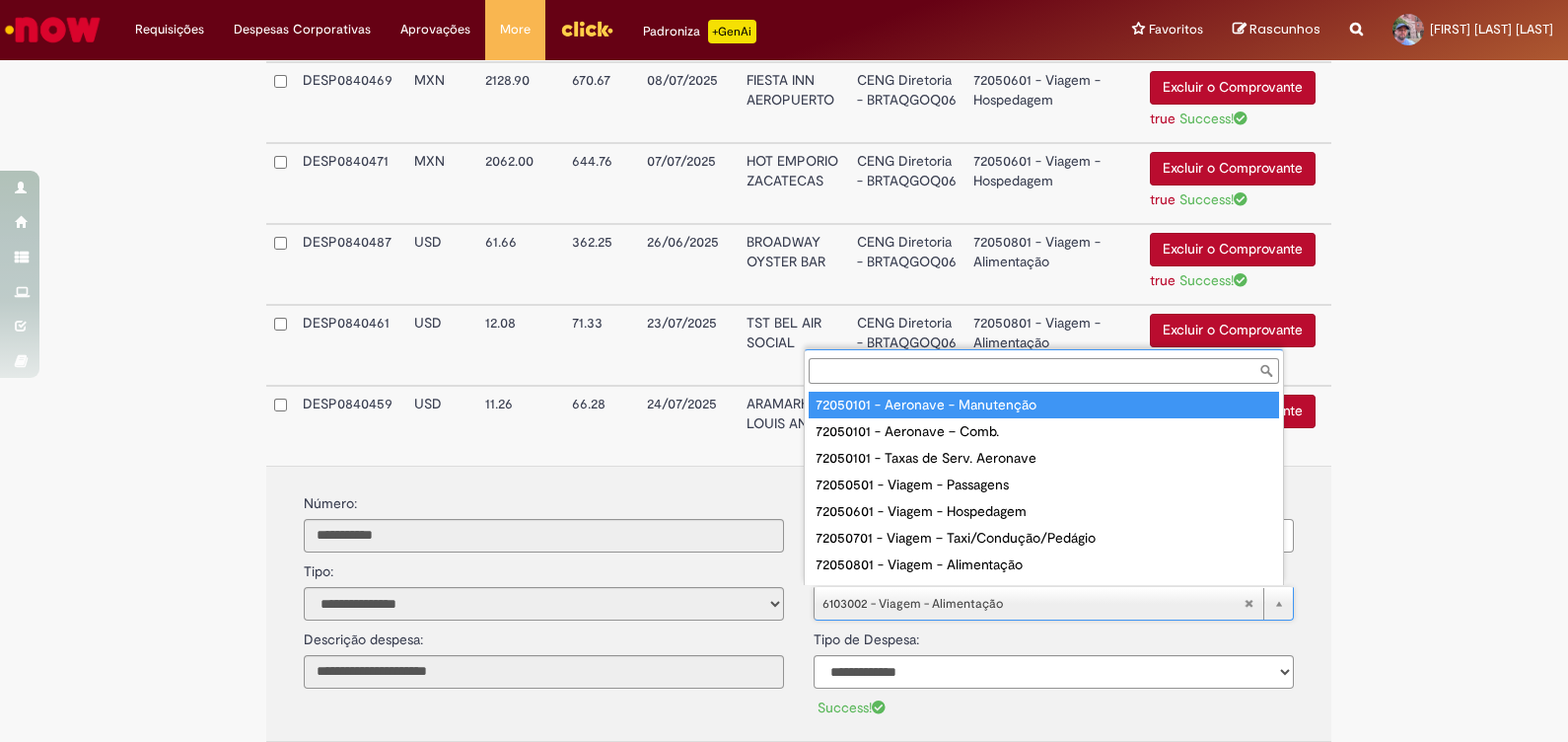 scroll, scrollTop: 15, scrollLeft: 0, axis: vertical 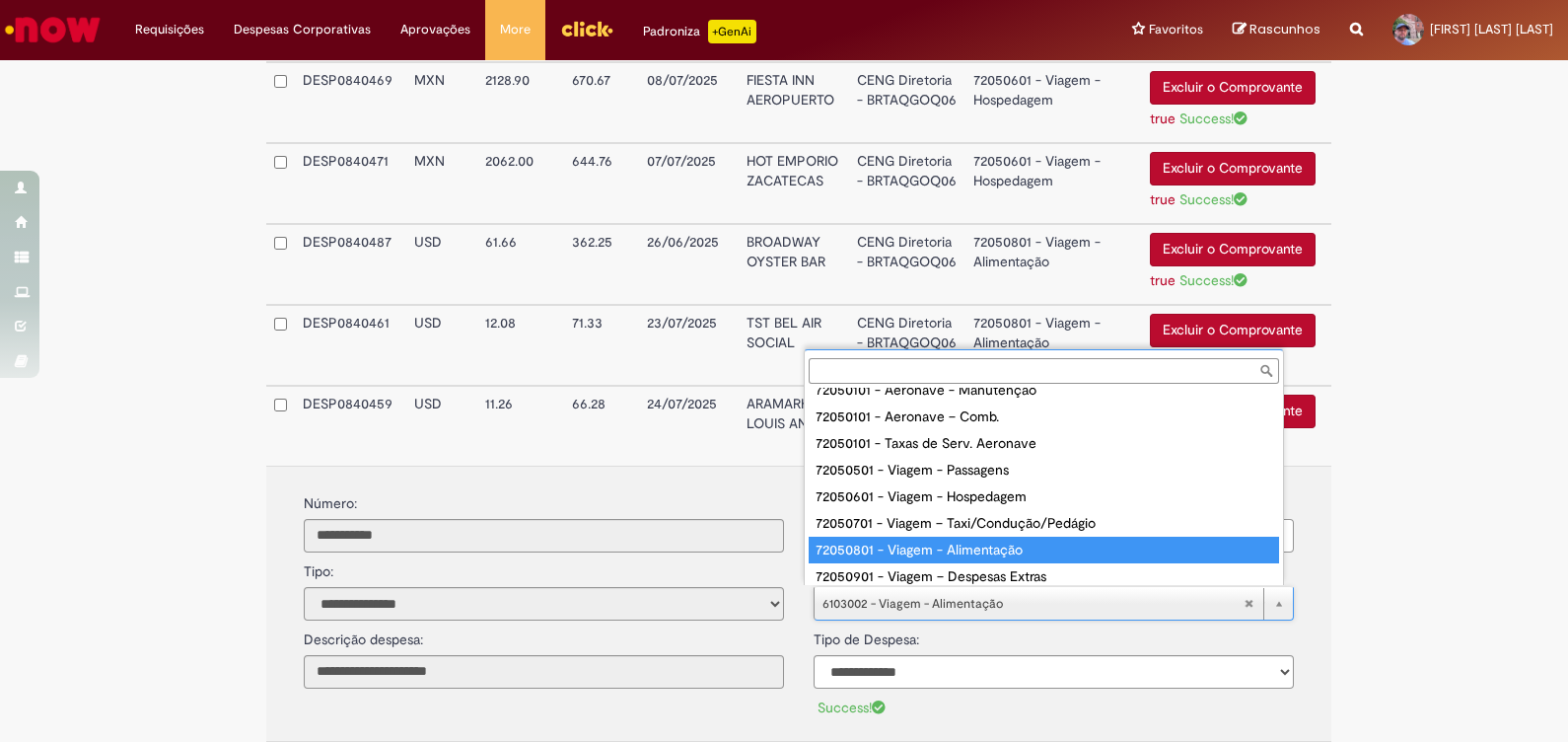 type on "**********" 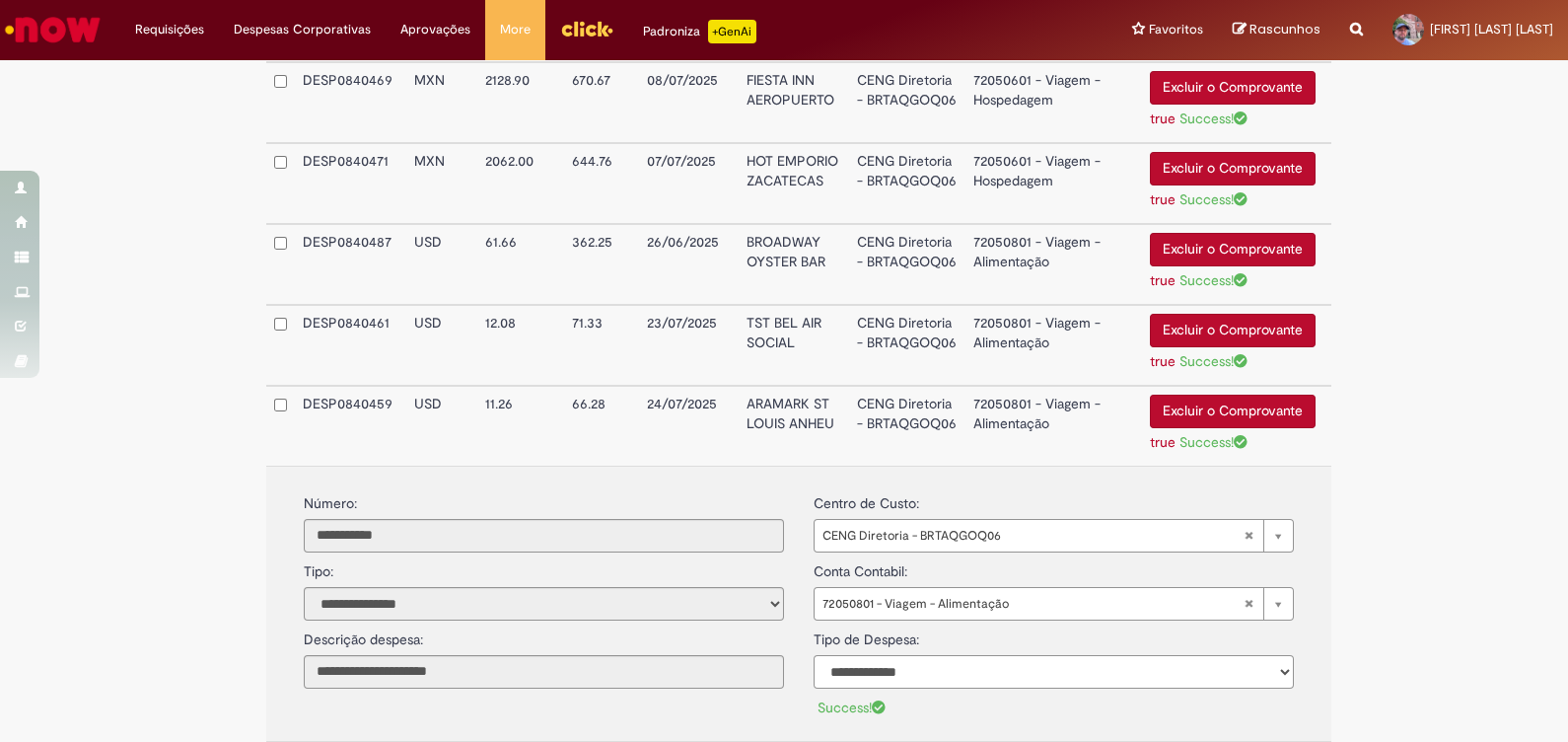 click on "**********" at bounding box center [1053, 672] 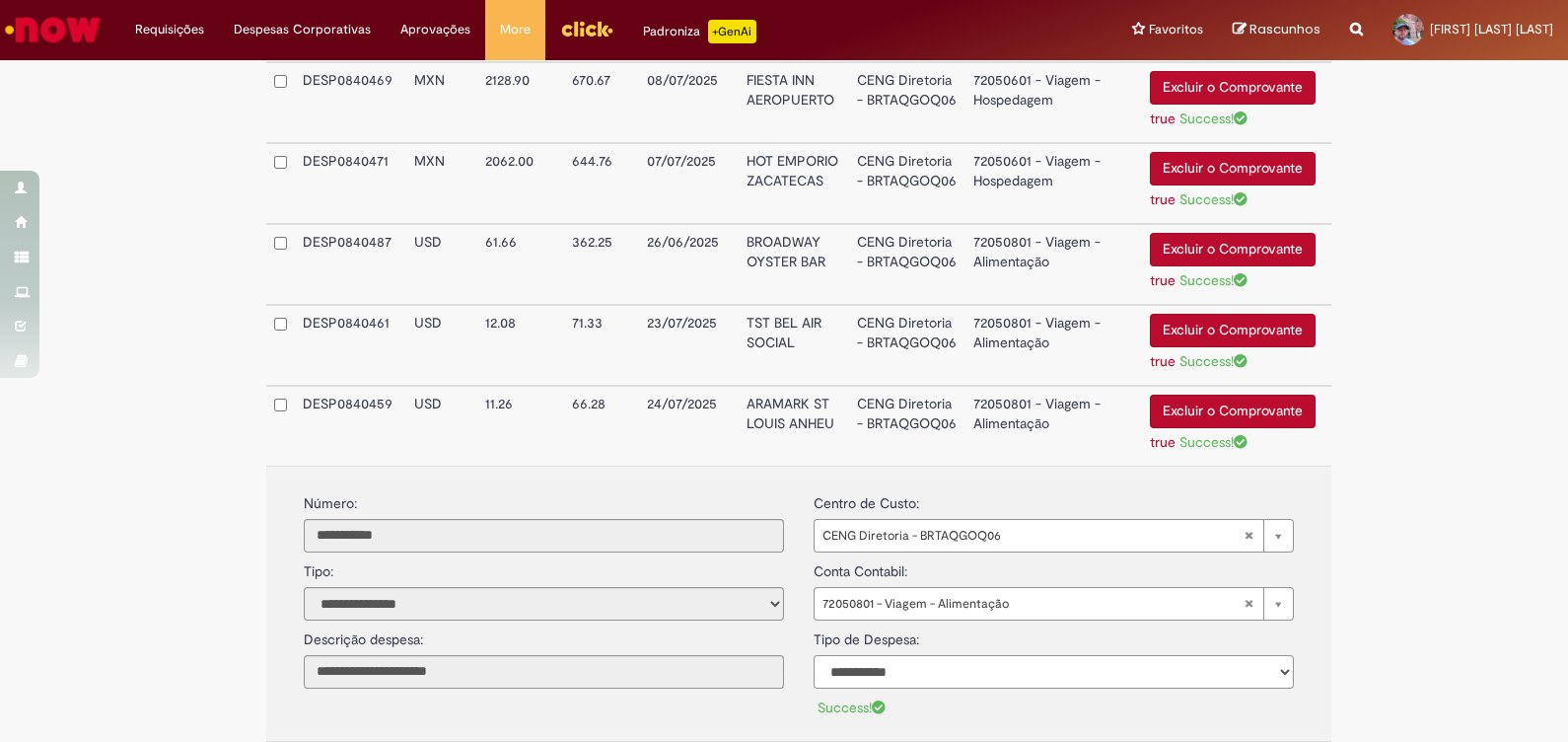 click on "**********" at bounding box center (1053, 672) 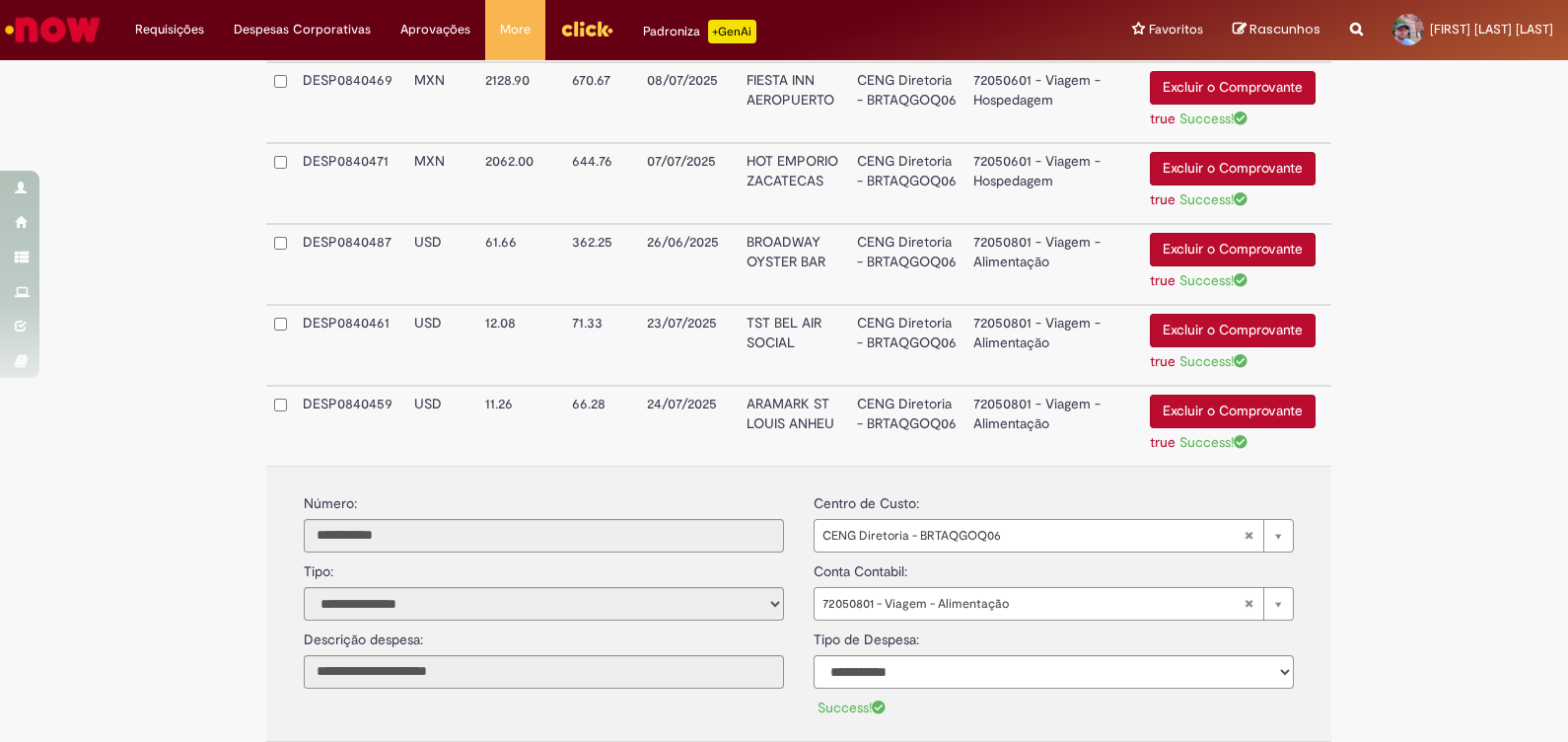 click on "CENG Diretoria - BRTAQGOQ06" at bounding box center (907, 425) 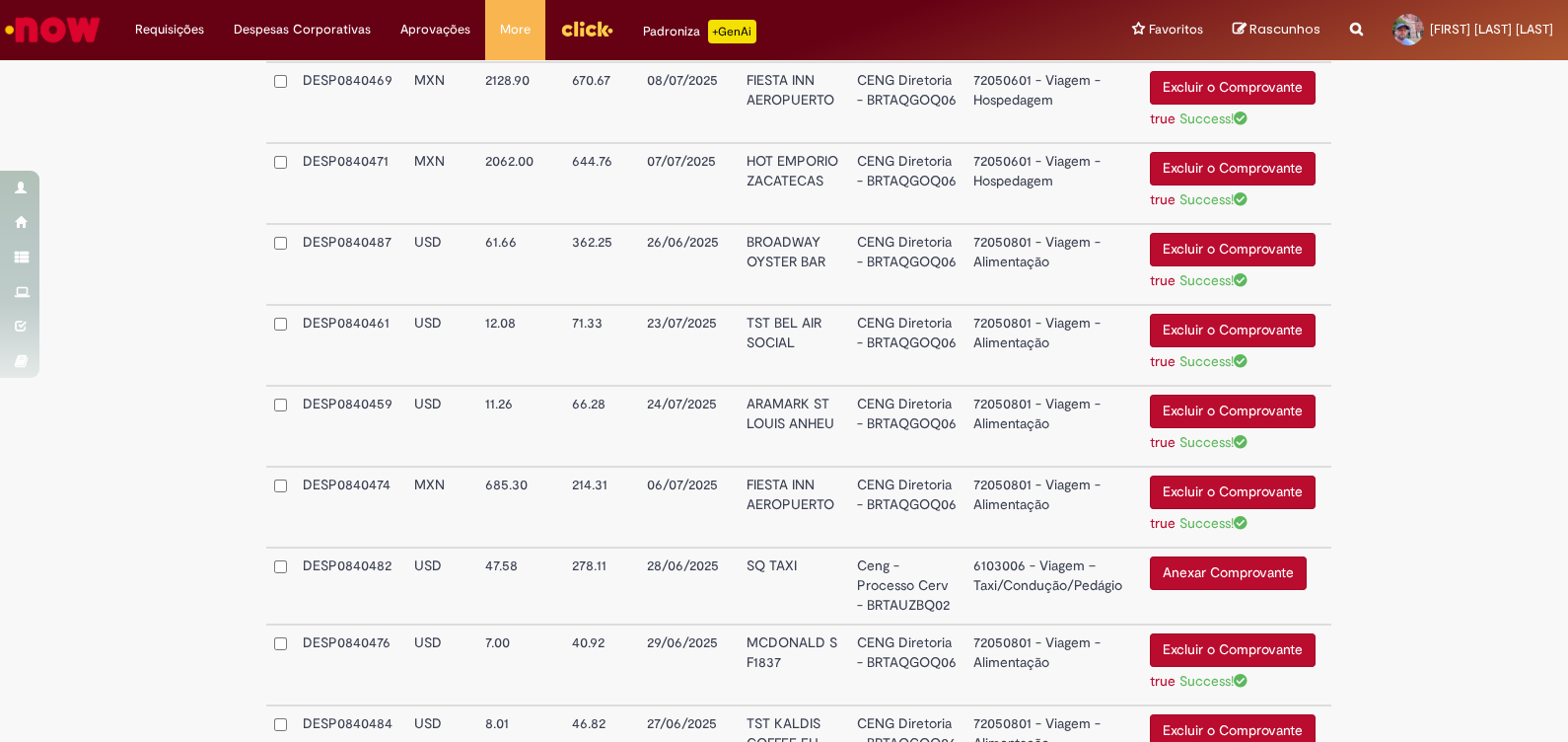click on "72050801 -  Viagem  -  Alimentação" at bounding box center (1053, 426) 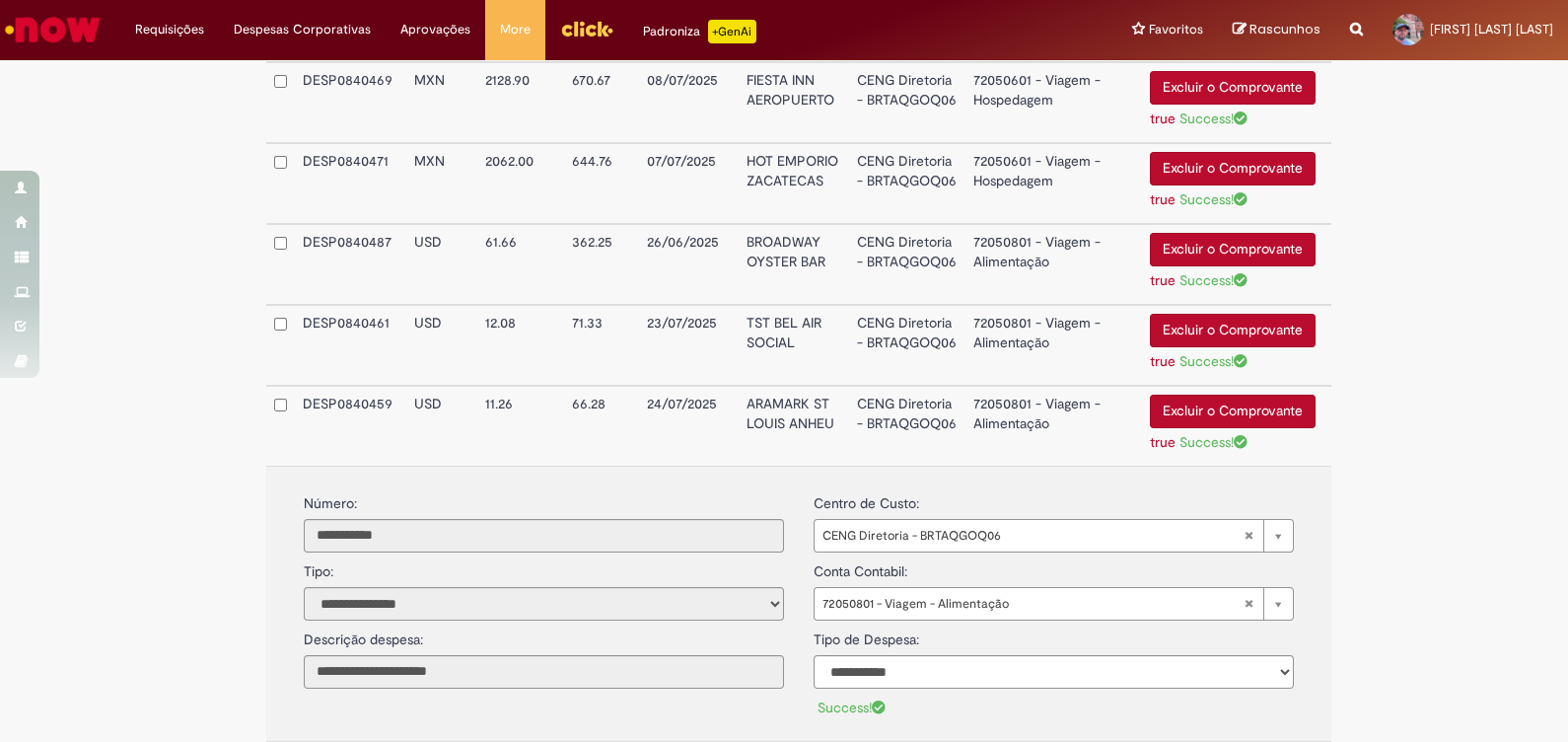 click on "72050801 -  Viagem  -  Alimentação" at bounding box center (1053, 425) 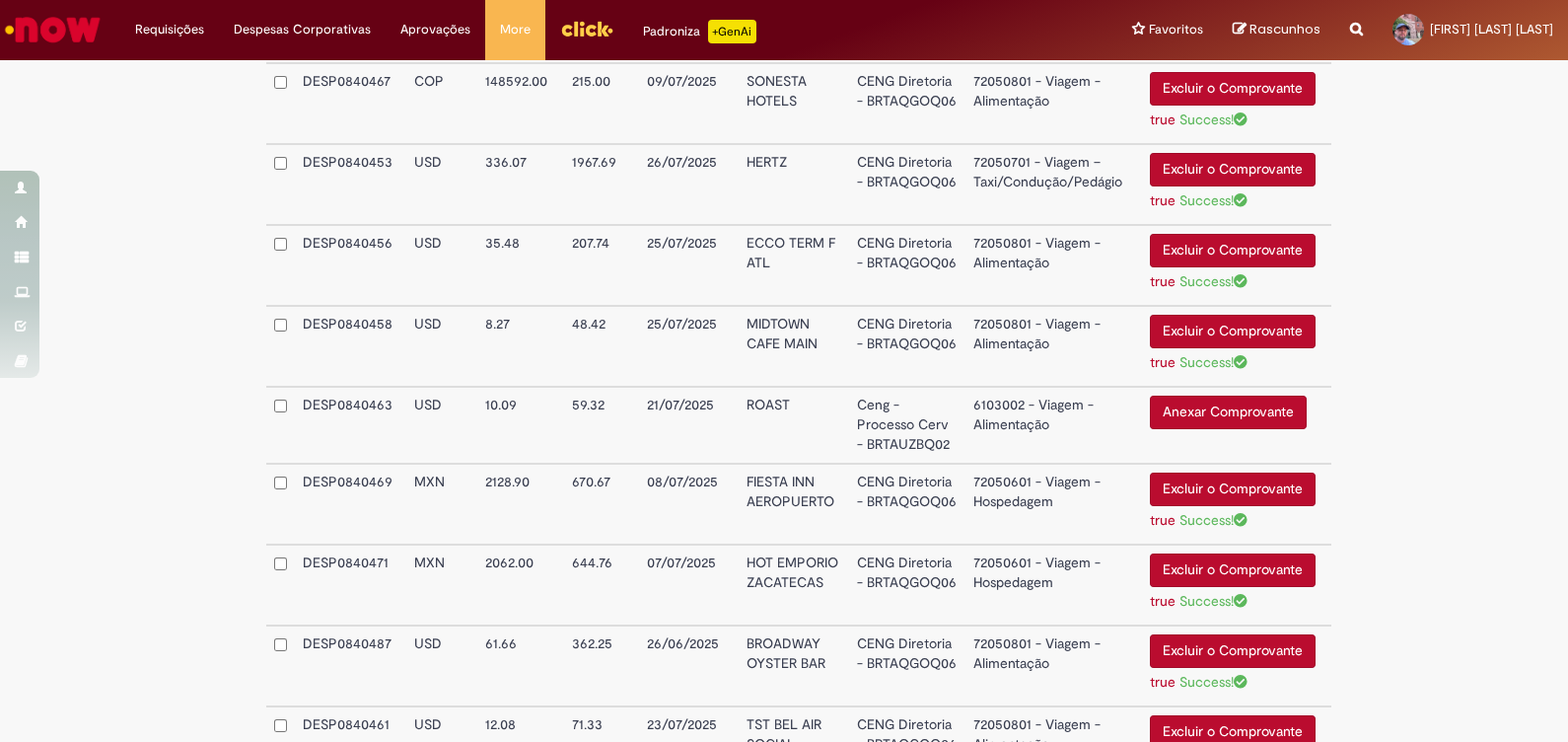 scroll, scrollTop: 980, scrollLeft: 0, axis: vertical 